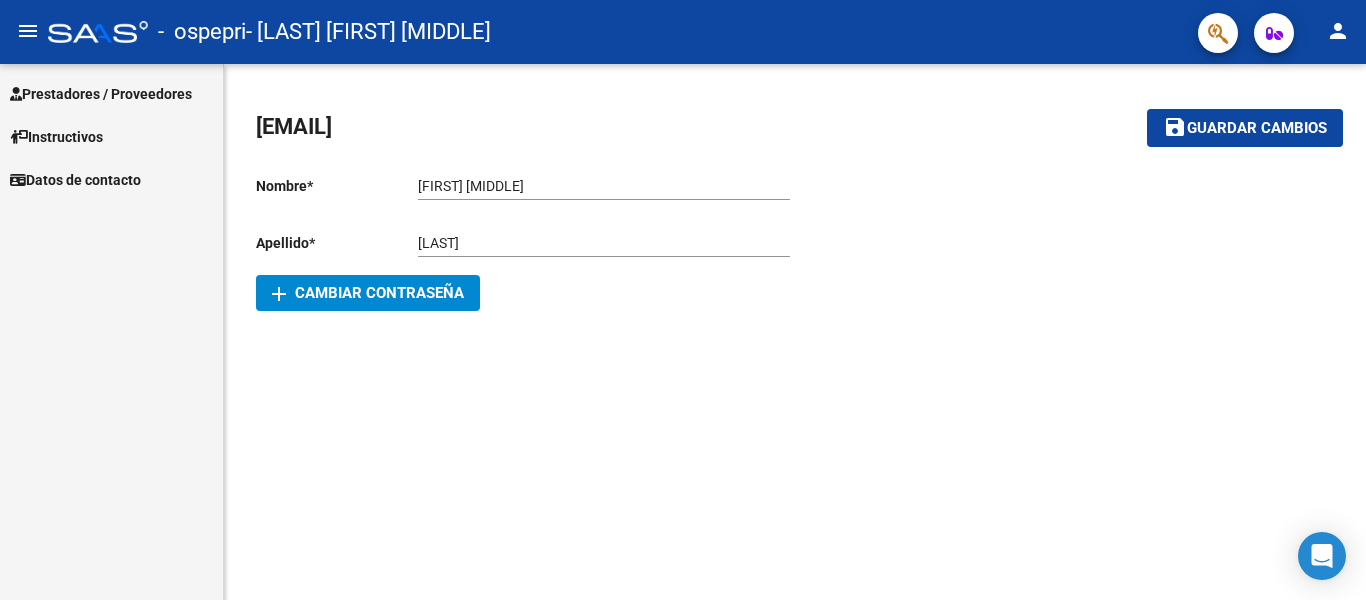 scroll, scrollTop: 0, scrollLeft: 0, axis: both 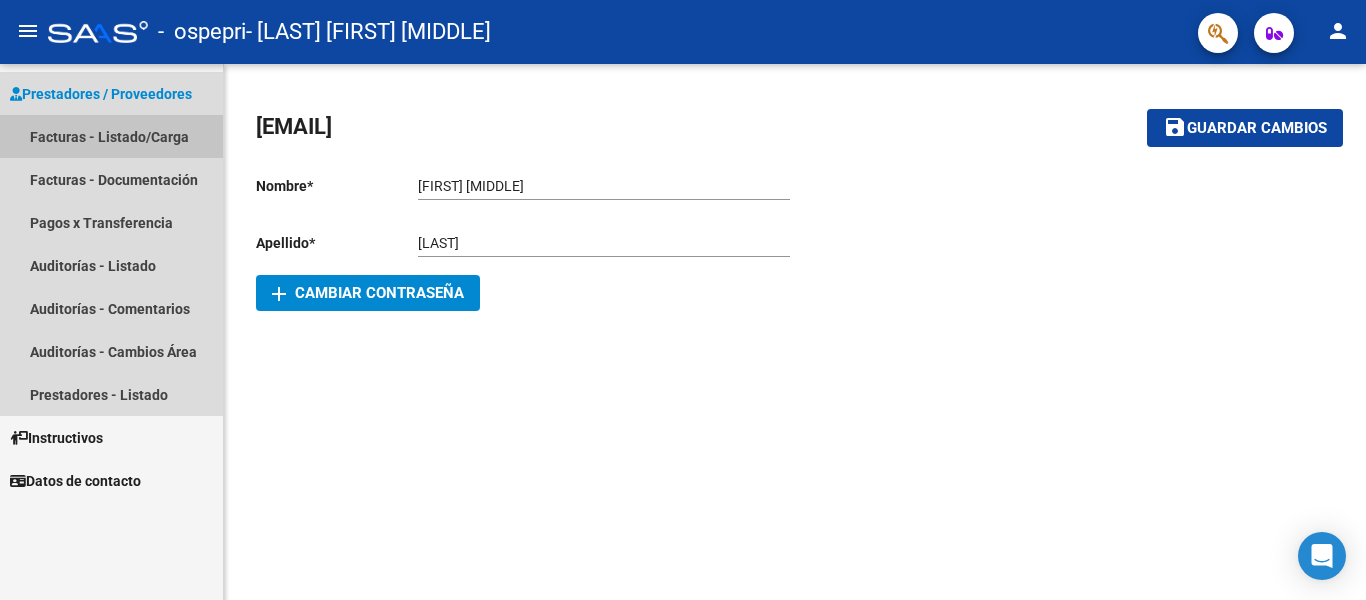 click on "Facturas - Listado/Carga" at bounding box center (111, 136) 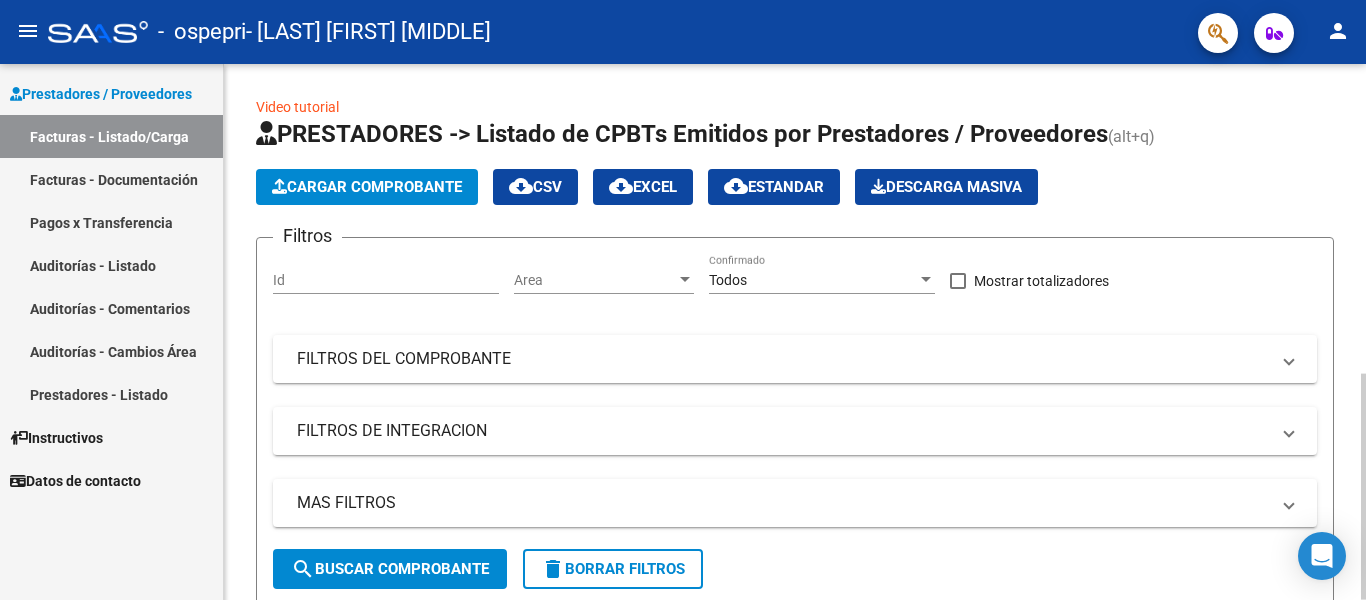 click on "Cargar Comprobante" 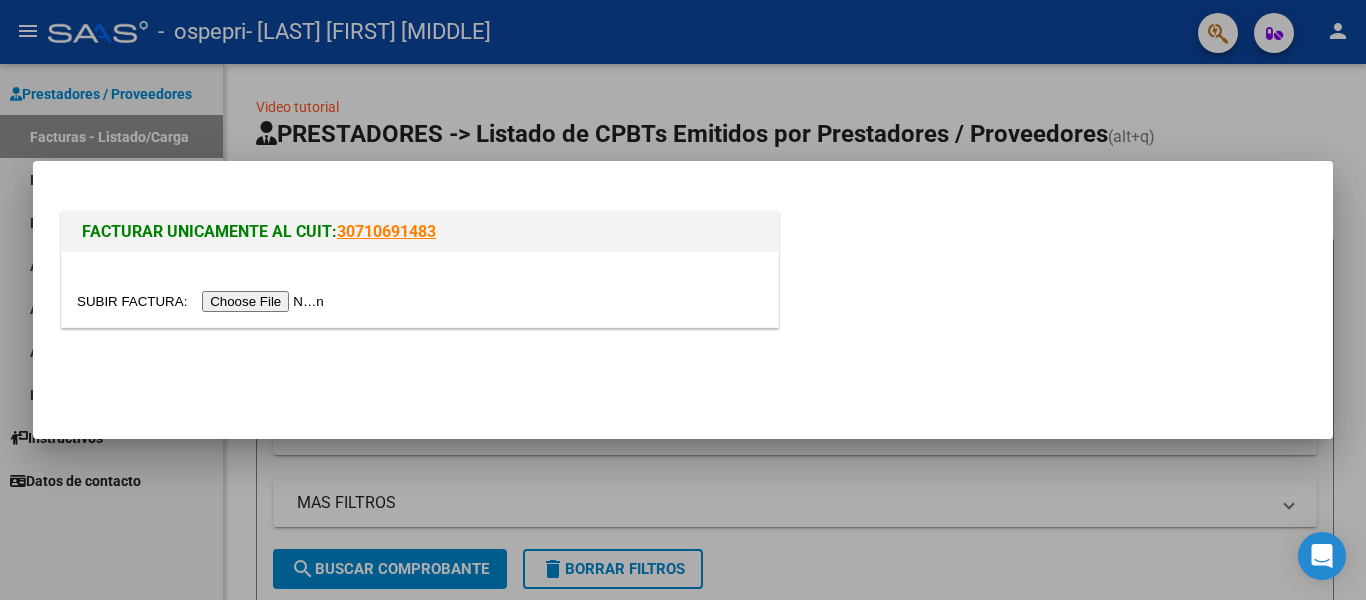 click at bounding box center (203, 301) 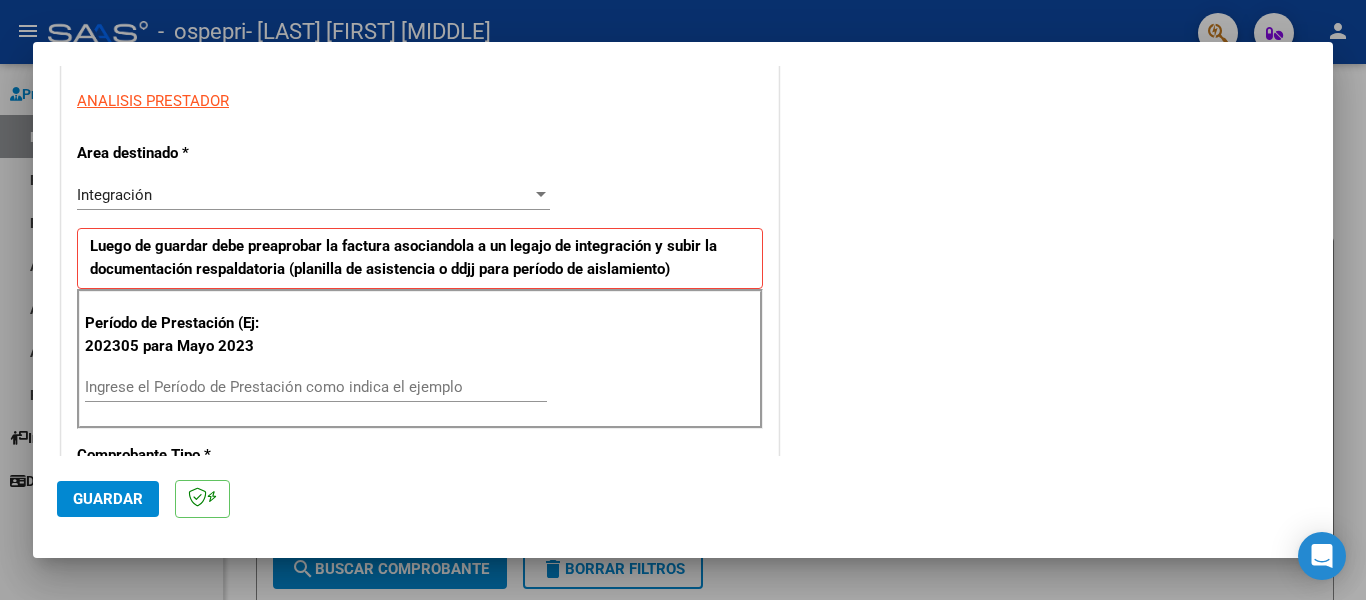 scroll, scrollTop: 360, scrollLeft: 0, axis: vertical 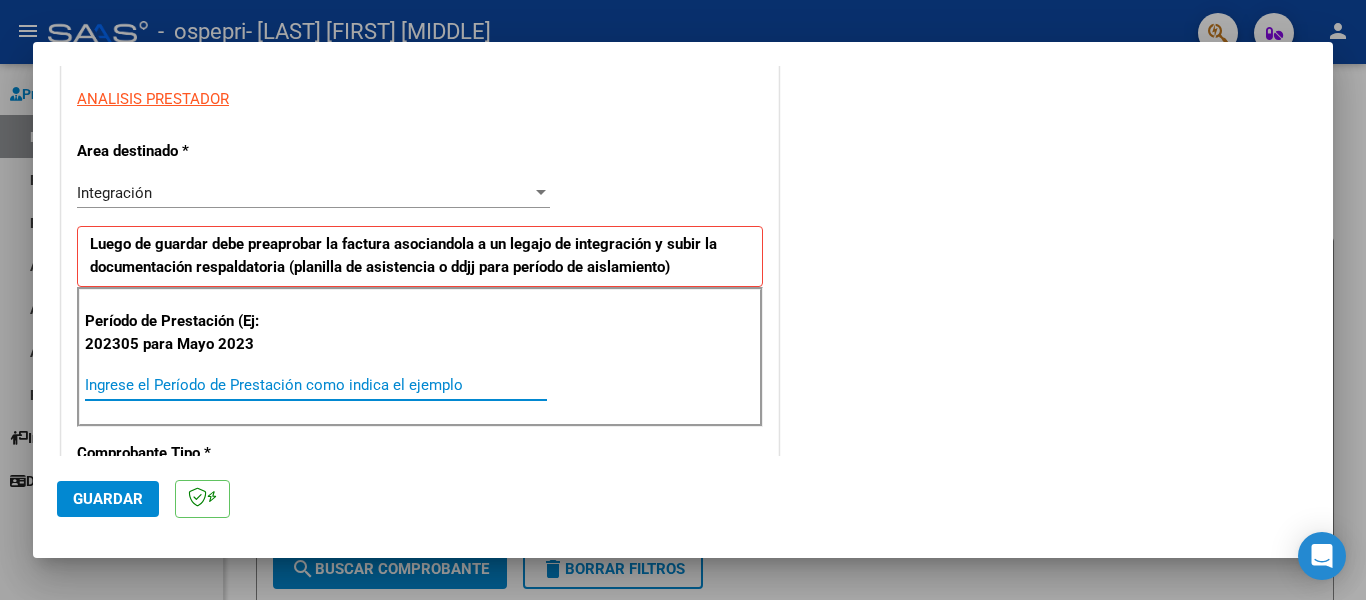 click on "Ingrese el Período de Prestación como indica el ejemplo" at bounding box center [316, 385] 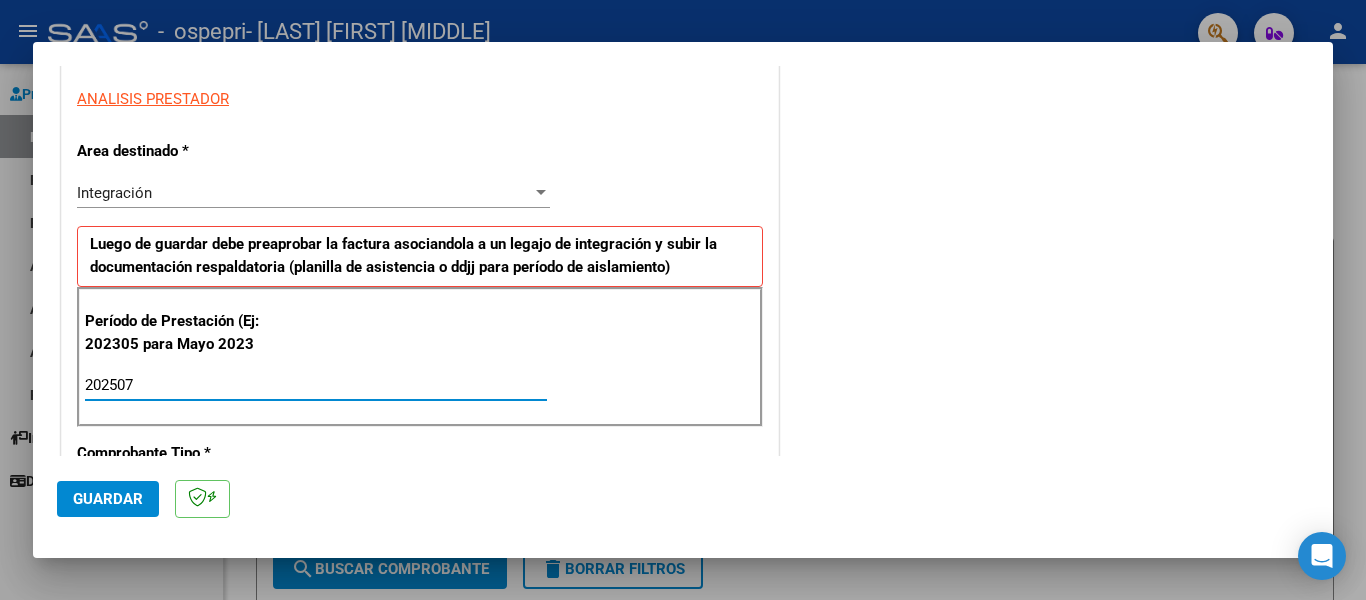 type on "202507" 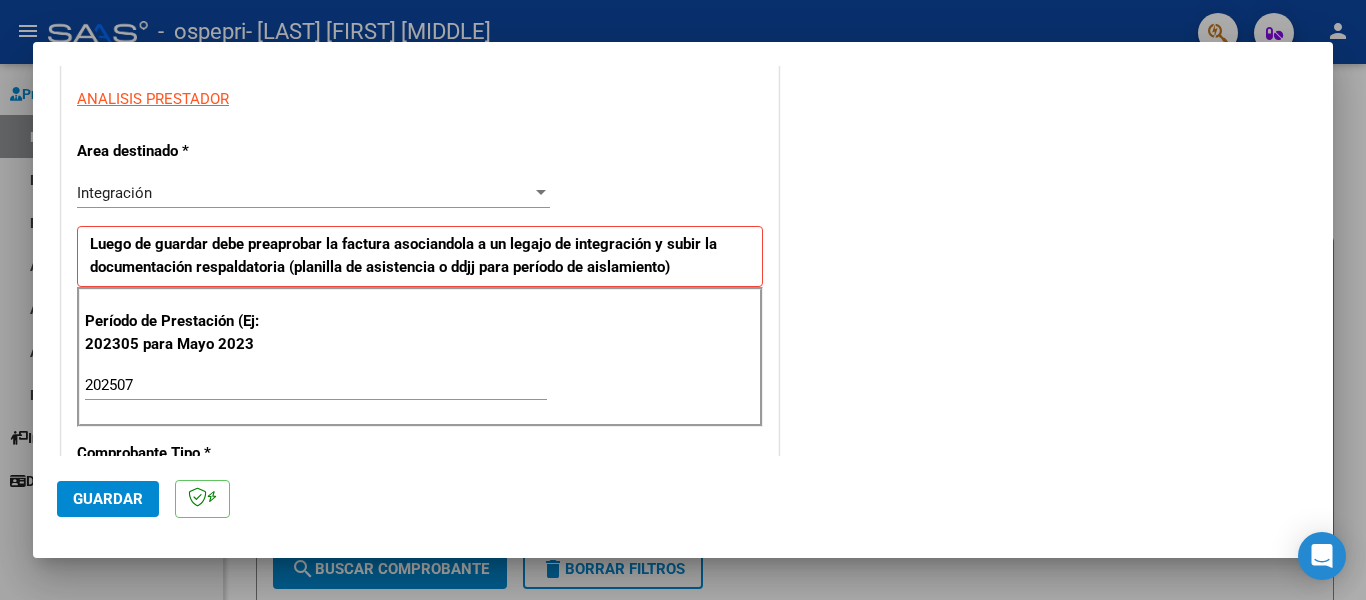 scroll, scrollTop: 400, scrollLeft: 0, axis: vertical 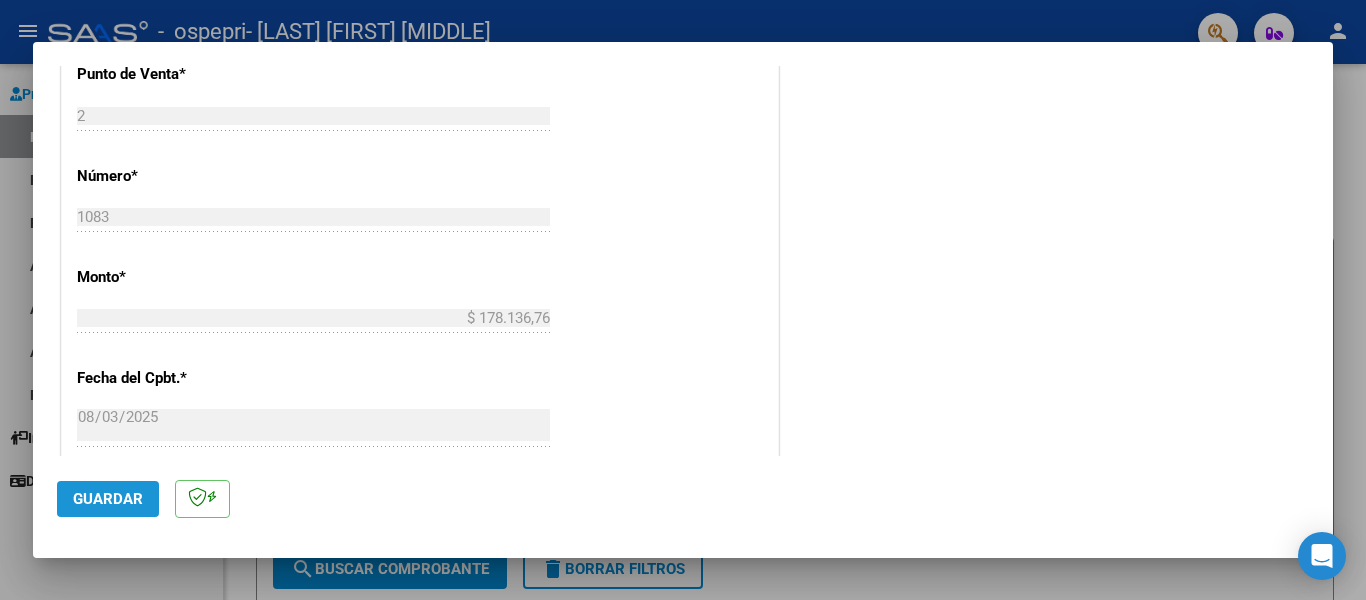 click on "Guardar" 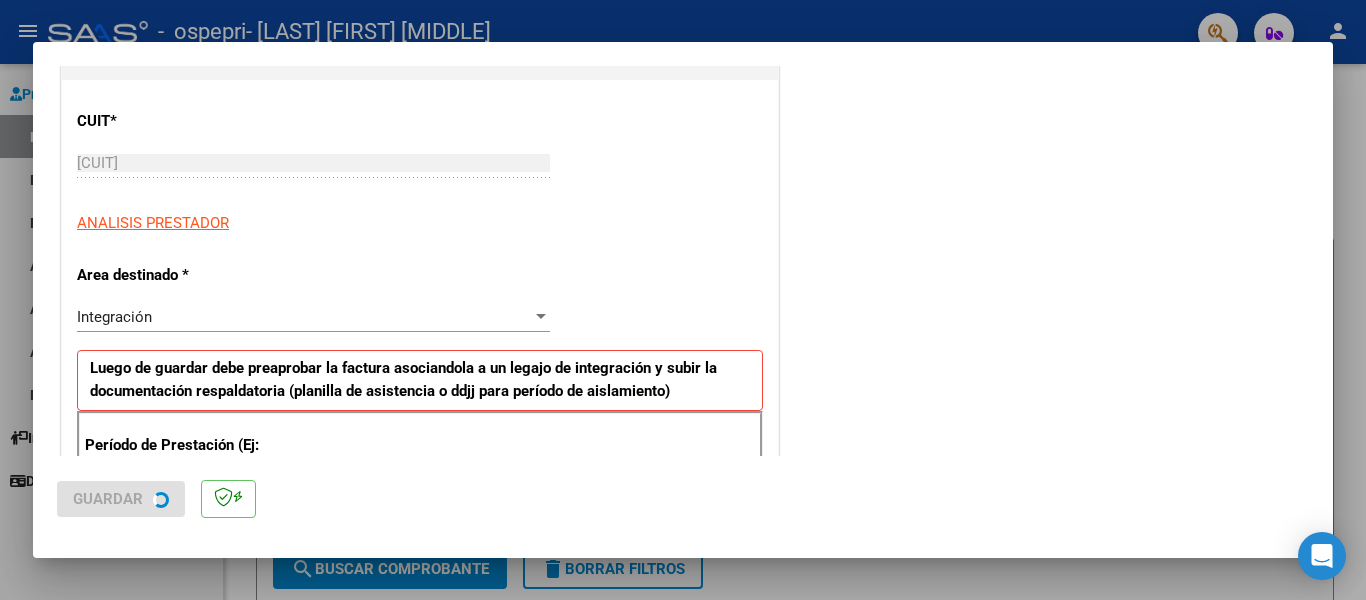 scroll, scrollTop: 0, scrollLeft: 0, axis: both 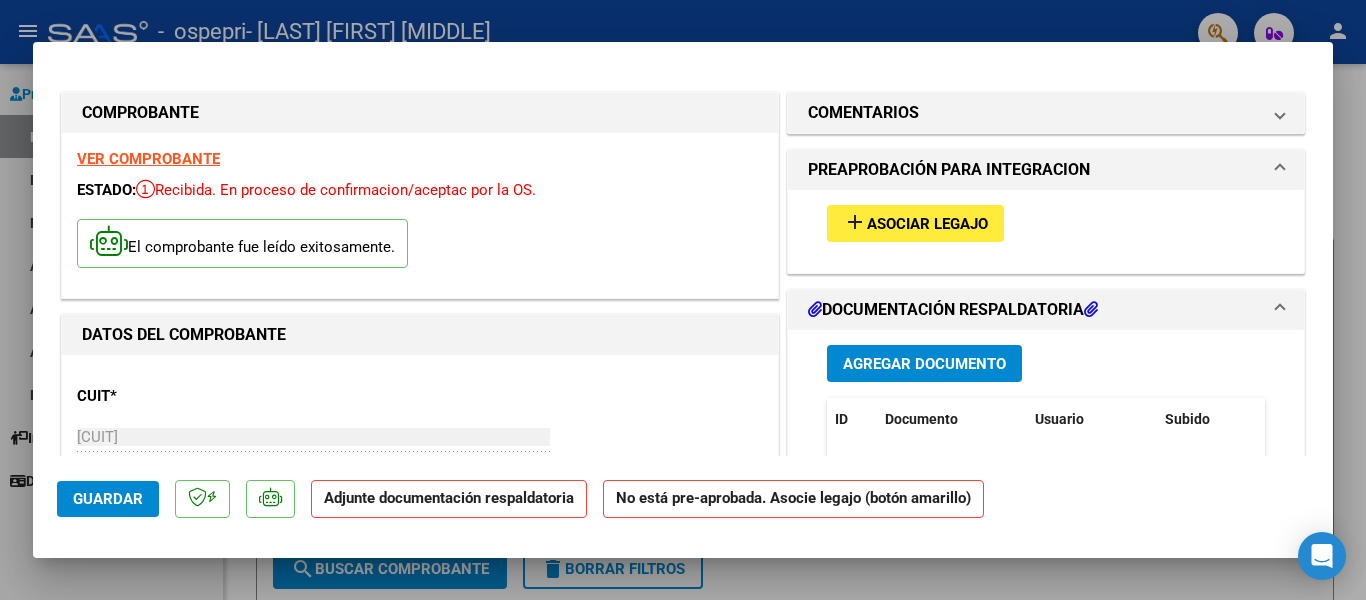 click on "add" at bounding box center (855, 222) 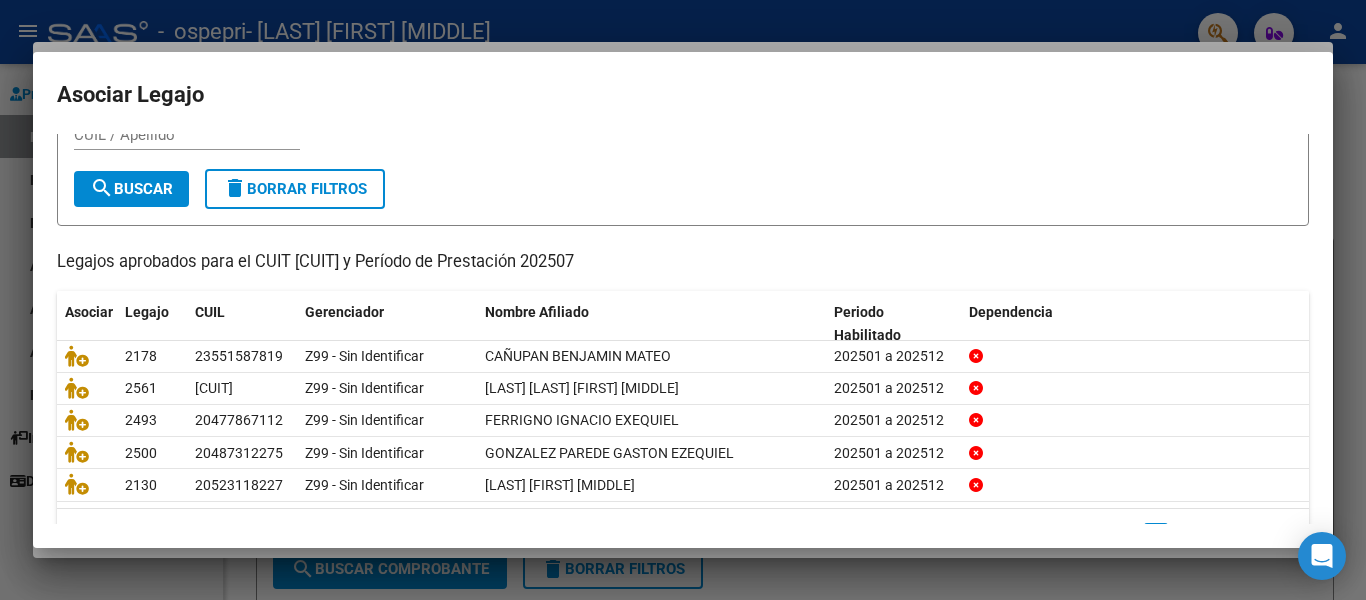 scroll, scrollTop: 120, scrollLeft: 0, axis: vertical 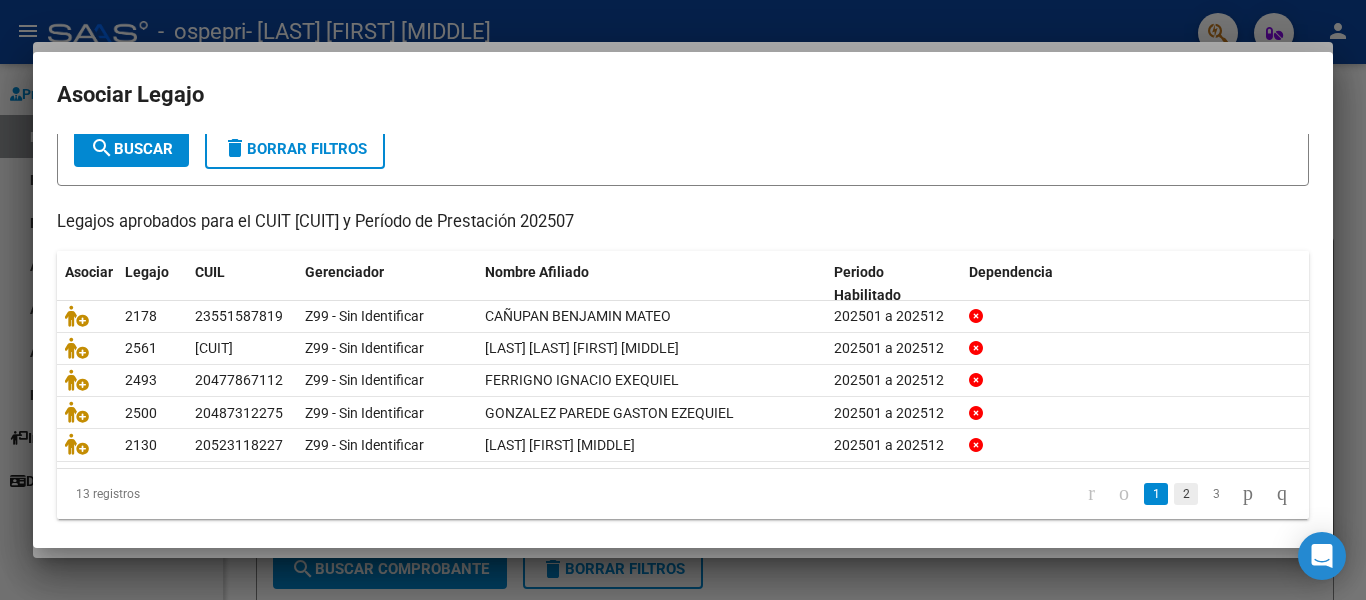 click on "2" 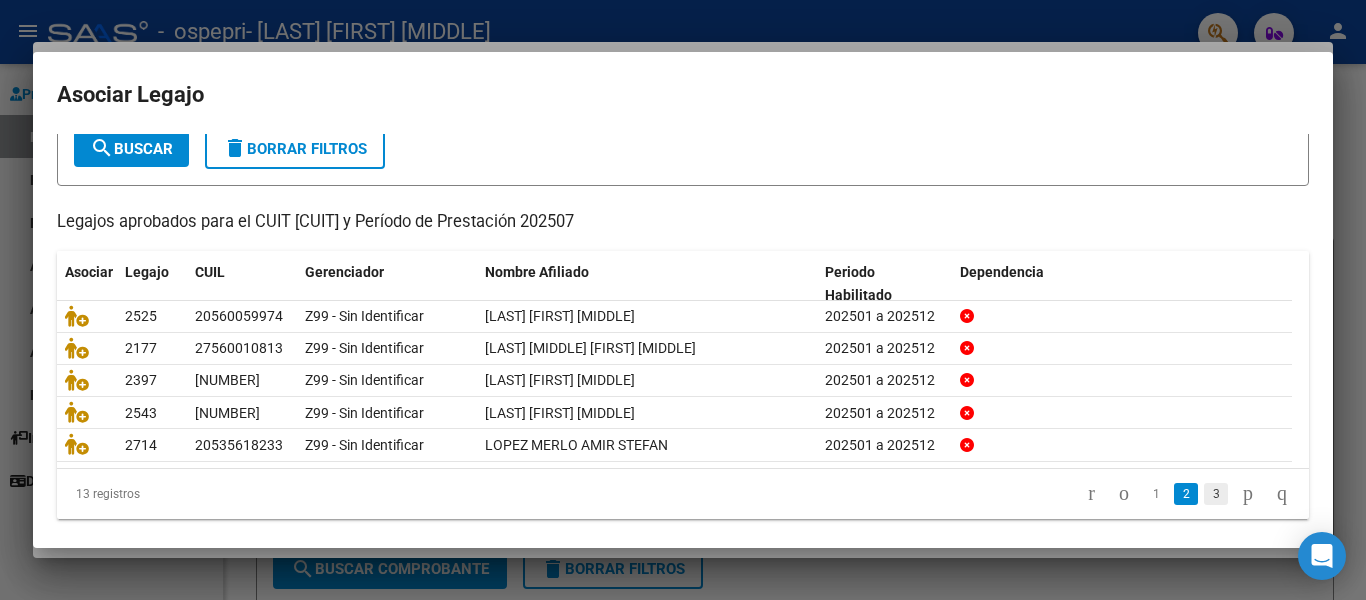 click on "3" 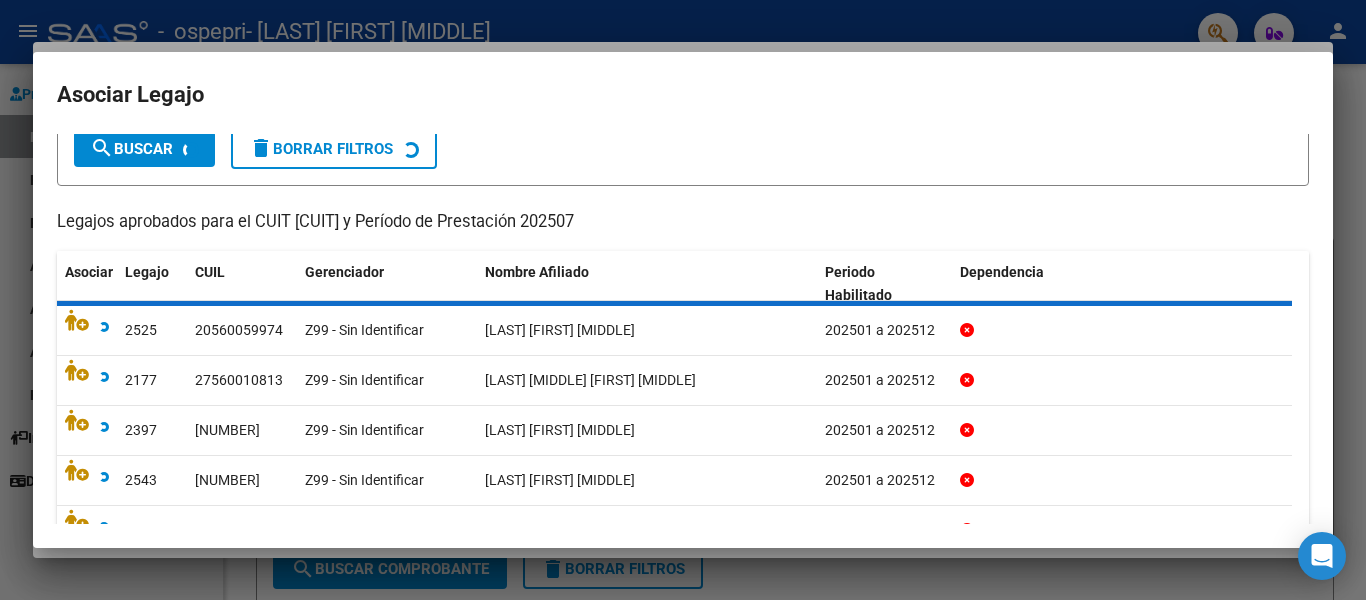 scroll, scrollTop: 67, scrollLeft: 0, axis: vertical 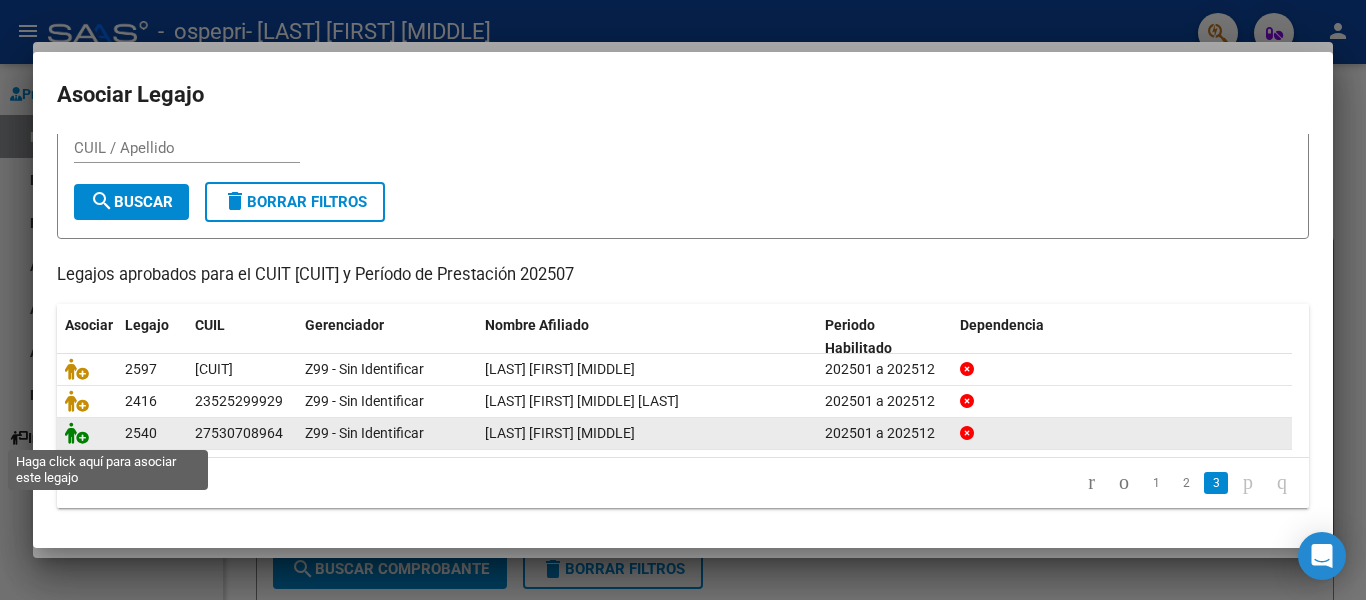 click 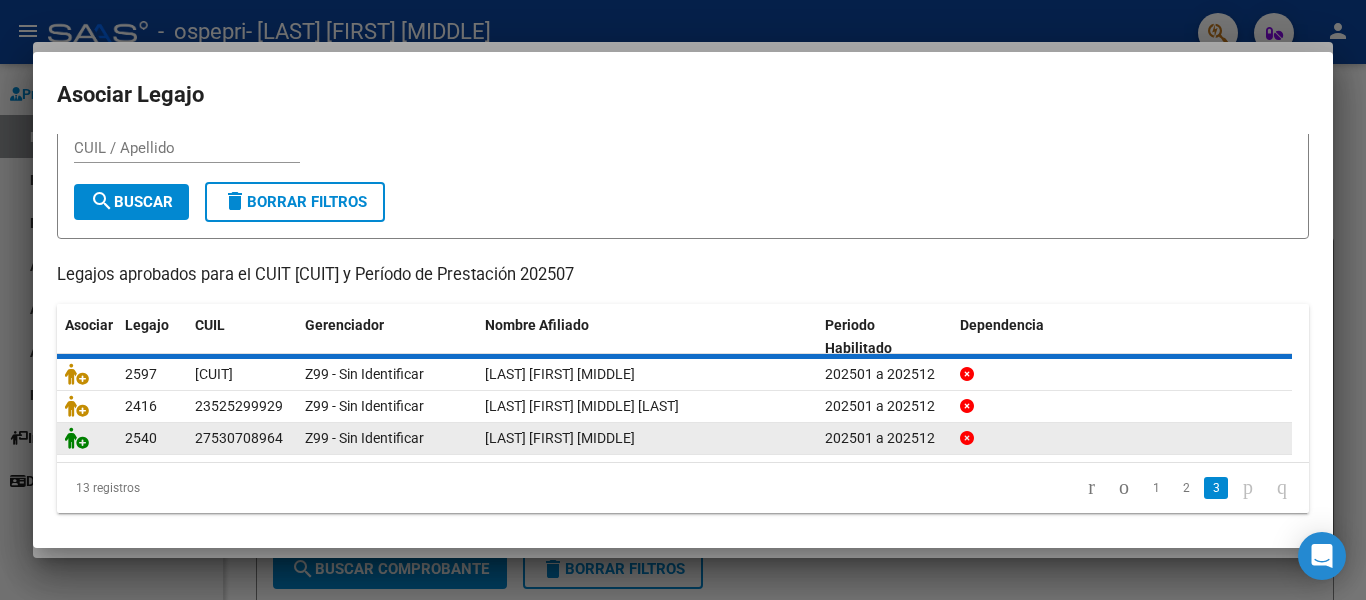 scroll, scrollTop: 80, scrollLeft: 0, axis: vertical 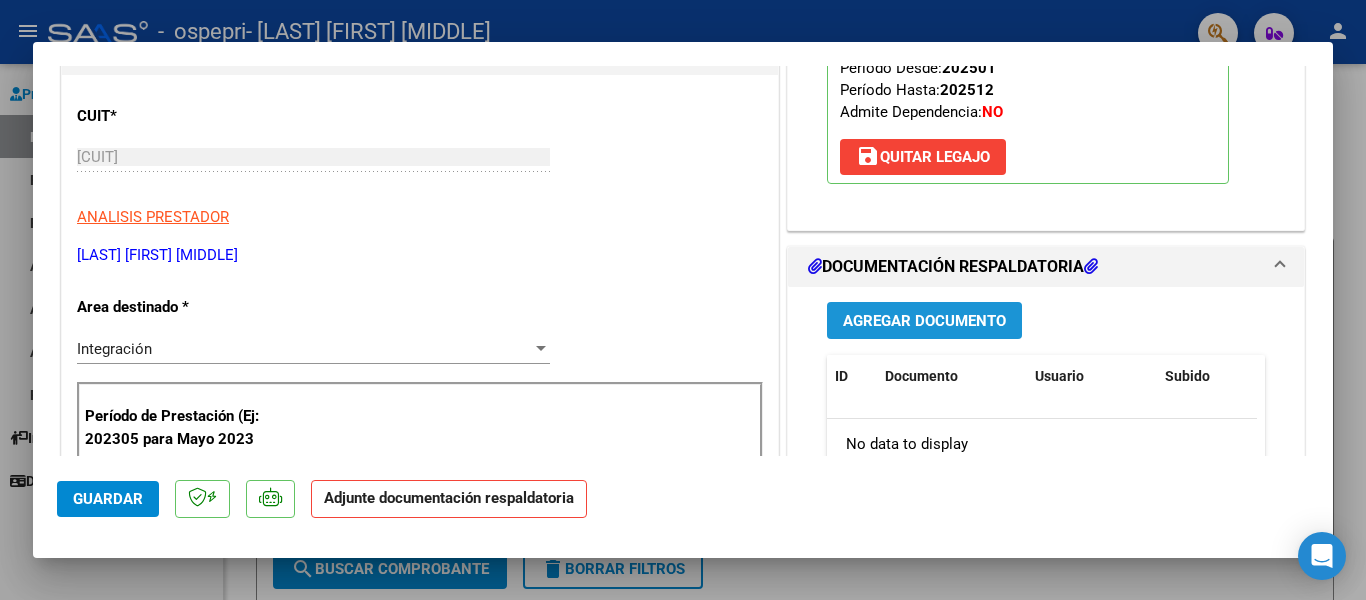 click on "Agregar Documento" at bounding box center [924, 321] 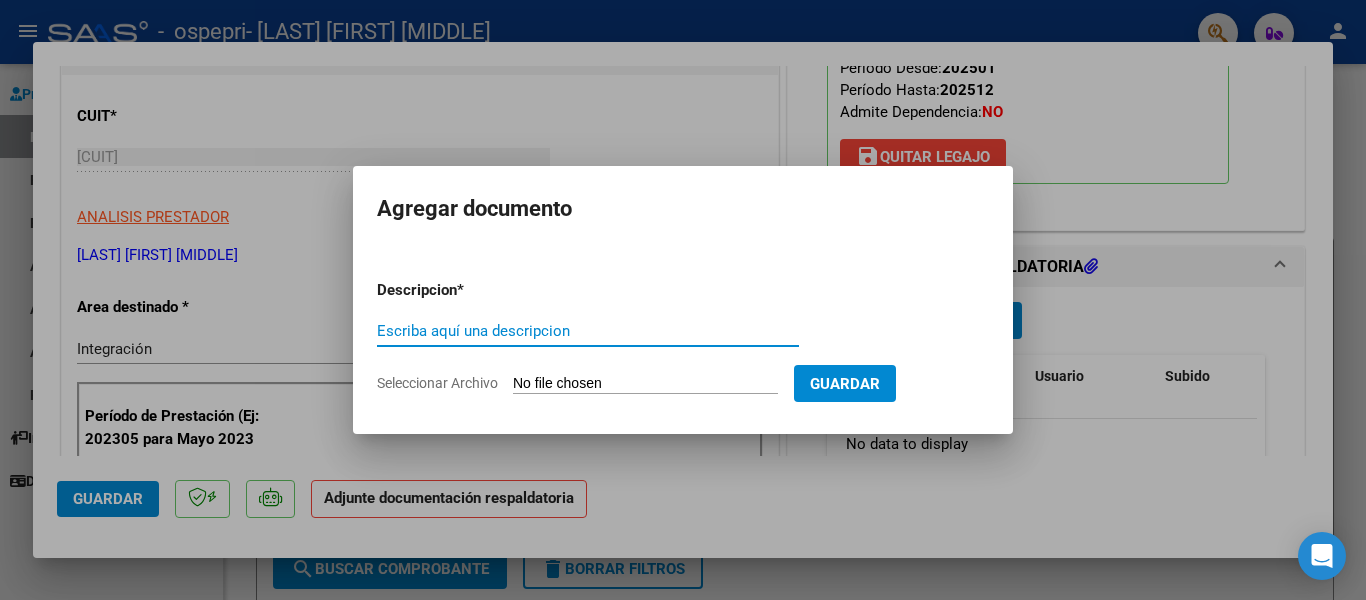 click on "Escriba aquí una descripcion" at bounding box center (588, 331) 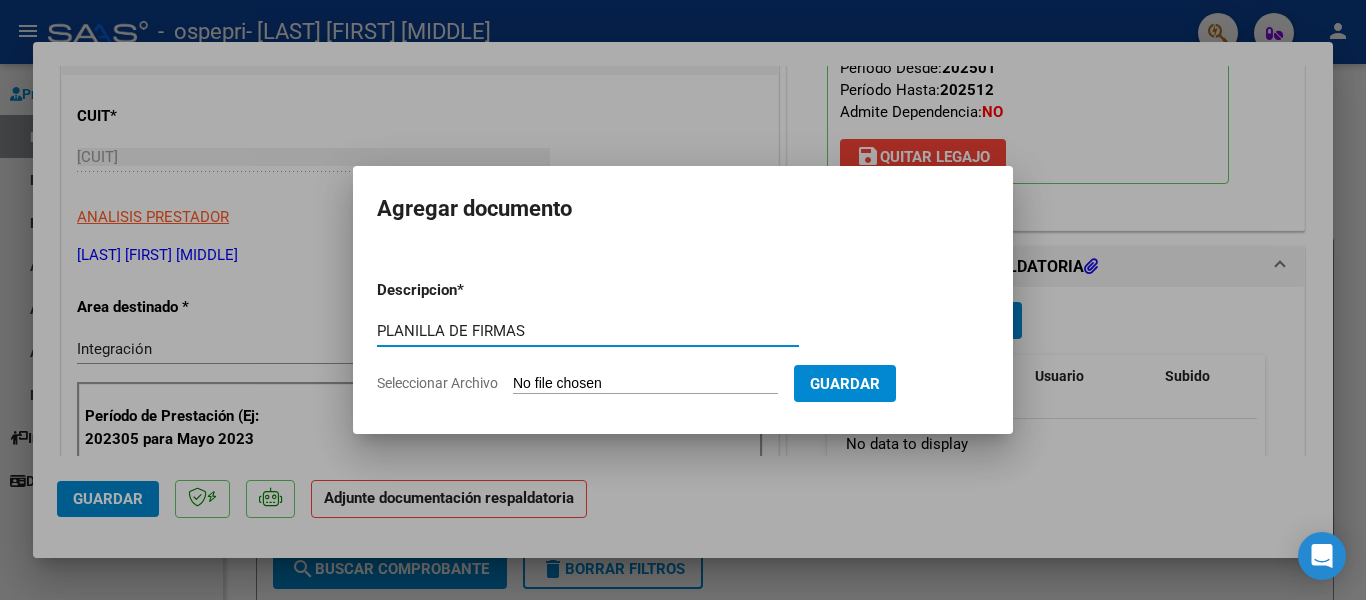 type on "PLANILLA DE FIRMAS" 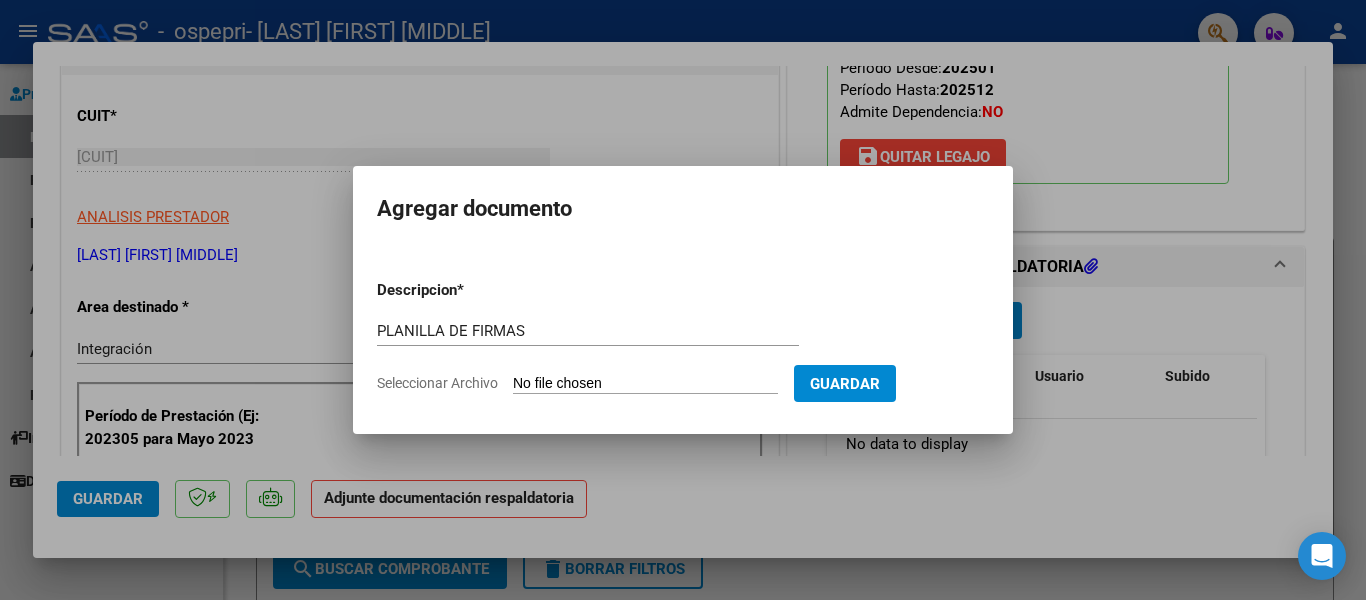 type on "C:\fakepath\[FILENAME].pdf" 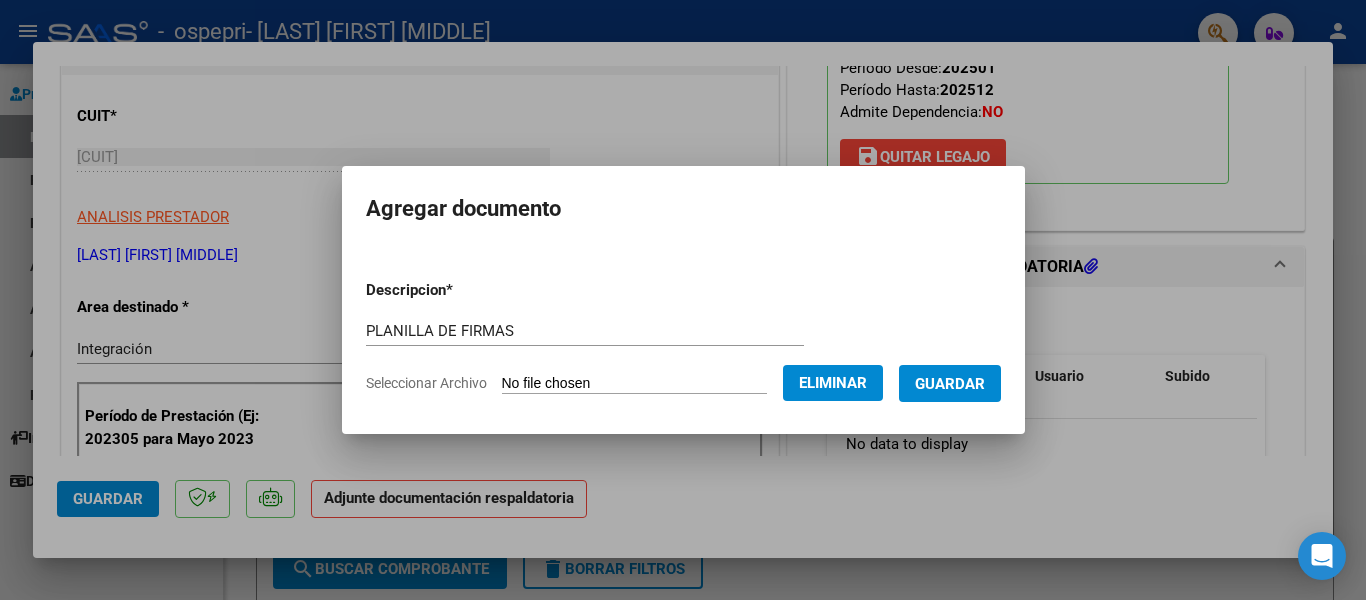 click on "Guardar" at bounding box center (950, 383) 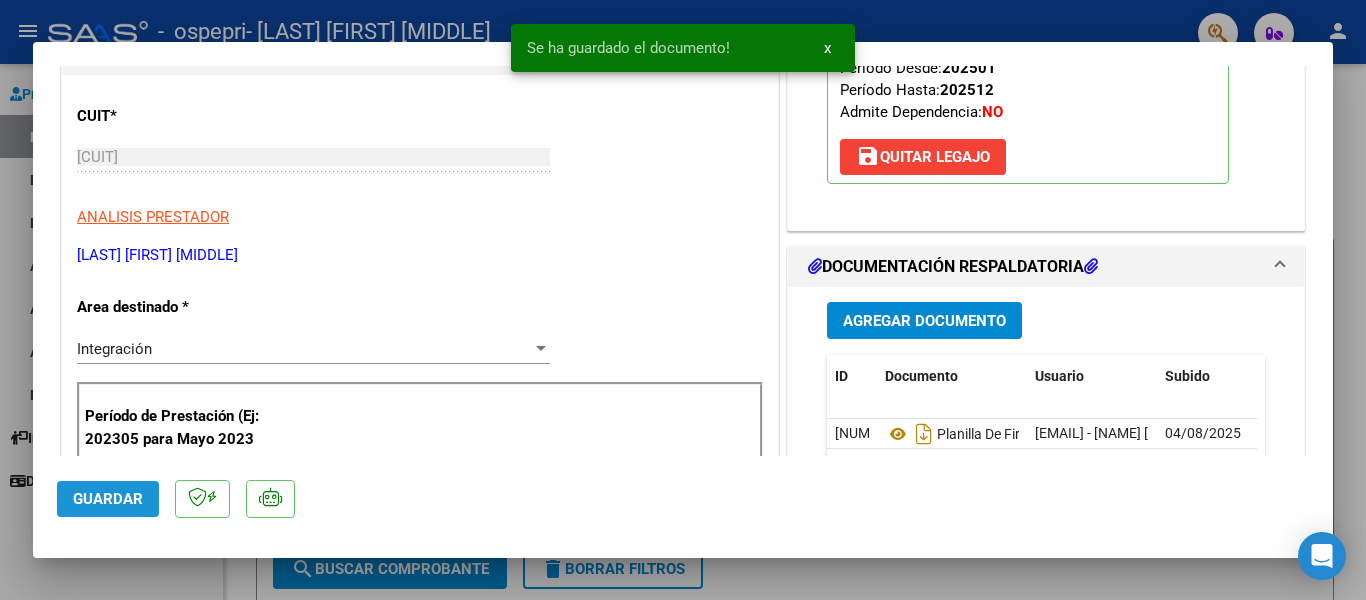click on "Guardar" 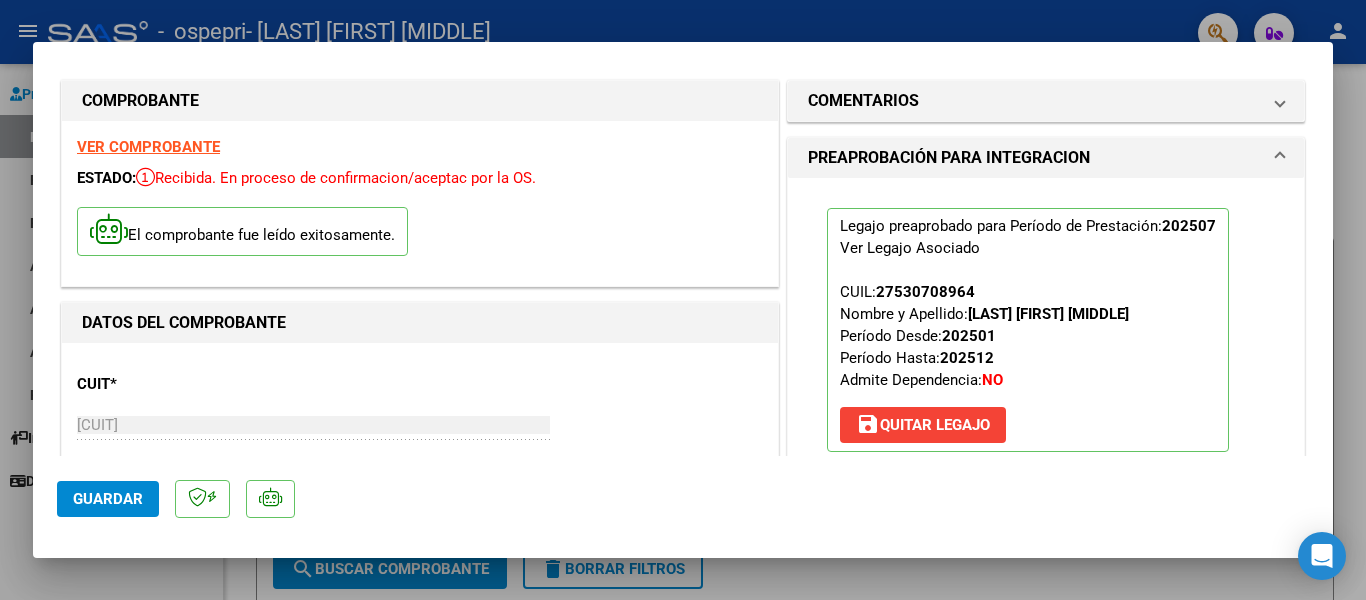scroll, scrollTop: 0, scrollLeft: 0, axis: both 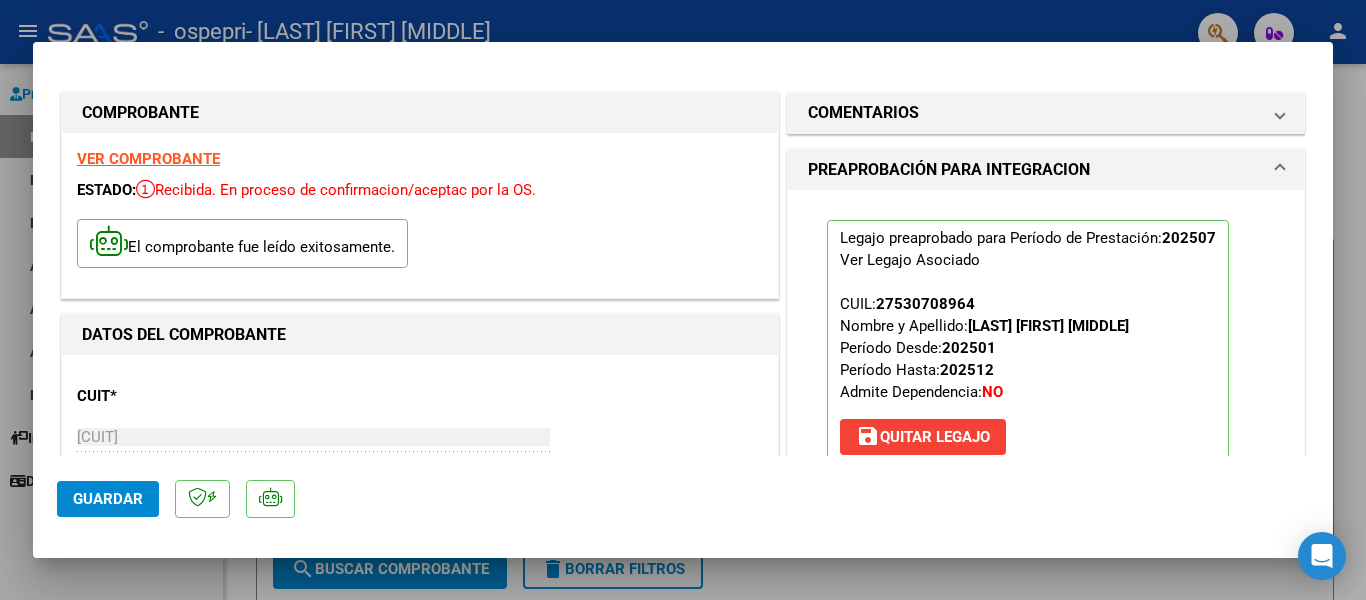 click at bounding box center [683, 300] 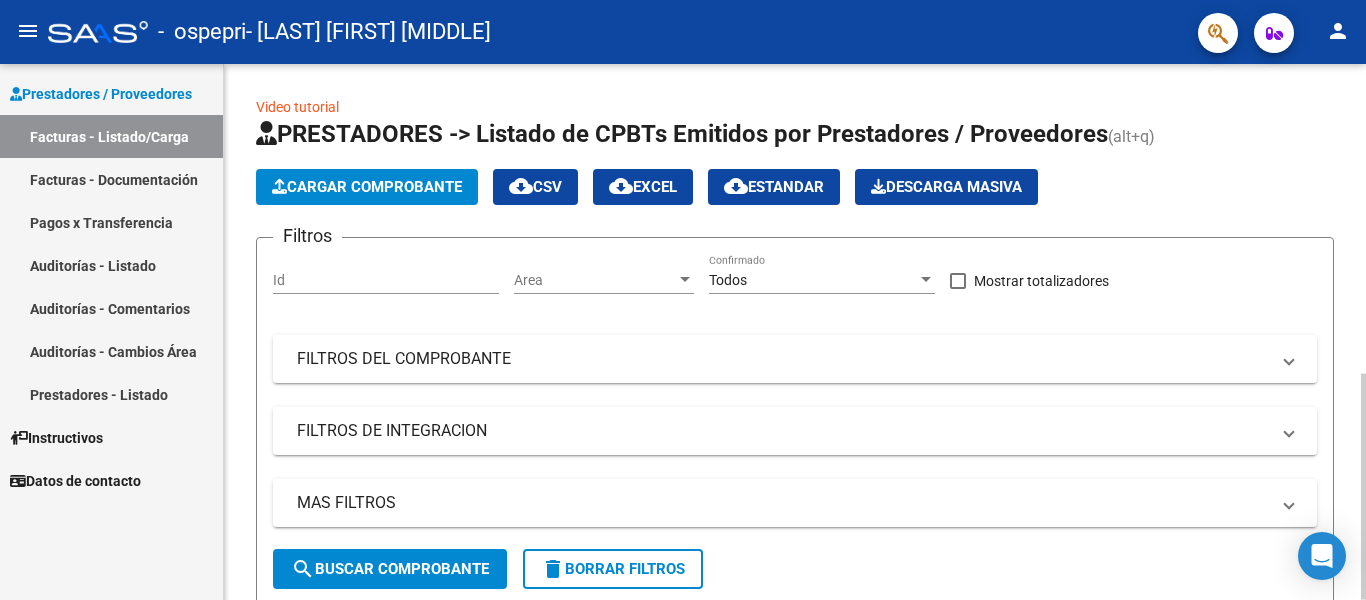 click on "Cargar Comprobante" 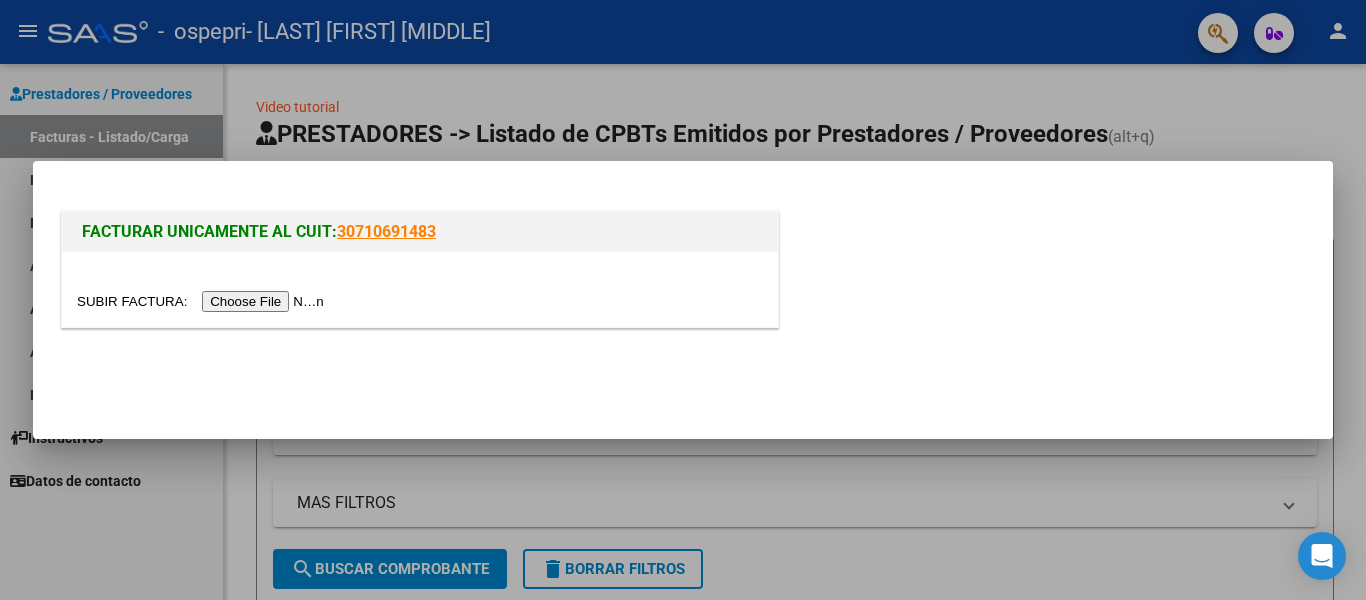 click at bounding box center [203, 301] 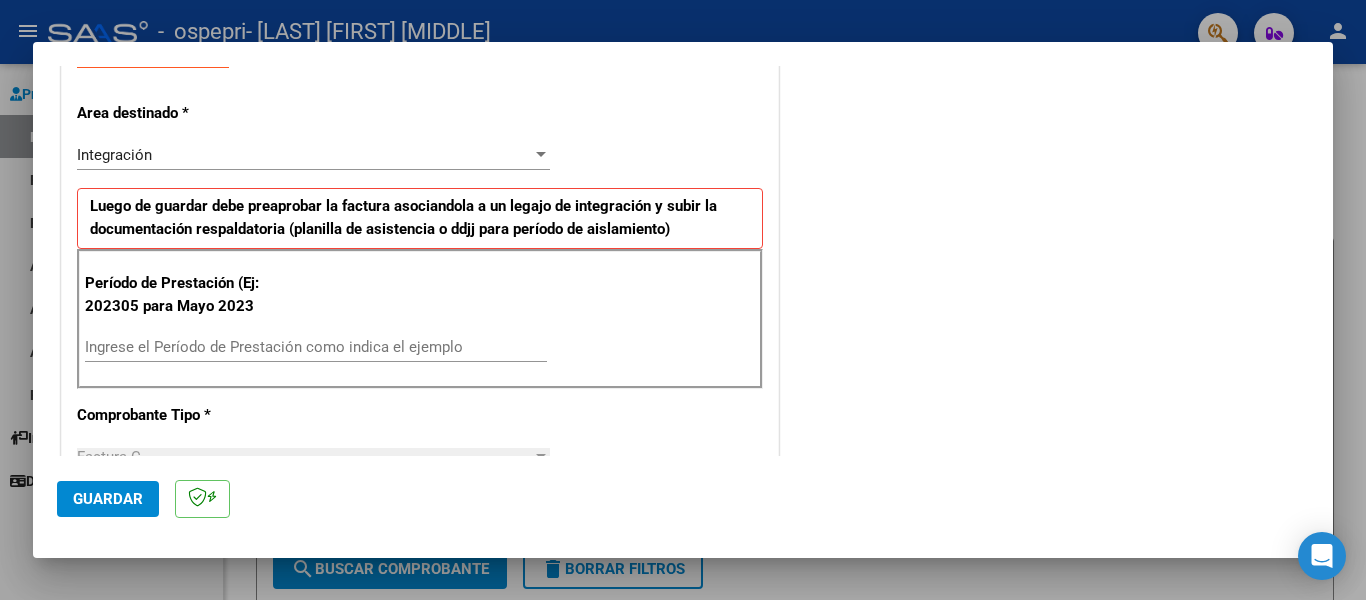 scroll, scrollTop: 400, scrollLeft: 0, axis: vertical 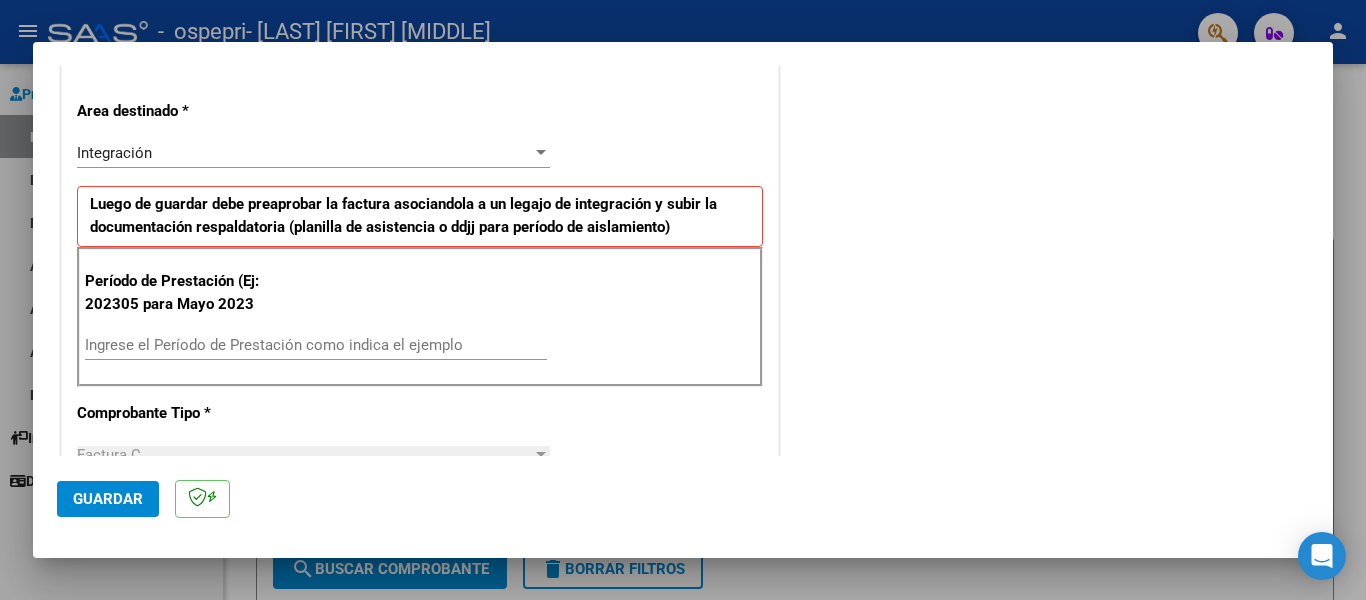 click on "Ingrese el Período de Prestación como indica el ejemplo" at bounding box center (316, 345) 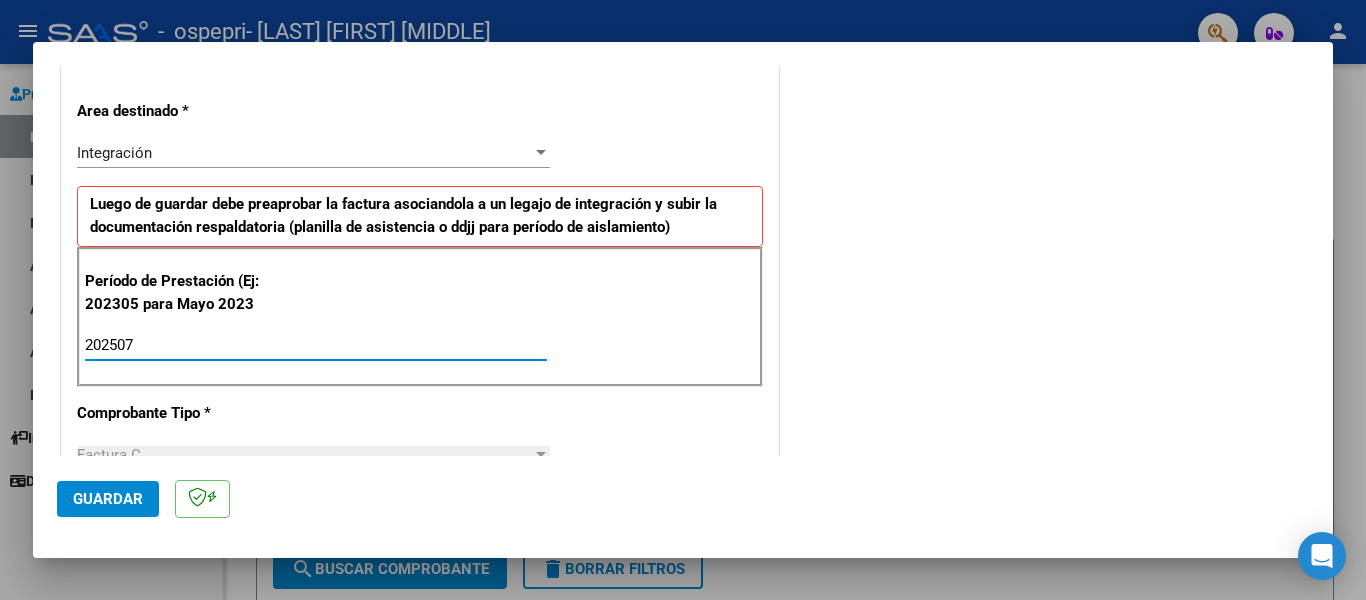 type on "202507" 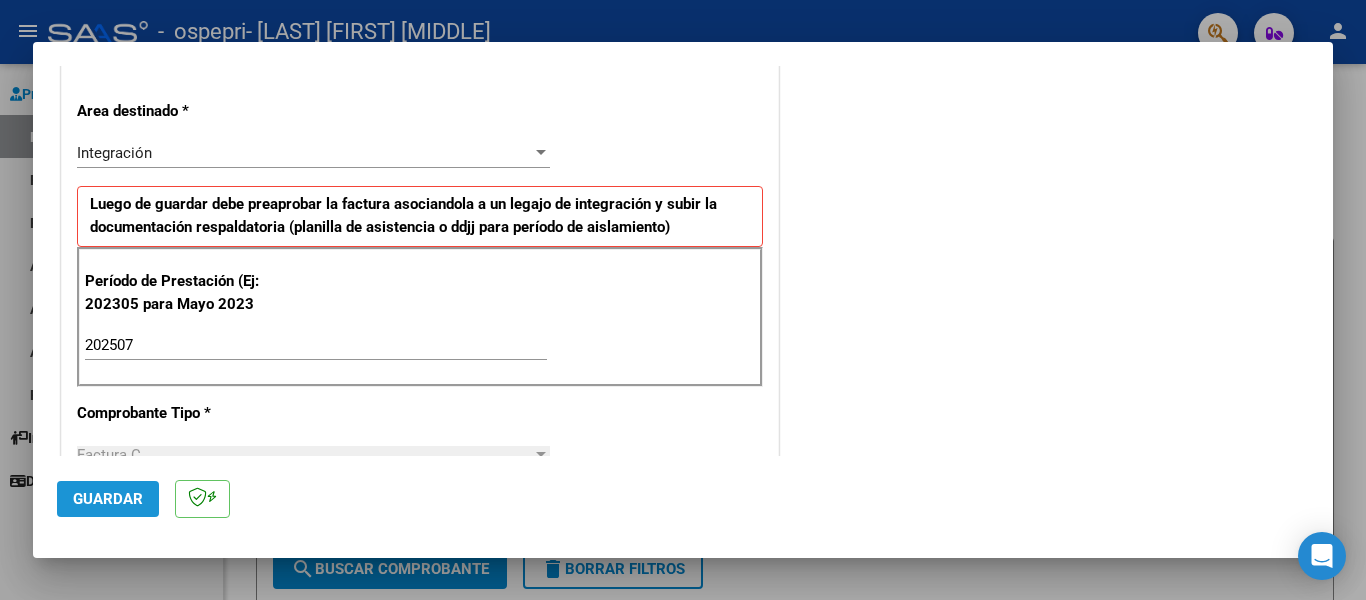 click on "Guardar" 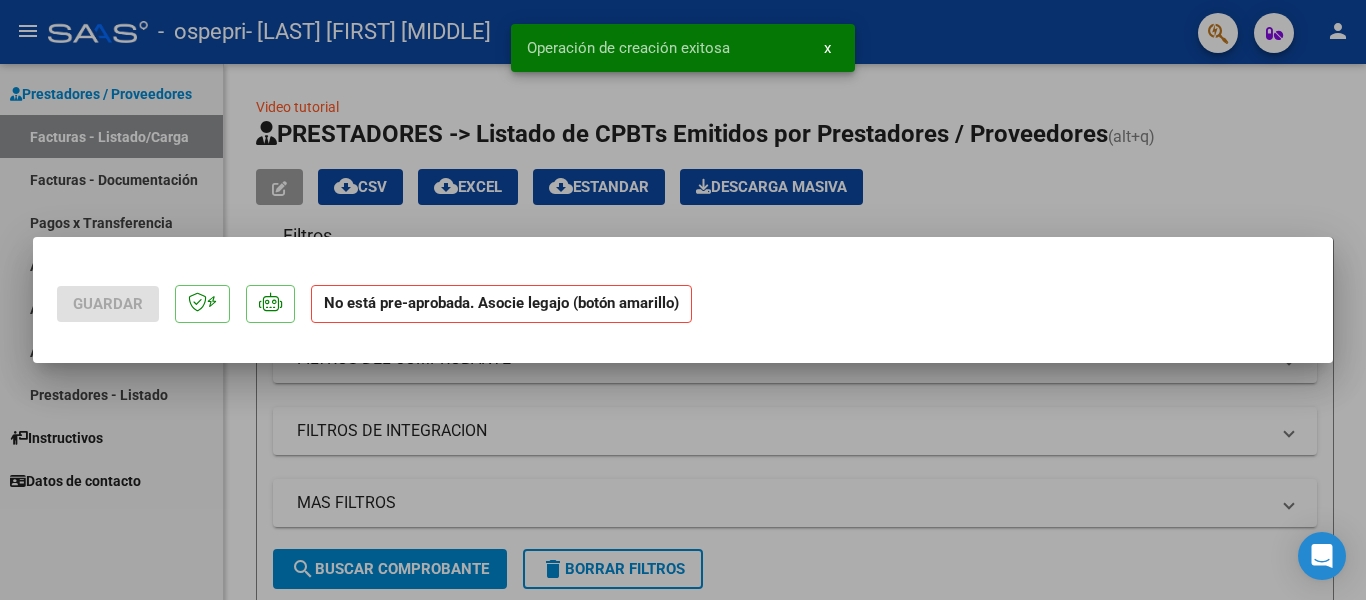 scroll, scrollTop: 0, scrollLeft: 0, axis: both 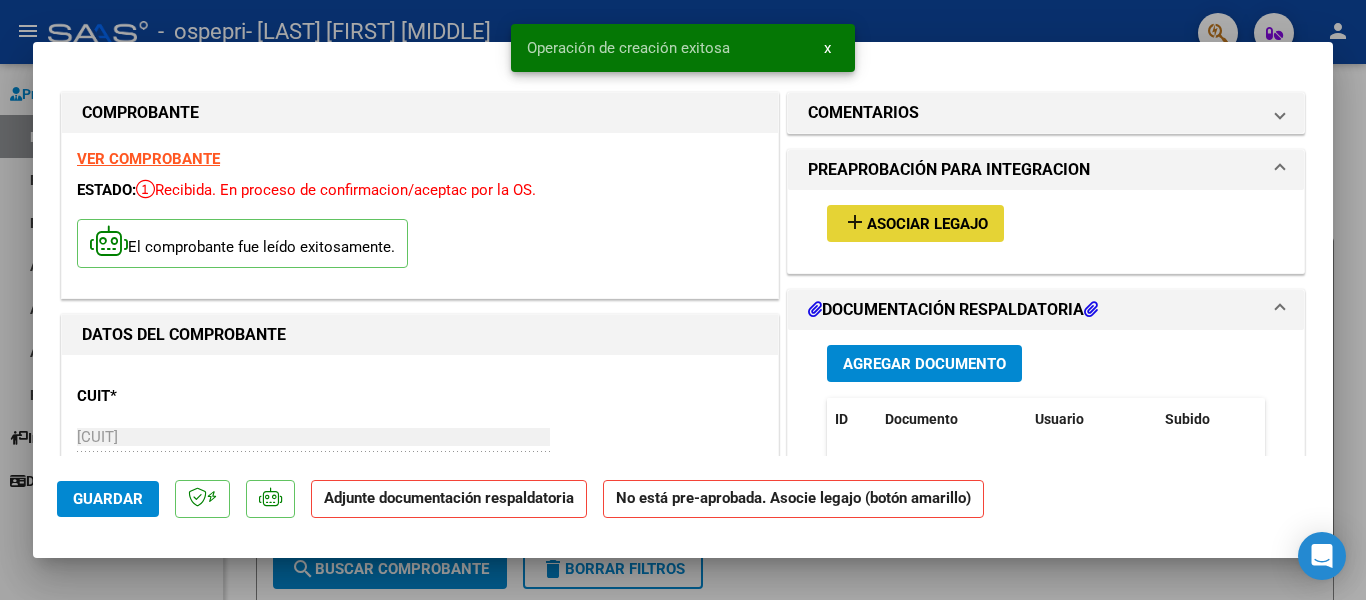 click on "Asociar Legajo" at bounding box center (927, 224) 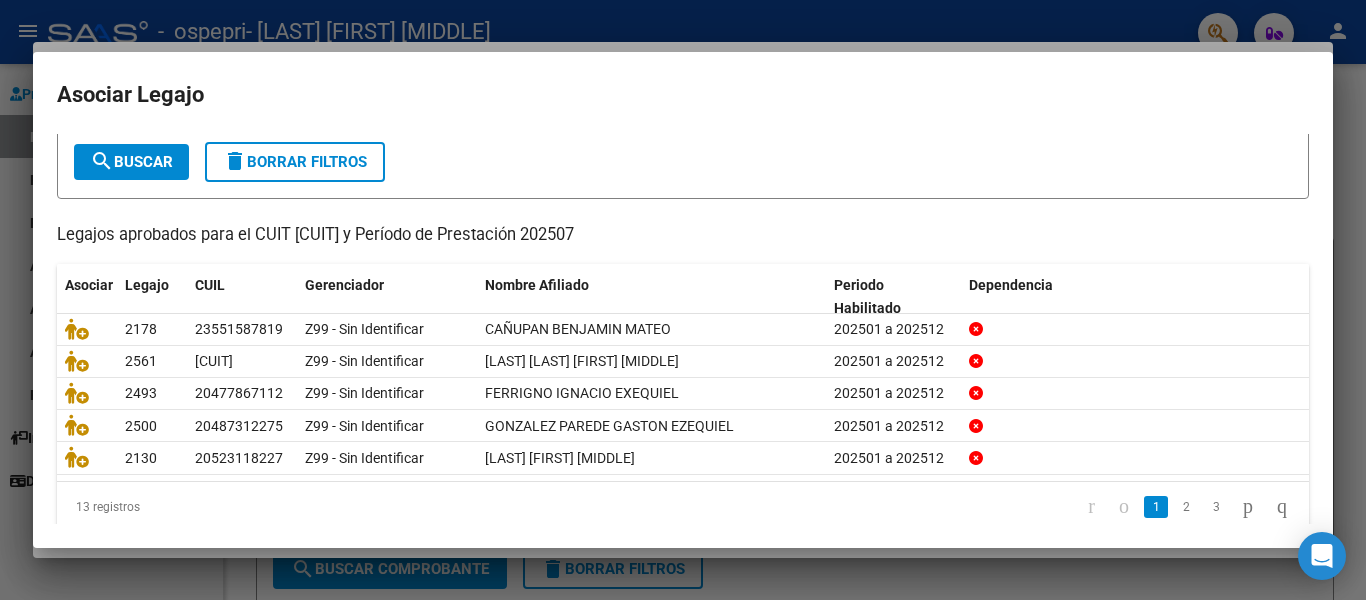 scroll, scrollTop: 120, scrollLeft: 0, axis: vertical 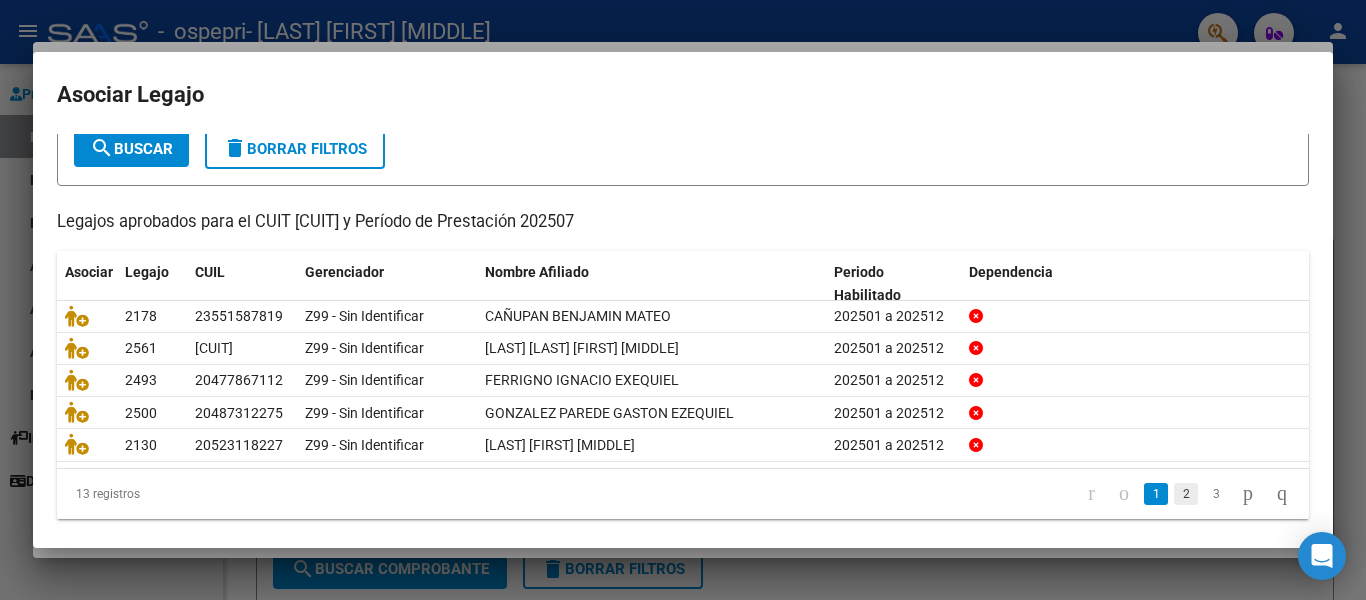 click on "2" 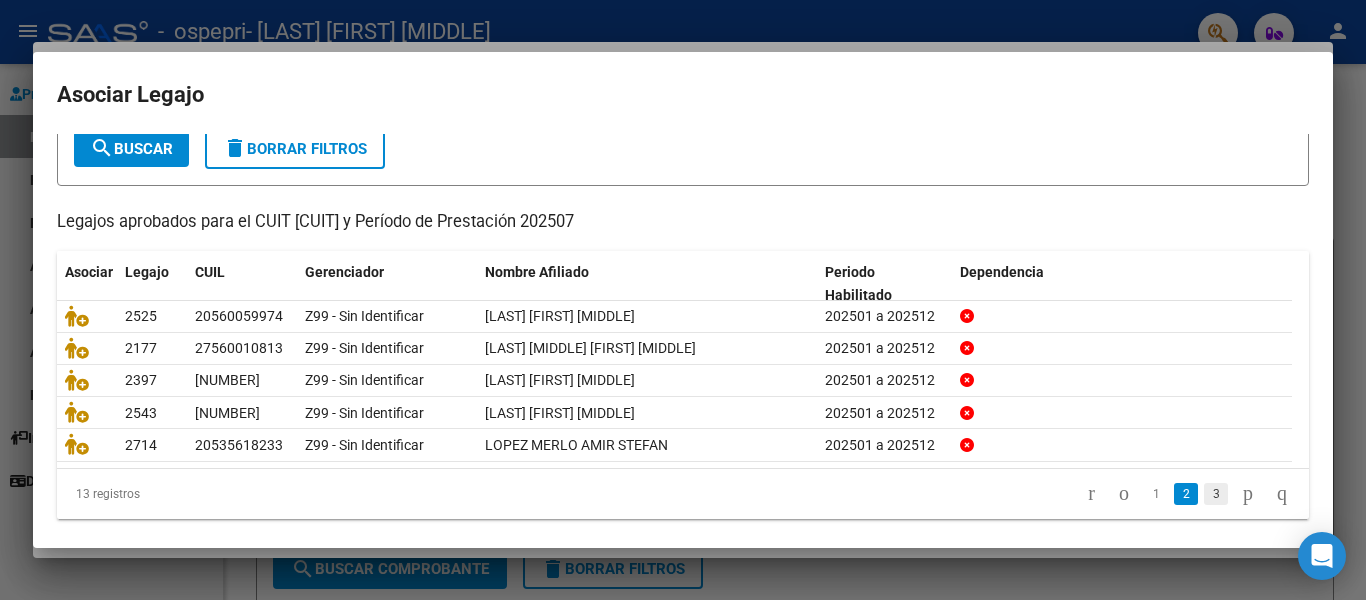 click on "3" 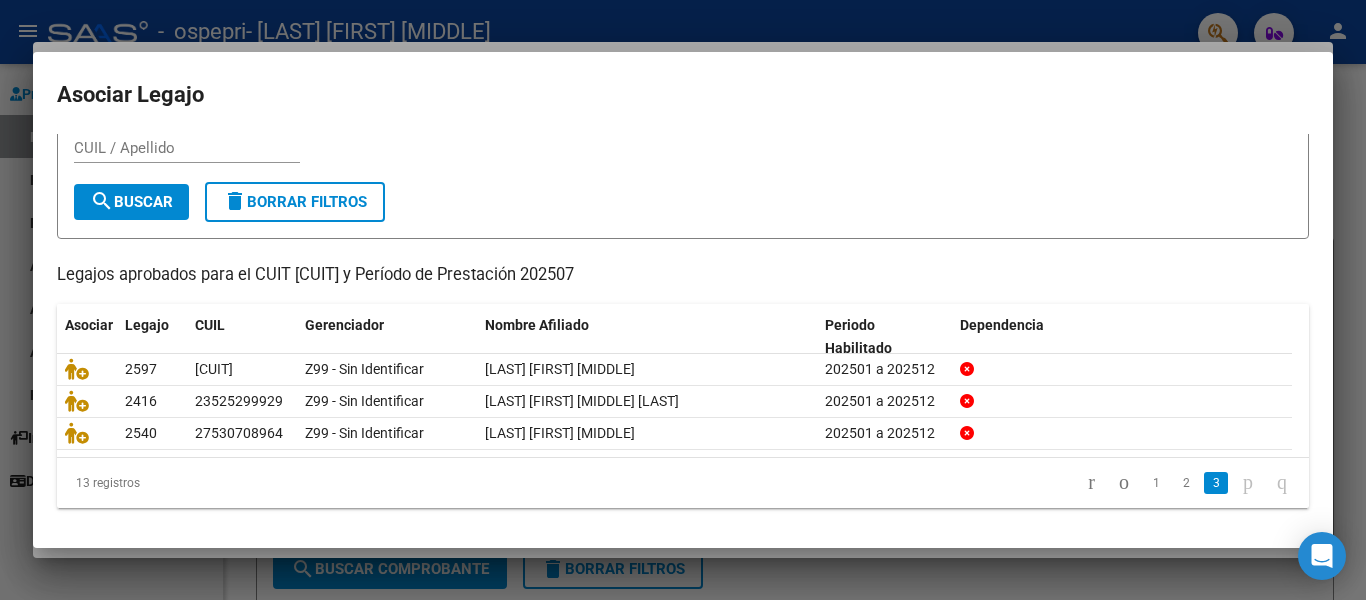 scroll, scrollTop: 67, scrollLeft: 0, axis: vertical 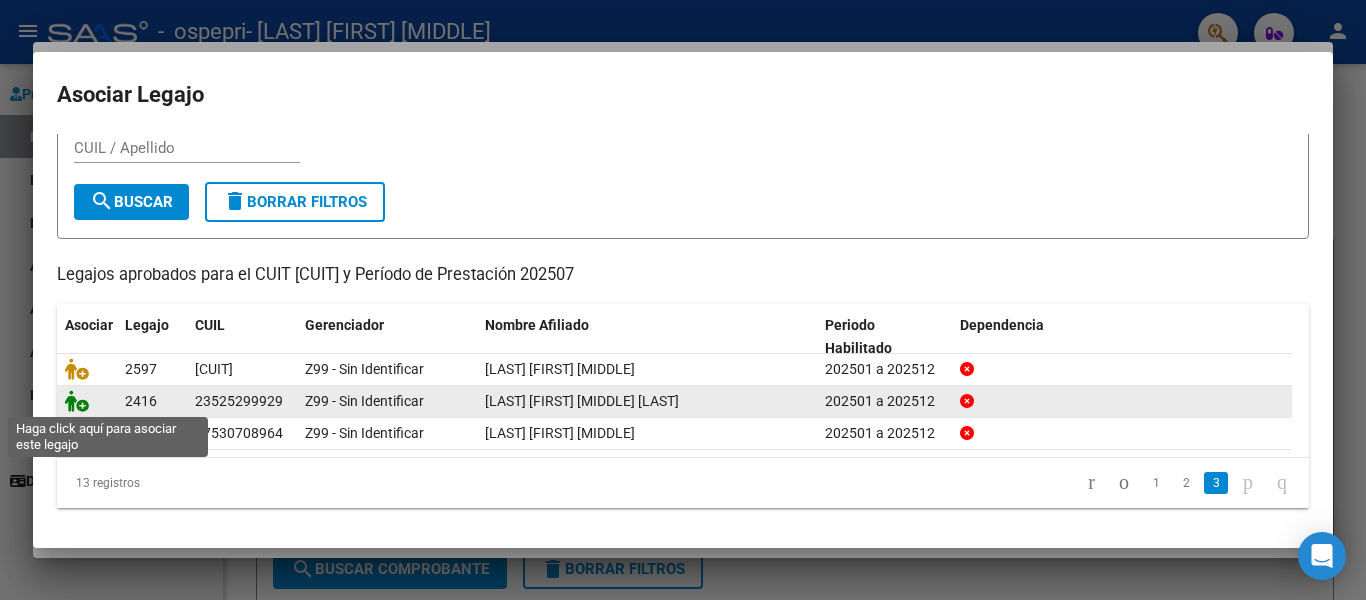 click 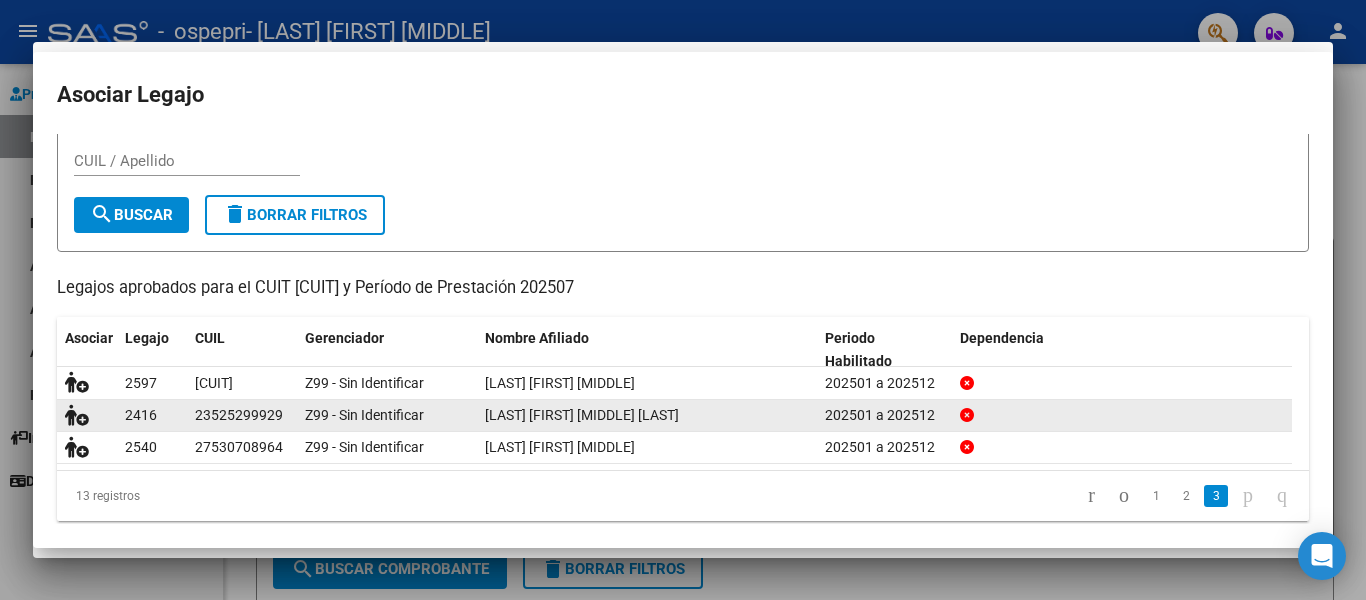 scroll, scrollTop: 80, scrollLeft: 0, axis: vertical 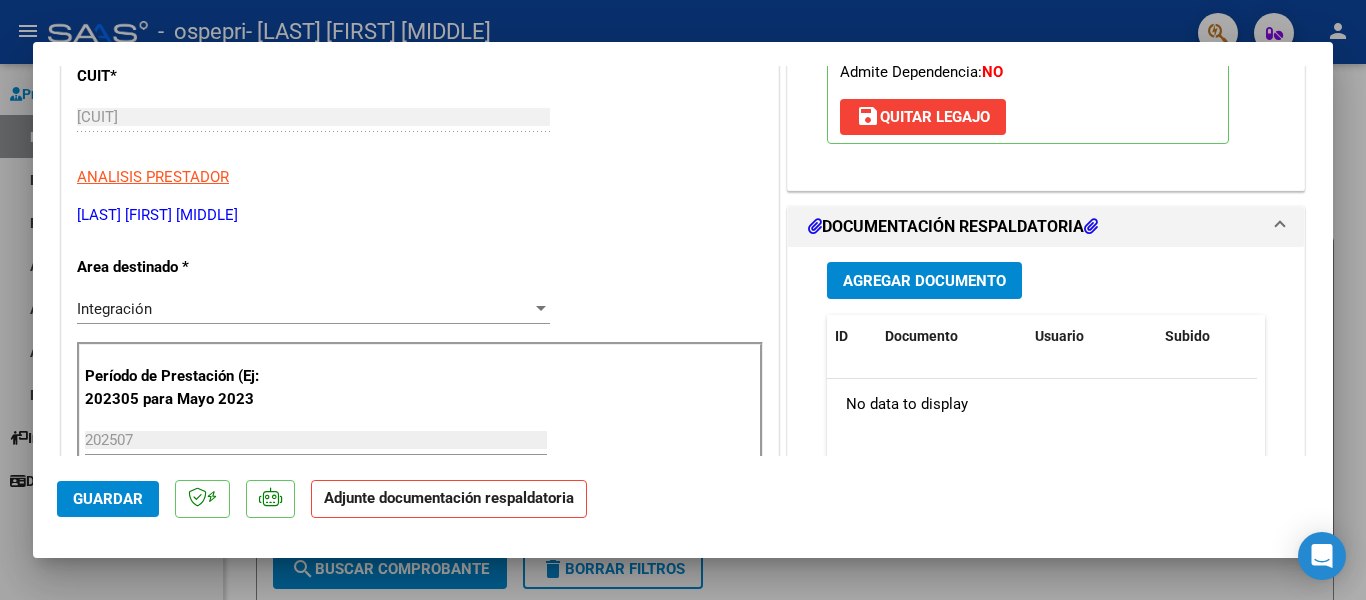 click on "Agregar Documento" at bounding box center (924, 281) 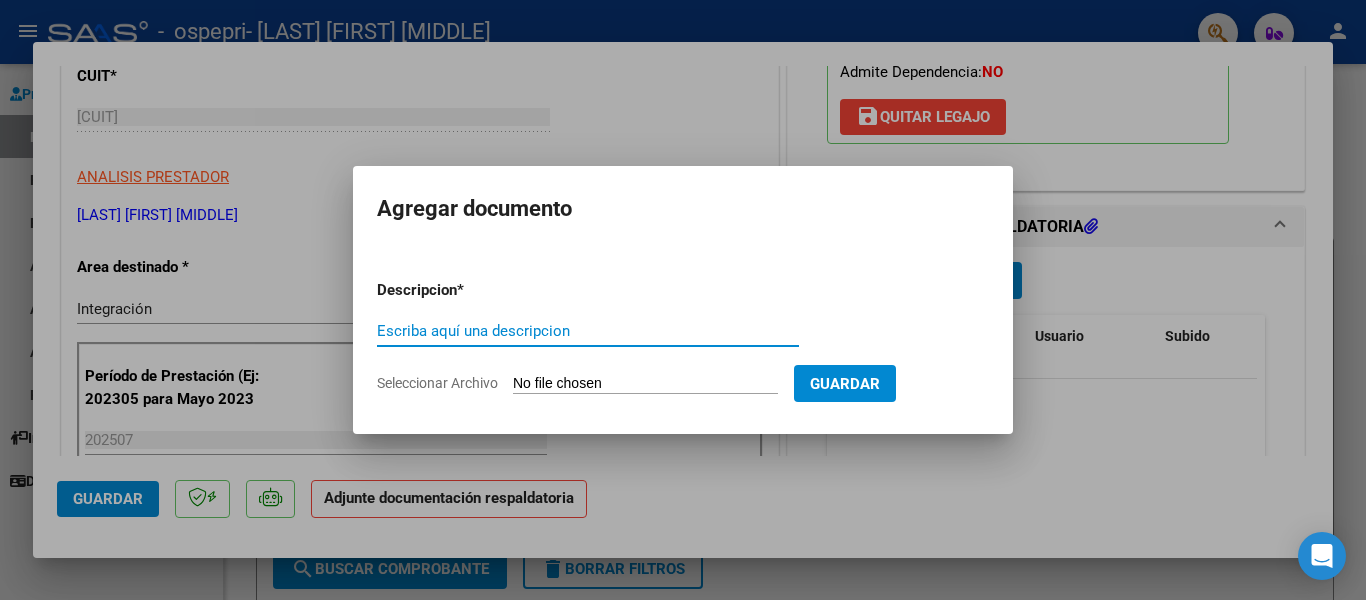 click on "Escriba aquí una descripcion" at bounding box center [588, 331] 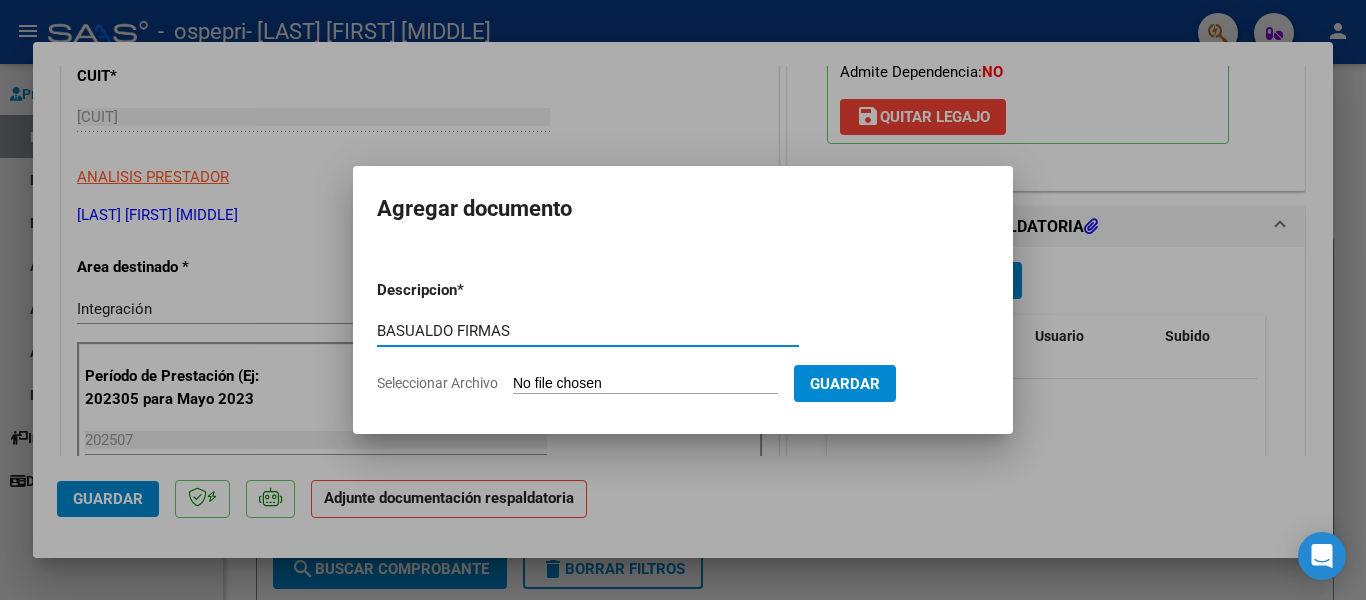 type on "BASUALDO FIRMAS" 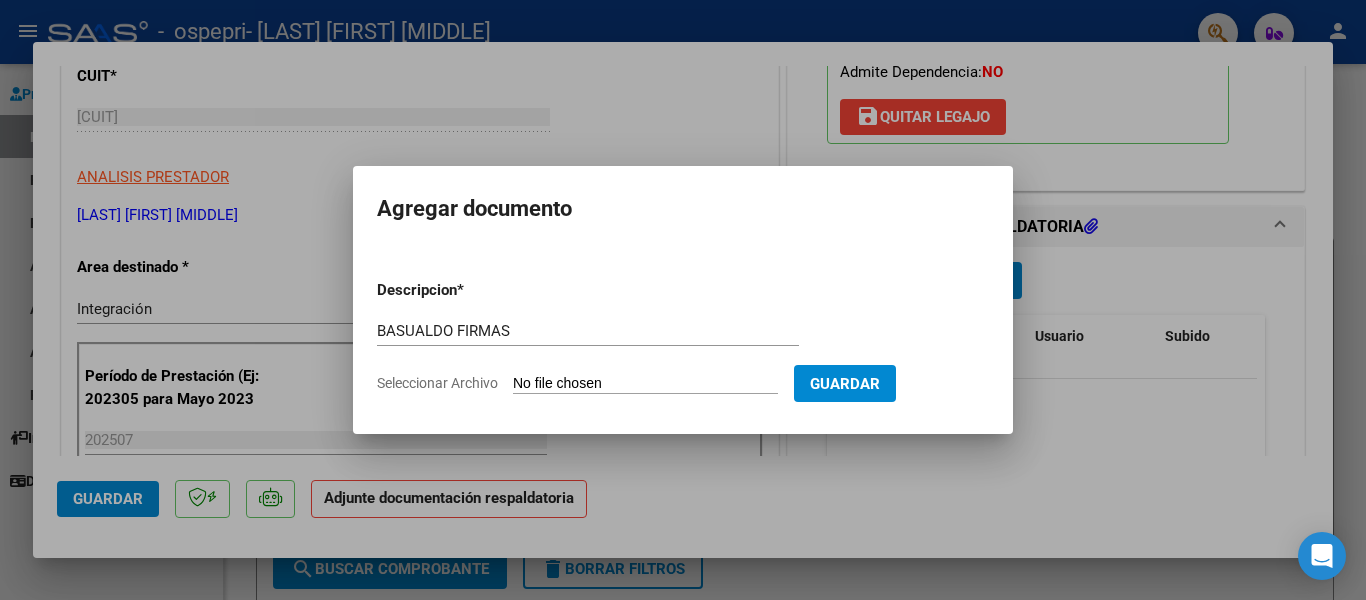 click on "Seleccionar Archivo" at bounding box center (645, 384) 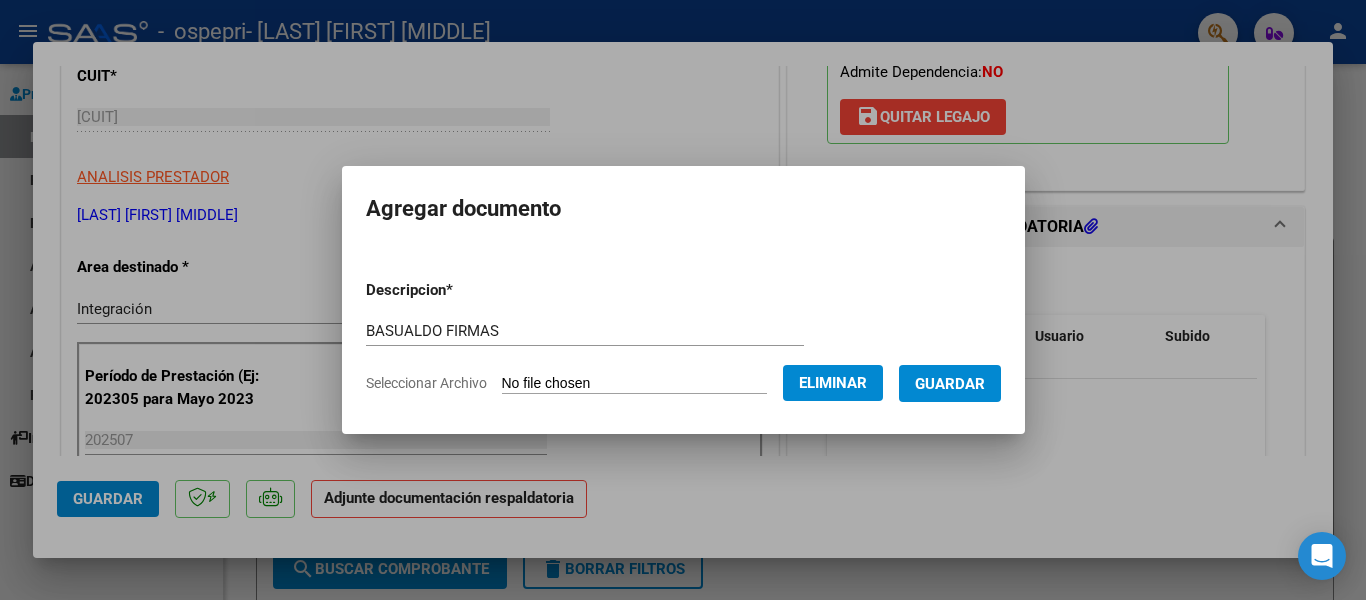 click on "Guardar" at bounding box center (950, 384) 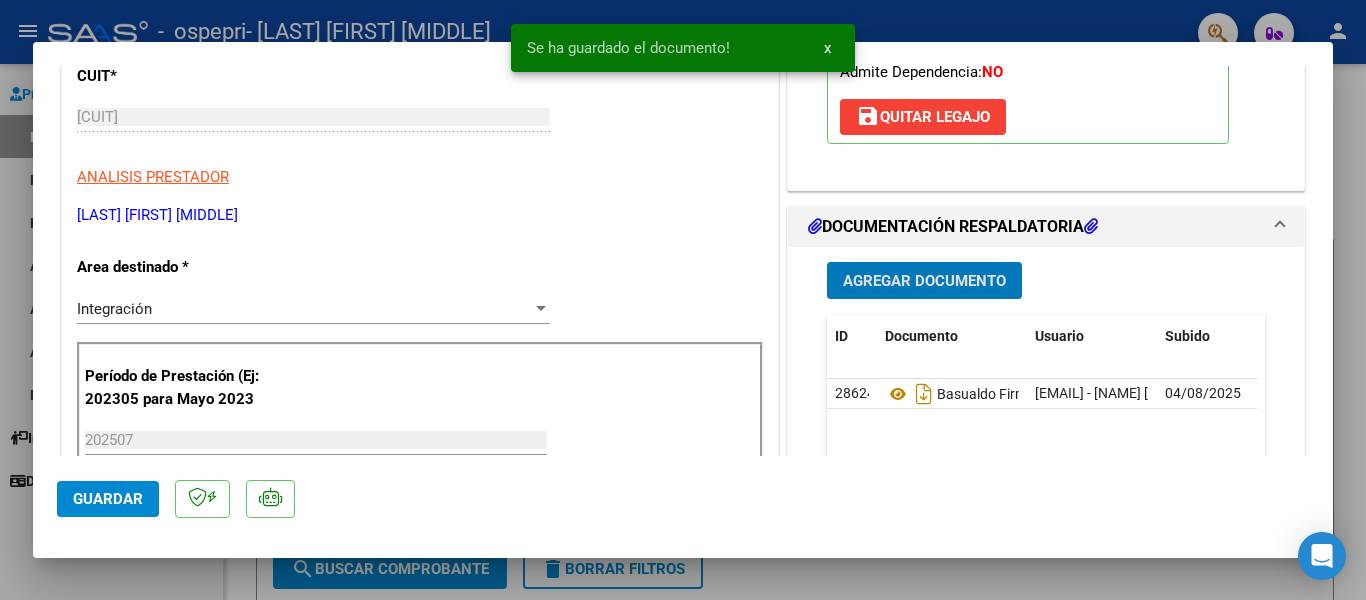 click on "Guardar" 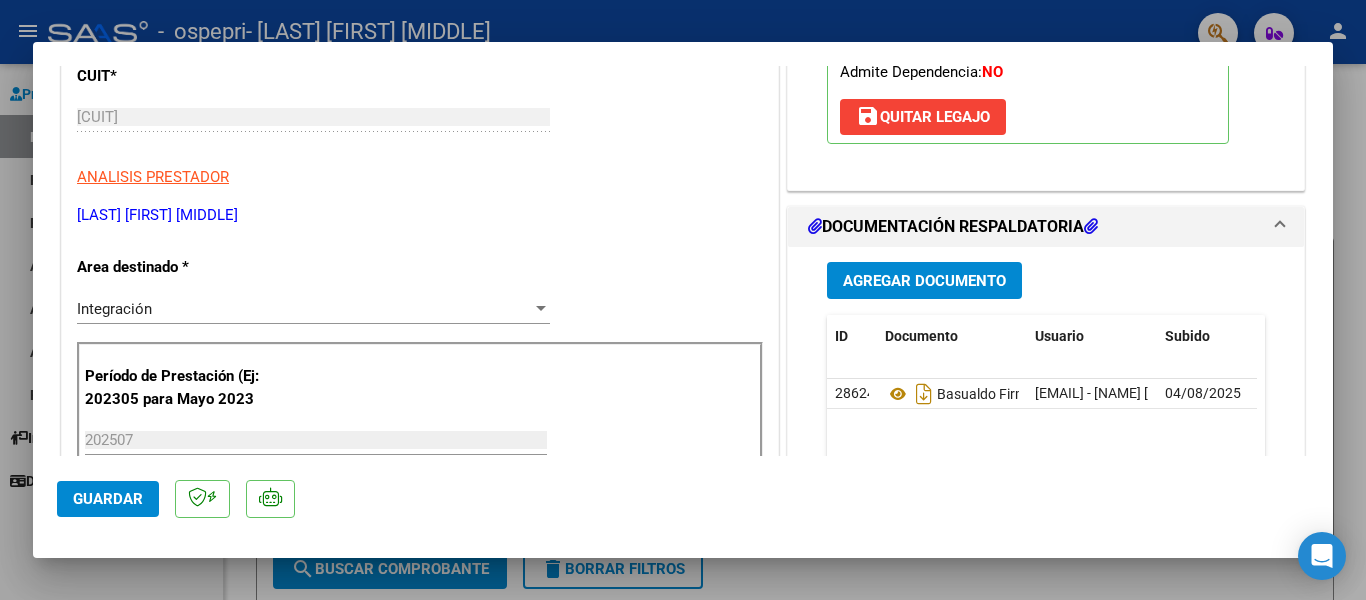click at bounding box center [683, 300] 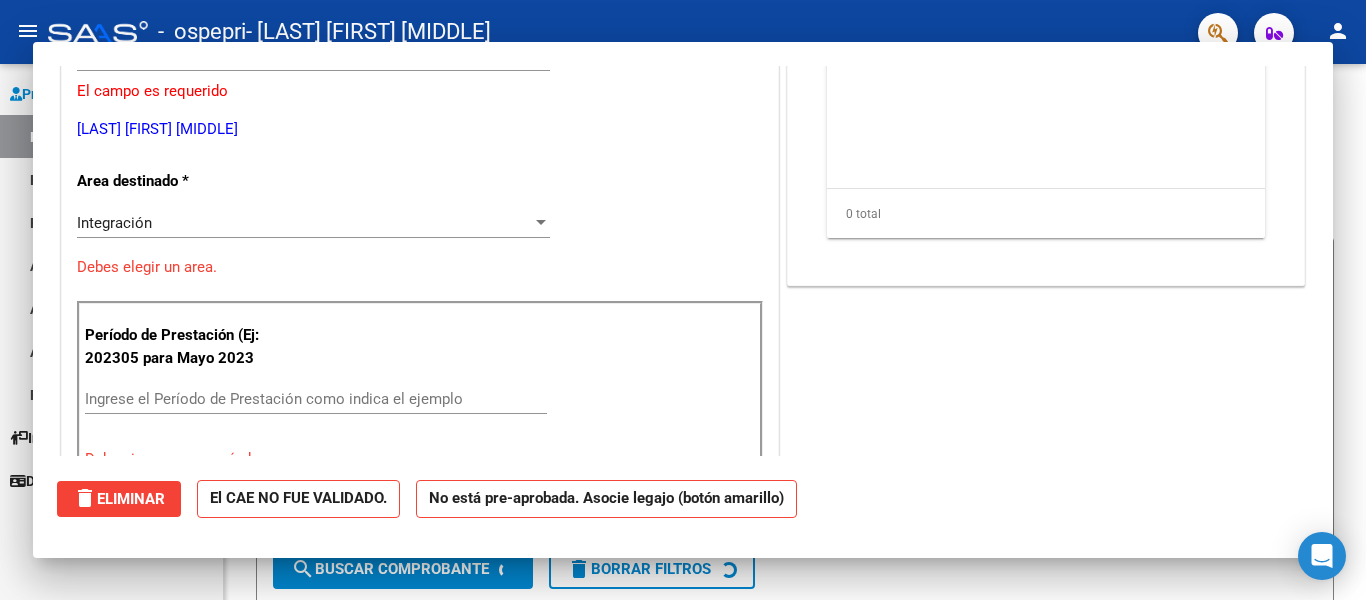 scroll, scrollTop: 259, scrollLeft: 0, axis: vertical 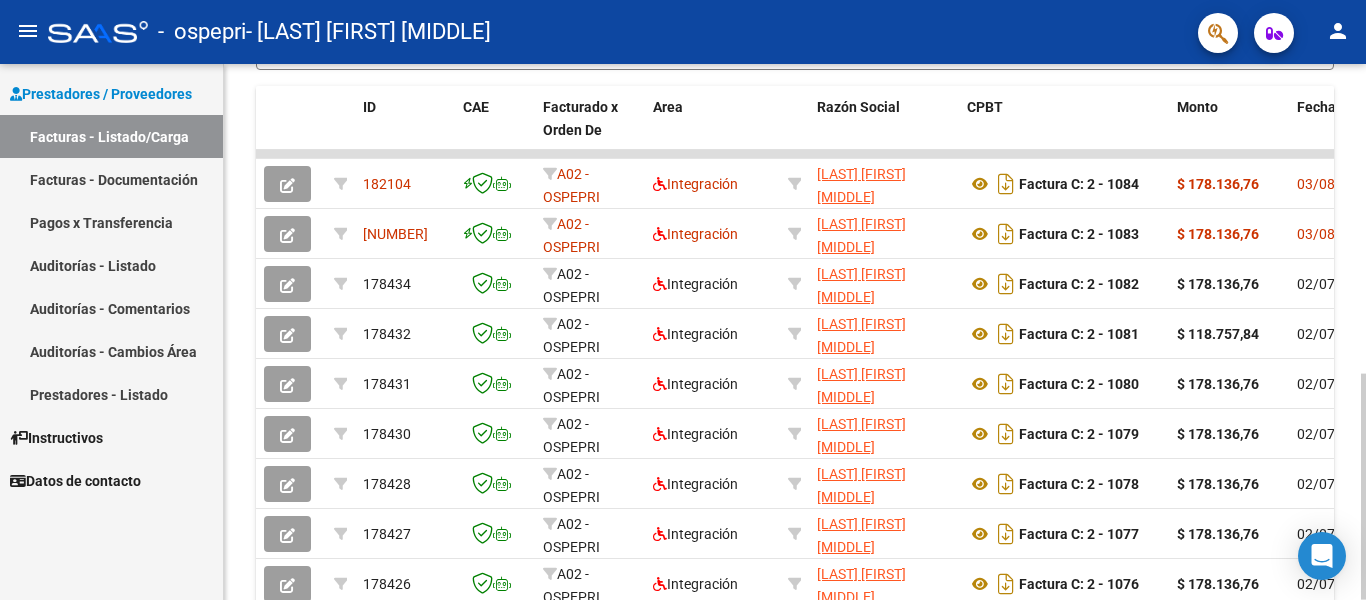 click 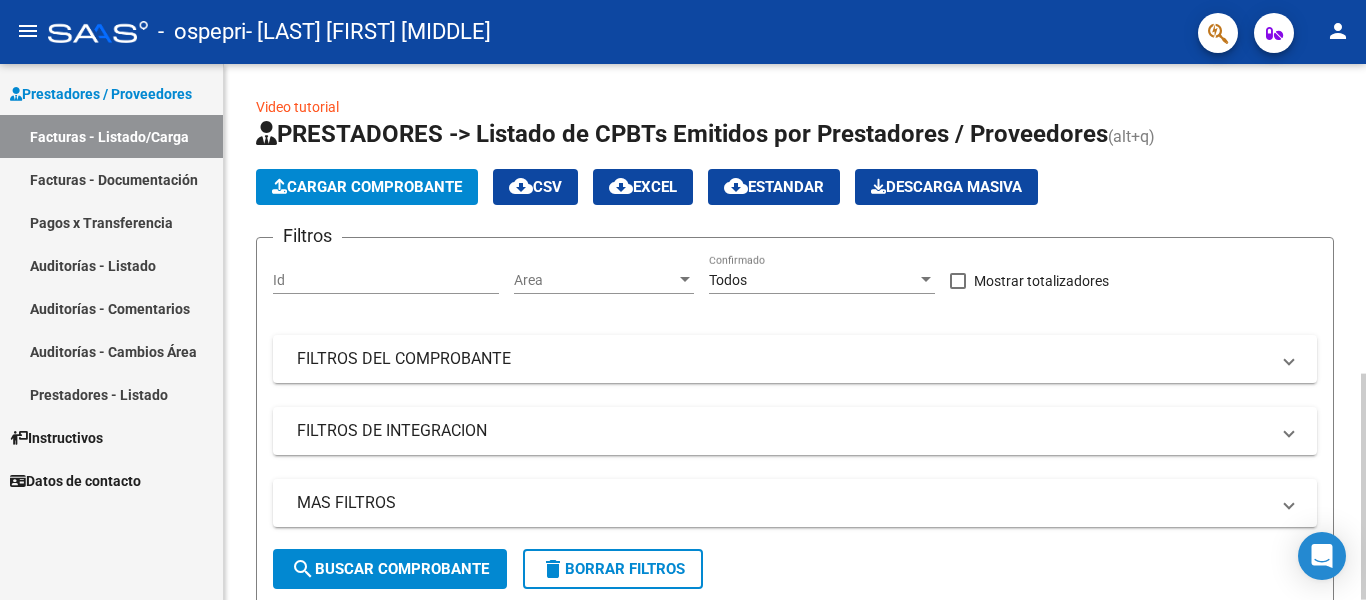click 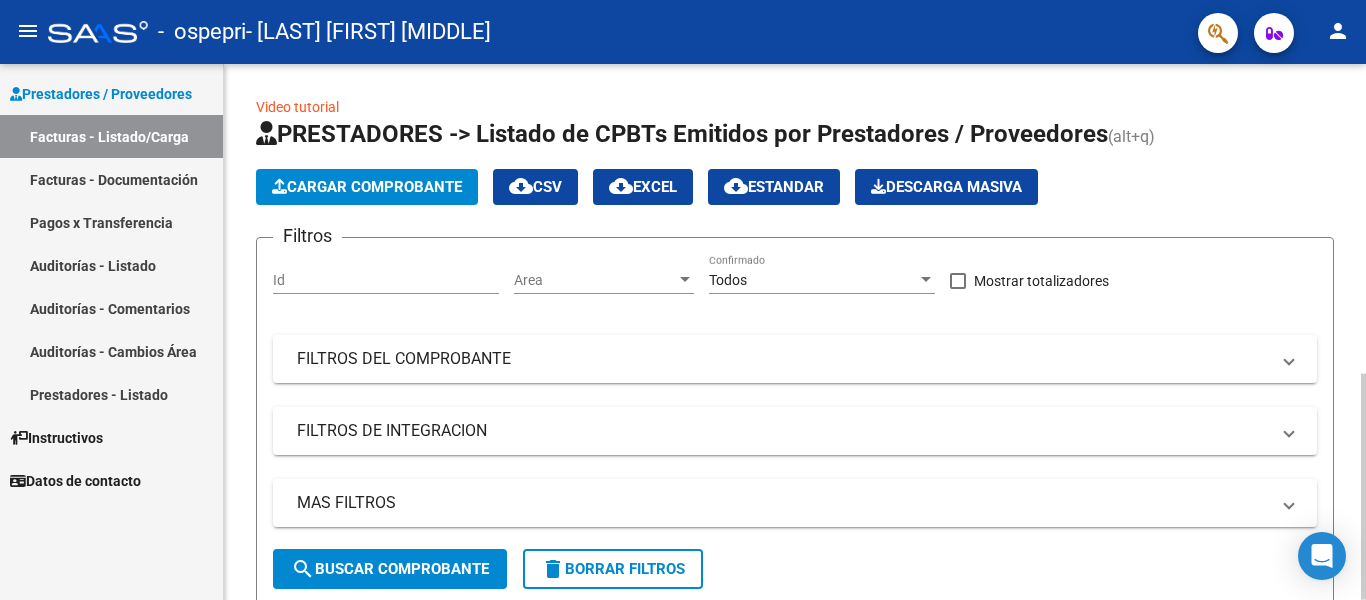 click on "Cargar Comprobante" 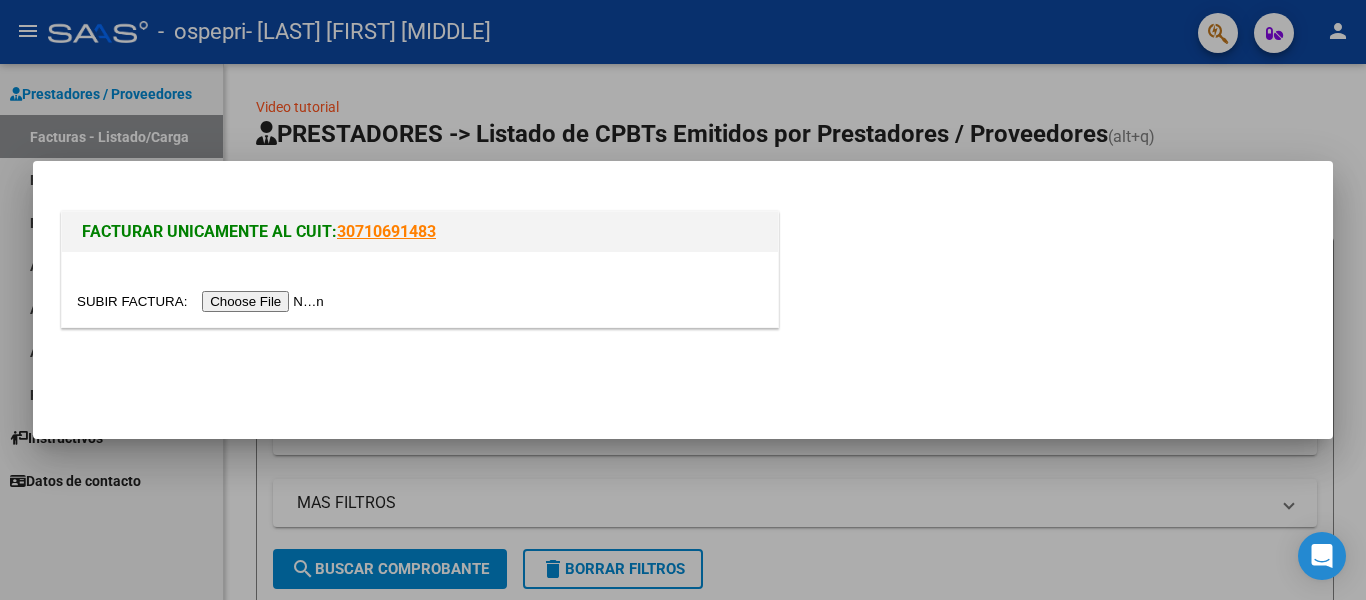 click at bounding box center [203, 301] 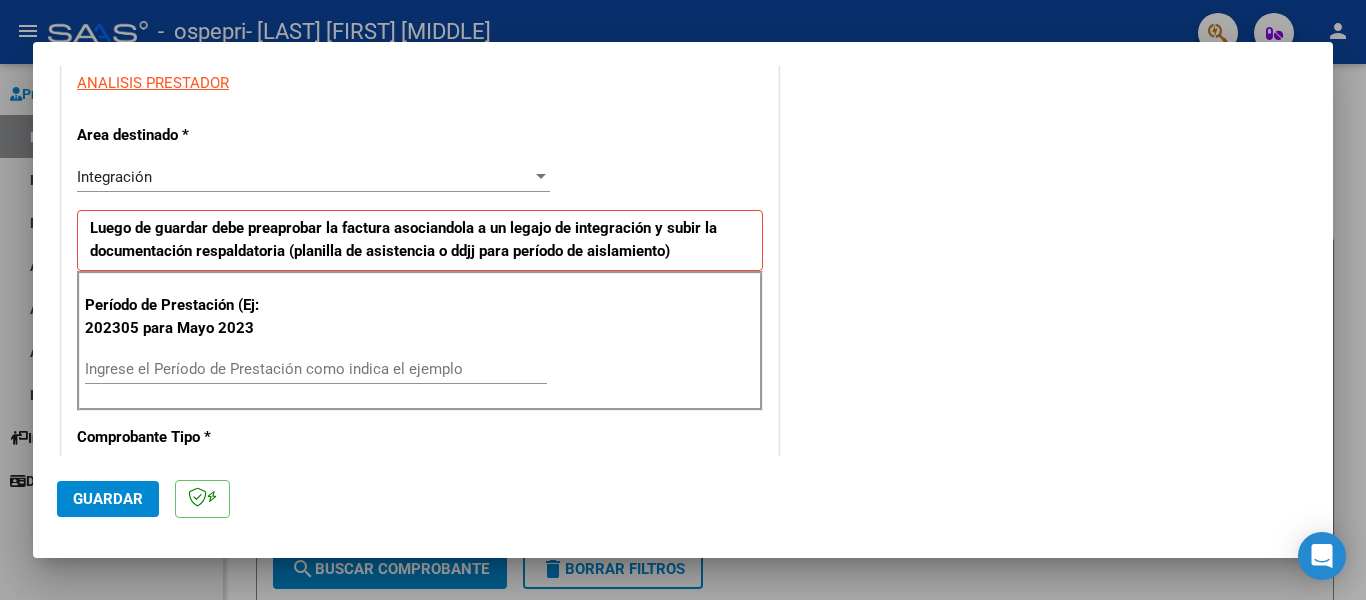 scroll, scrollTop: 400, scrollLeft: 0, axis: vertical 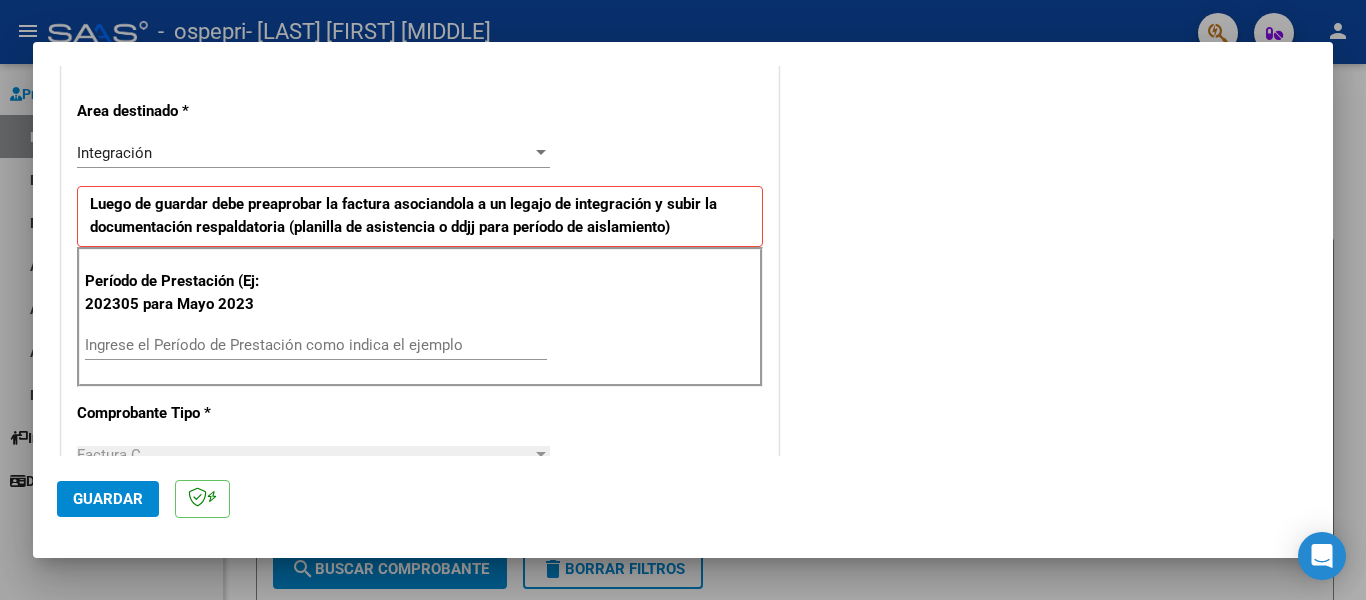 click on "Ingrese el Período de Prestación como indica el ejemplo" at bounding box center (316, 345) 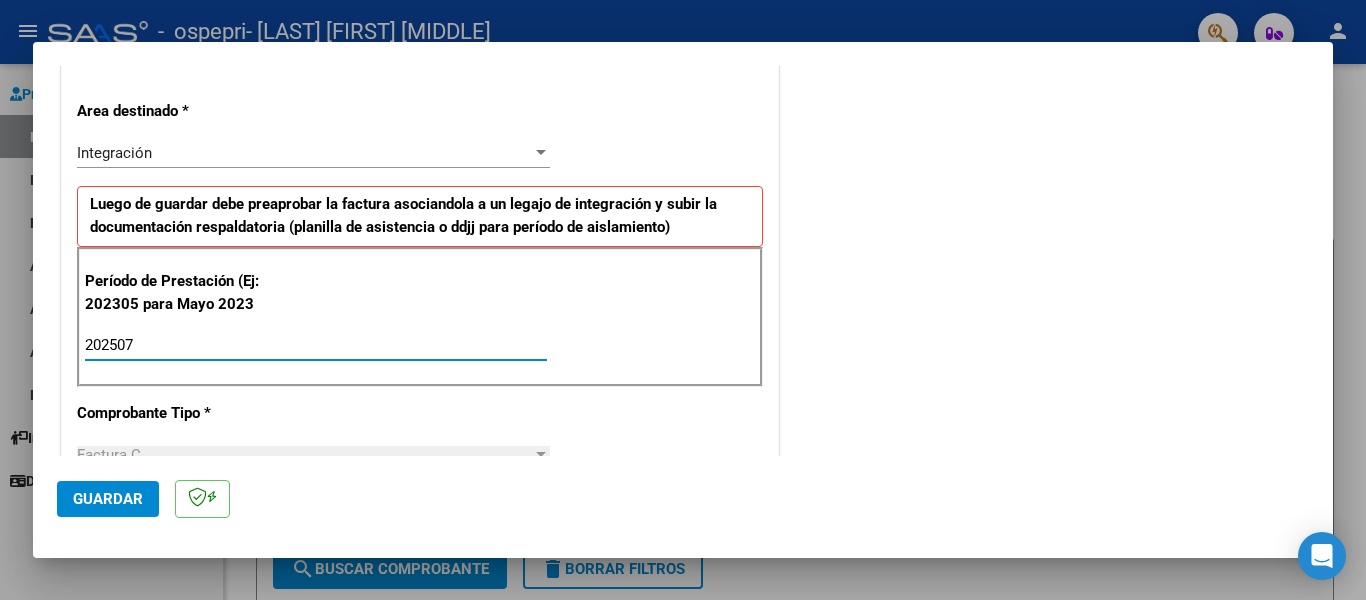 type on "202507" 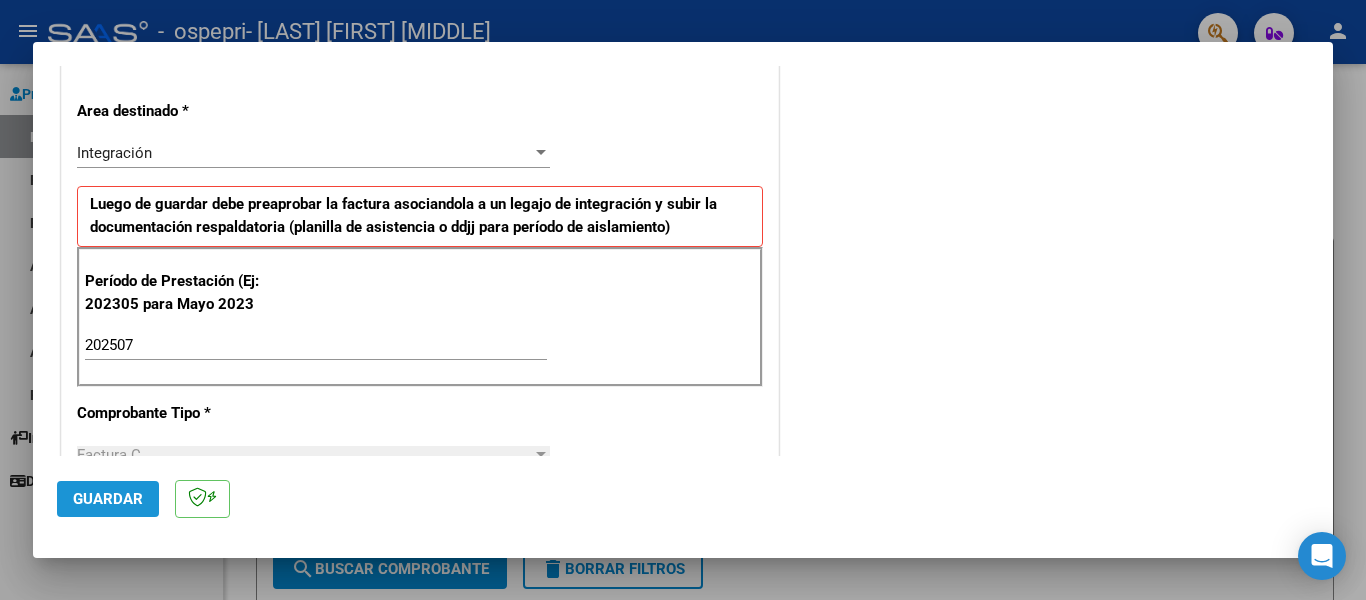 click on "Guardar" 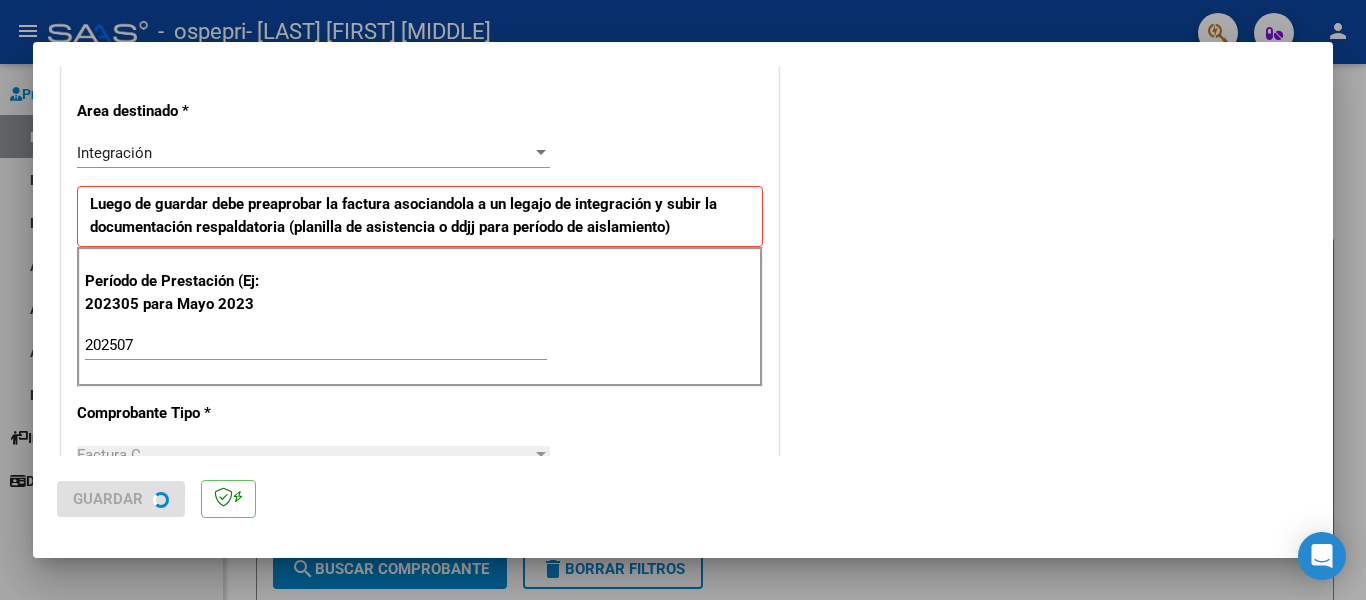 scroll, scrollTop: 0, scrollLeft: 0, axis: both 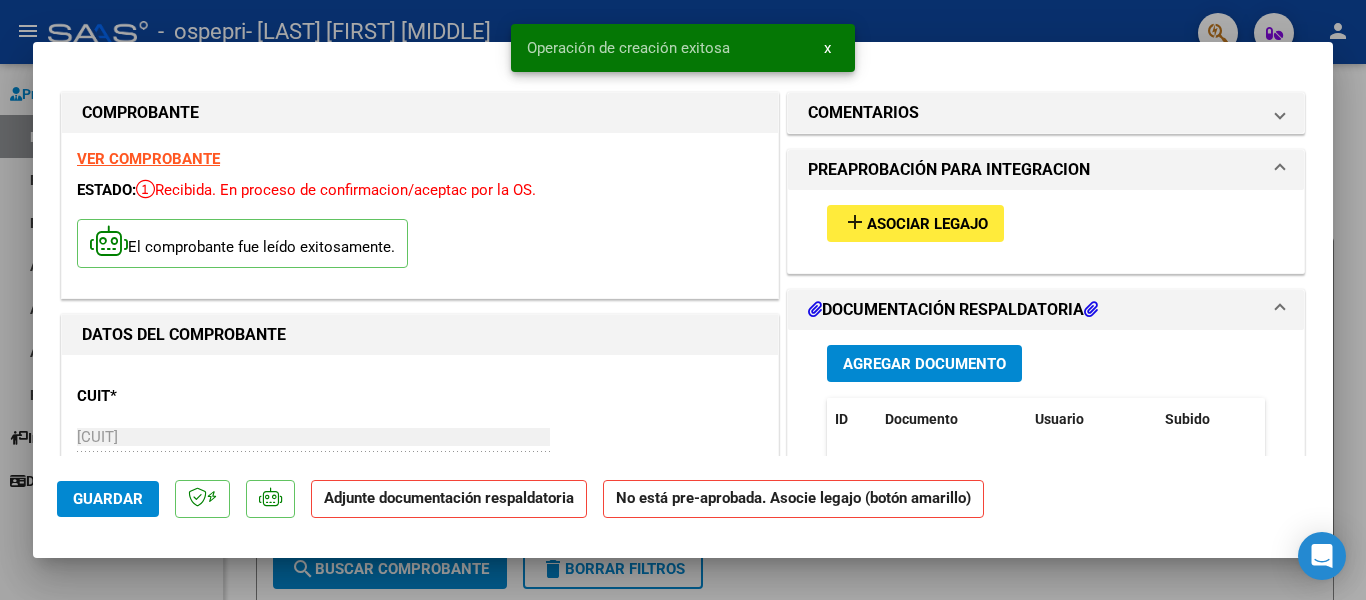 click on "add" at bounding box center (855, 222) 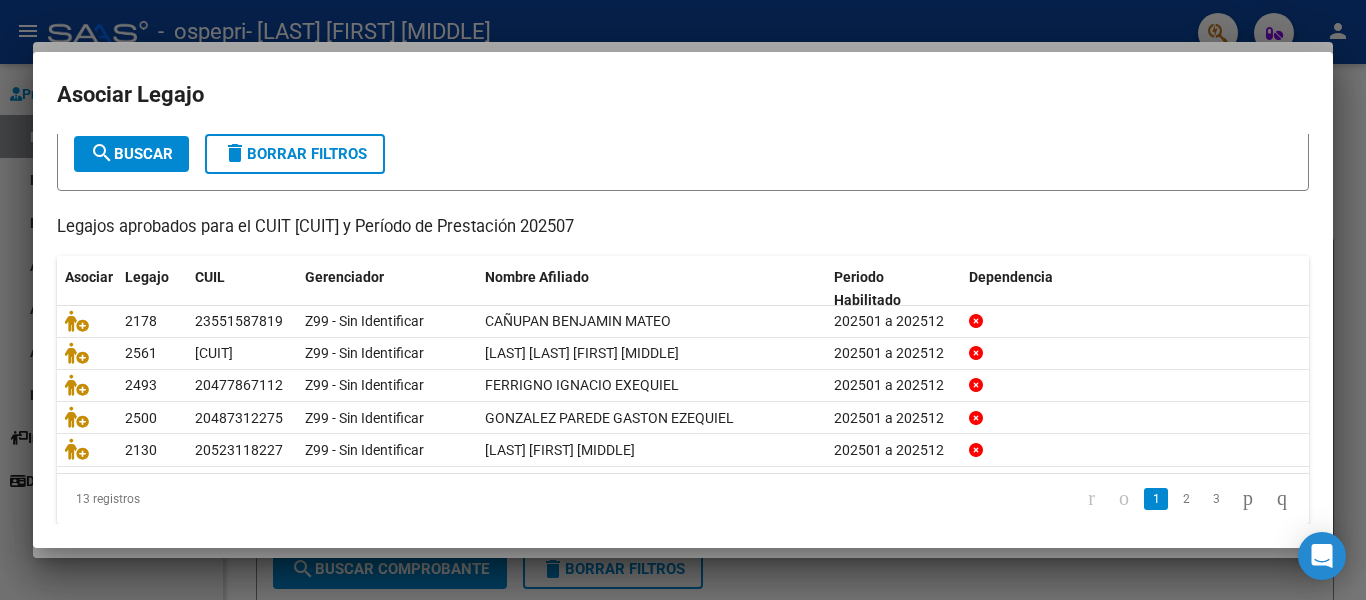 scroll, scrollTop: 120, scrollLeft: 0, axis: vertical 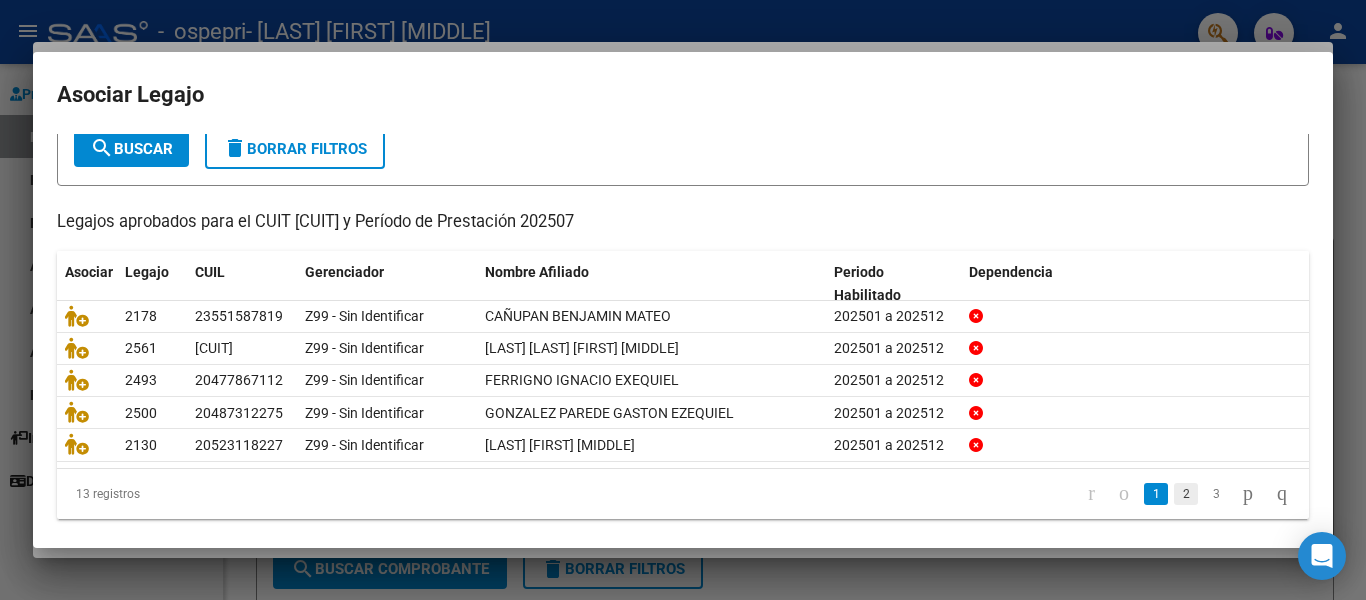 click on "2" 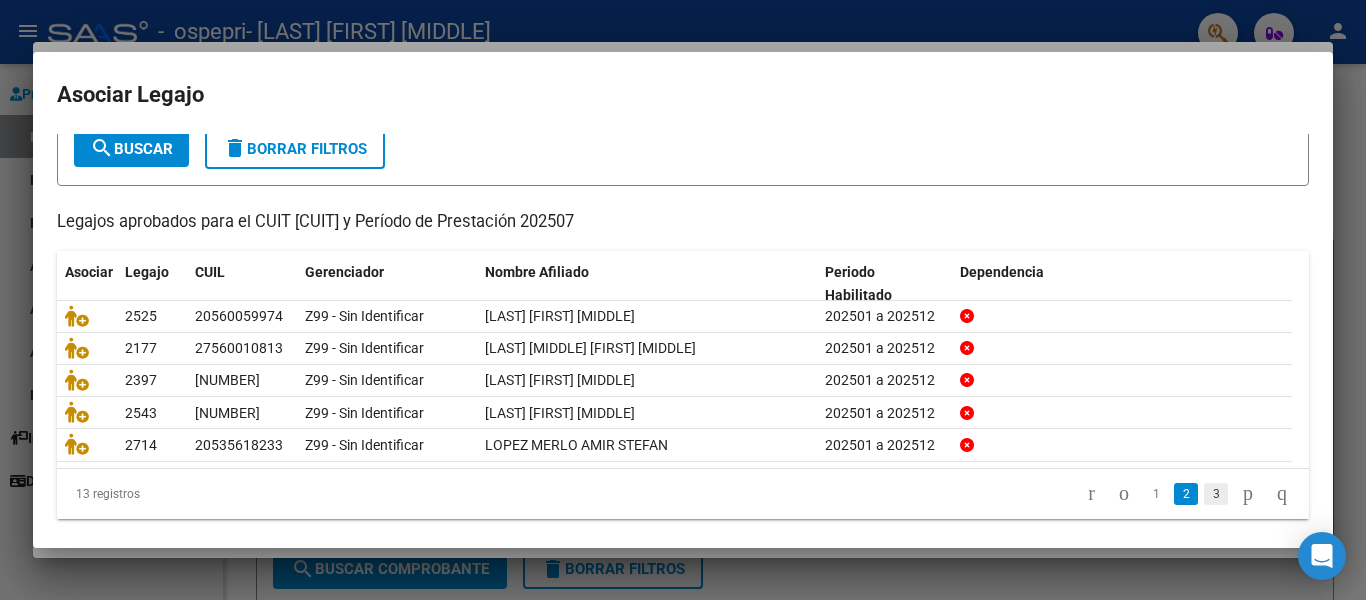 click on "3" 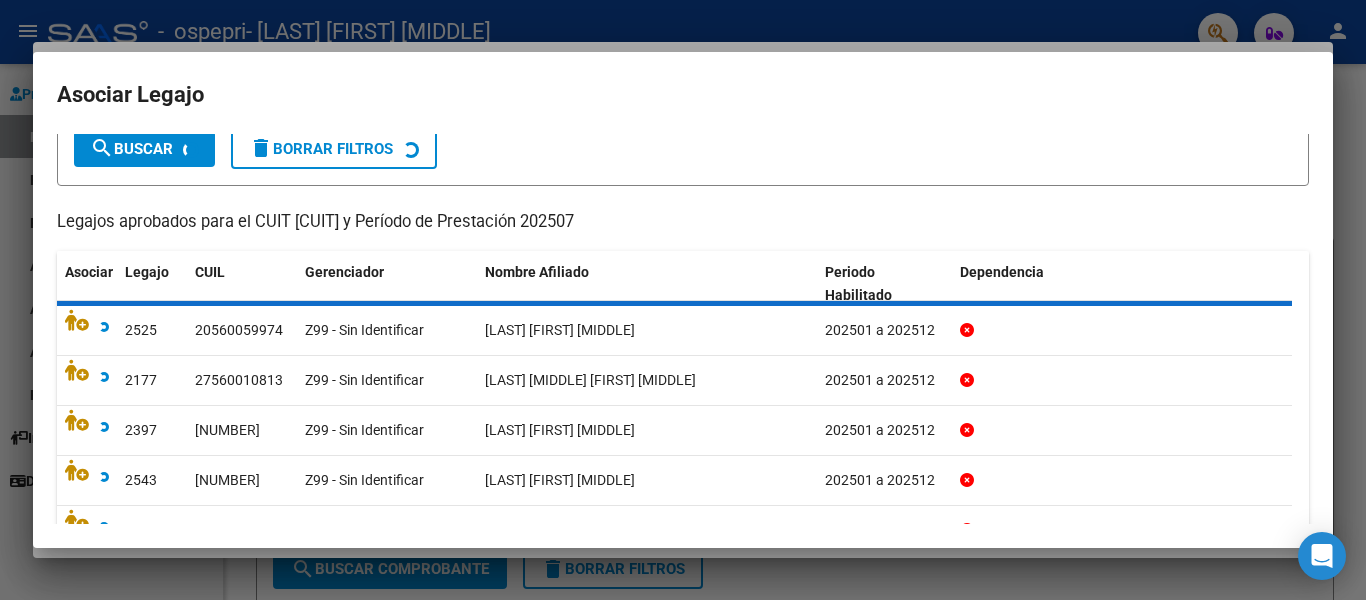 scroll, scrollTop: 67, scrollLeft: 0, axis: vertical 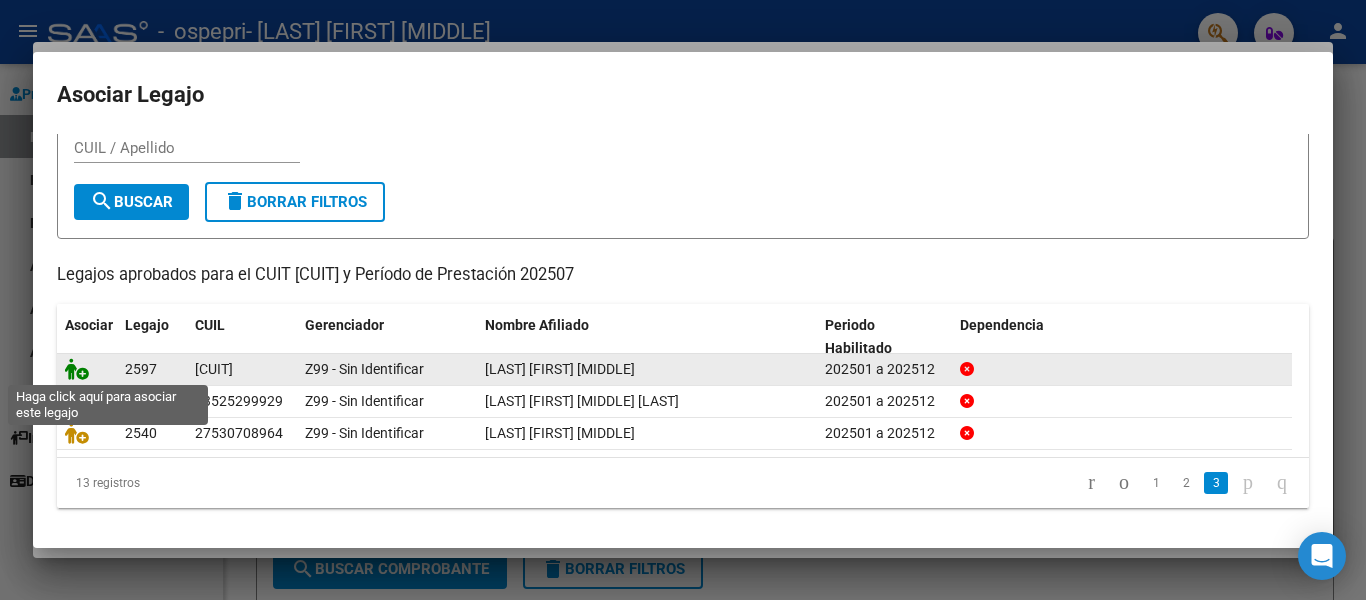 click 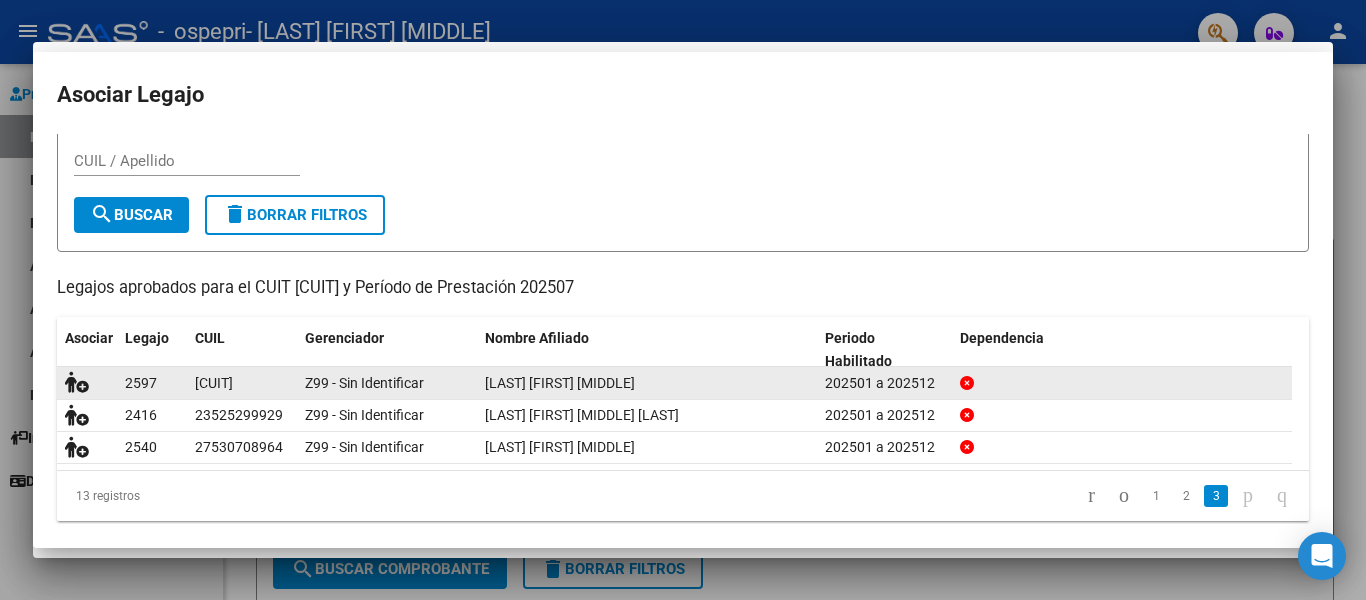 scroll, scrollTop: 80, scrollLeft: 0, axis: vertical 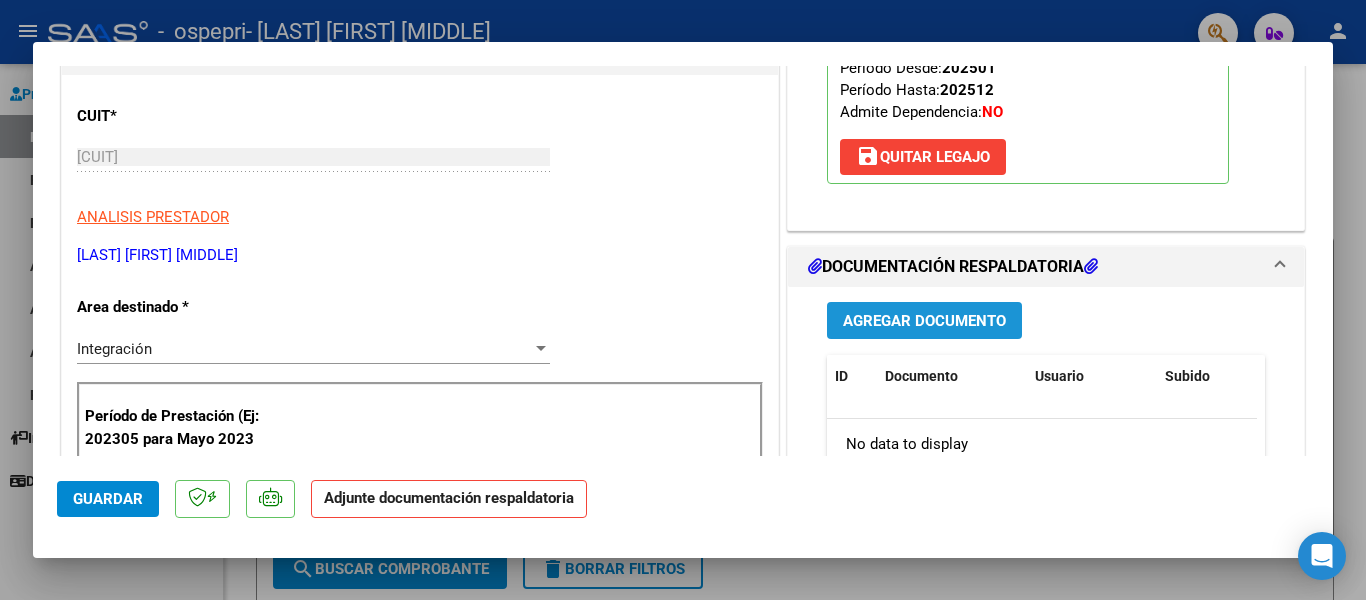 click on "Agregar Documento" at bounding box center [924, 321] 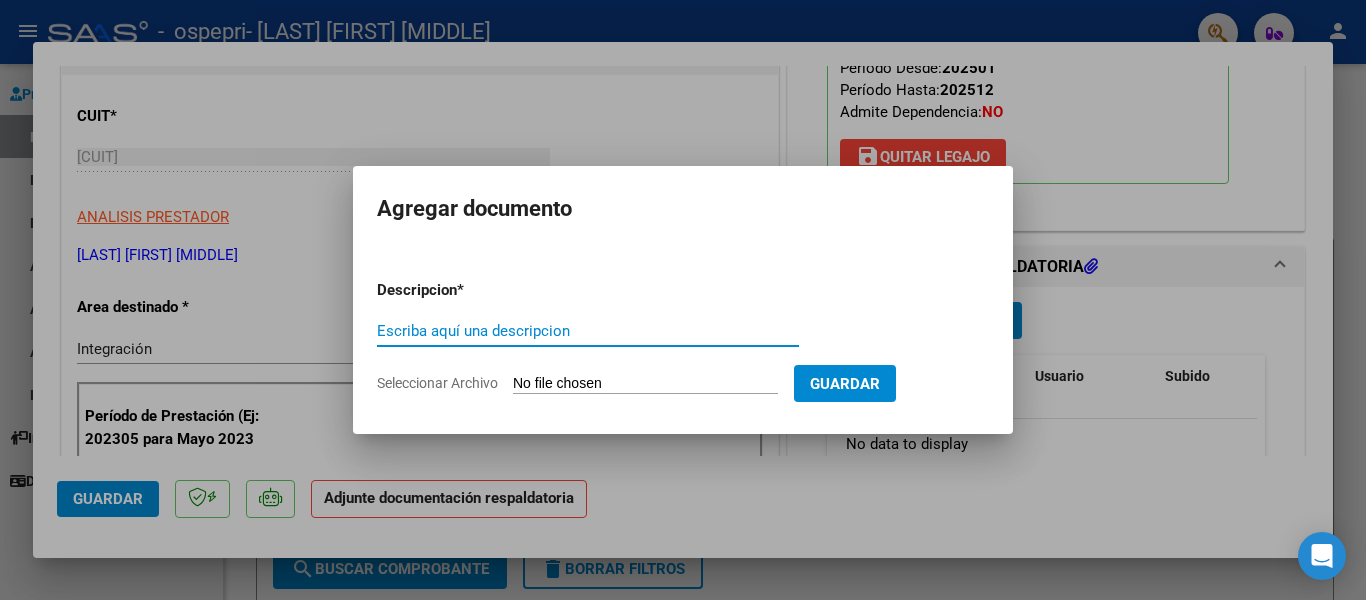 click on "Escriba aquí una descripcion" at bounding box center (588, 331) 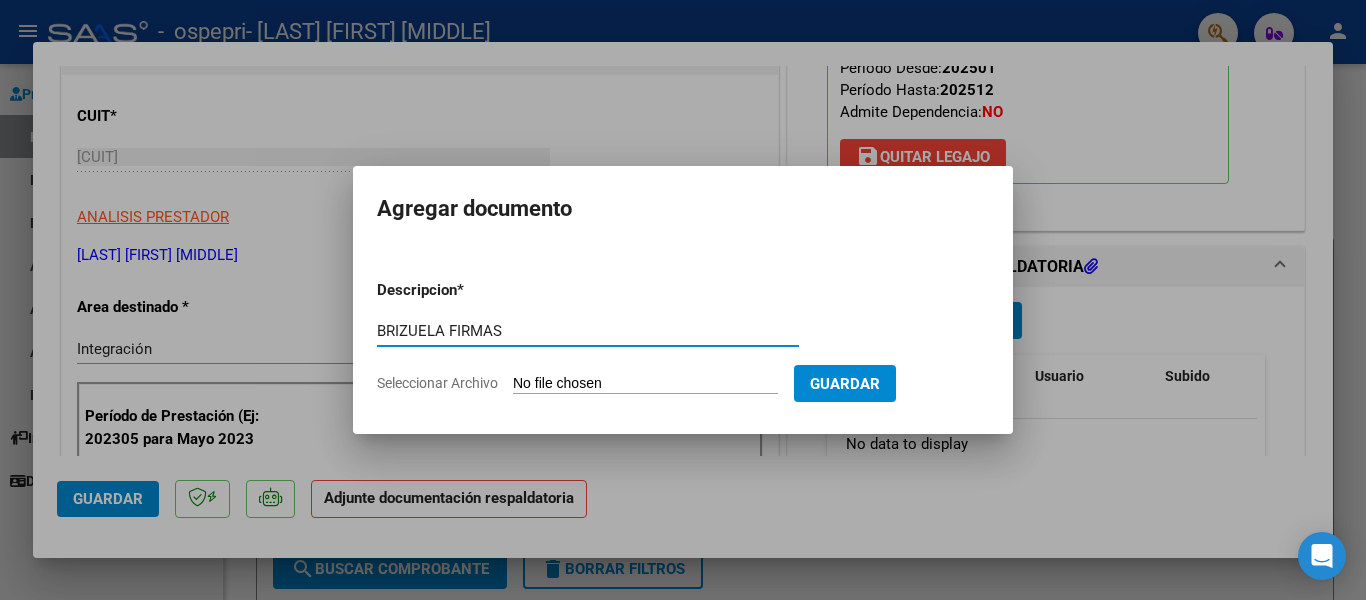 type on "BRIZUELA FIRMAS" 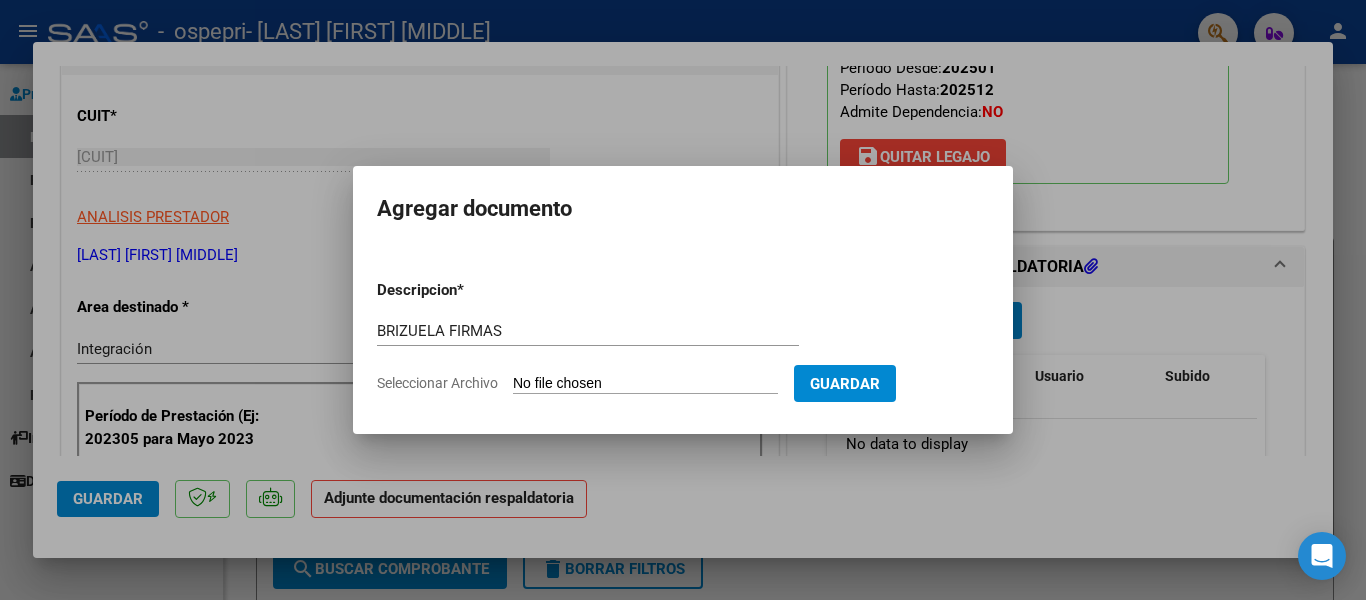 type on "C:\fakepath\[FILENAME].pdf" 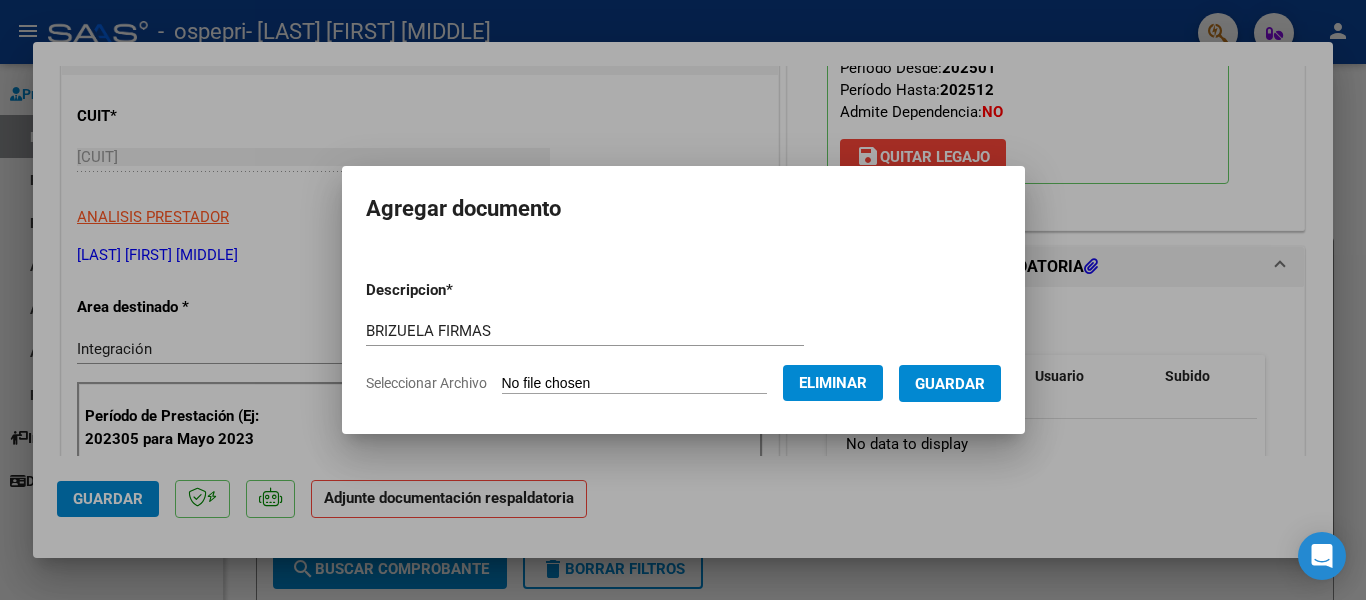 click on "Guardar" at bounding box center [950, 384] 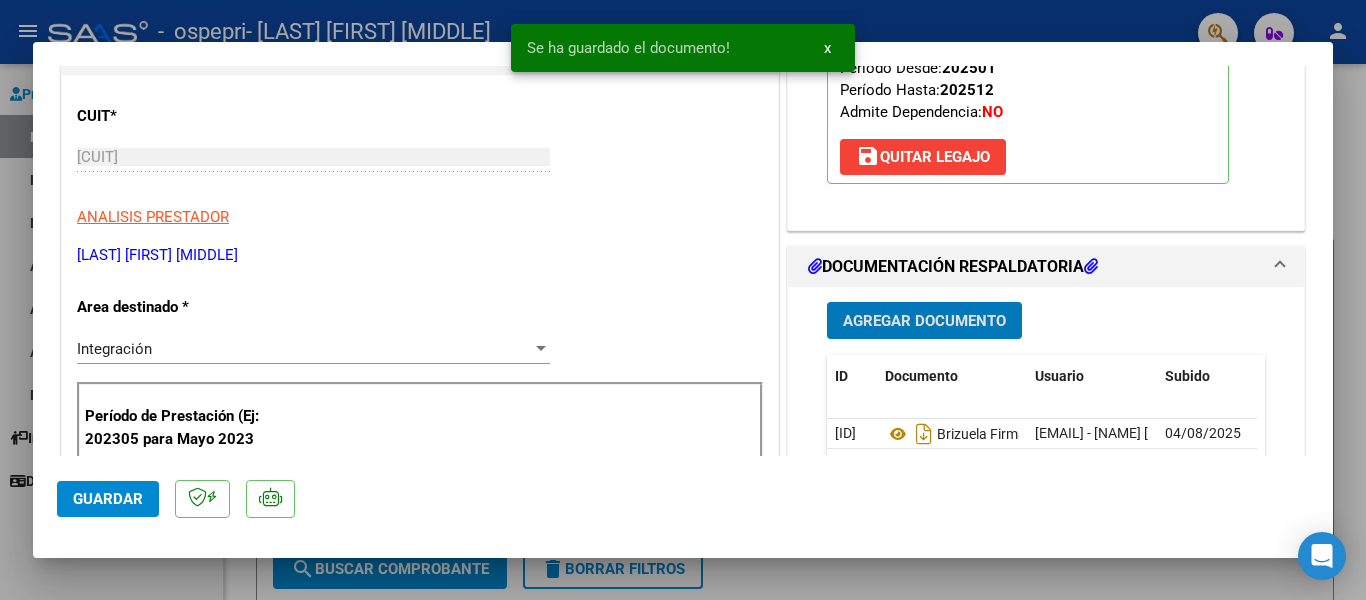 click on "Guardar" 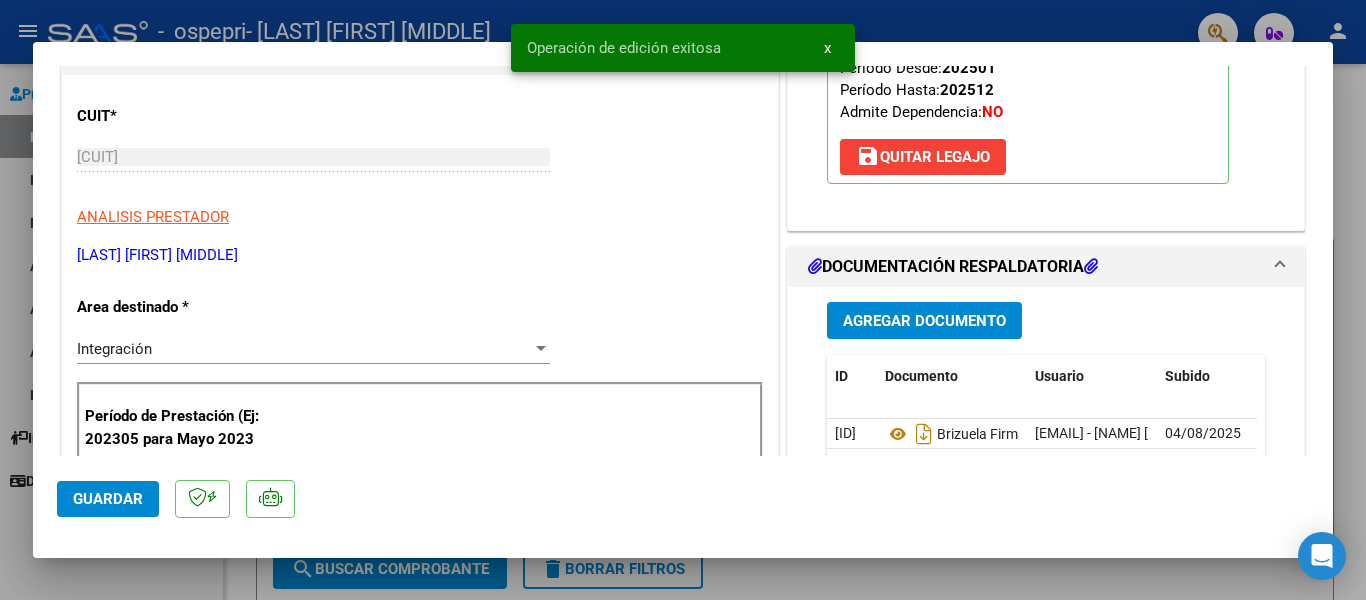 click at bounding box center [683, 300] 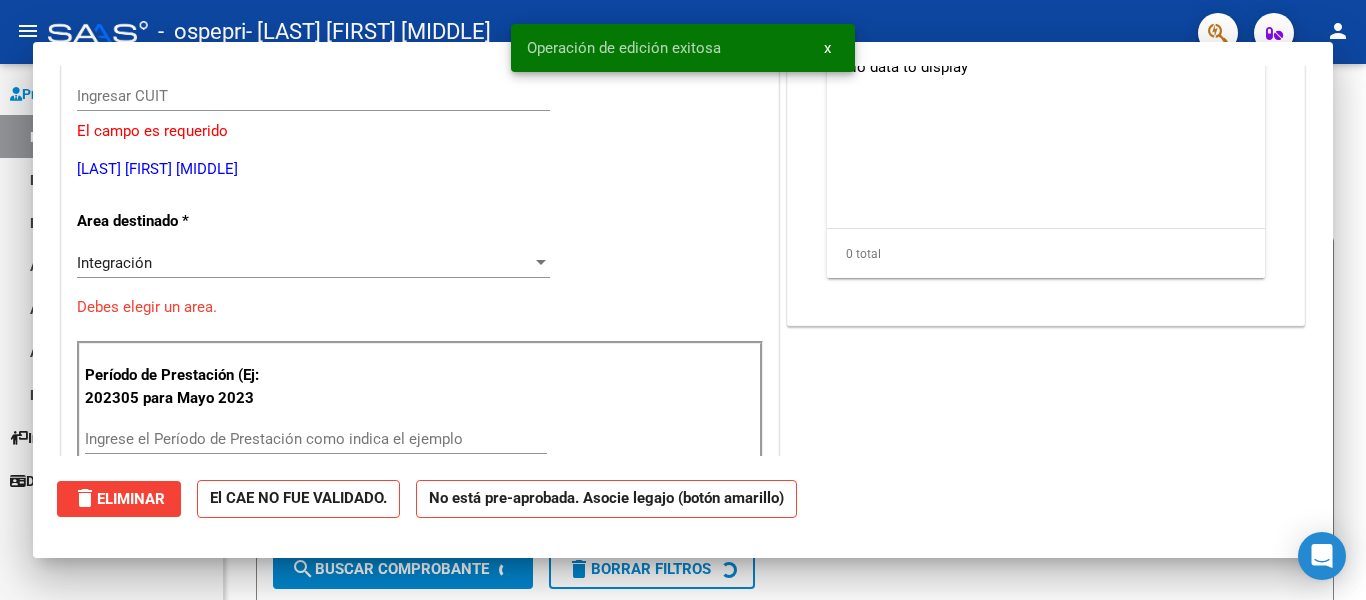 scroll, scrollTop: 219, scrollLeft: 0, axis: vertical 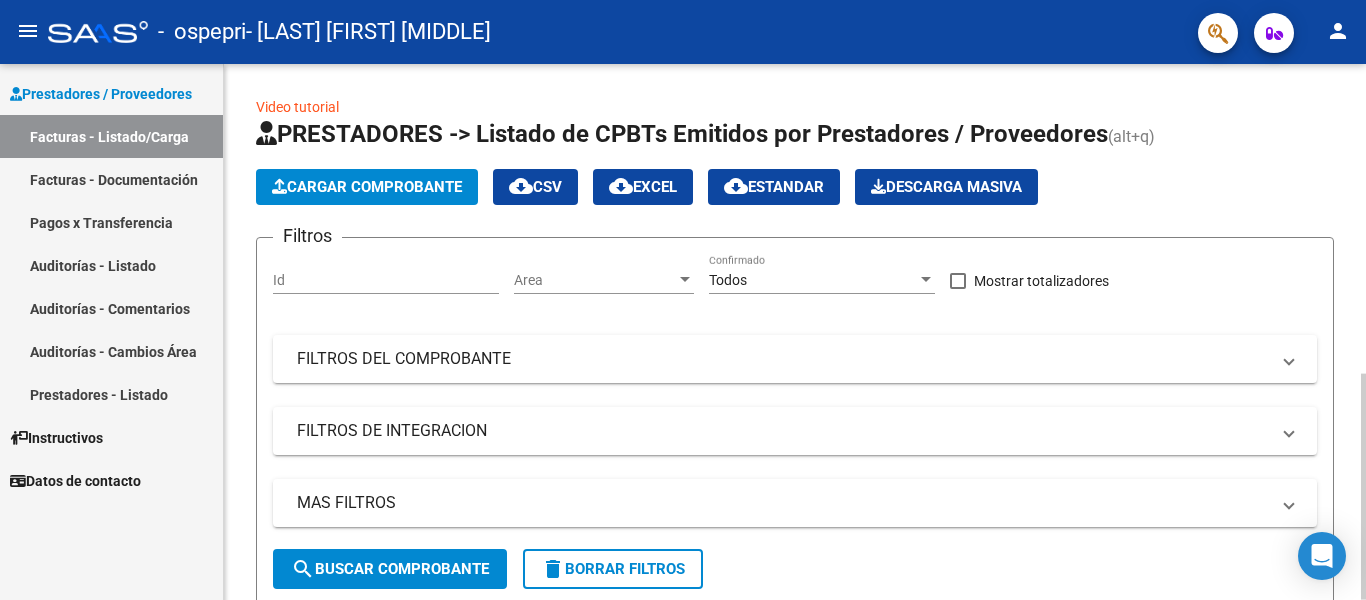 click on "Cargar Comprobante" 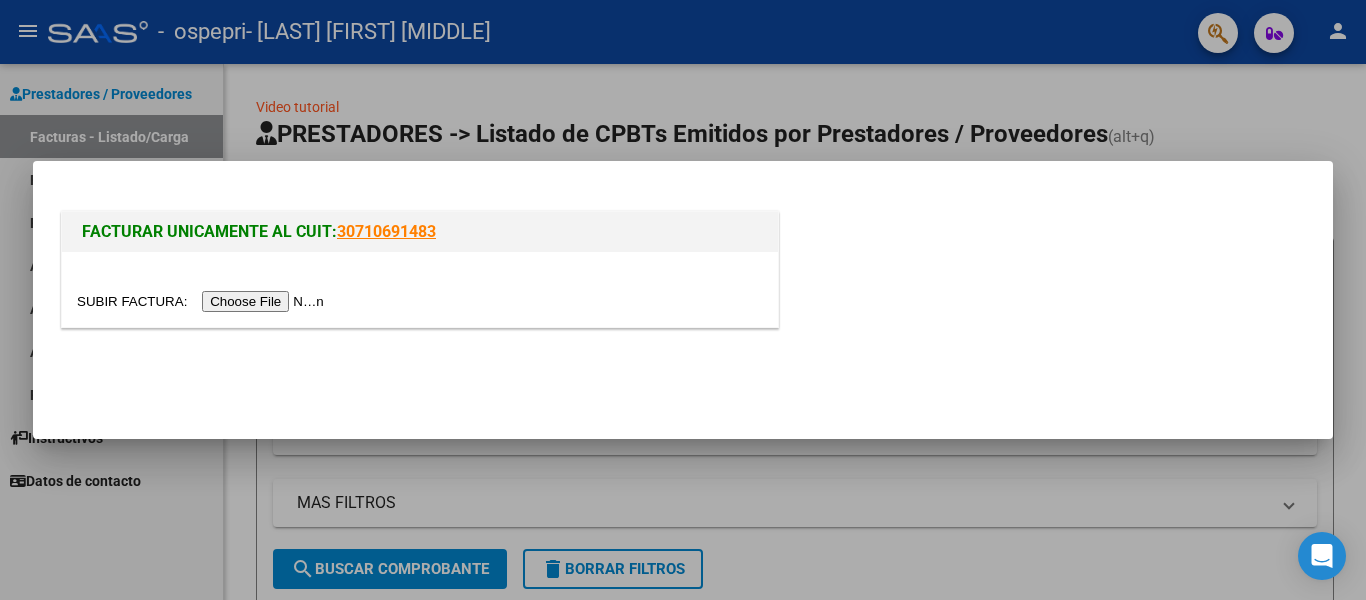 click at bounding box center [203, 301] 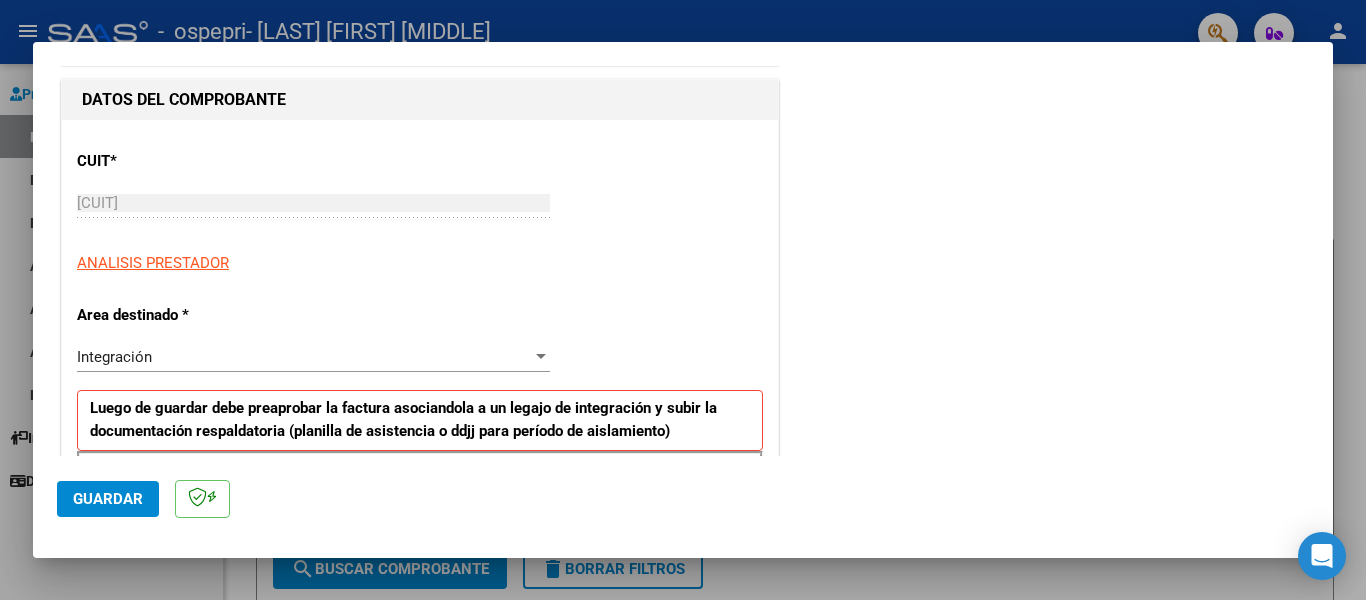 scroll, scrollTop: 200, scrollLeft: 0, axis: vertical 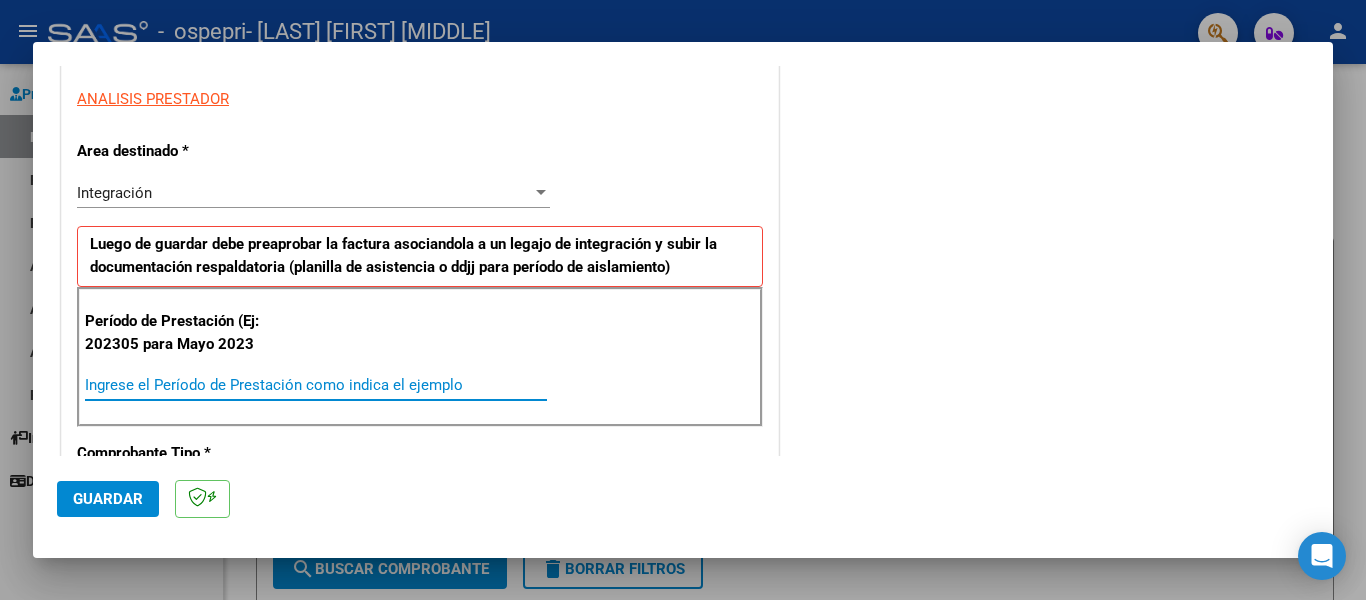 click on "Ingrese el Período de Prestación como indica el ejemplo" at bounding box center (316, 385) 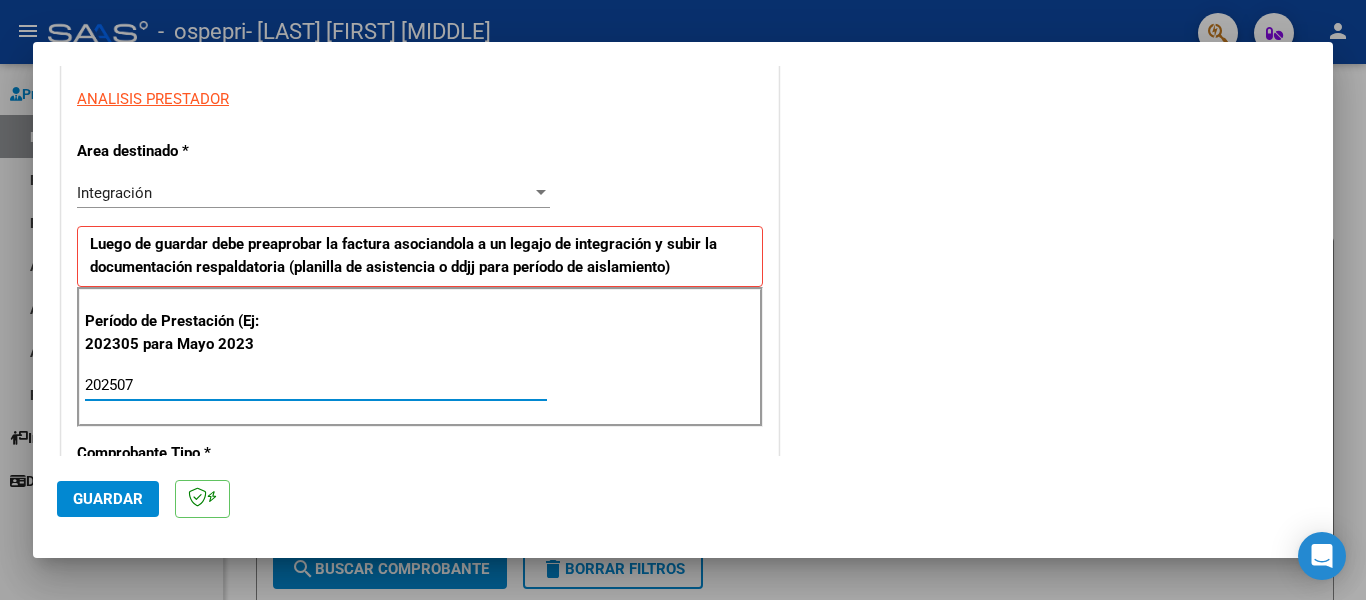 type on "202507" 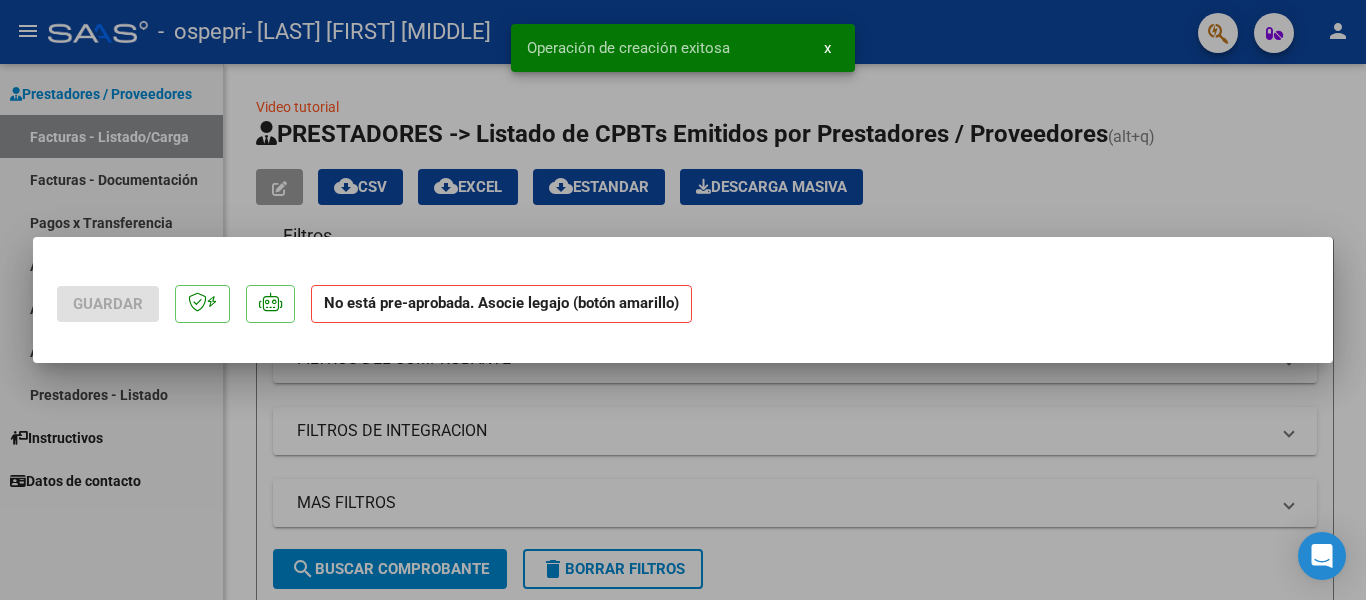 scroll, scrollTop: 0, scrollLeft: 0, axis: both 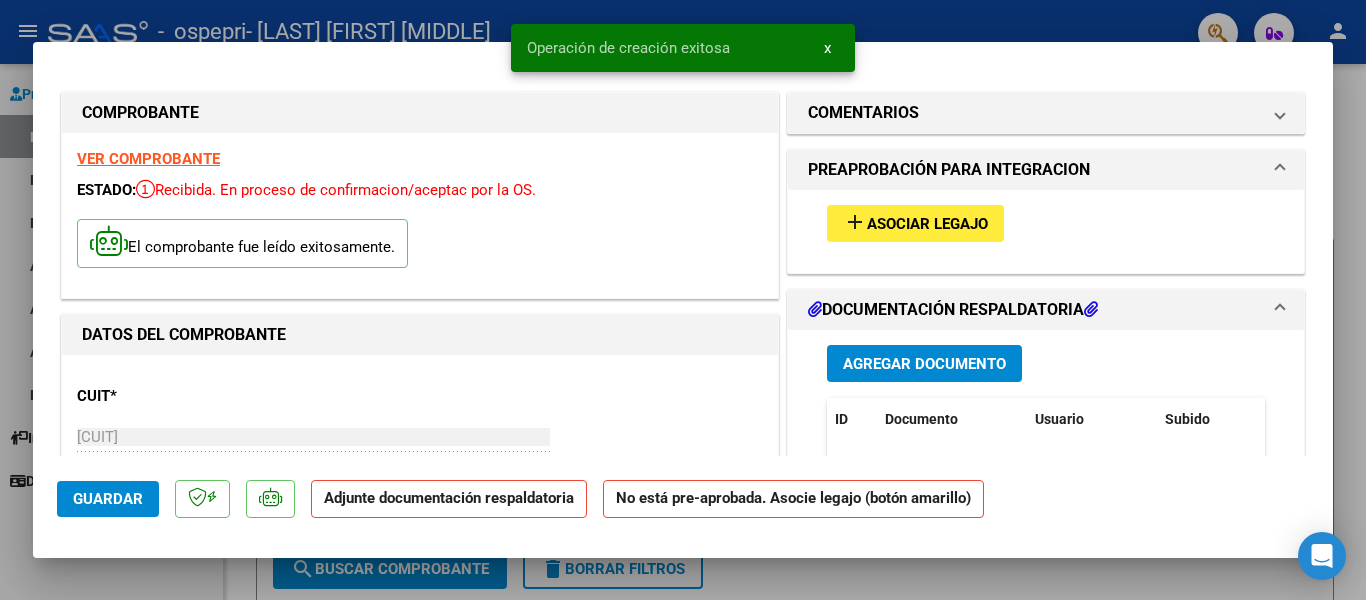 click on "Asociar Legajo" at bounding box center [927, 224] 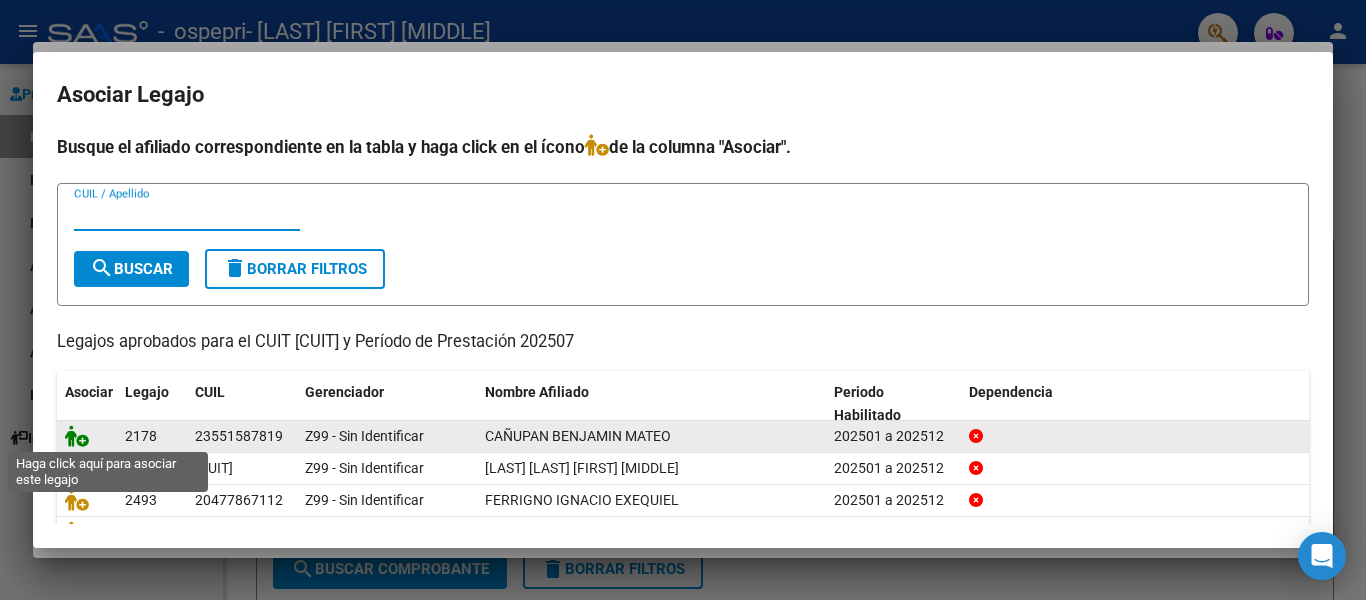 click 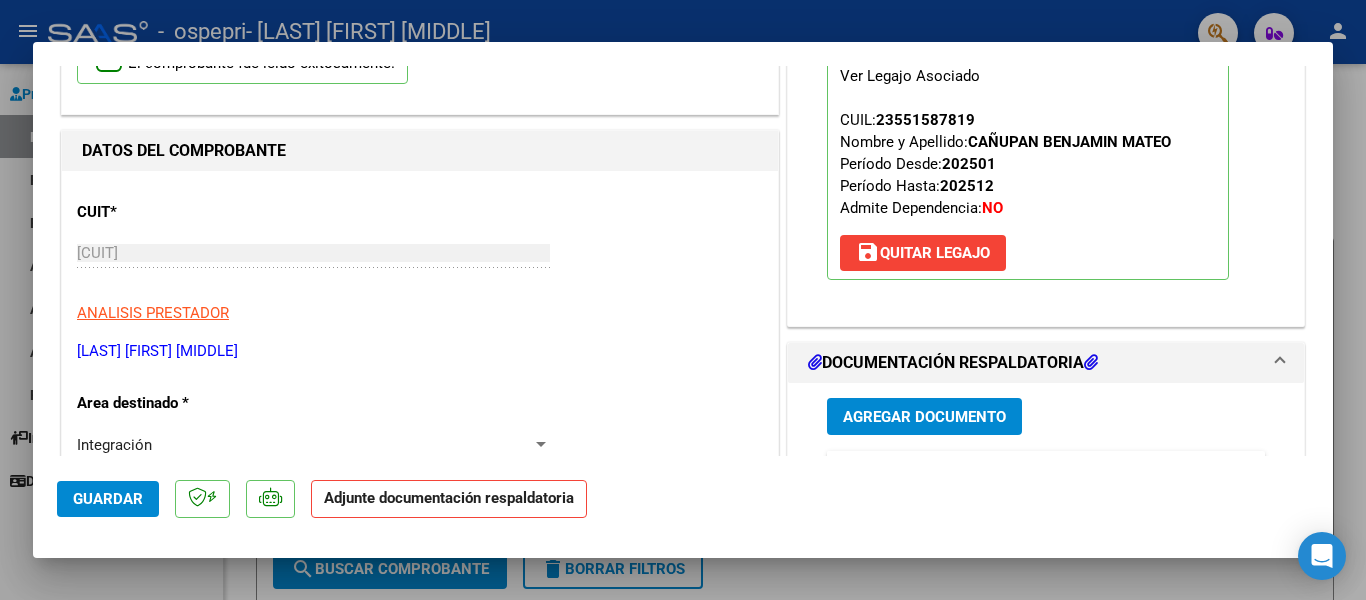 scroll, scrollTop: 224, scrollLeft: 0, axis: vertical 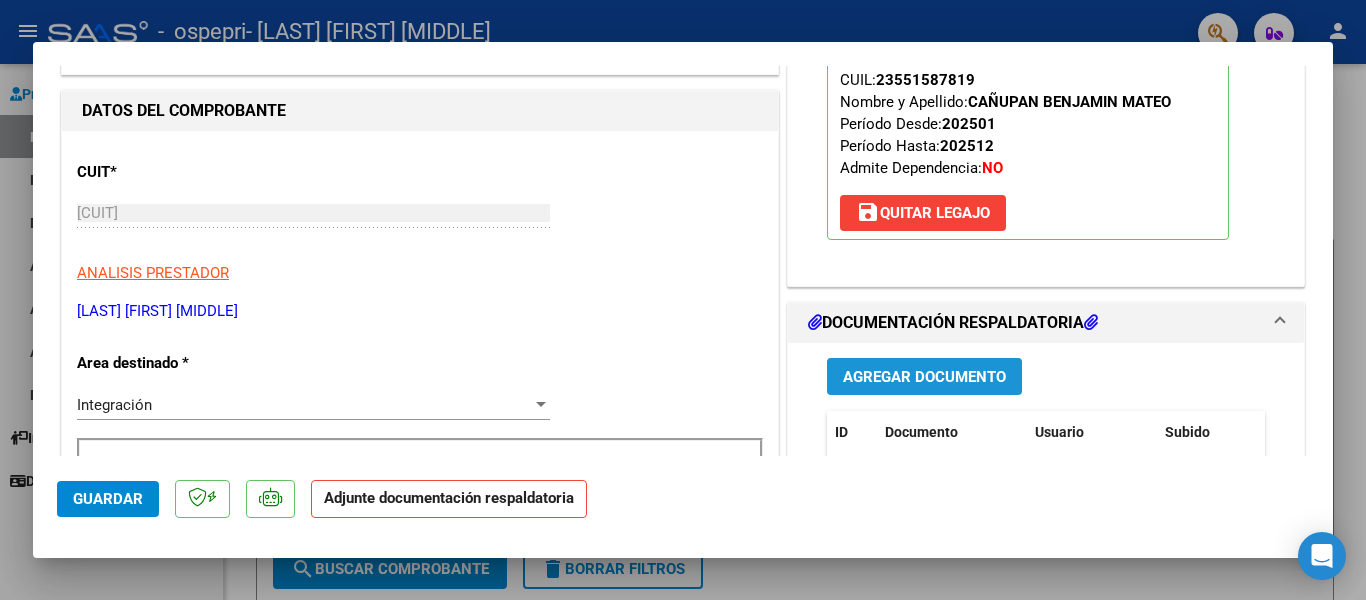 click on "Agregar Documento" at bounding box center [924, 377] 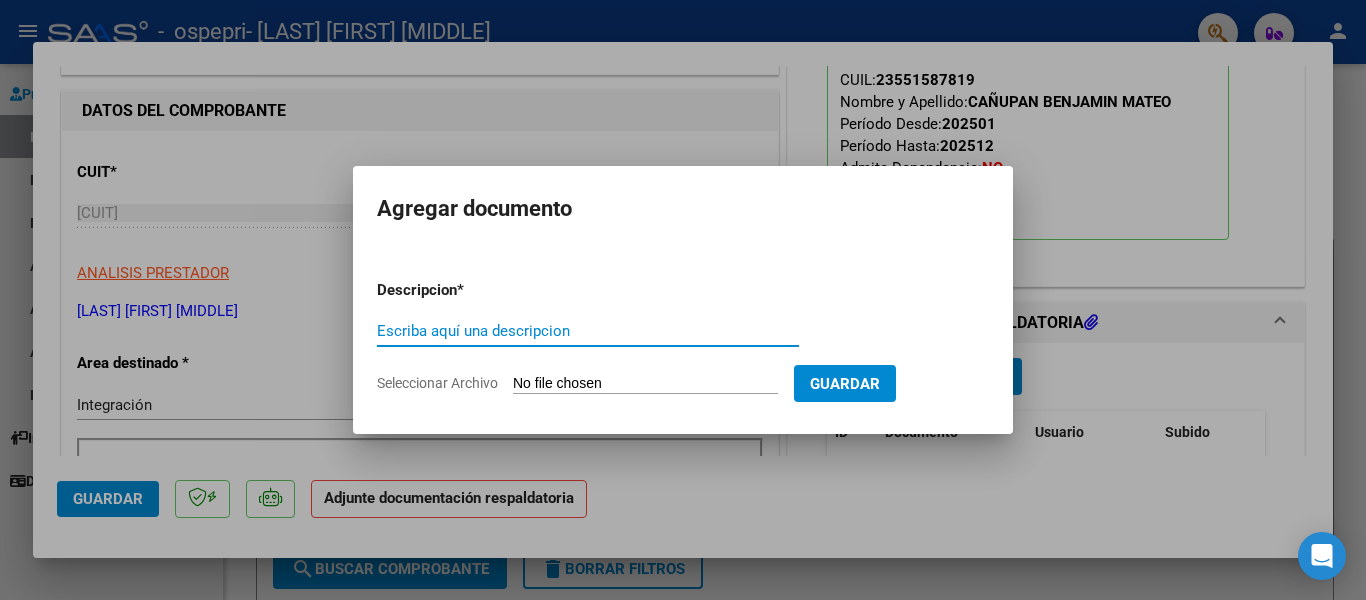 click on "Escriba aquí una descripcion" at bounding box center [588, 331] 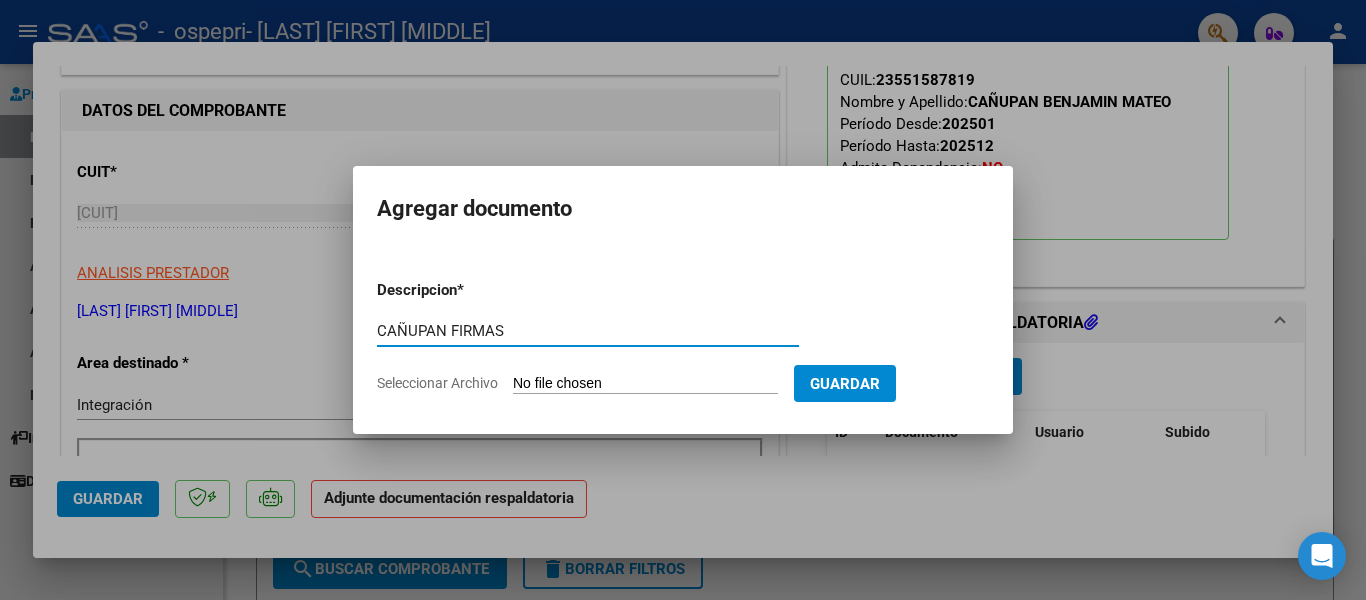 type on "CAÑUPAN FIRMAS" 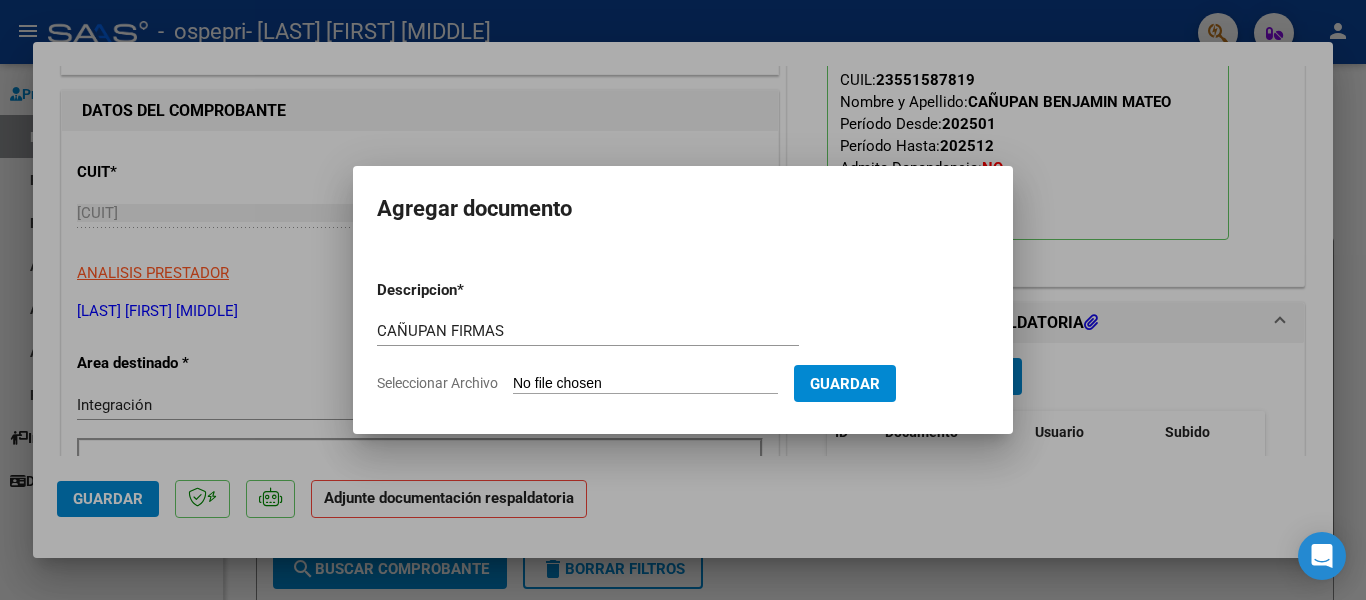 click on "Seleccionar Archivo" at bounding box center (645, 384) 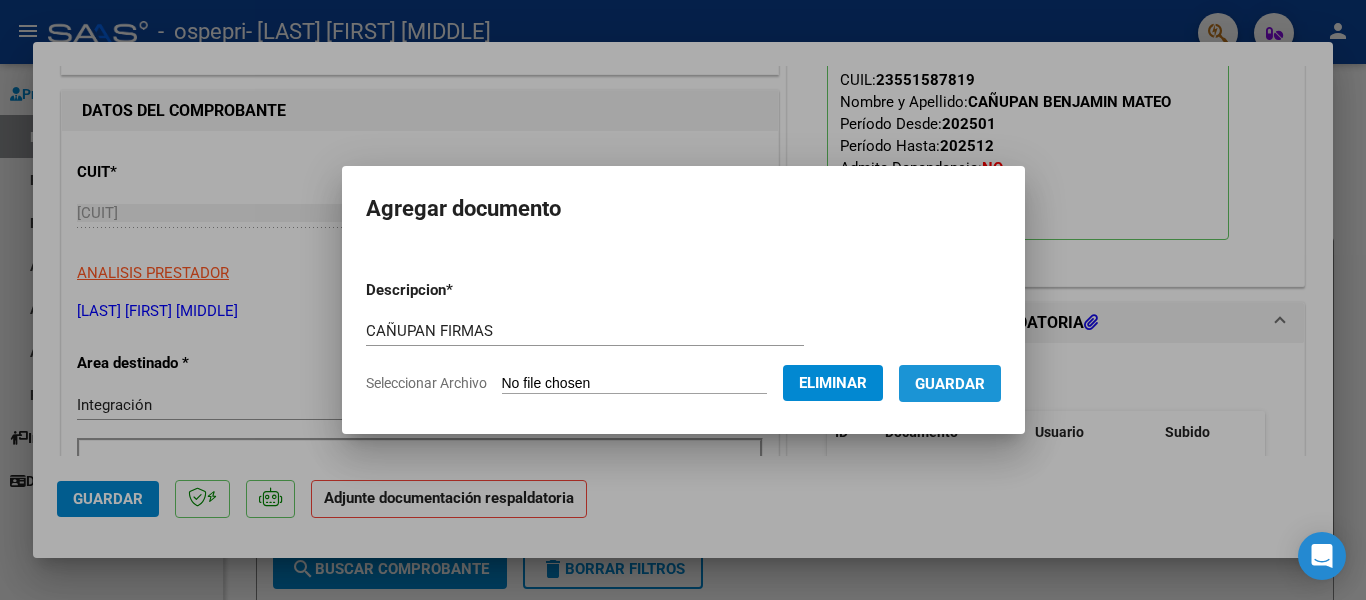 click on "Guardar" at bounding box center (950, 384) 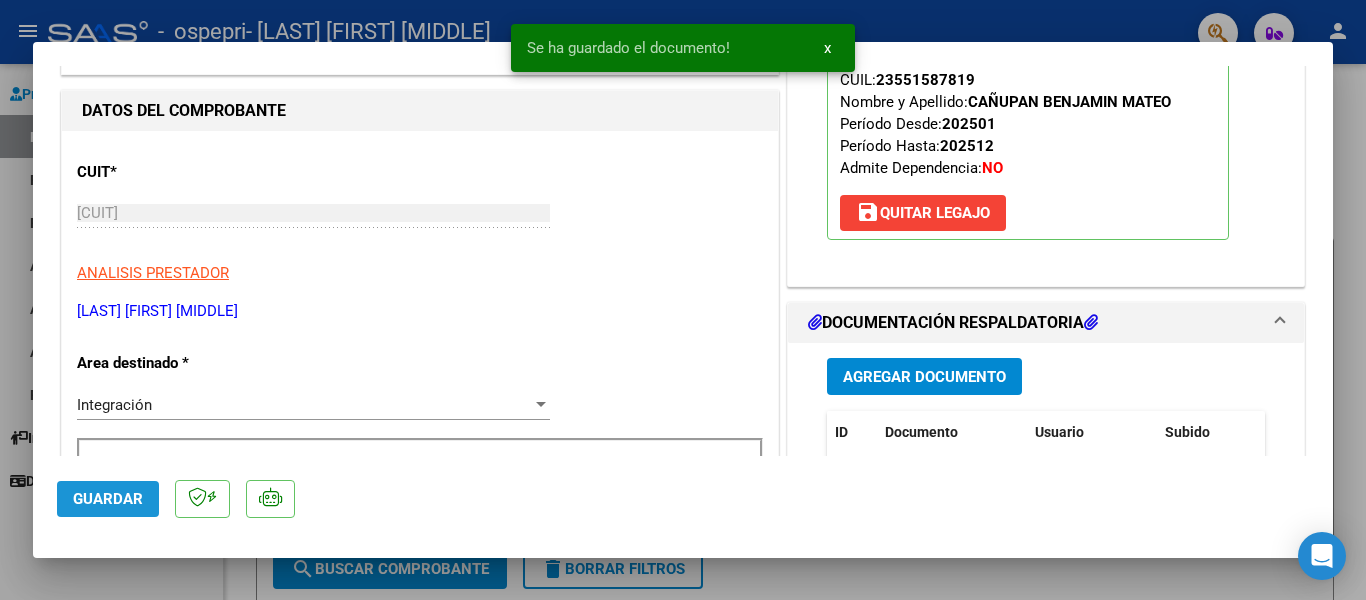 click on "Guardar" 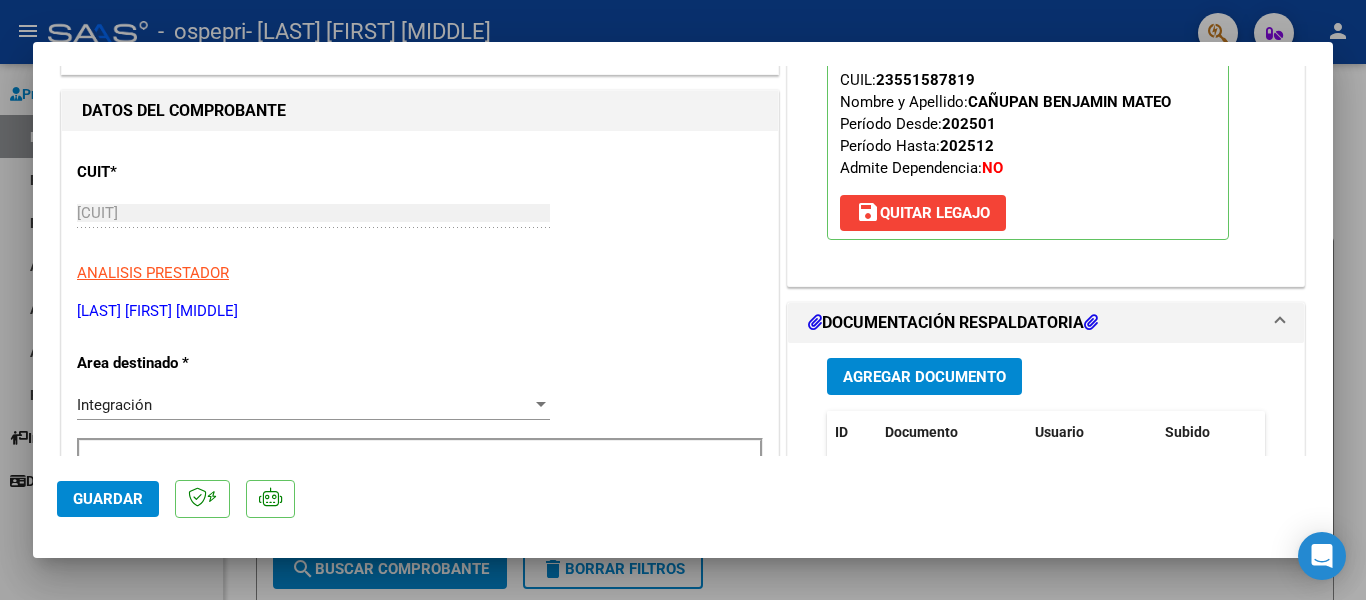 click at bounding box center [683, 300] 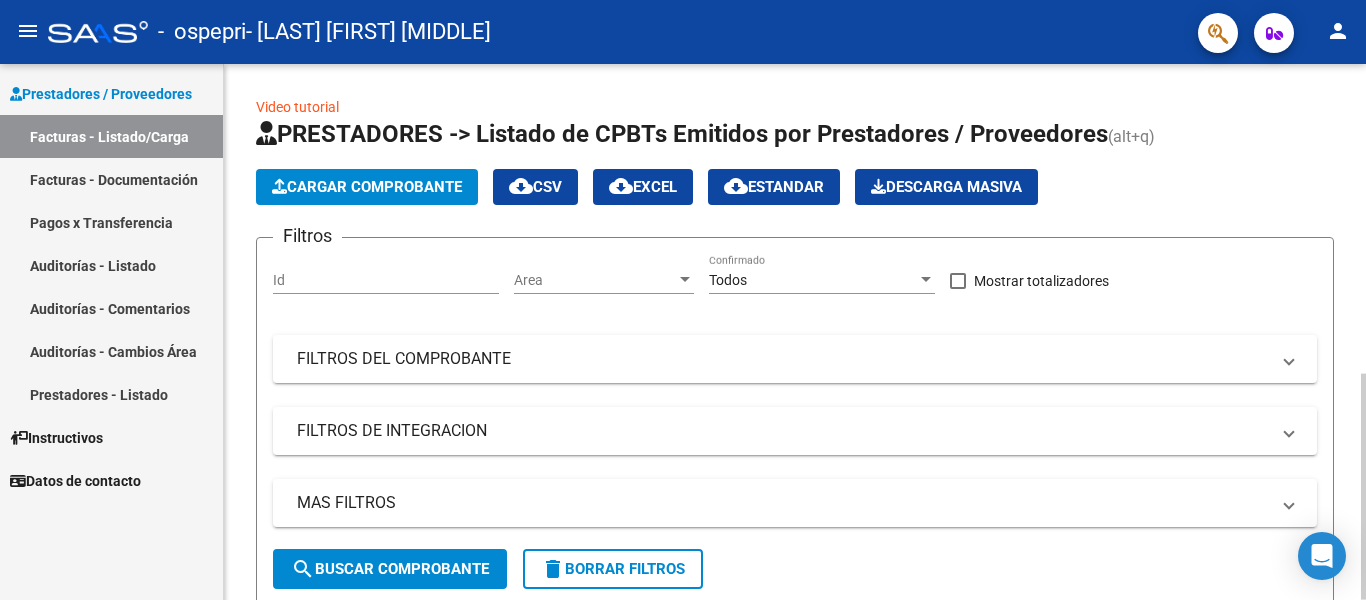 click on "Video tutorial   PRESTADORES -> Listado de CPBTs Emitidos por Prestadores / Proveedores (alt+q)   Cargar Comprobante
cloud_download  CSV  cloud_download  EXCEL  cloud_download  Estandar   Descarga Masiva
Filtros Id Area Area Todos Confirmado   Mostrar totalizadores   FILTROS DEL COMPROBANTE  Comprobante Tipo Comprobante Tipo Start date – End date Fec. Comprobante Desde / Hasta Días Emisión Desde(cant. días) Días Emisión Hasta(cant. días) CUIT / Razón Social Pto. Venta Nro. Comprobante Código SSS CAE Válido CAE Válido Todos Cargado Módulo Hosp. Todos Tiene facturacion Apócrifa Hospital Refes  FILTROS DE INTEGRACION  Período De Prestación Campos del Archivo de Rendición Devuelto x SSS (dr_envio) Todos Rendido x SSS (dr_envio) Tipo de Registro Tipo de Registro Período Presentación Período Presentación Campos del Legajo Asociado (preaprobación) Afiliado Legajo (cuil/nombre) Todos Solo facturas preaprobadas  MAS FILTROS  Todos Con Doc. Respaldatoria Todos Con Trazabilidad Todos – – 1" 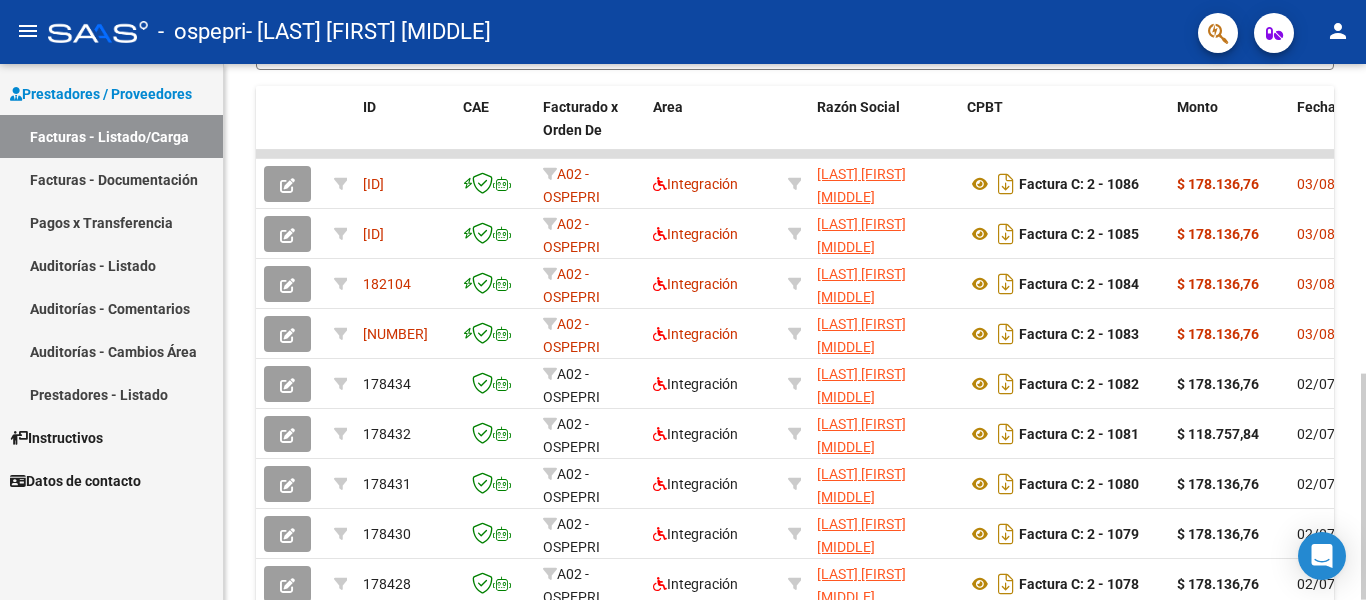 scroll, scrollTop: 0, scrollLeft: 0, axis: both 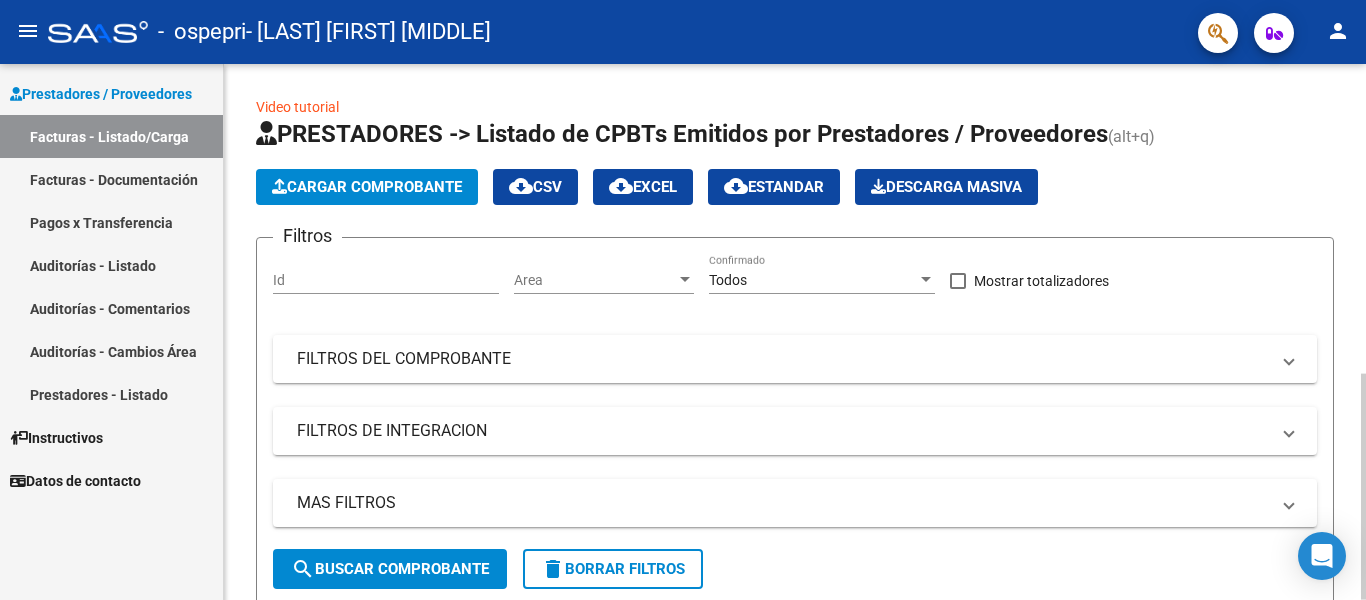 click 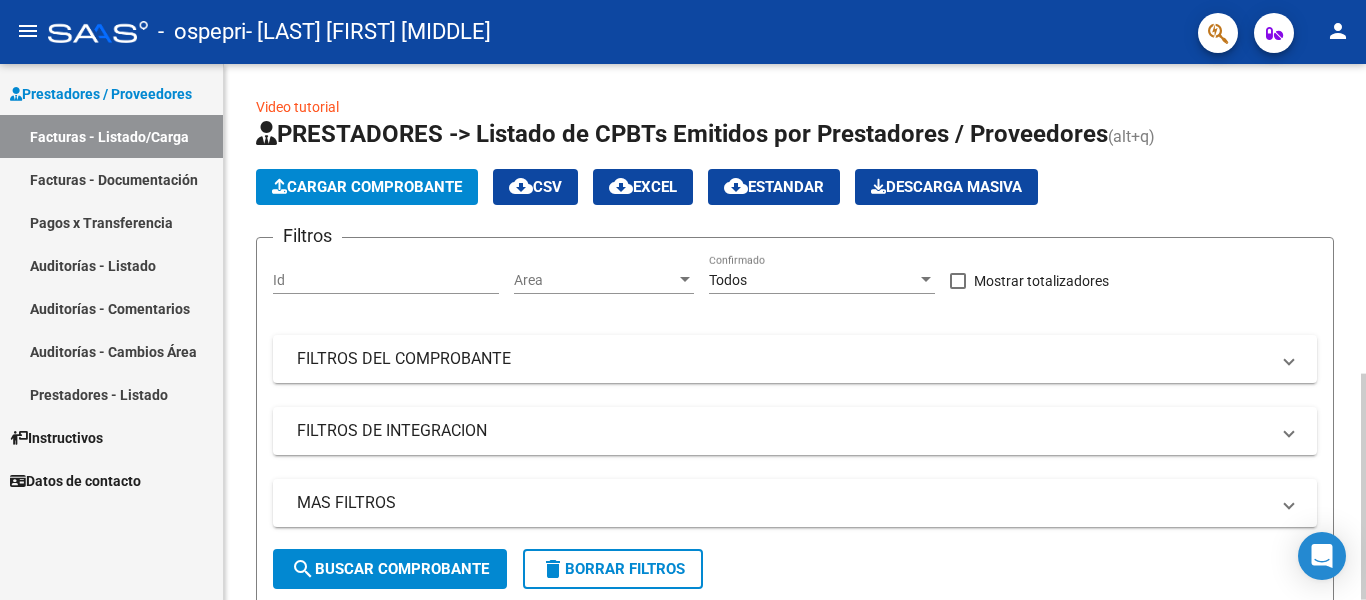 click on "Cargar Comprobante" 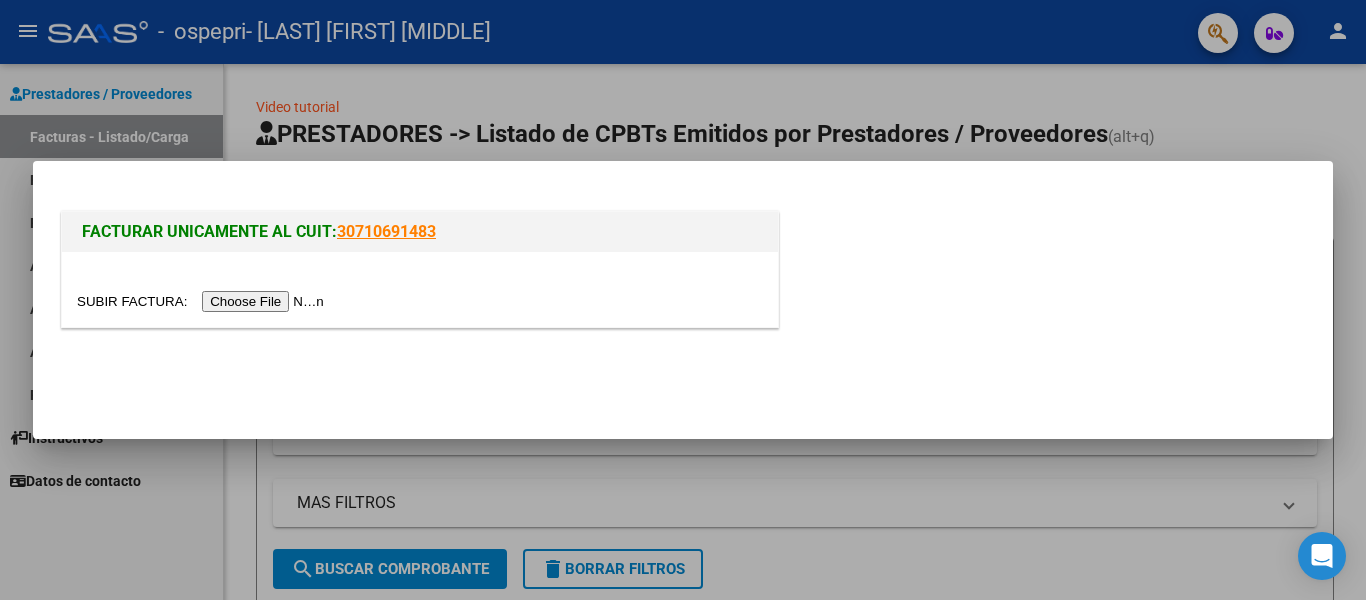 click at bounding box center [203, 301] 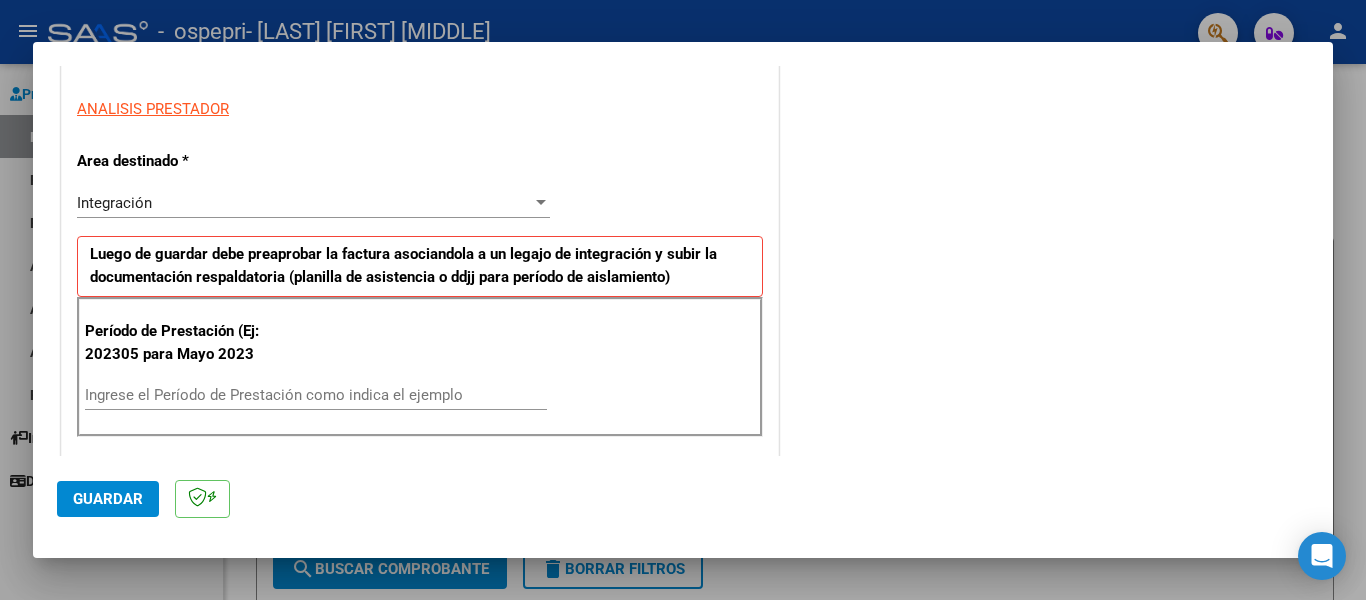 scroll, scrollTop: 360, scrollLeft: 0, axis: vertical 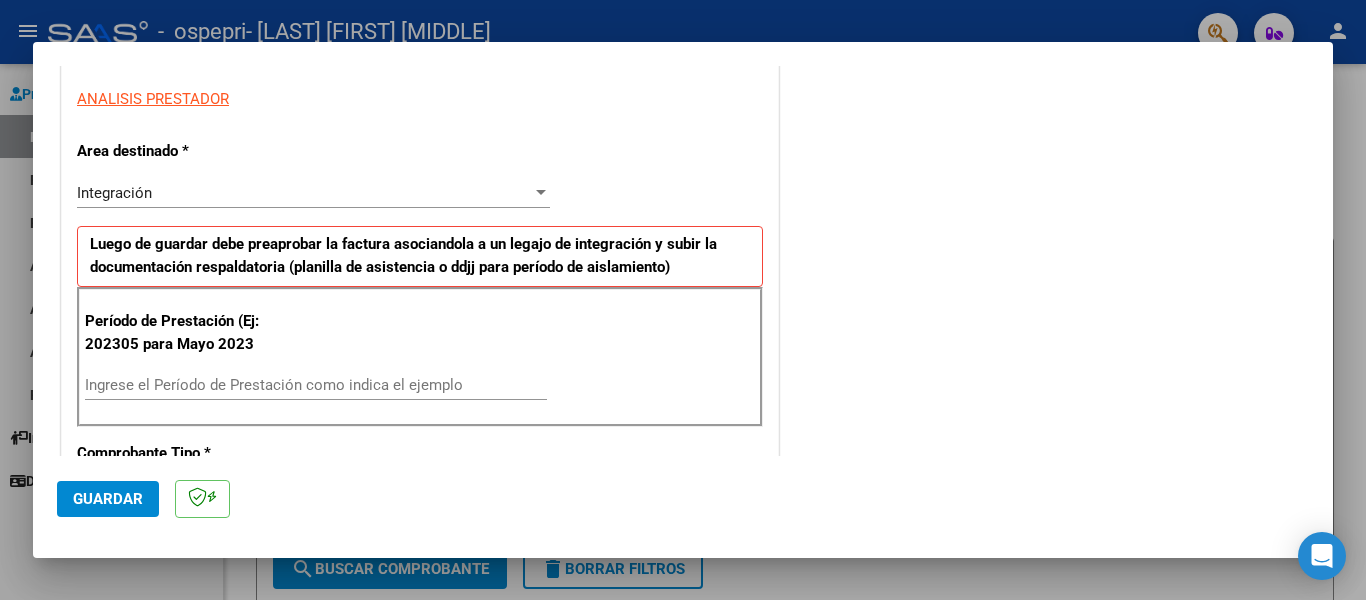 click on "Ingrese el Período de Prestación como indica el ejemplo" at bounding box center (316, 385) 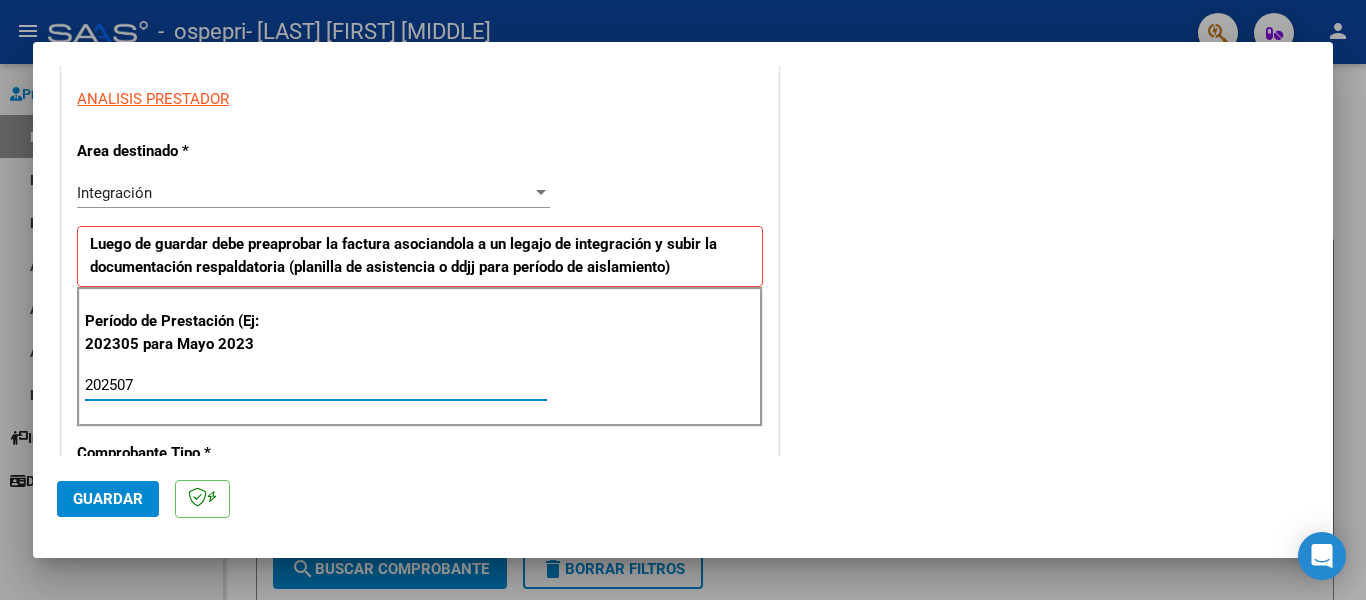 type on "202507" 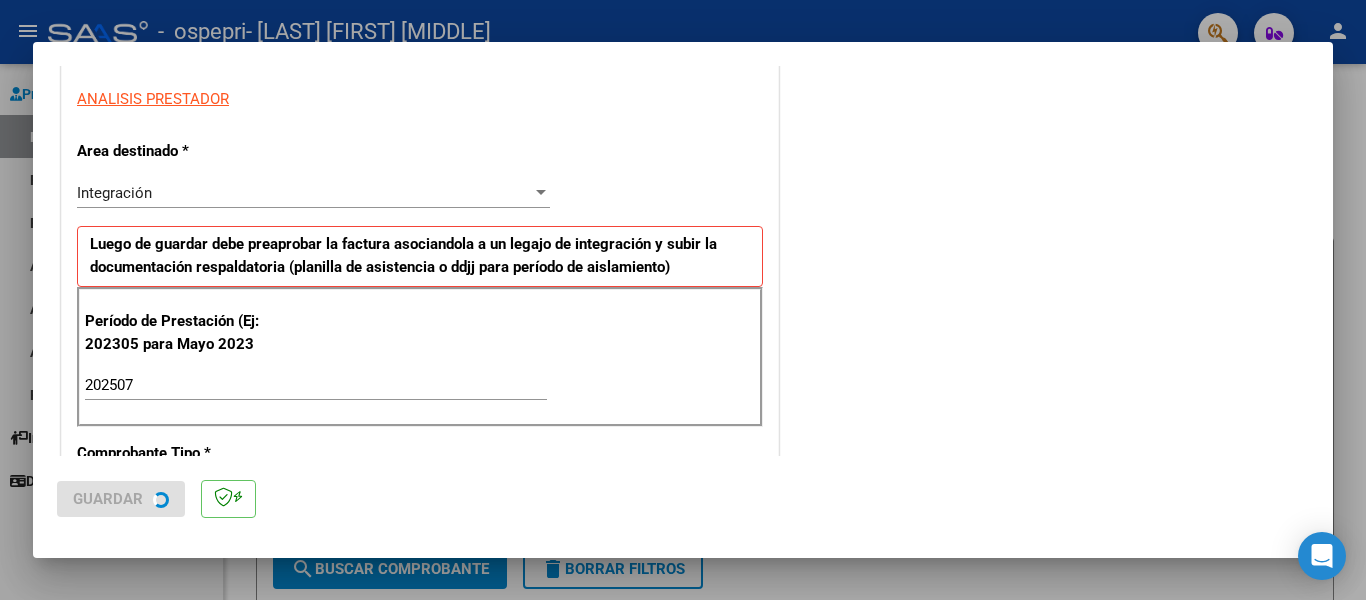 scroll, scrollTop: 0, scrollLeft: 0, axis: both 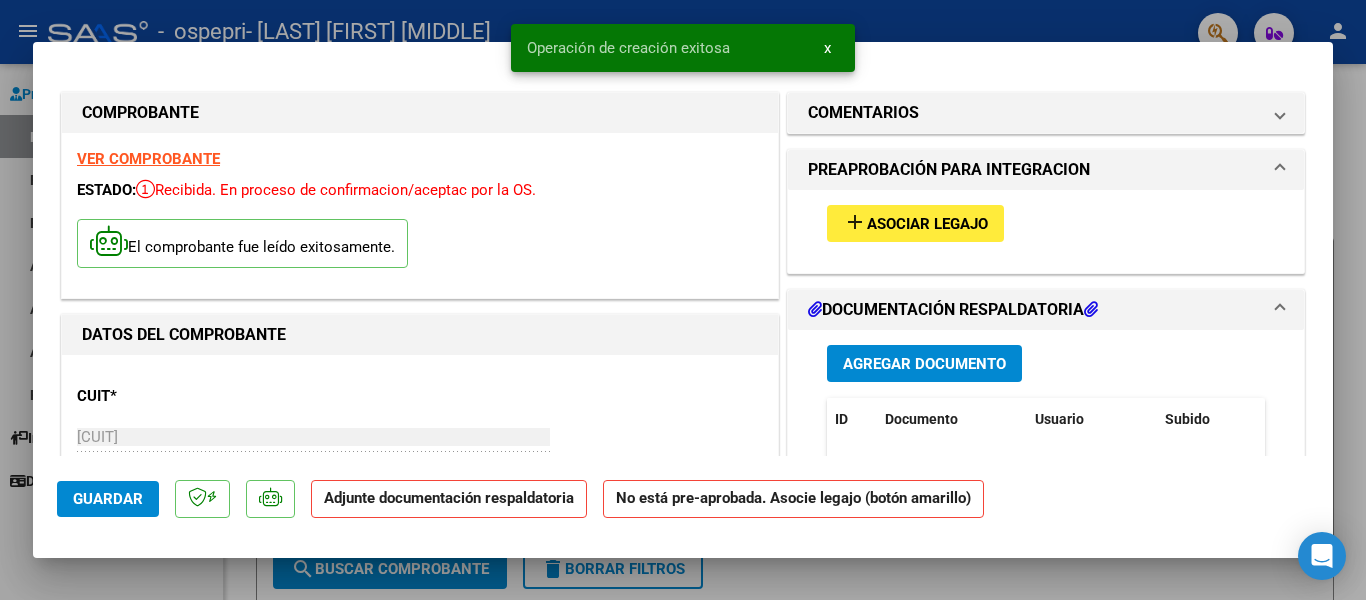 click on "Asociar Legajo" at bounding box center [927, 224] 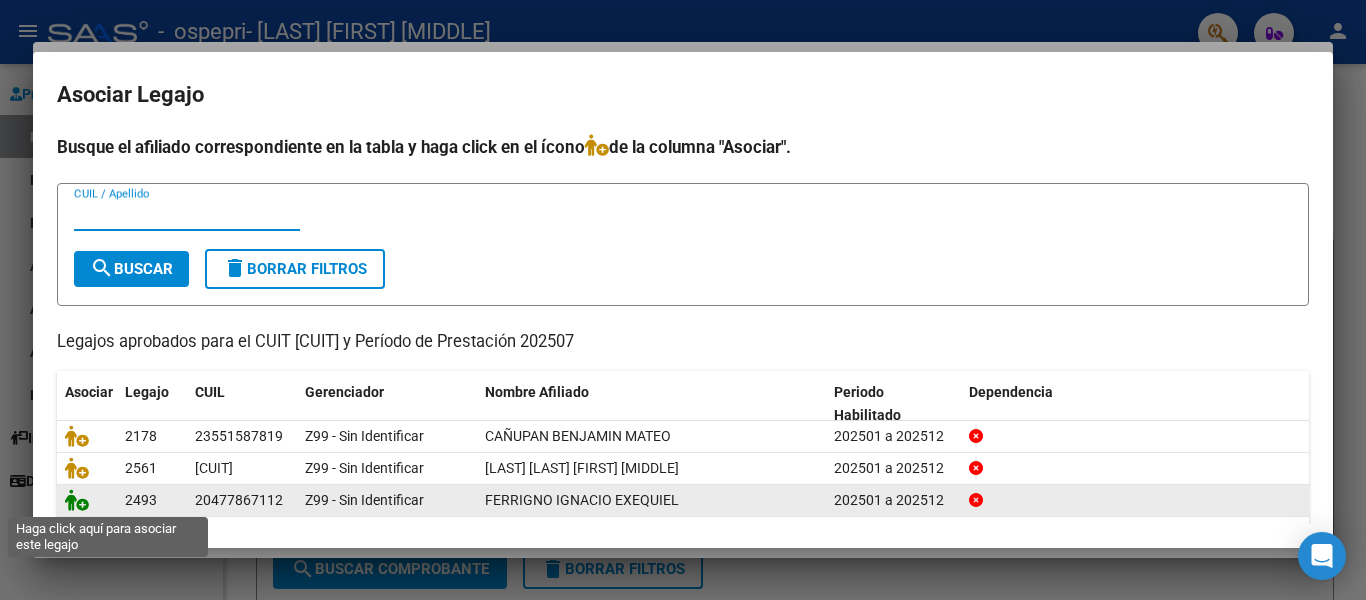 click 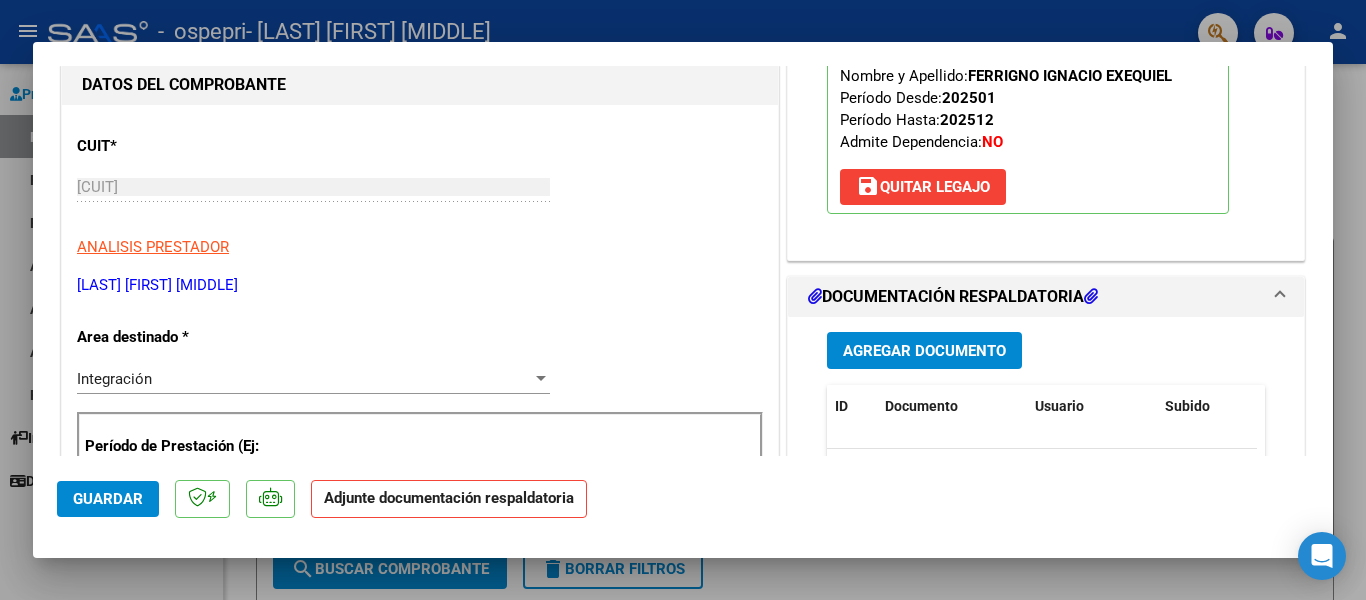 scroll, scrollTop: 280, scrollLeft: 0, axis: vertical 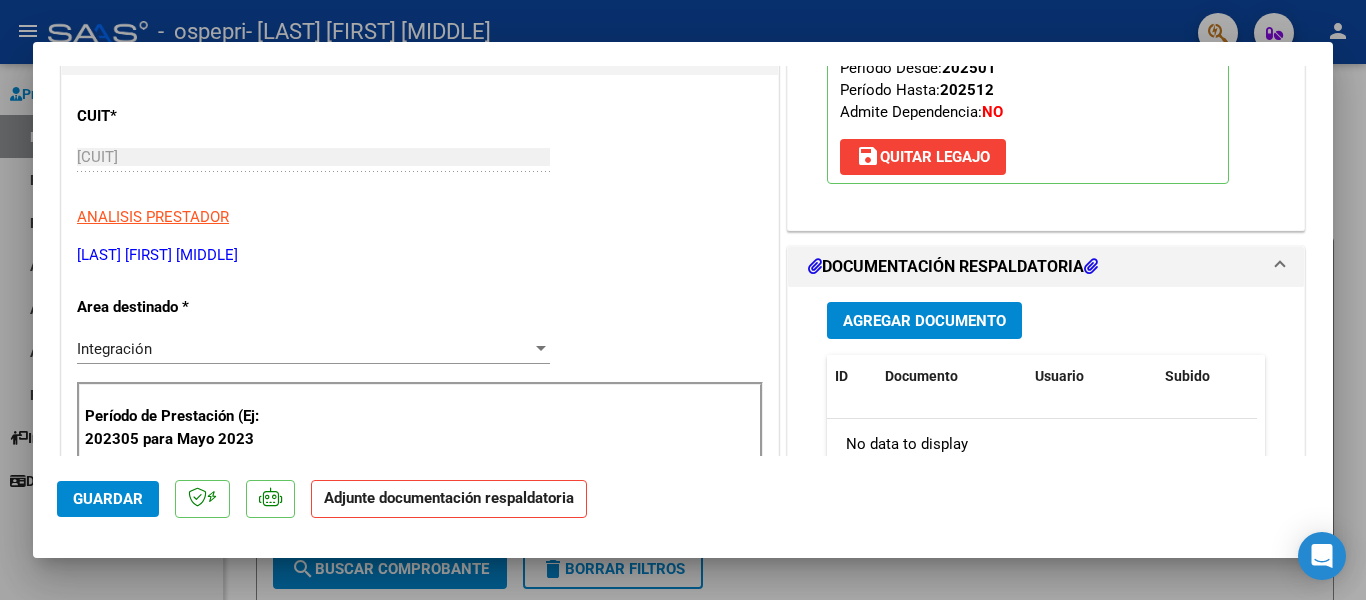 click on "Agregar Documento" at bounding box center [924, 321] 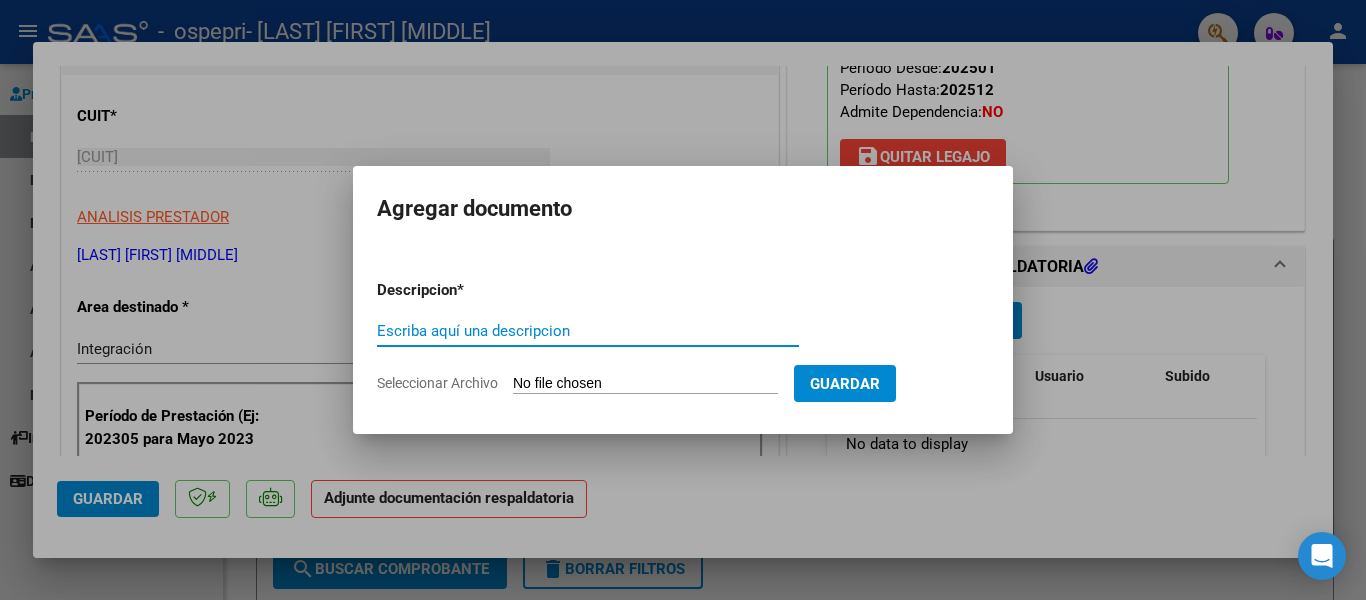 click on "Escriba aquí una descripcion" at bounding box center (588, 331) 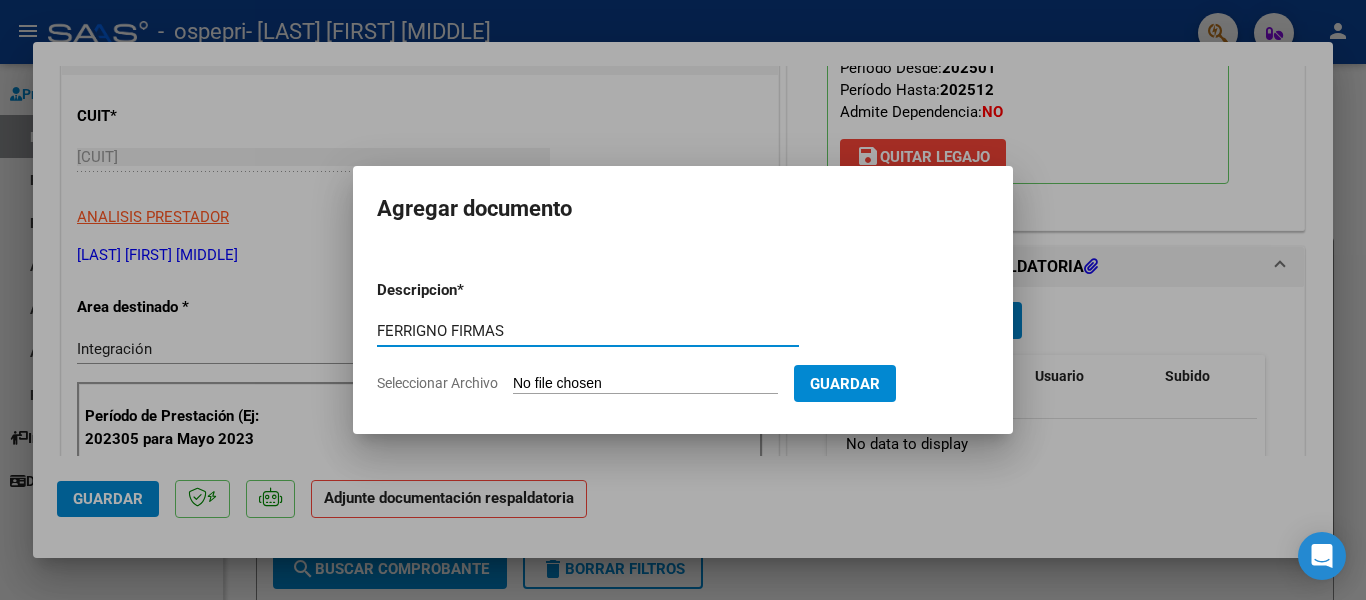 type on "FERRIGNO FIRMAS" 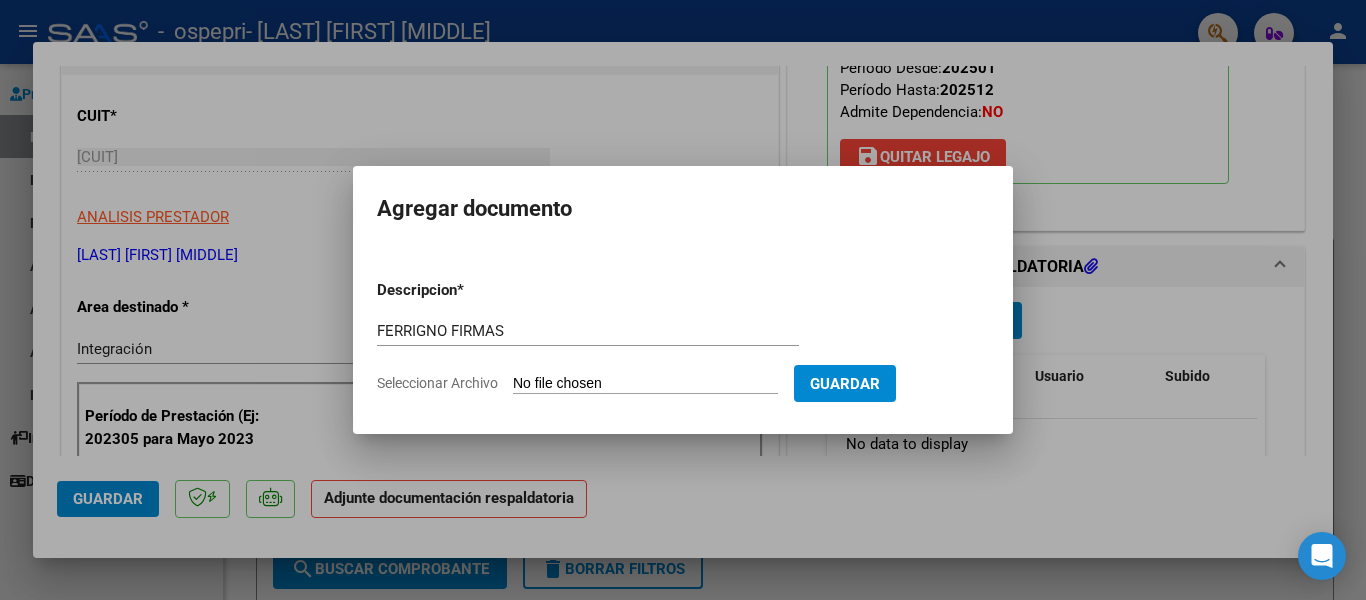 click on "Seleccionar Archivo" at bounding box center [645, 384] 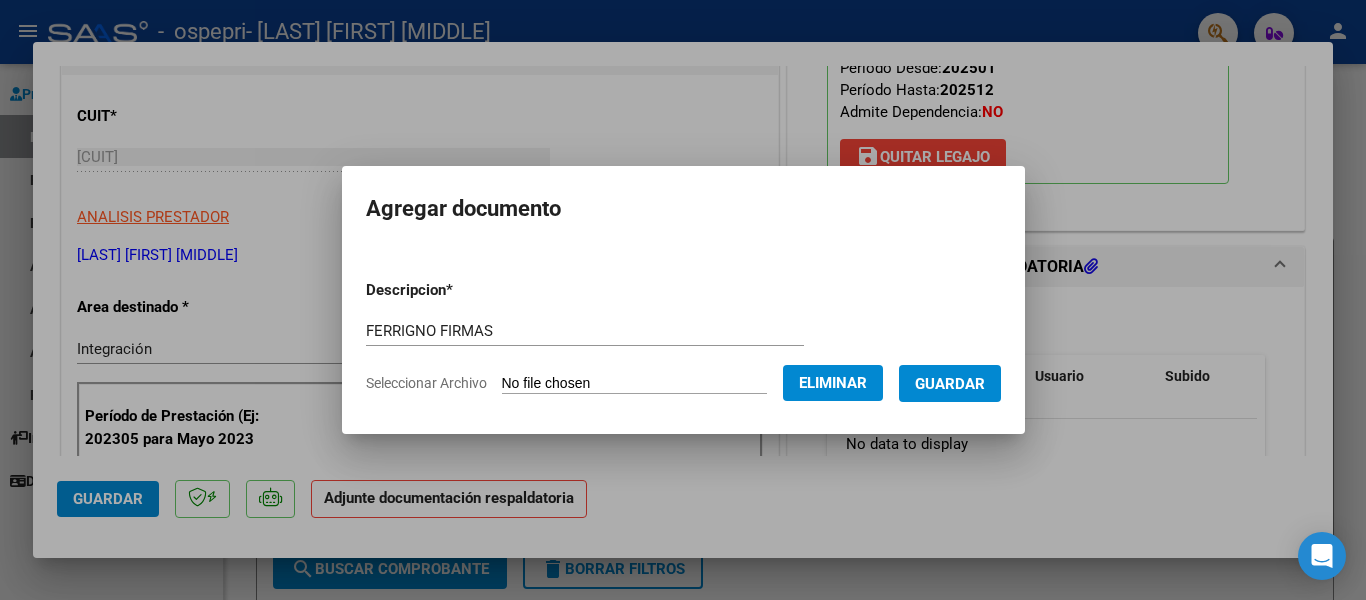 click on "Guardar" at bounding box center [950, 384] 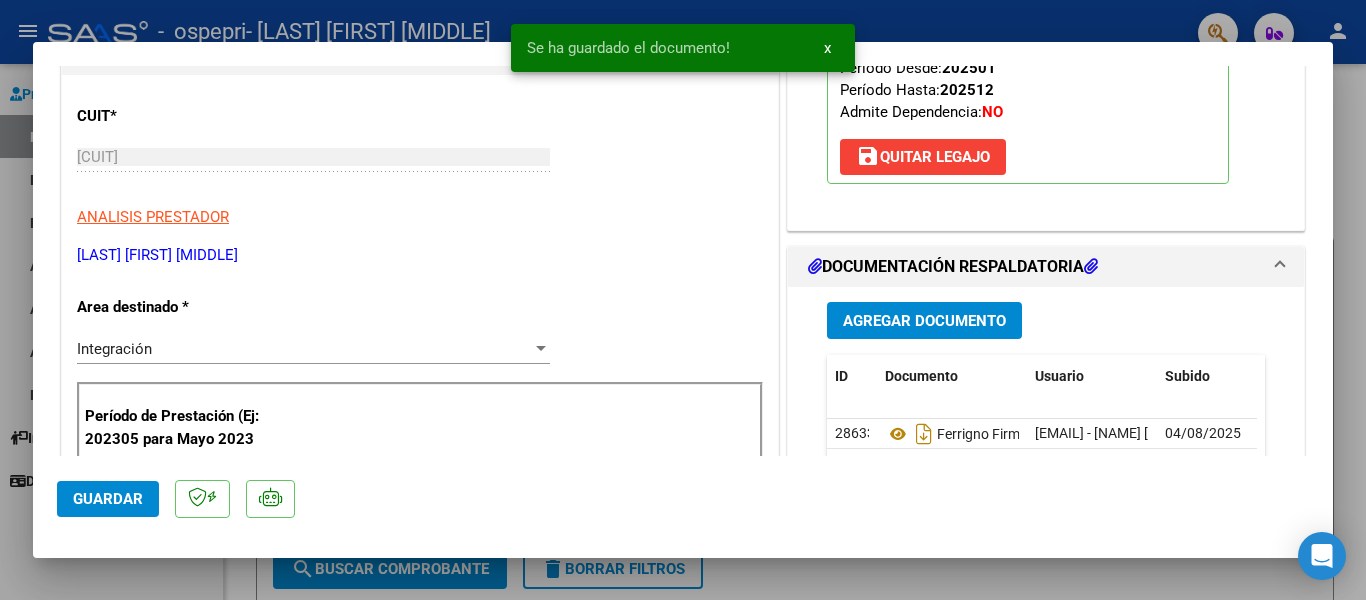 click at bounding box center (683, 300) 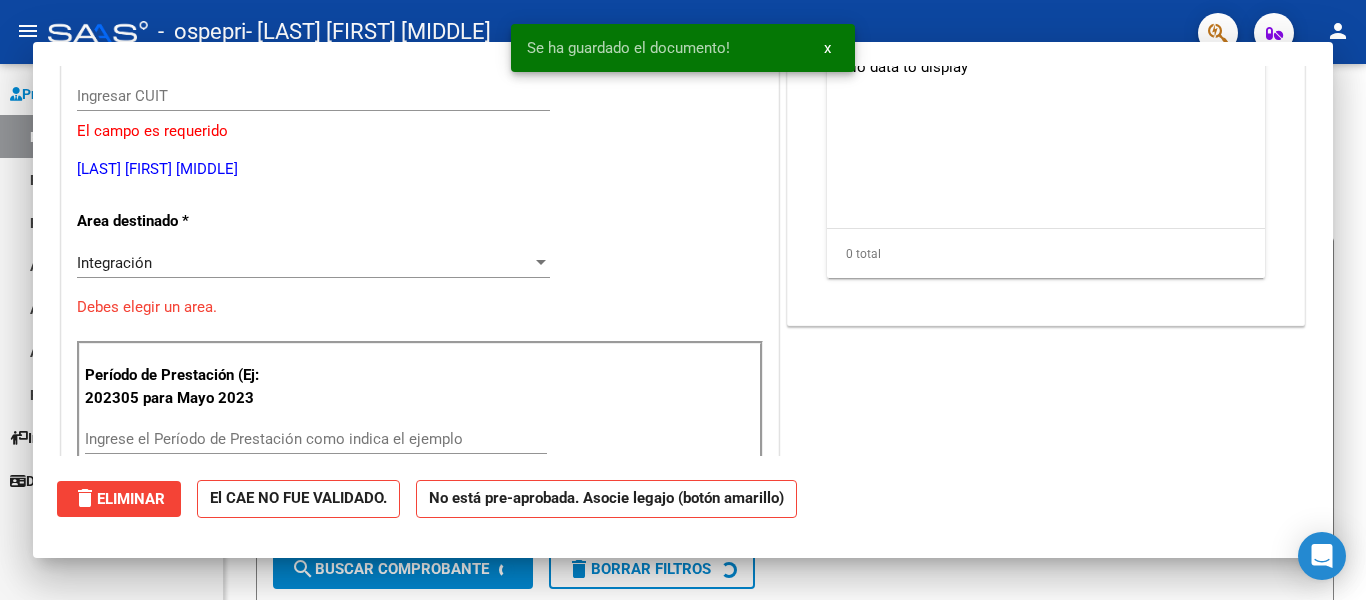 scroll, scrollTop: 219, scrollLeft: 0, axis: vertical 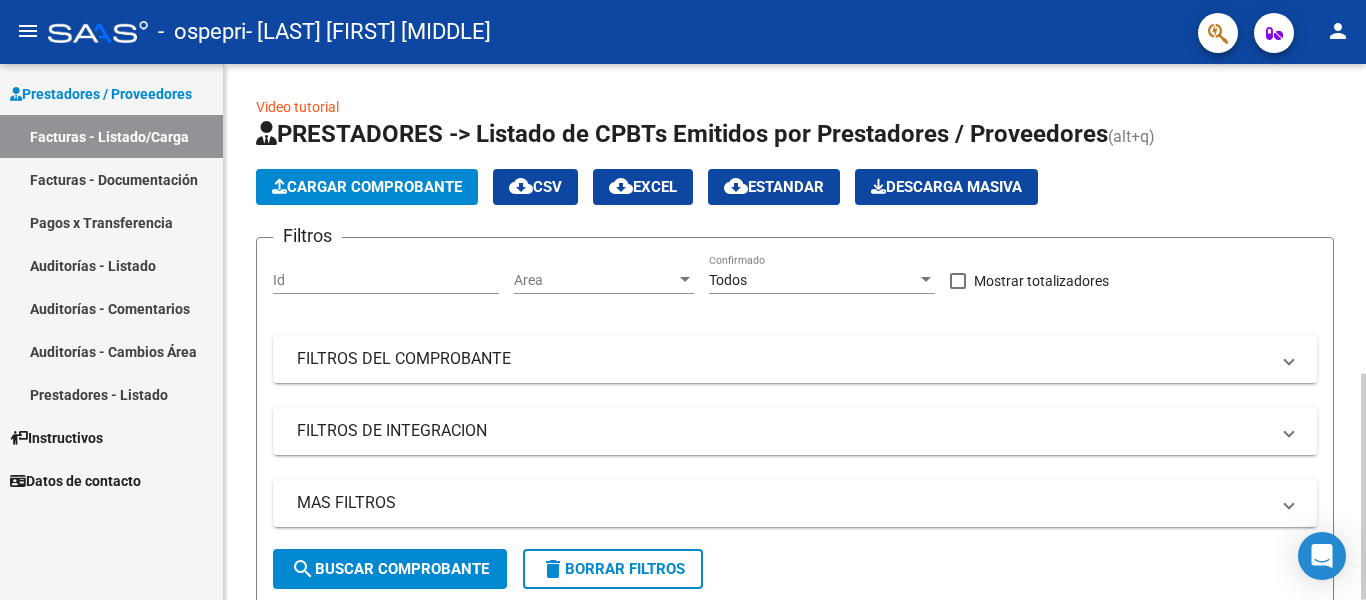 click on "Video tutorial   PRESTADORES -> Listado de CPBTs Emitidos por Prestadores / Proveedores (alt+q)   Cargar Comprobante
cloud_download  CSV  cloud_download  EXCEL  cloud_download  Estandar   Descarga Masiva
Filtros Id Area Area Todos Confirmado   Mostrar totalizadores   FILTROS DEL COMPROBANTE  Comprobante Tipo Comprobante Tipo Start date – End date Fec. Comprobante Desde / Hasta Días Emisión Desde(cant. días) Días Emisión Hasta(cant. días) CUIT / Razón Social Pto. Venta Nro. Comprobante Código SSS CAE Válido CAE Válido Todos Cargado Módulo Hosp. Todos Tiene facturacion Apócrifa Hospital Refes  FILTROS DE INTEGRACION  Período De Prestación Campos del Archivo de Rendición Devuelto x SSS (dr_envio) Todos Rendido x SSS (dr_envio) Tipo de Registro Tipo de Registro Período Presentación Período Presentación Campos del Legajo Asociado (preaprobación) Afiliado Legajo (cuil/nombre) Todos Solo facturas preaprobadas  MAS FILTROS  Todos Con Doc. Respaldatoria Todos Con Trazabilidad Todos – – 1" 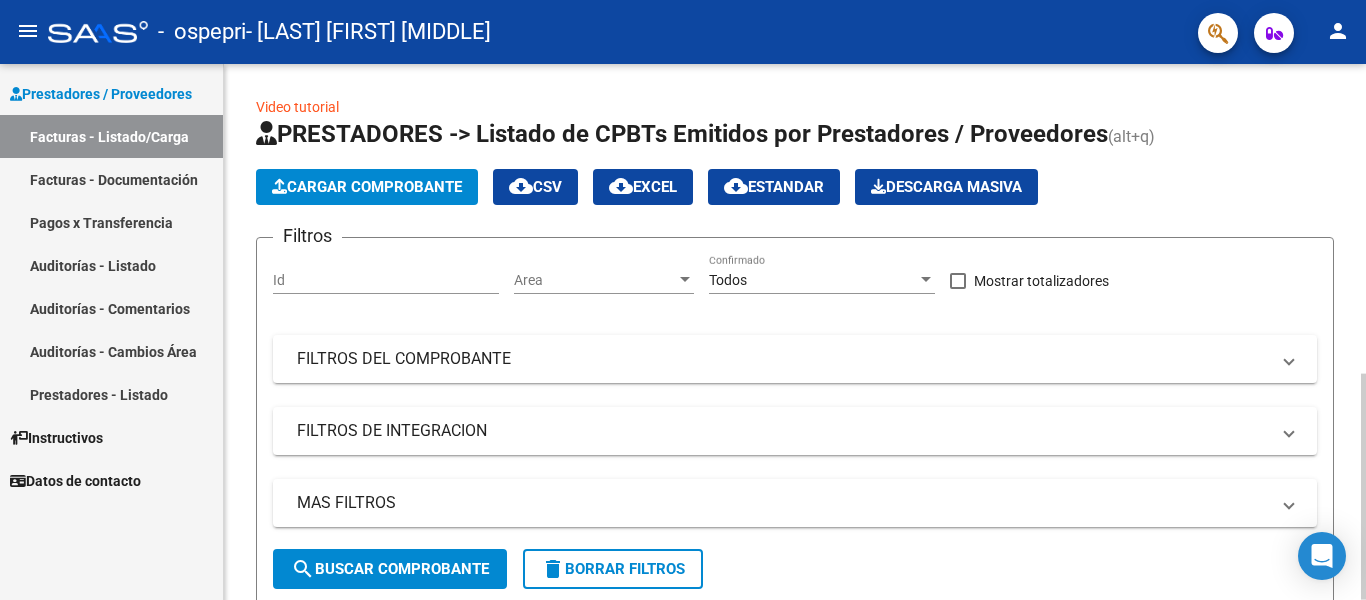 scroll, scrollTop: 536, scrollLeft: 0, axis: vertical 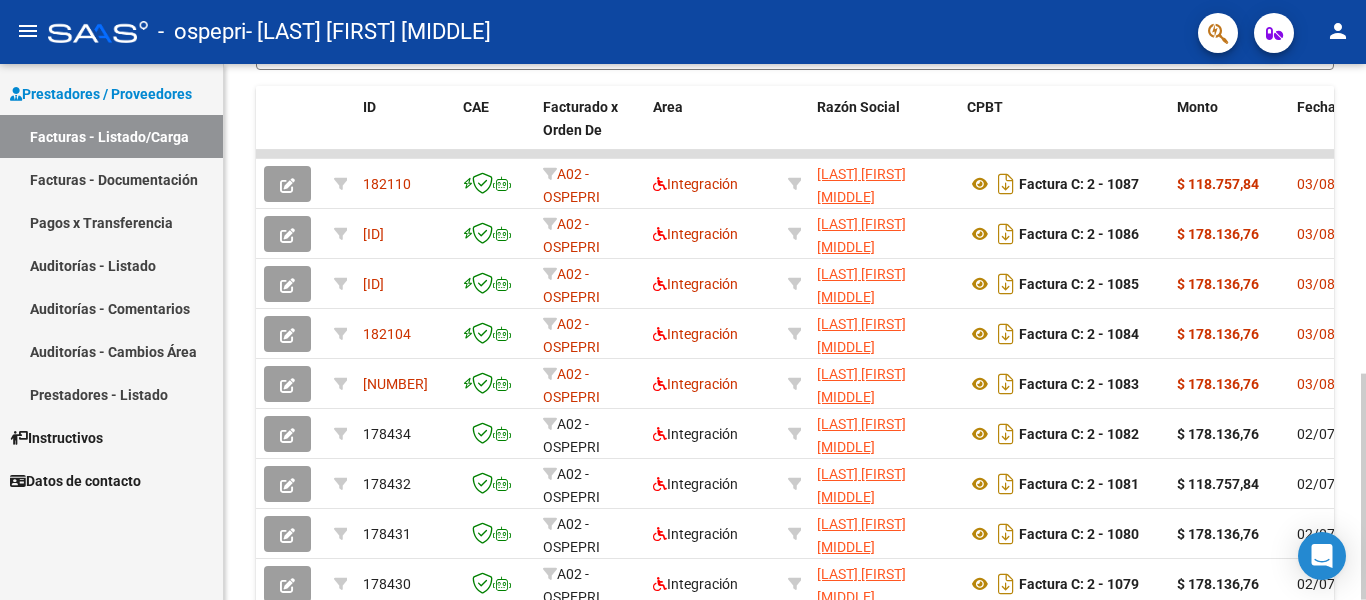 click 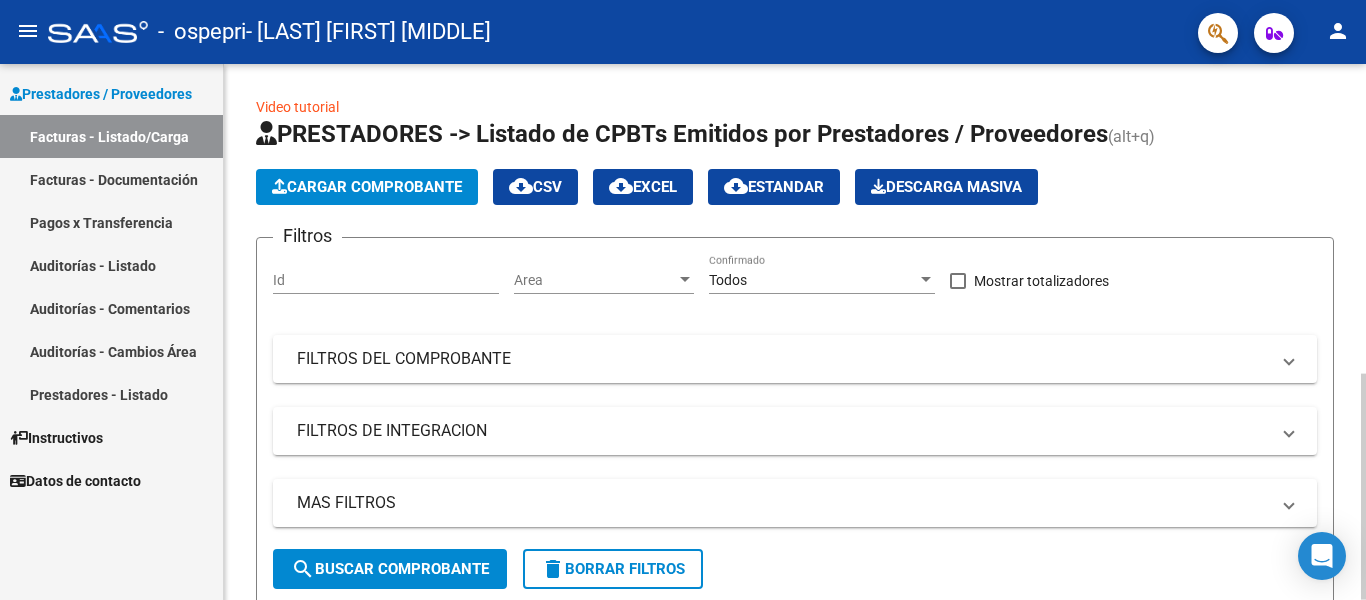 click 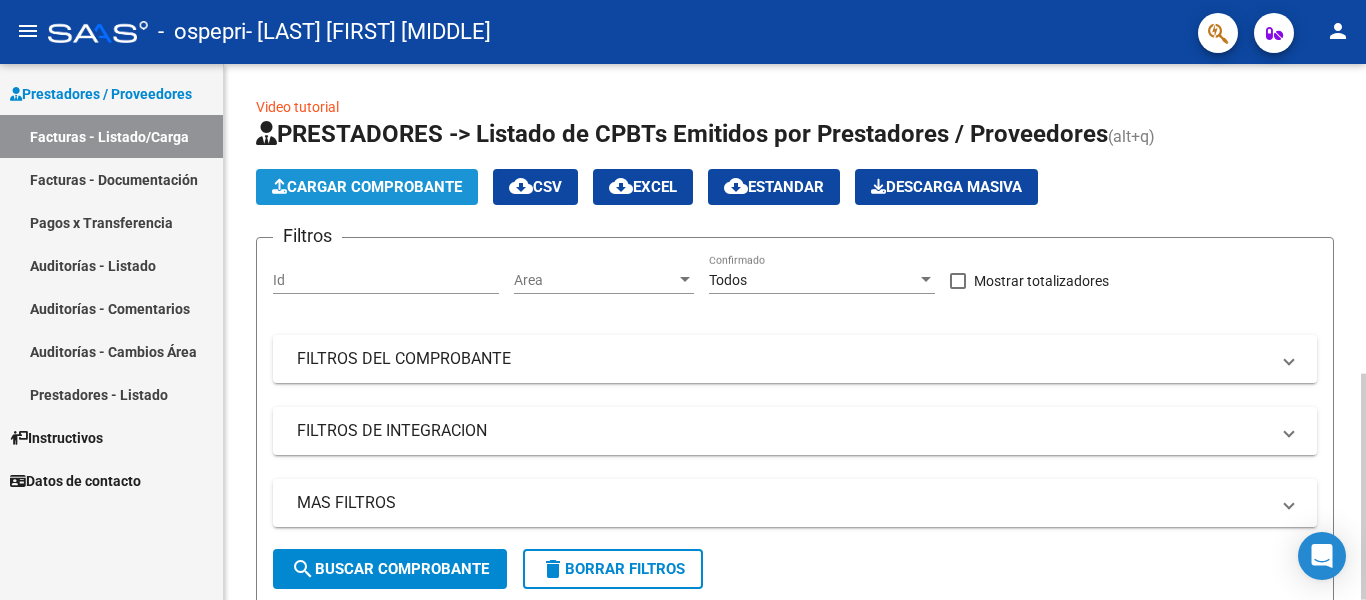 click on "Cargar Comprobante" 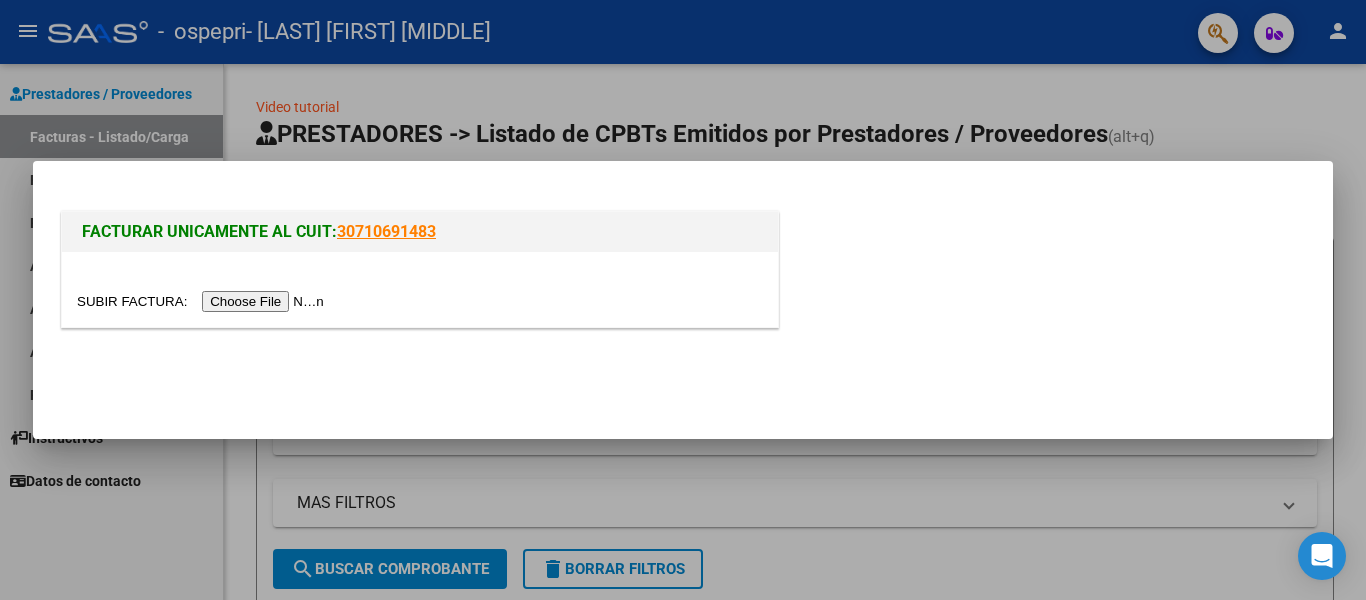click at bounding box center [203, 301] 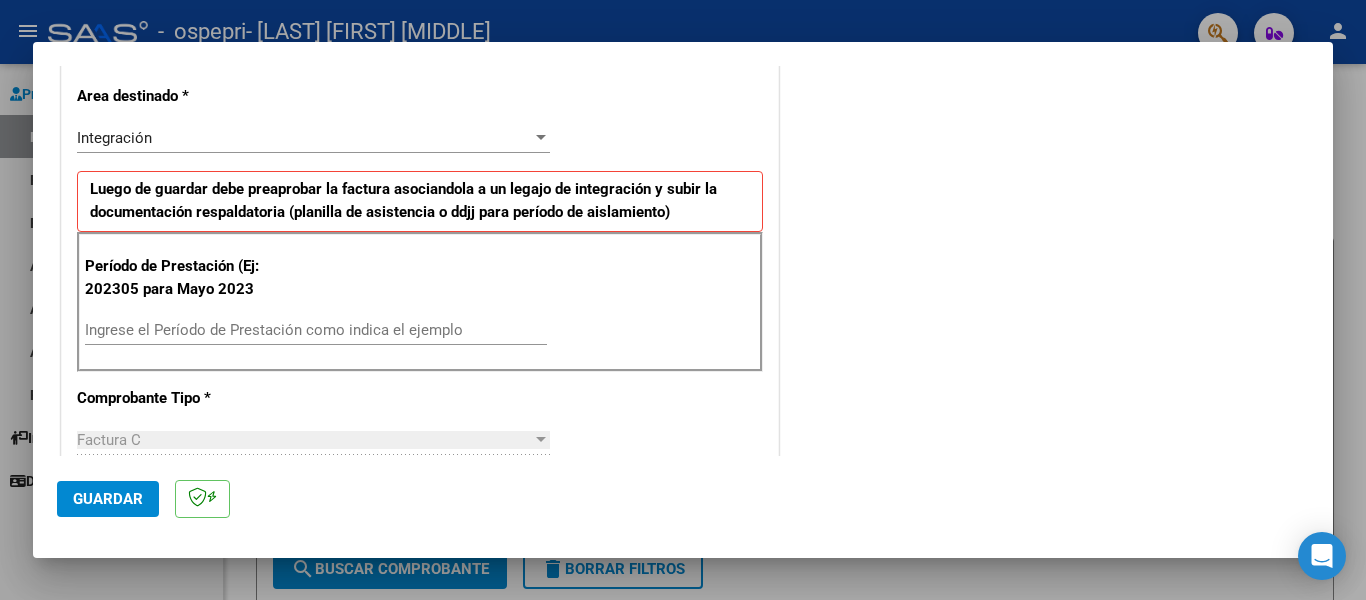 scroll, scrollTop: 440, scrollLeft: 0, axis: vertical 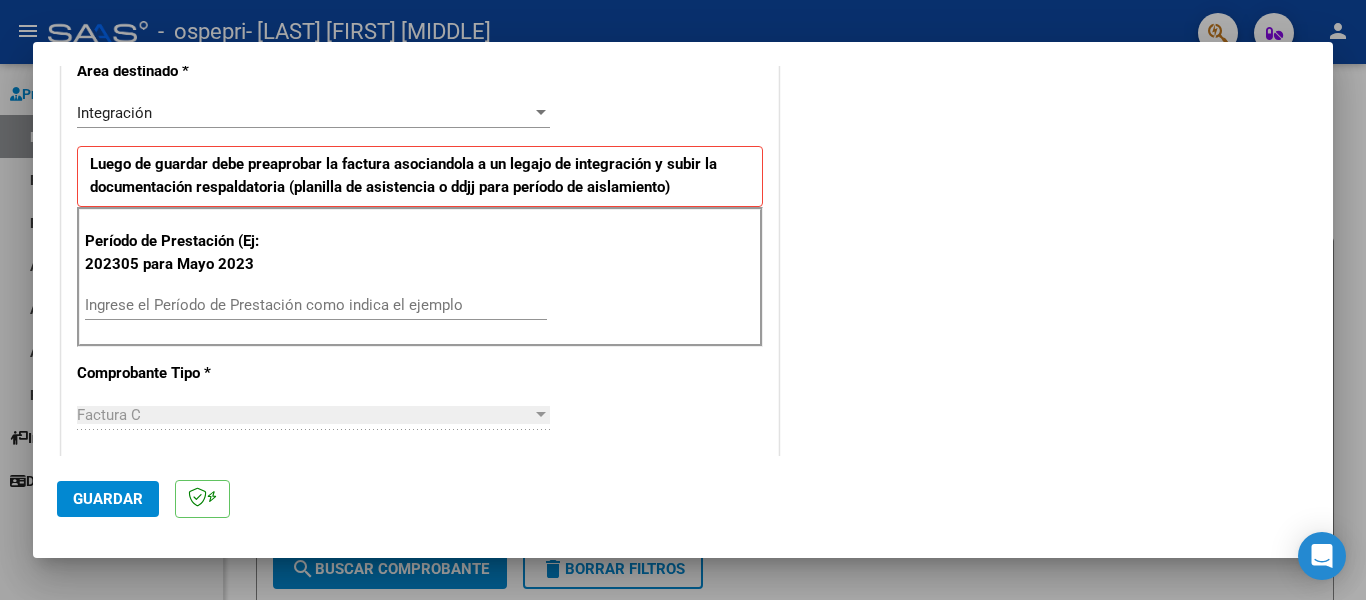 click on "Ingrese el Período de Prestación como indica el ejemplo" at bounding box center (316, 305) 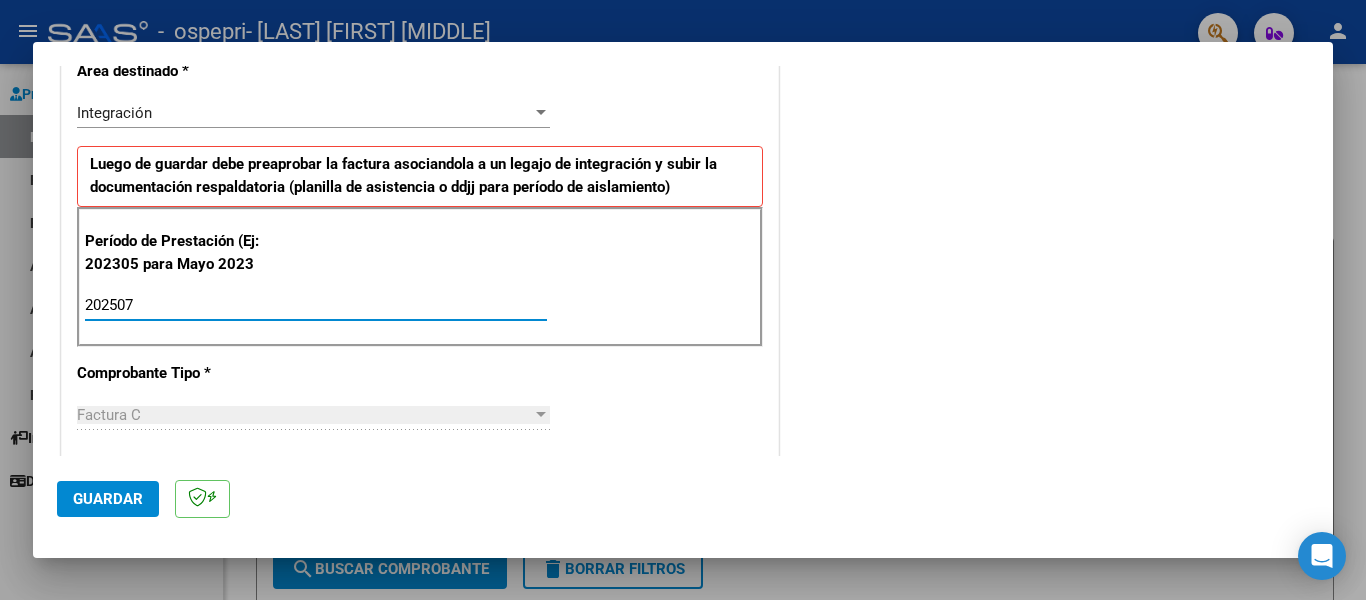 type on "202507" 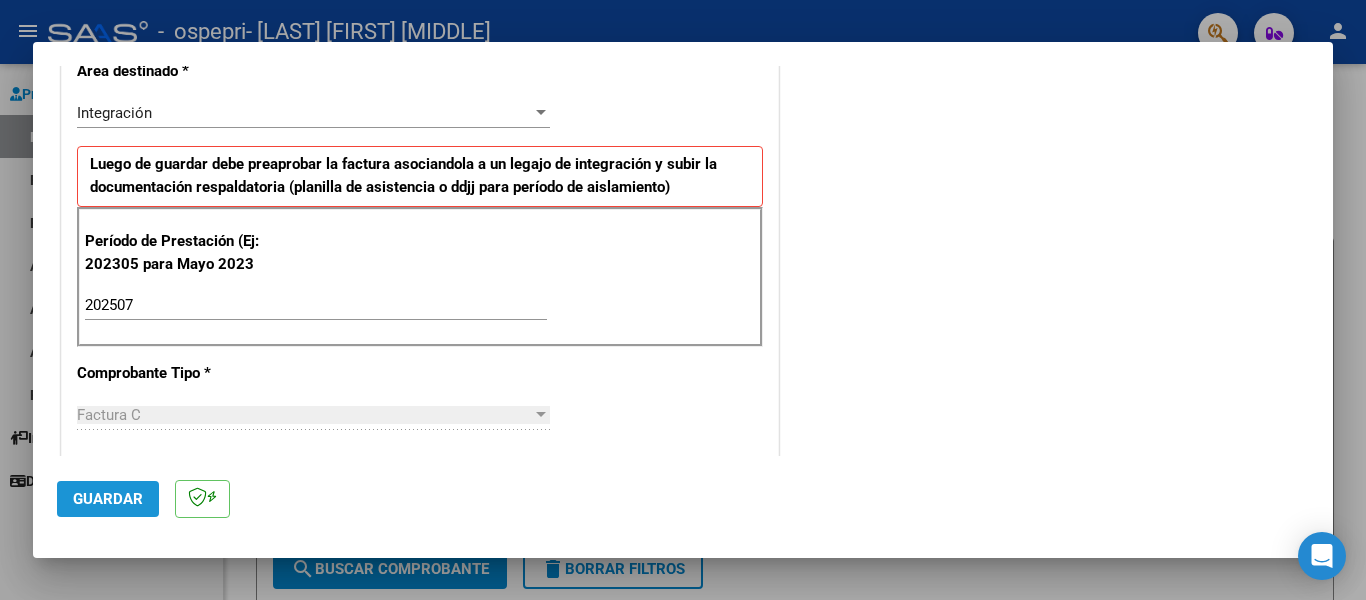 click on "Guardar" 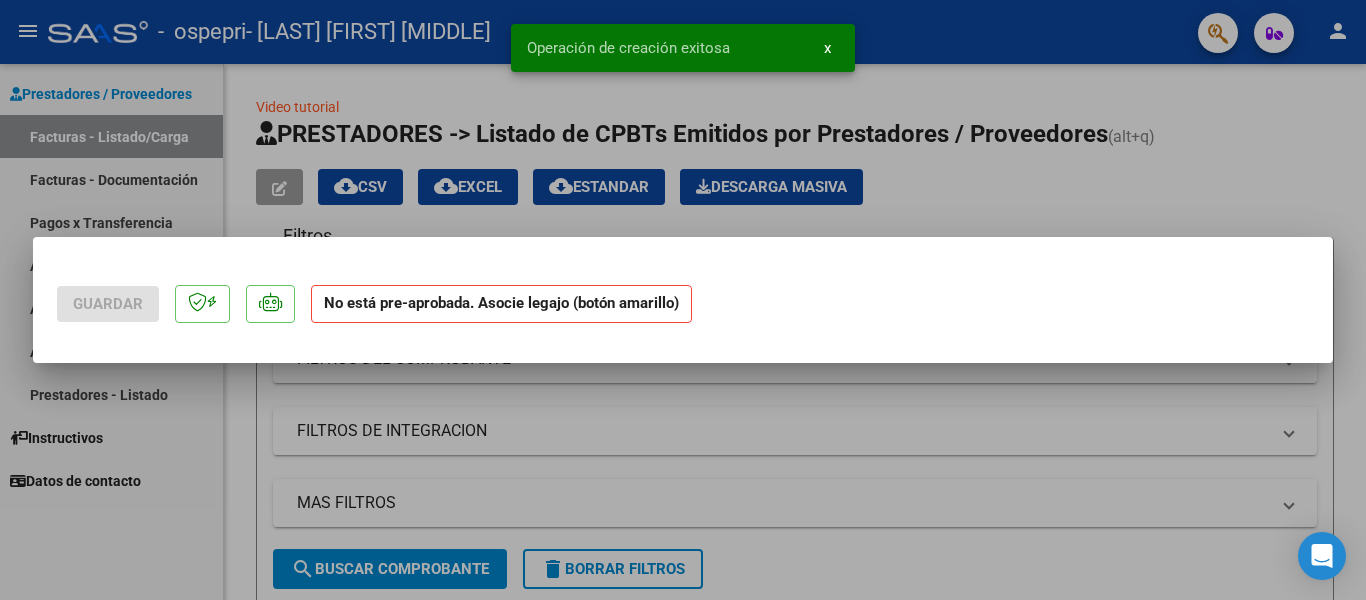 scroll, scrollTop: 0, scrollLeft: 0, axis: both 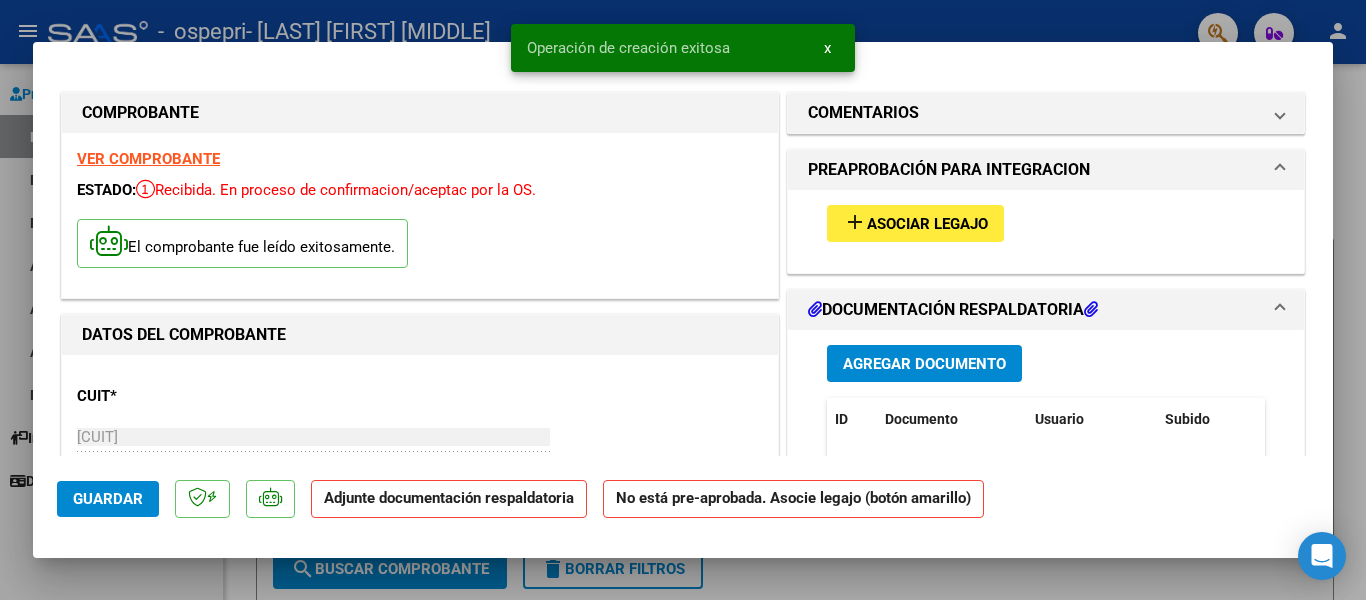 click on "add" at bounding box center [855, 222] 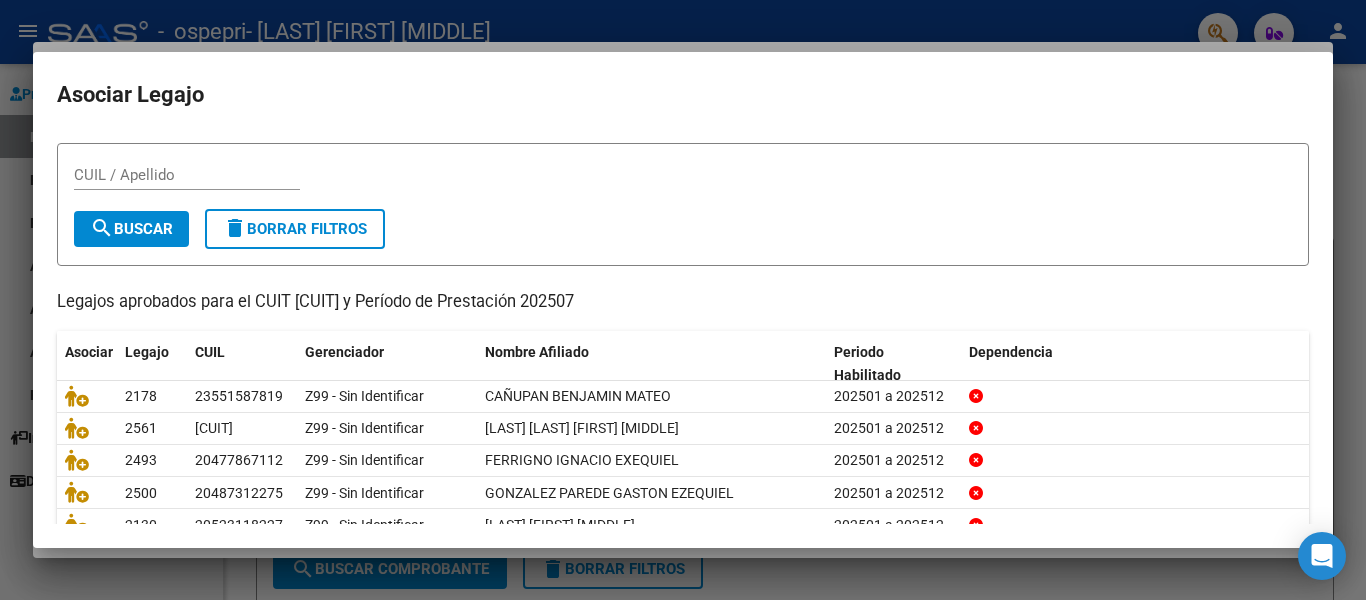 scroll, scrollTop: 80, scrollLeft: 0, axis: vertical 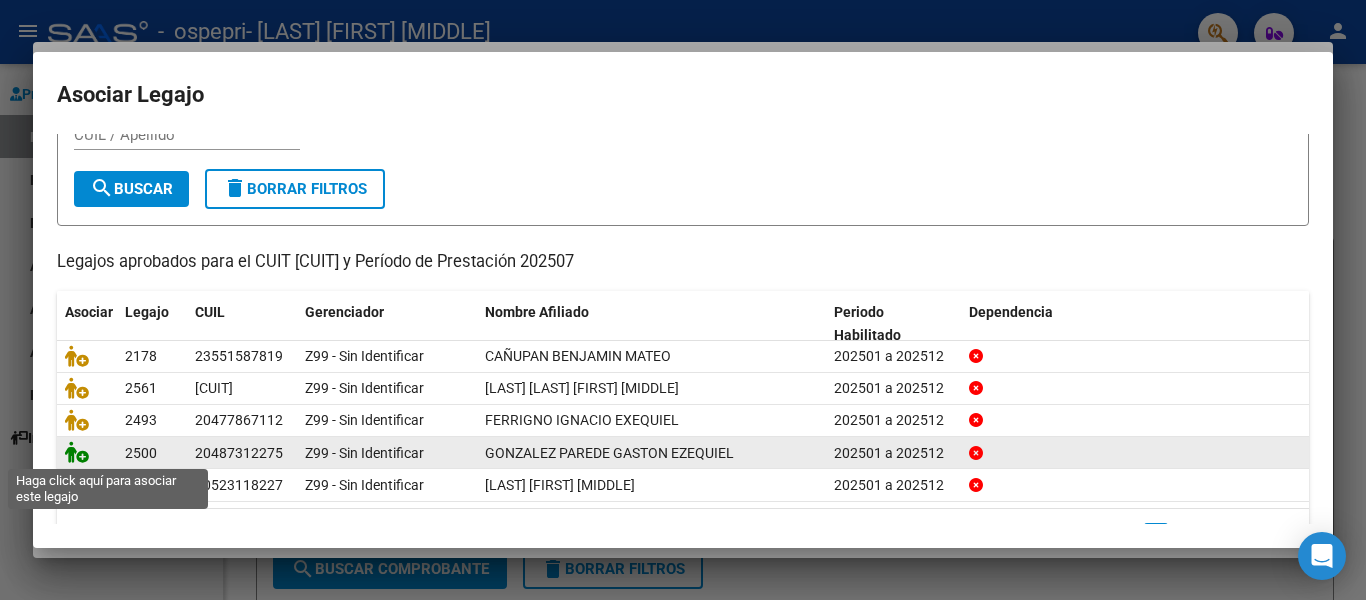 click 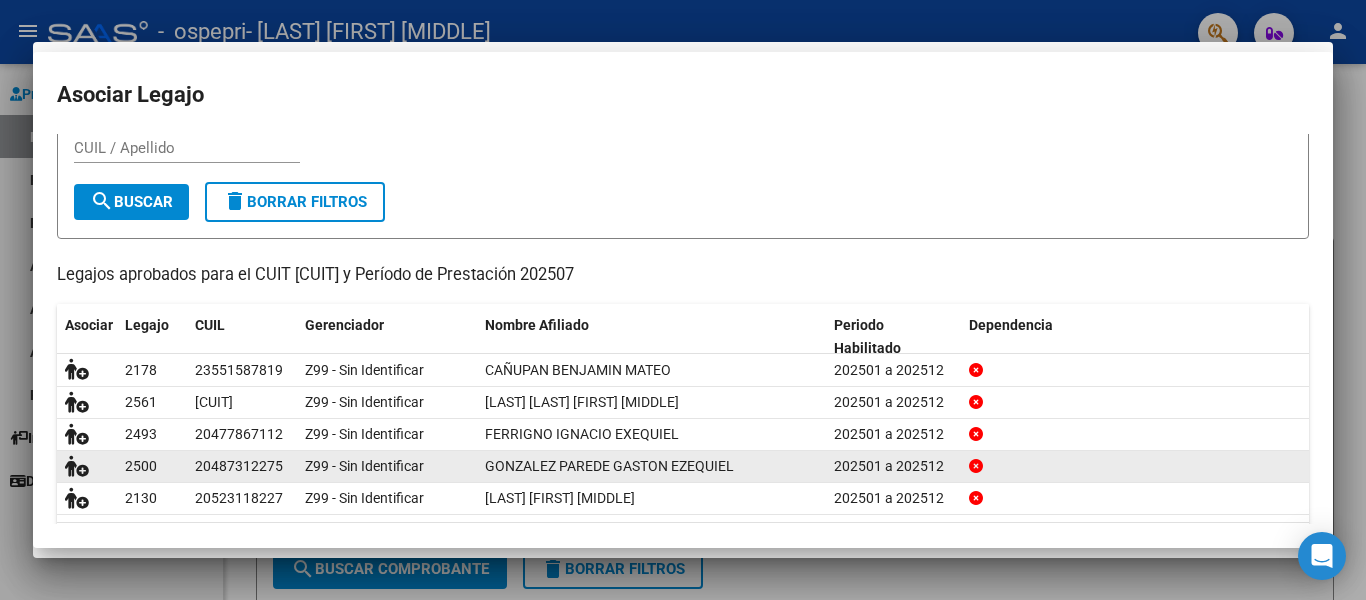 scroll, scrollTop: 93, scrollLeft: 0, axis: vertical 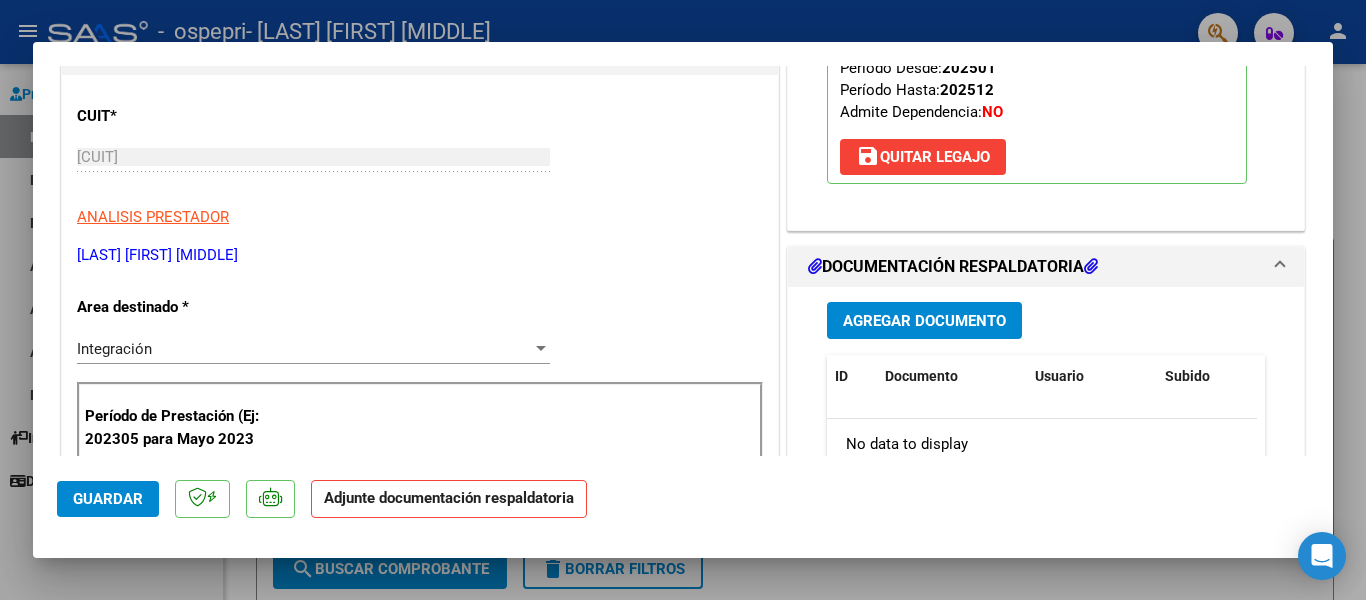 click on "Agregar Documento" at bounding box center (924, 321) 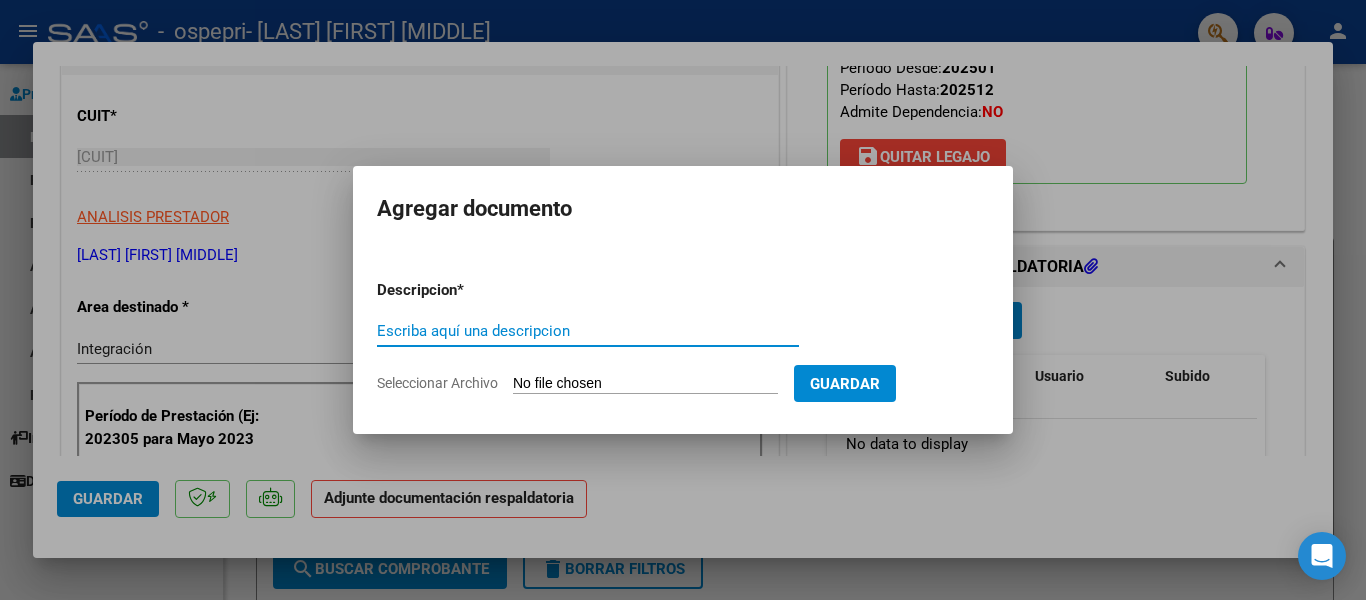 click on "Escriba aquí una descripcion" at bounding box center (588, 331) 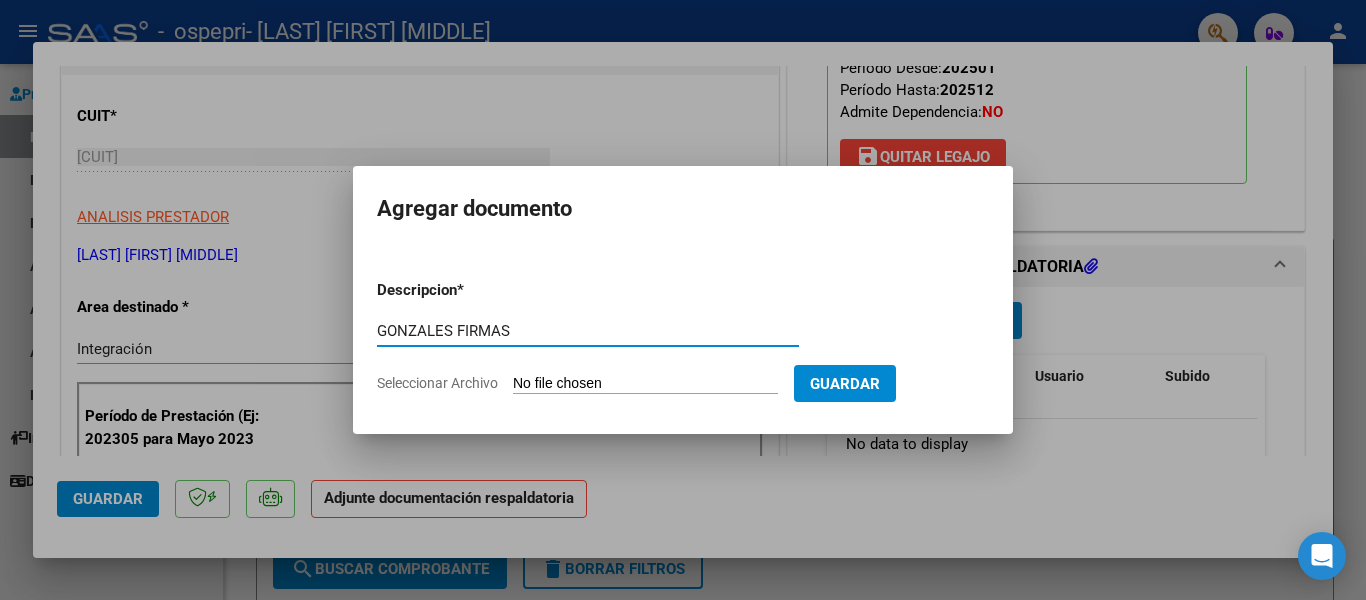 type on "GONZALES FIRMAS" 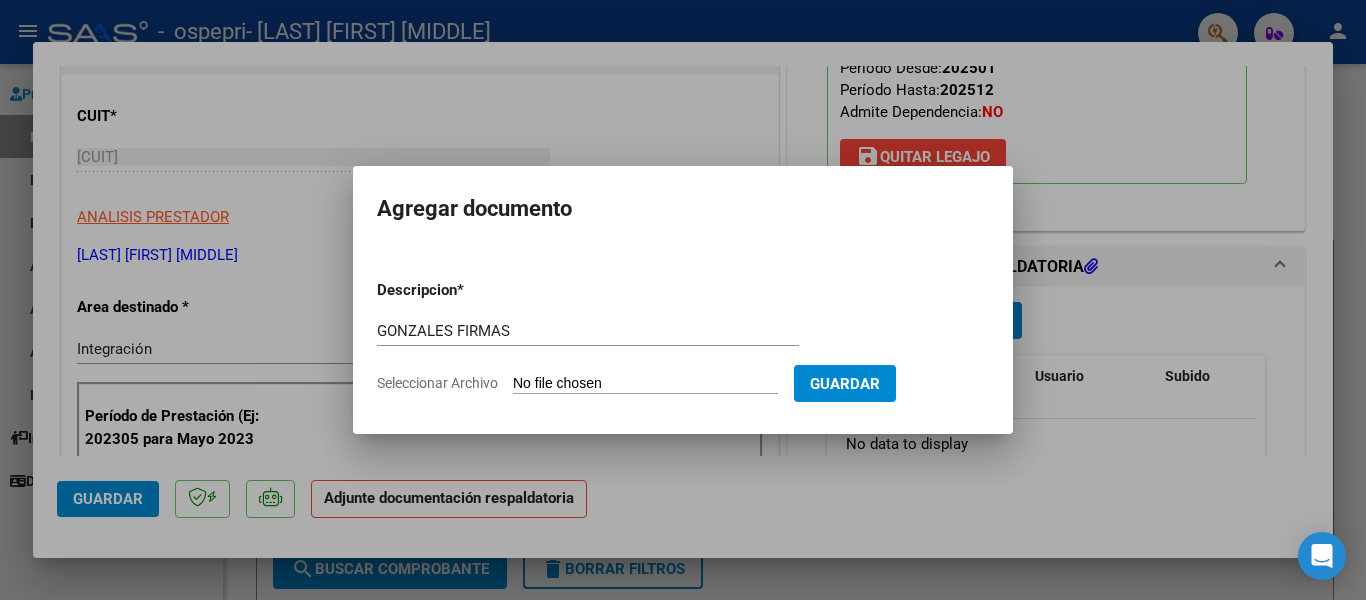 click on "Seleccionar Archivo" at bounding box center [645, 384] 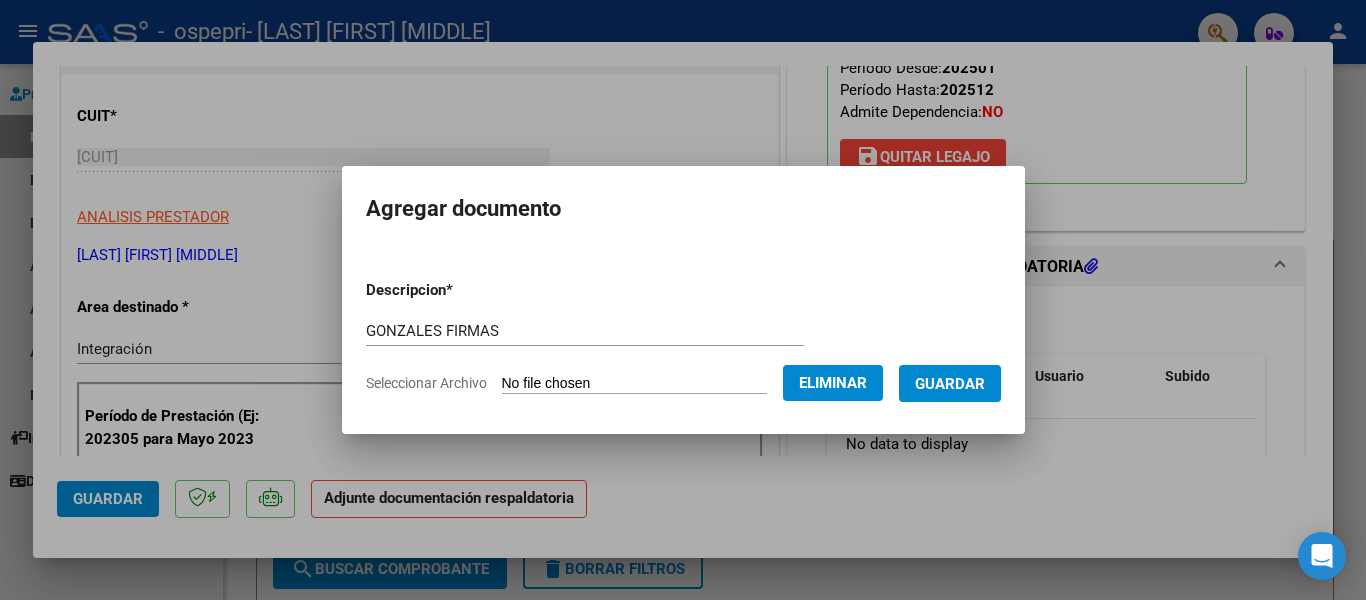 click on "Guardar" at bounding box center (950, 384) 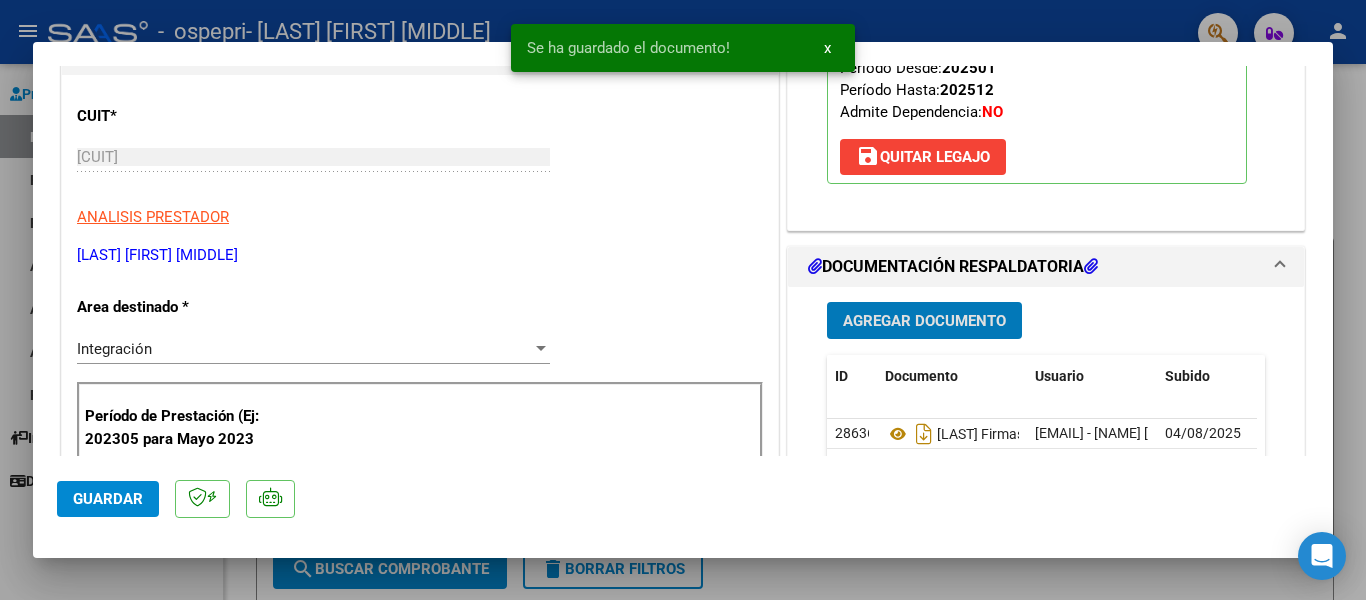 click at bounding box center (683, 300) 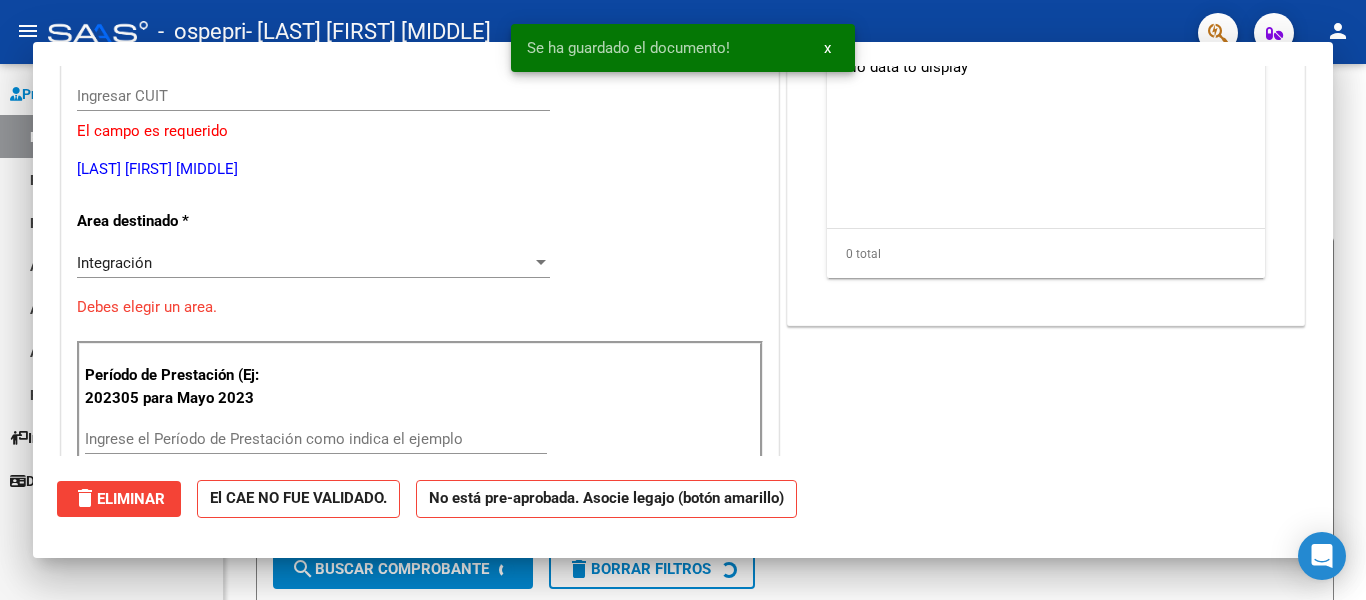 scroll, scrollTop: 219, scrollLeft: 0, axis: vertical 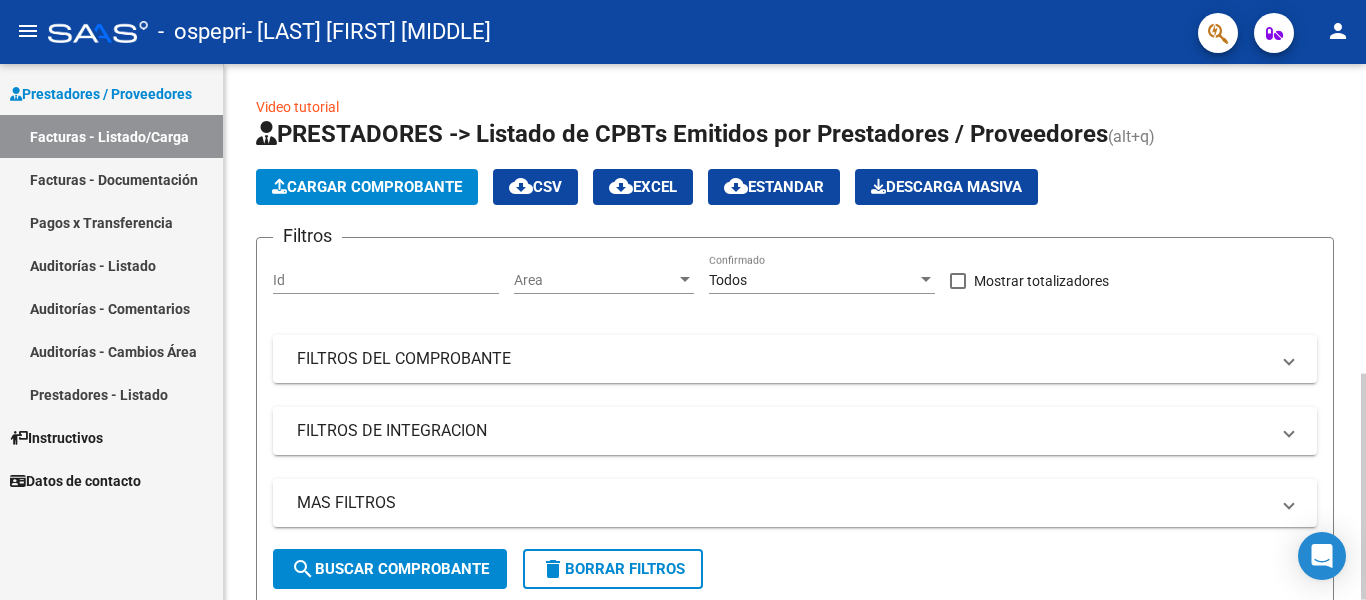 click on "Video tutorial   PRESTADORES -> Listado de CPBTs Emitidos por Prestadores / Proveedores (alt+q)   Cargar Comprobante
cloud_download  CSV  cloud_download  EXCEL  cloud_download  Estandar   Descarga Masiva
Filtros Id Area Area Todos Confirmado   Mostrar totalizadores   FILTROS DEL COMPROBANTE  Comprobante Tipo Comprobante Tipo Start date – End date Fec. Comprobante Desde / Hasta Días Emisión Desde(cant. días) Días Emisión Hasta(cant. días) CUIT / Razón Social Pto. Venta Nro. Comprobante Código SSS CAE Válido CAE Válido Todos Cargado Módulo Hosp. Todos Tiene facturacion Apócrifa Hospital Refes  FILTROS DE INTEGRACION  Período De Prestación Campos del Archivo de Rendición Devuelto x SSS (dr_envio) Todos Rendido x SSS (dr_envio) Tipo de Registro Tipo de Registro Período Presentación Período Presentación Campos del Legajo Asociado (preaprobación) Afiliado Legajo (cuil/nombre) Todos Solo facturas preaprobadas  MAS FILTROS  Todos Con Doc. Respaldatoria Todos Con Trazabilidad Todos – – 1" 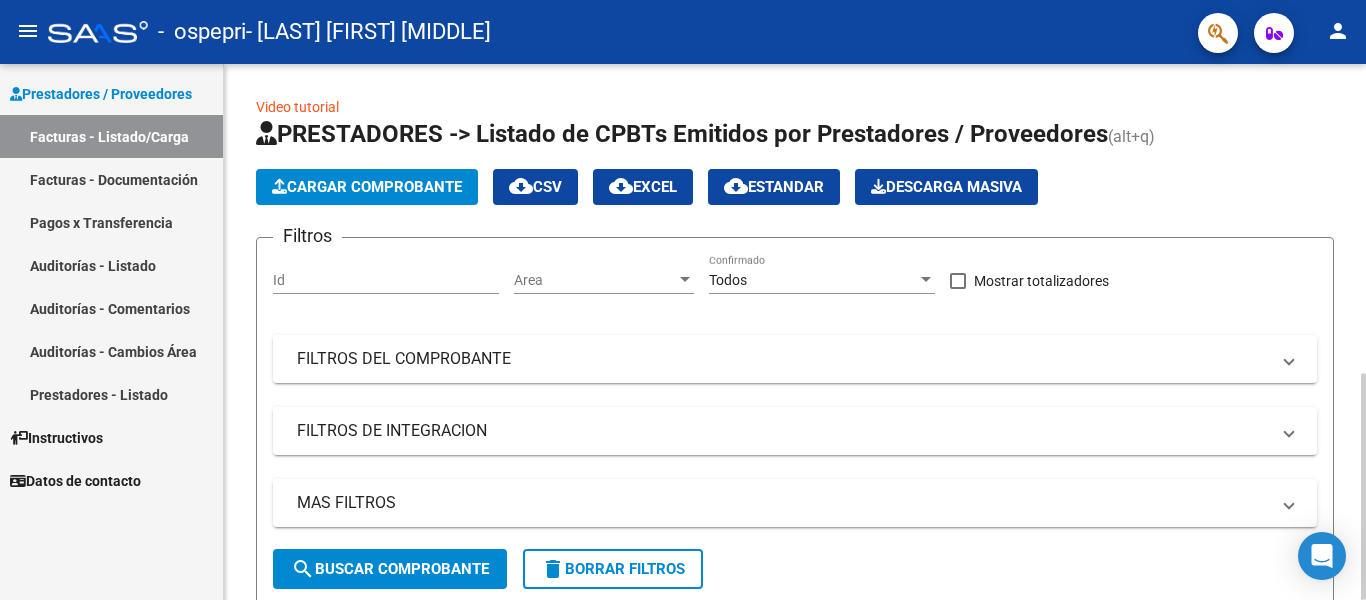 scroll, scrollTop: 536, scrollLeft: 0, axis: vertical 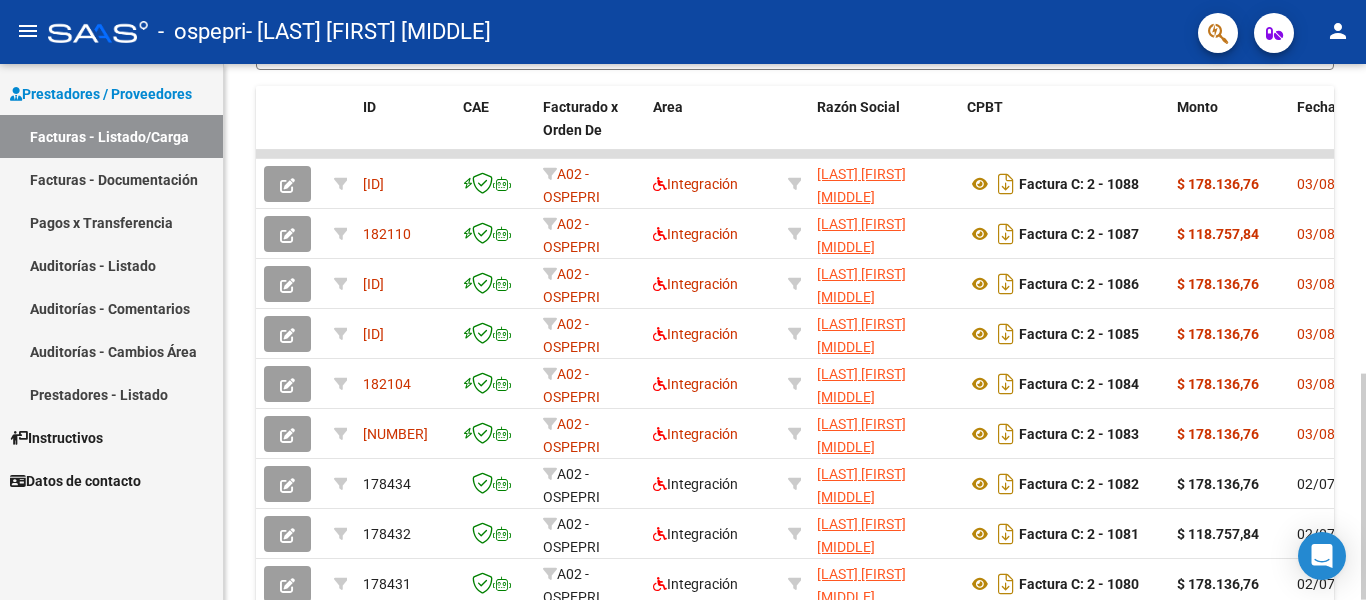click 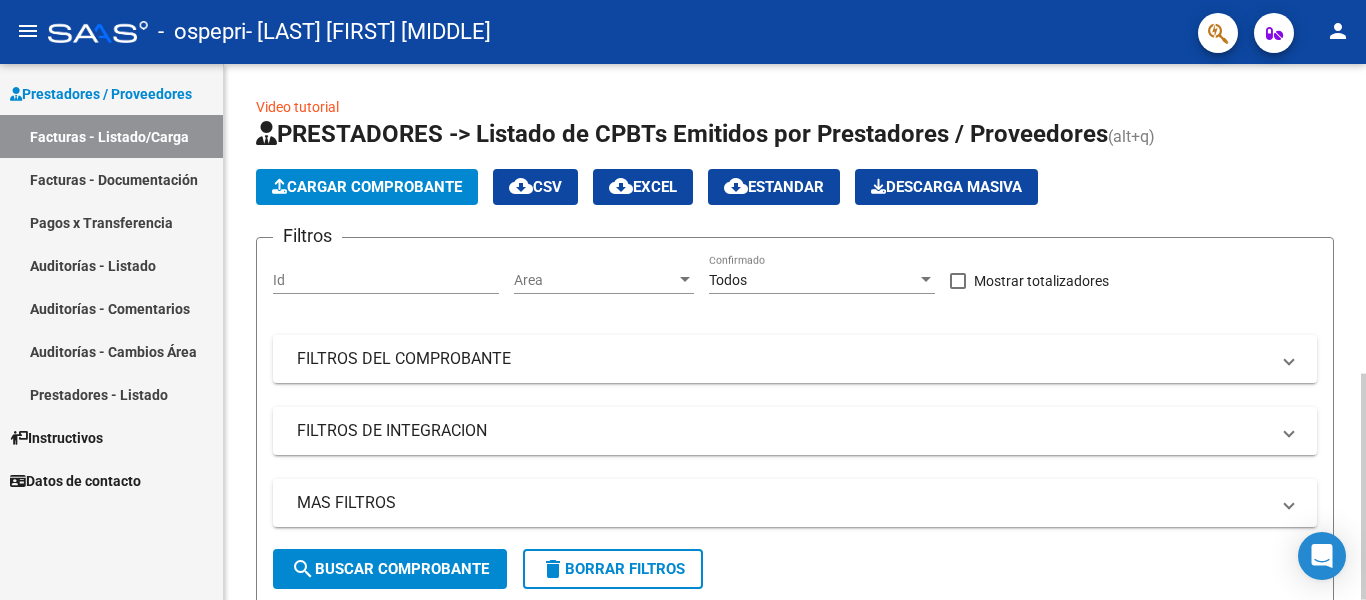 click 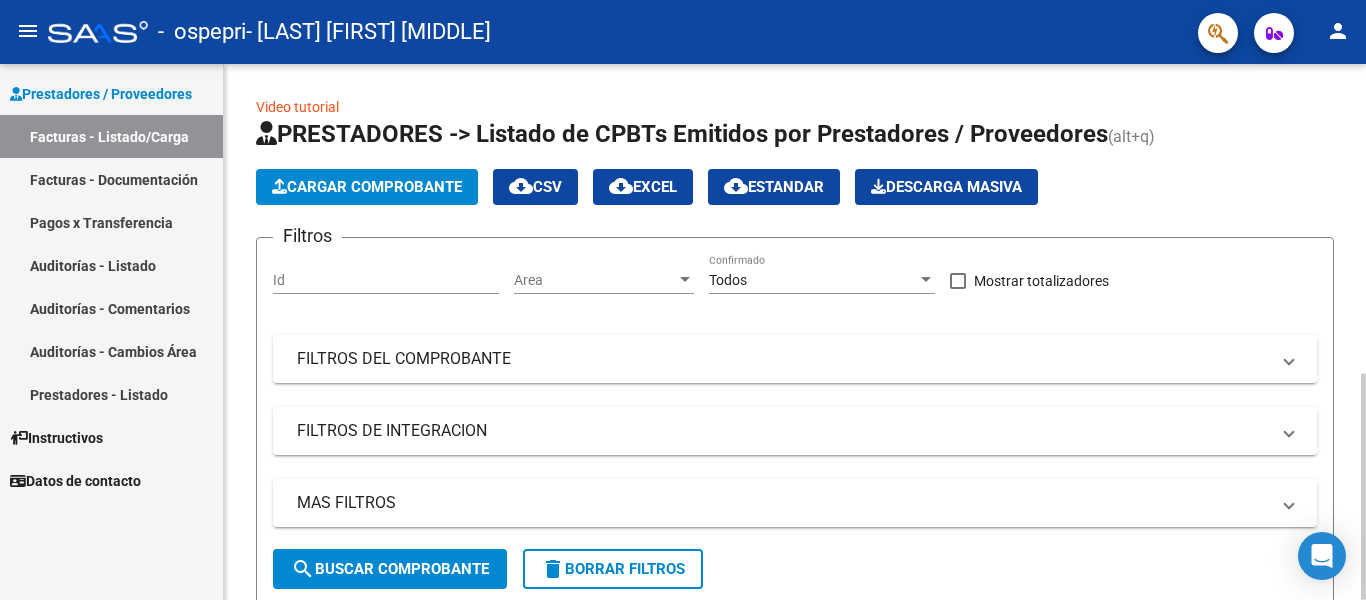 click on "Cargar Comprobante" 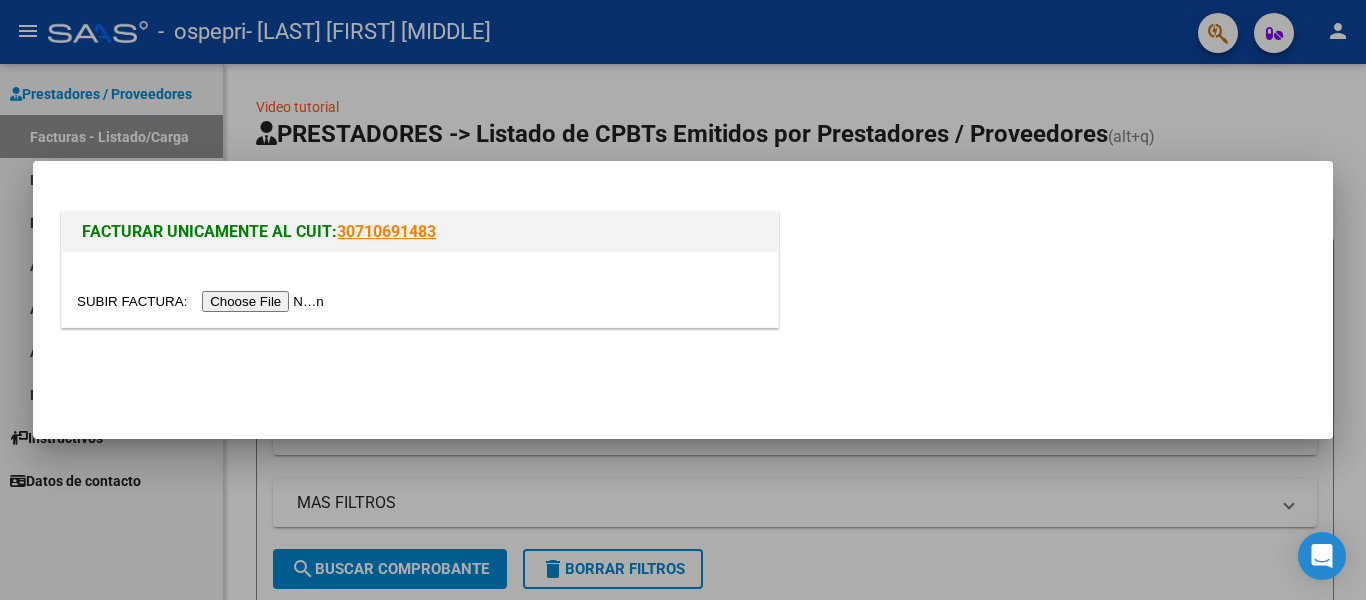 click at bounding box center (203, 301) 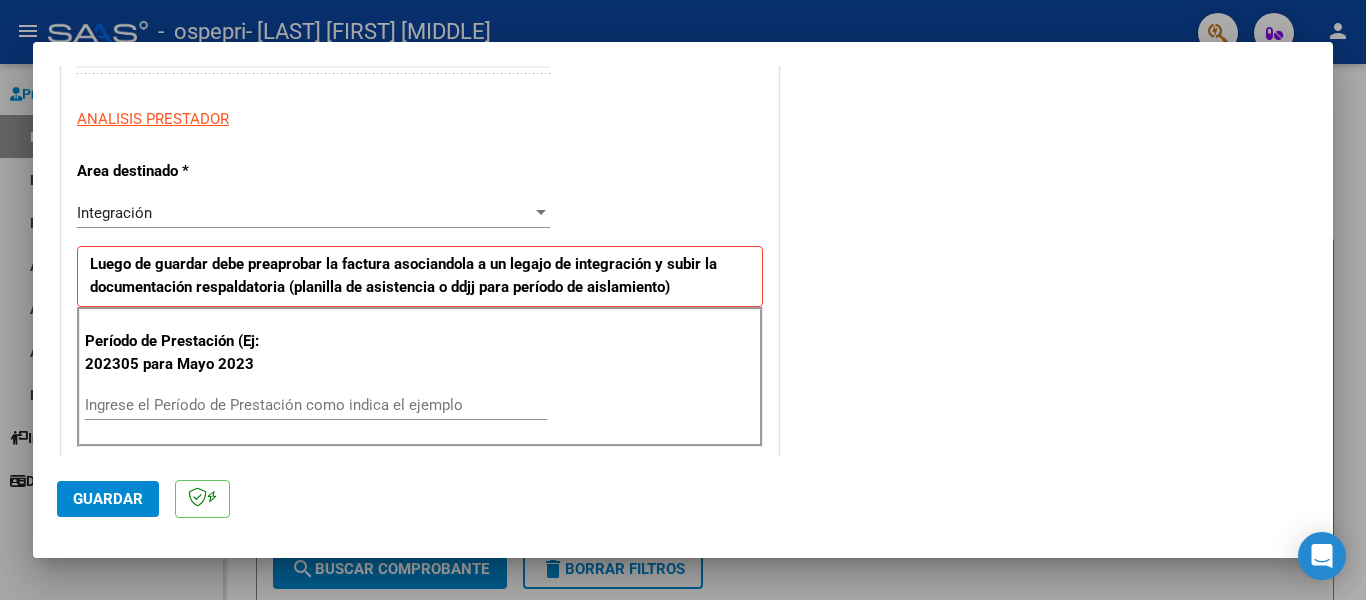 scroll, scrollTop: 360, scrollLeft: 0, axis: vertical 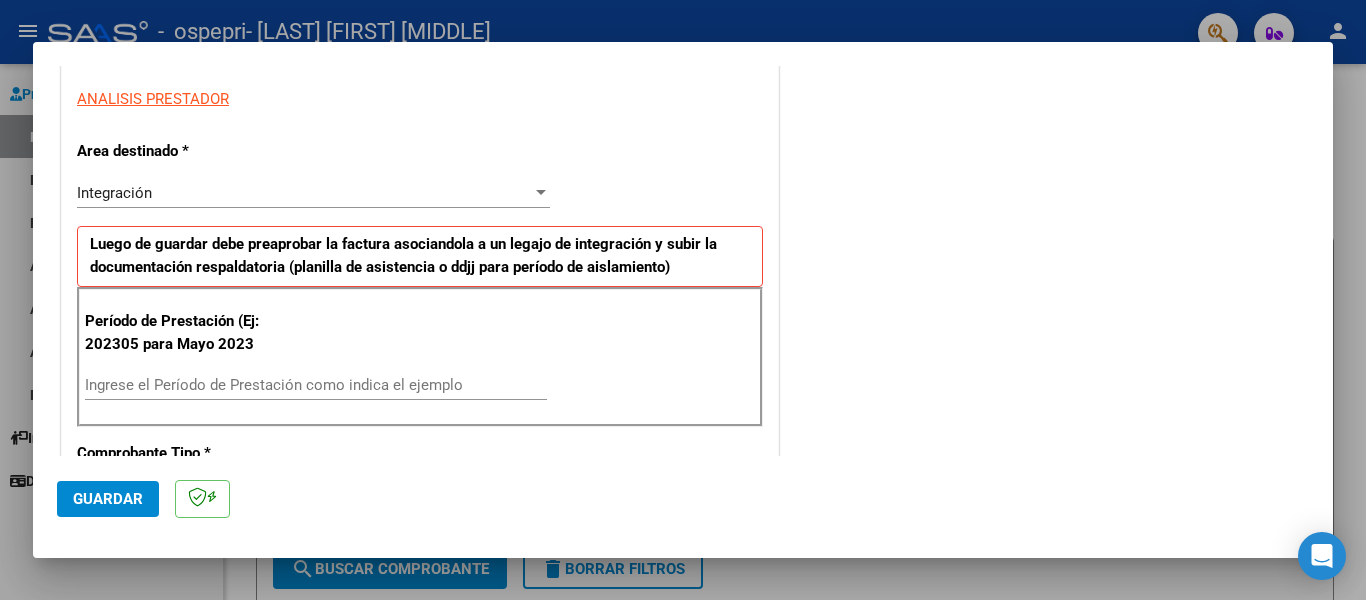 click on "Ingrese el Período de Prestación como indica el ejemplo" at bounding box center (316, 385) 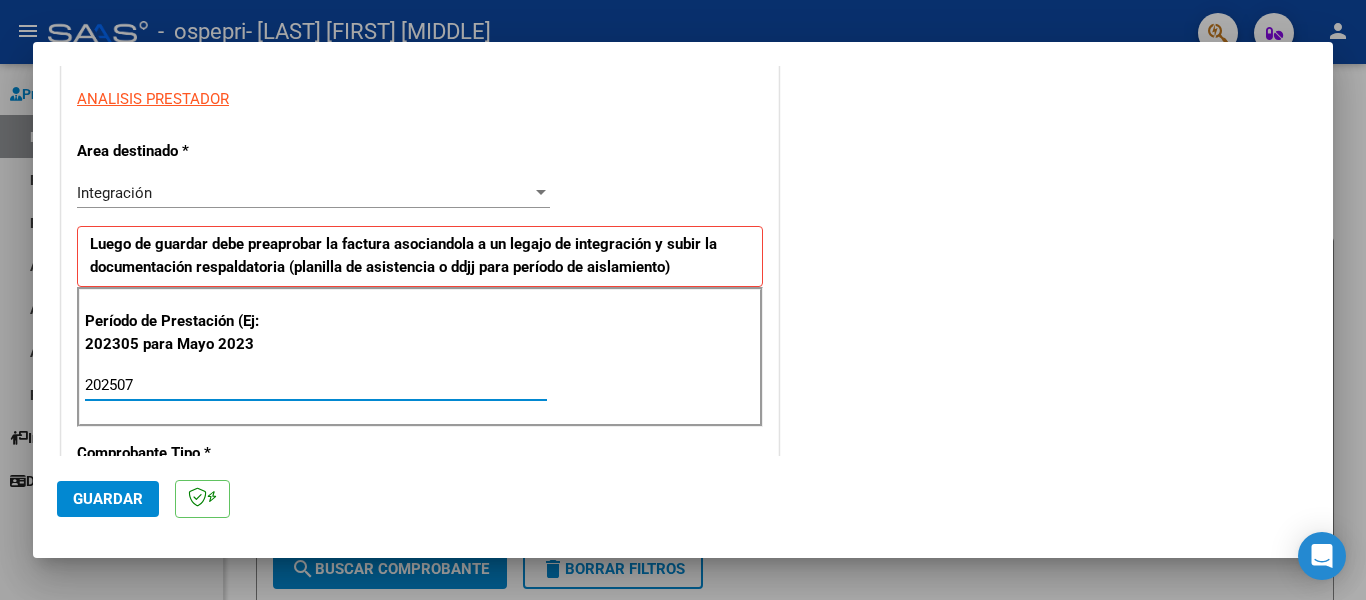 type on "202507" 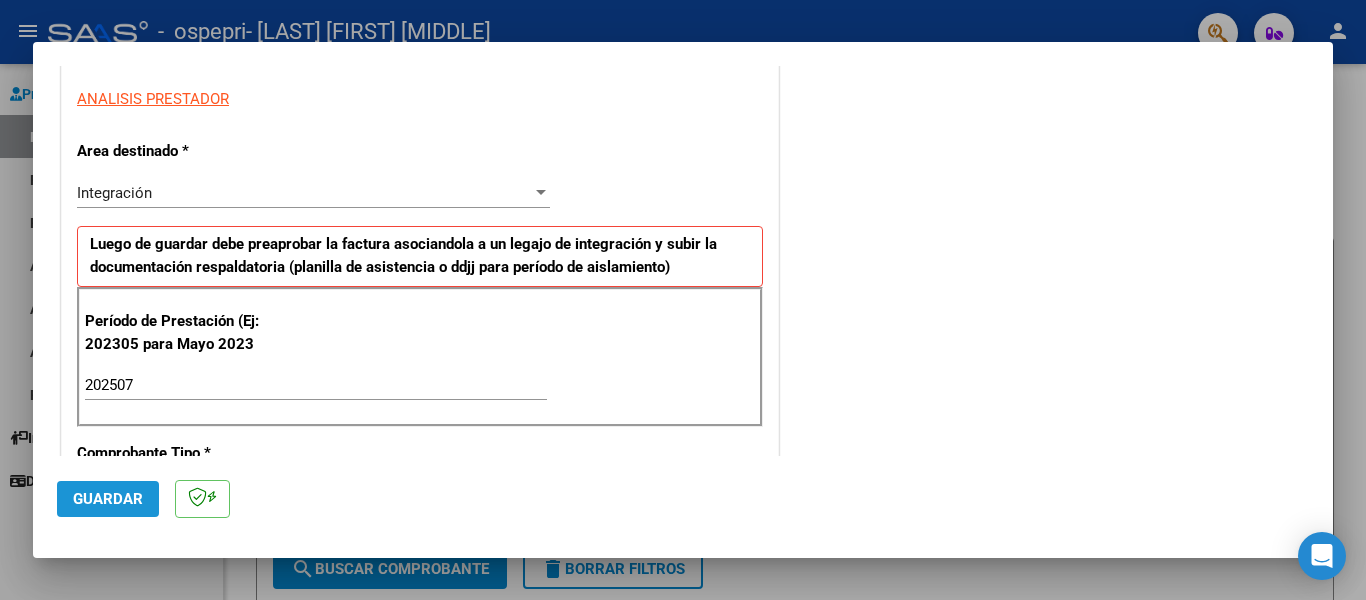 click on "Guardar" 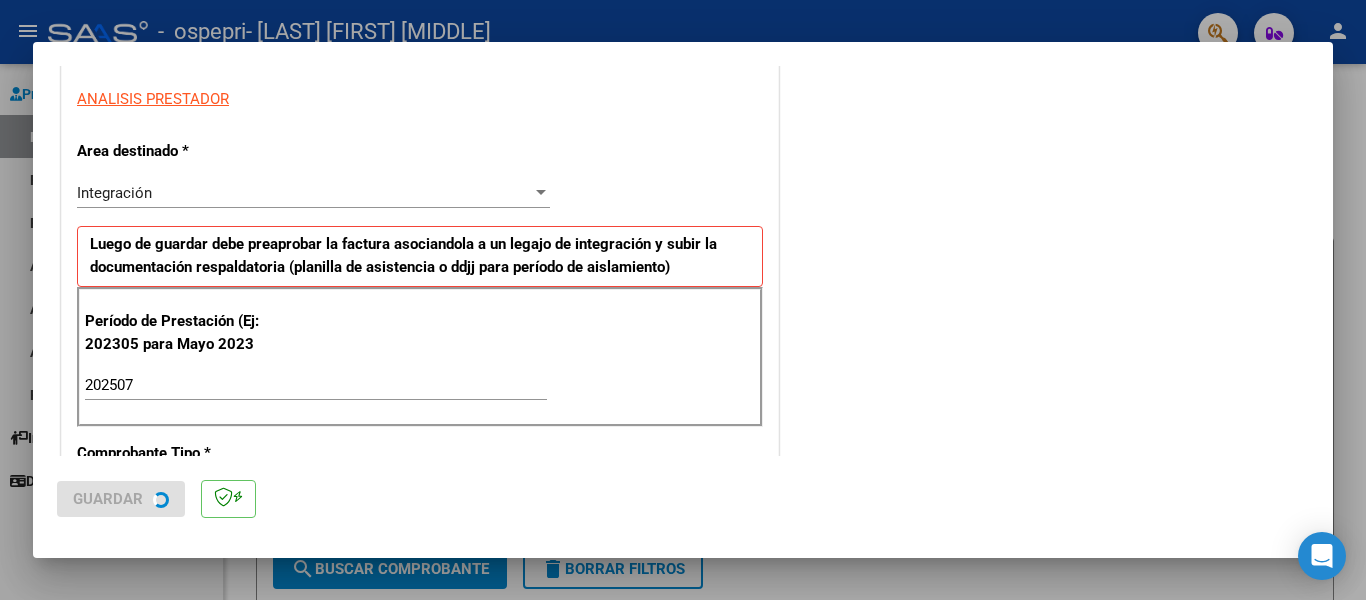 scroll, scrollTop: 0, scrollLeft: 0, axis: both 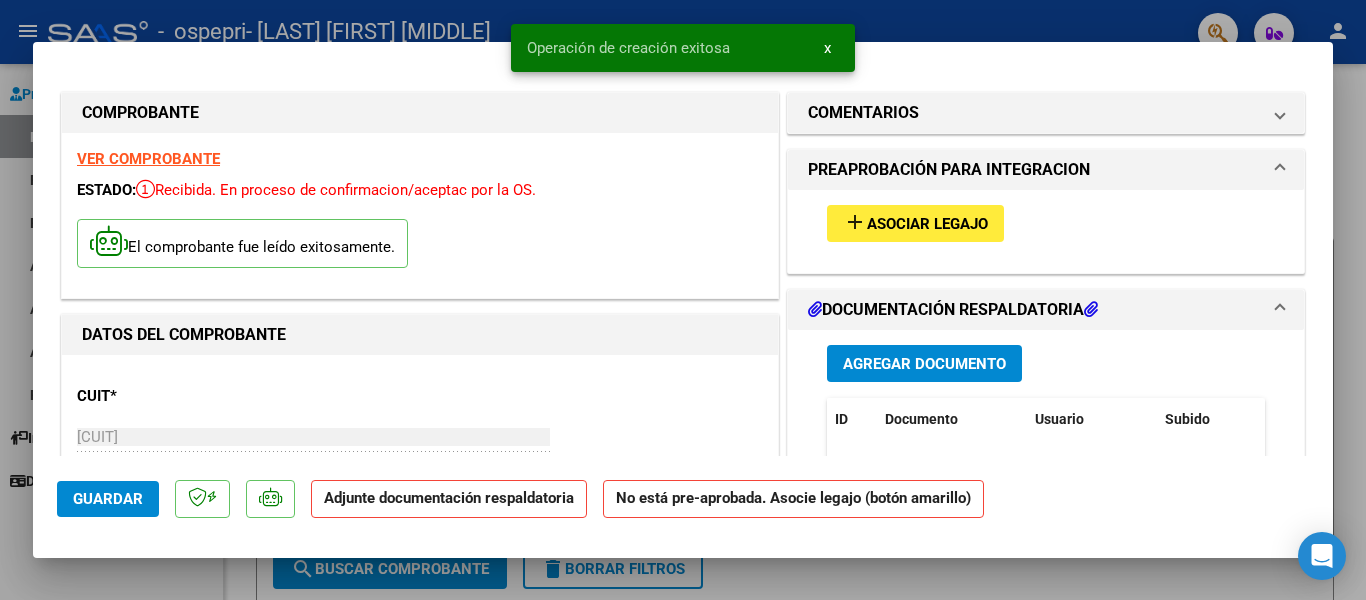 click on "Asociar Legajo" at bounding box center [927, 224] 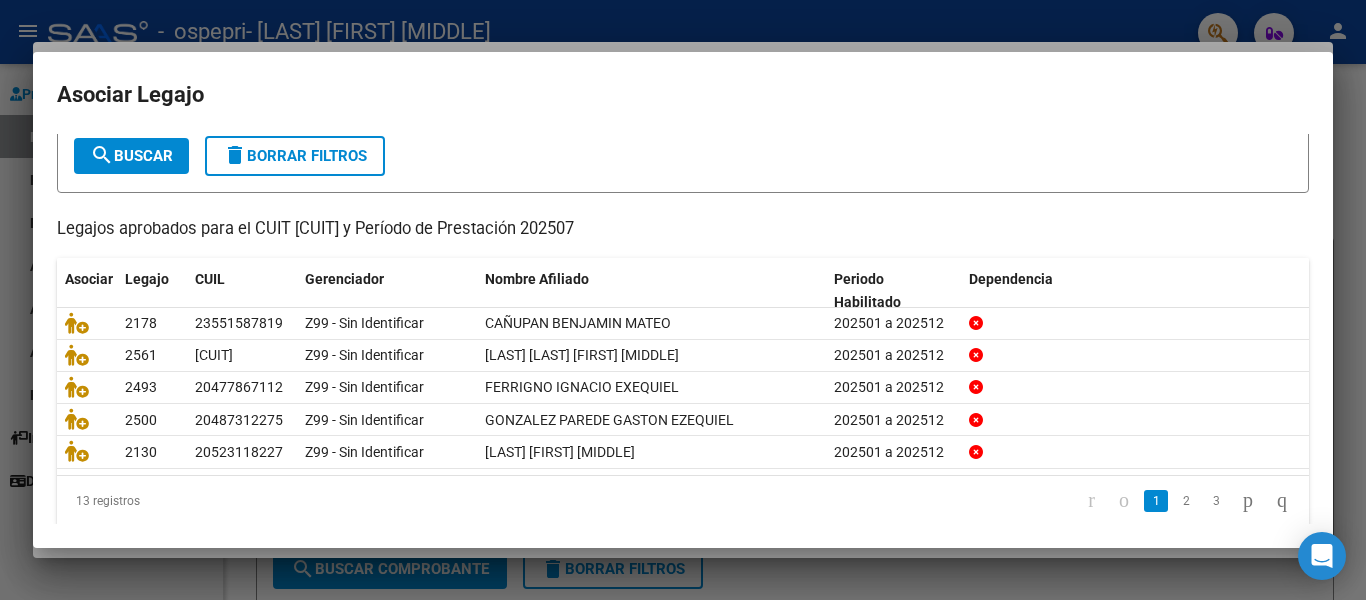 scroll, scrollTop: 120, scrollLeft: 0, axis: vertical 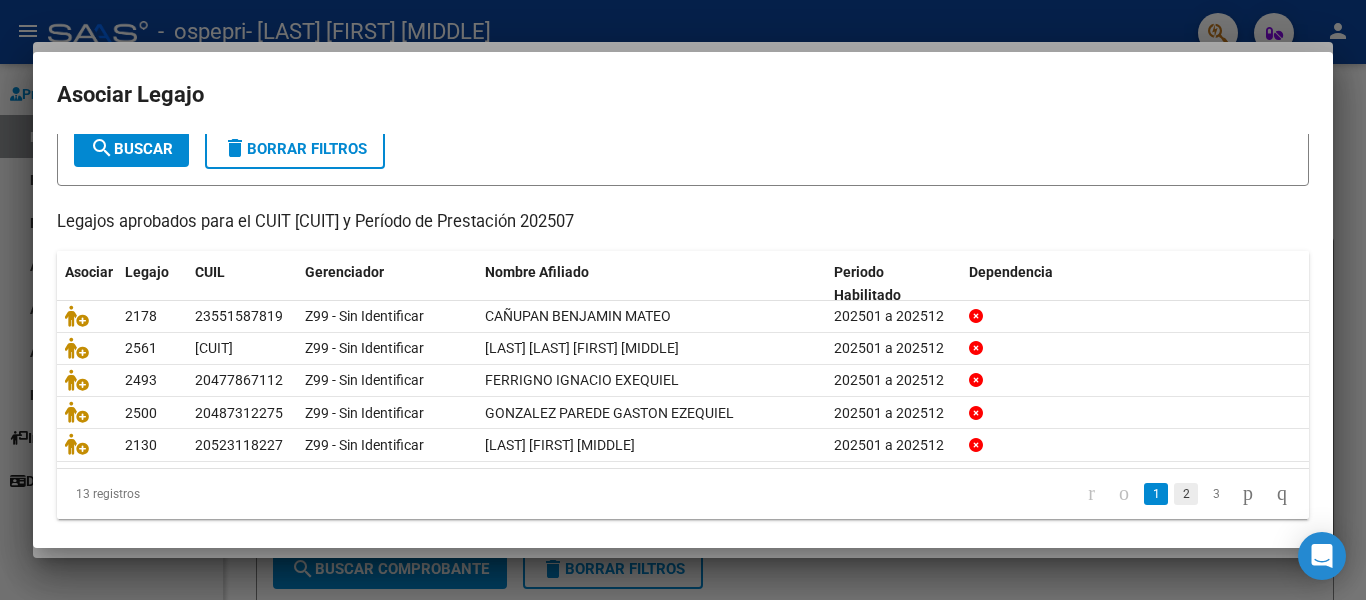 click on "2" 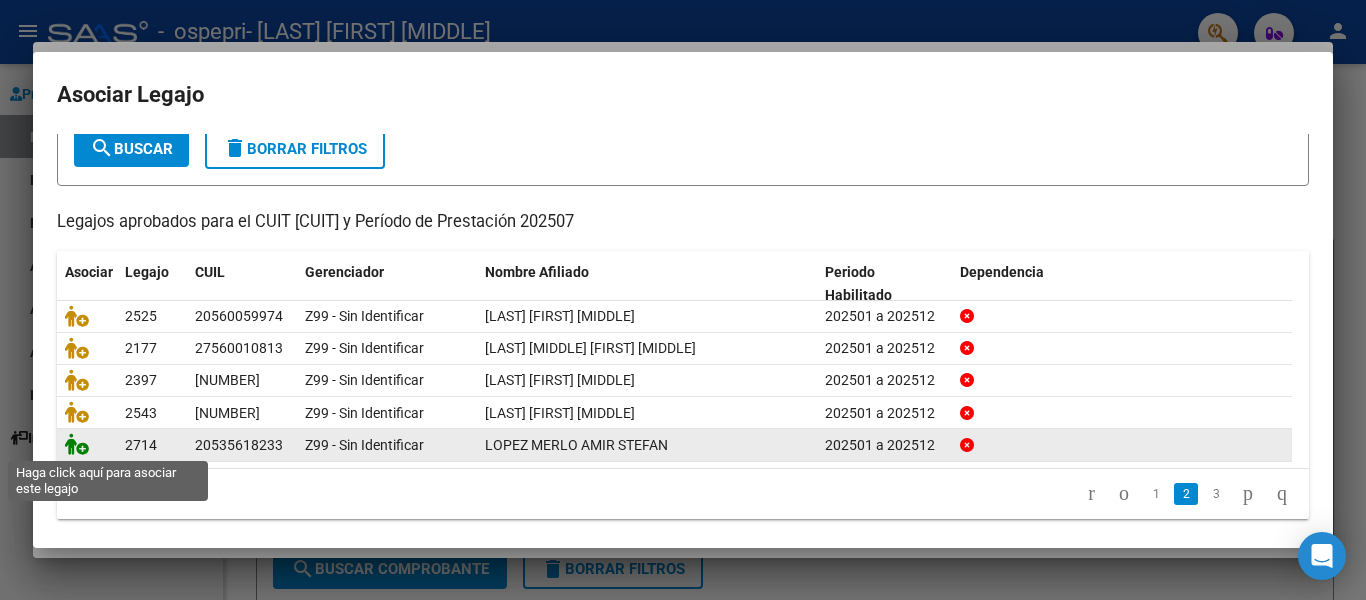 click 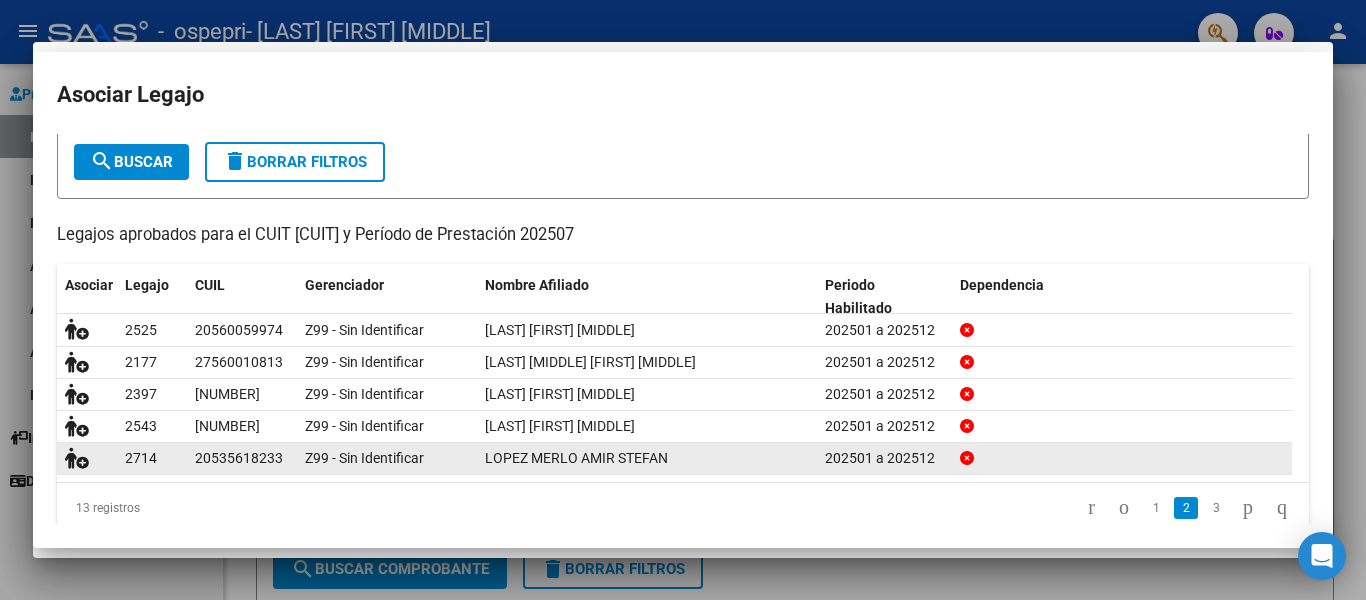 scroll, scrollTop: 133, scrollLeft: 0, axis: vertical 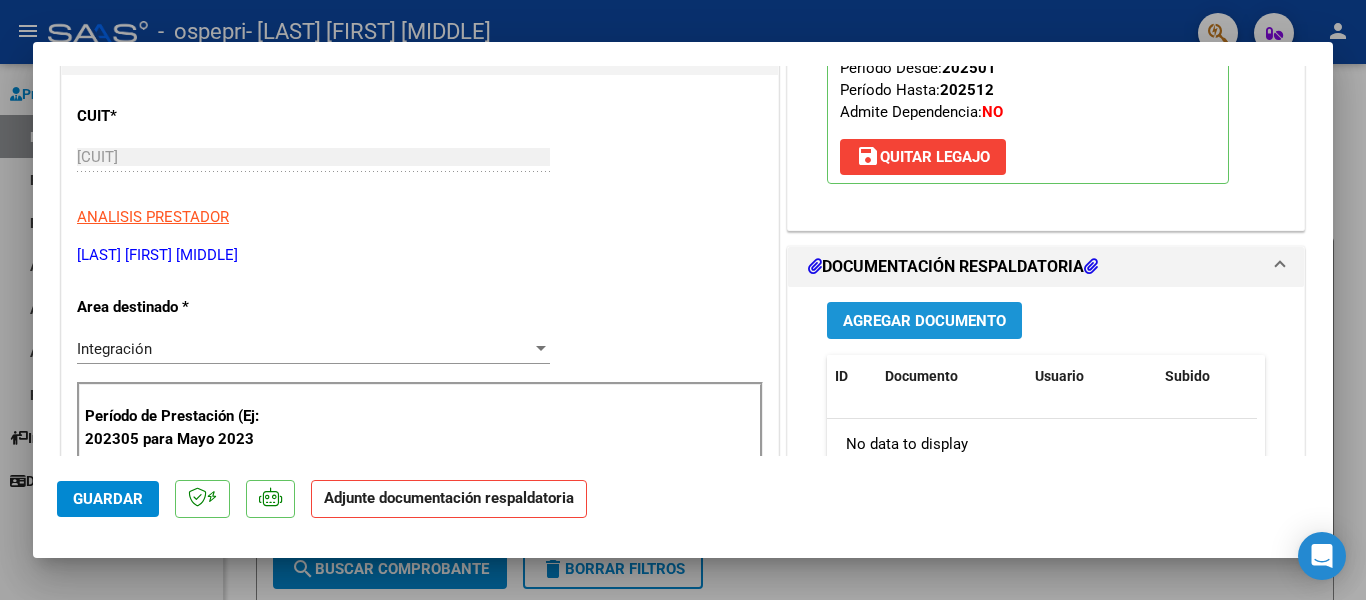 click on "Agregar Documento" at bounding box center [924, 321] 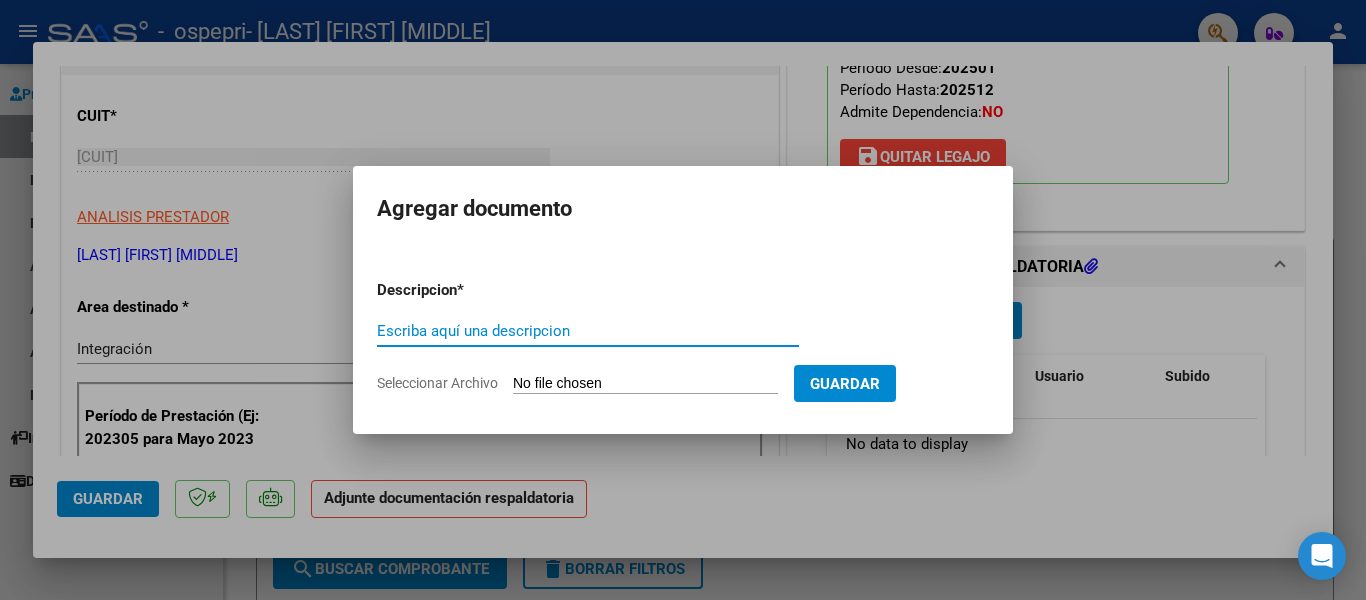 click on "Escriba aquí una descripcion" at bounding box center (588, 331) 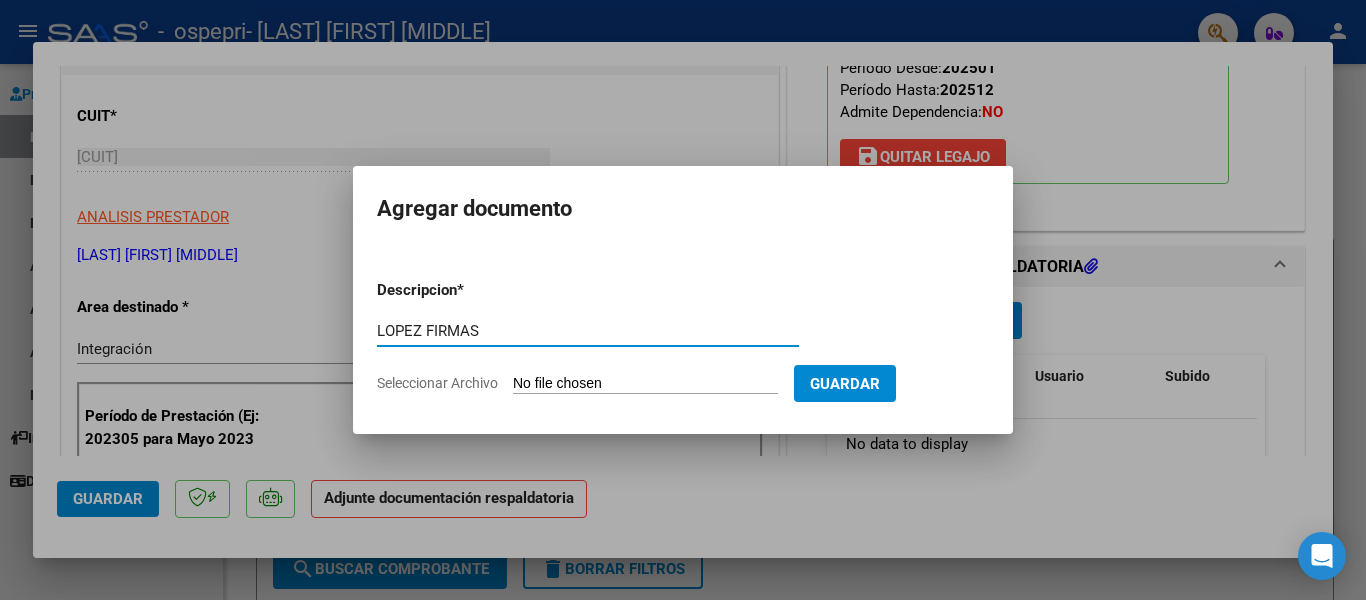 type on "LOPEZ FIRMAS" 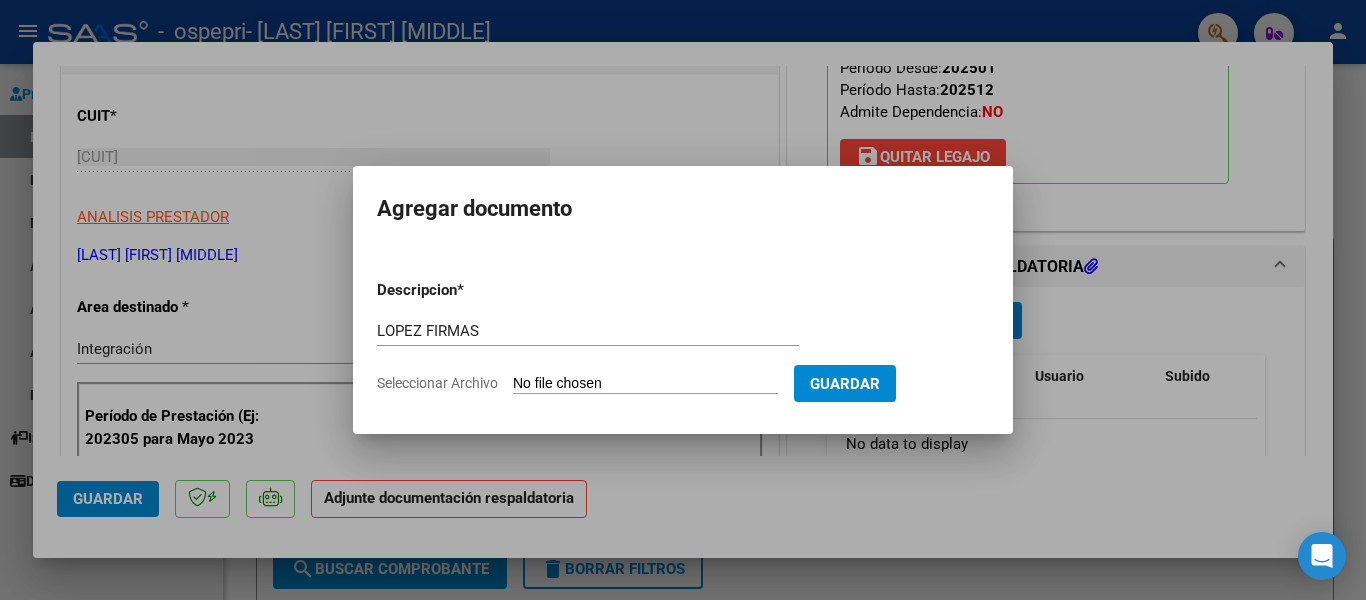 type on "C:\fakepath\[LAST] [INITIAL].pdf" 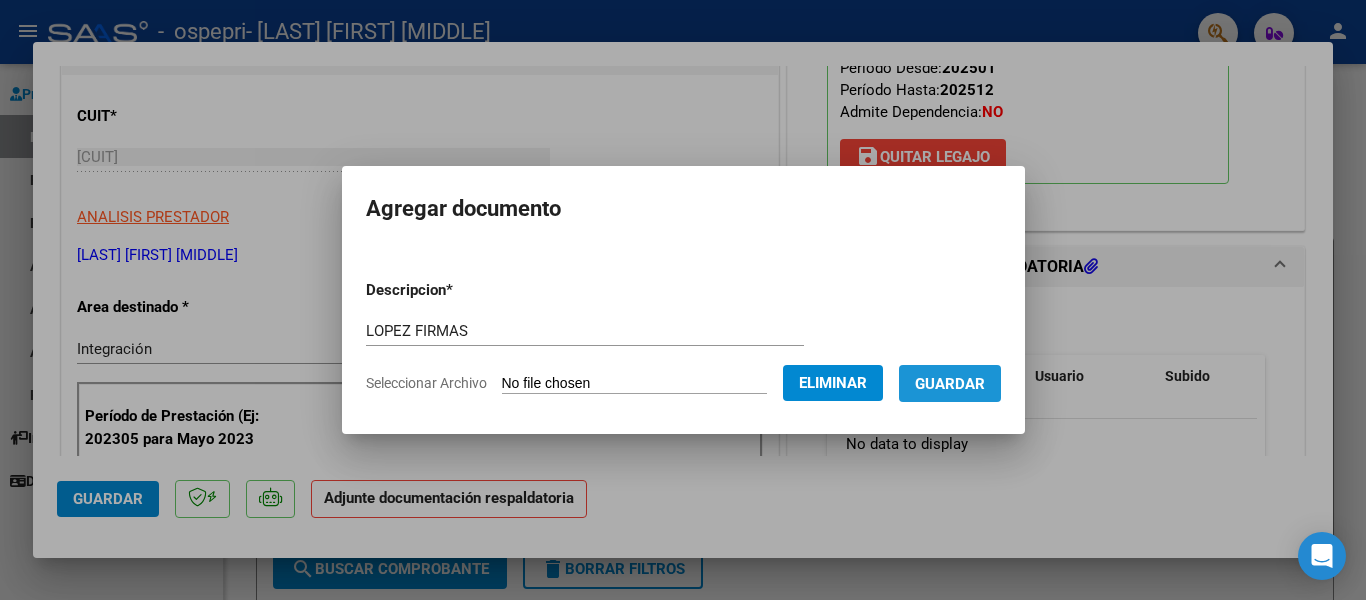 click on "Guardar" at bounding box center (950, 384) 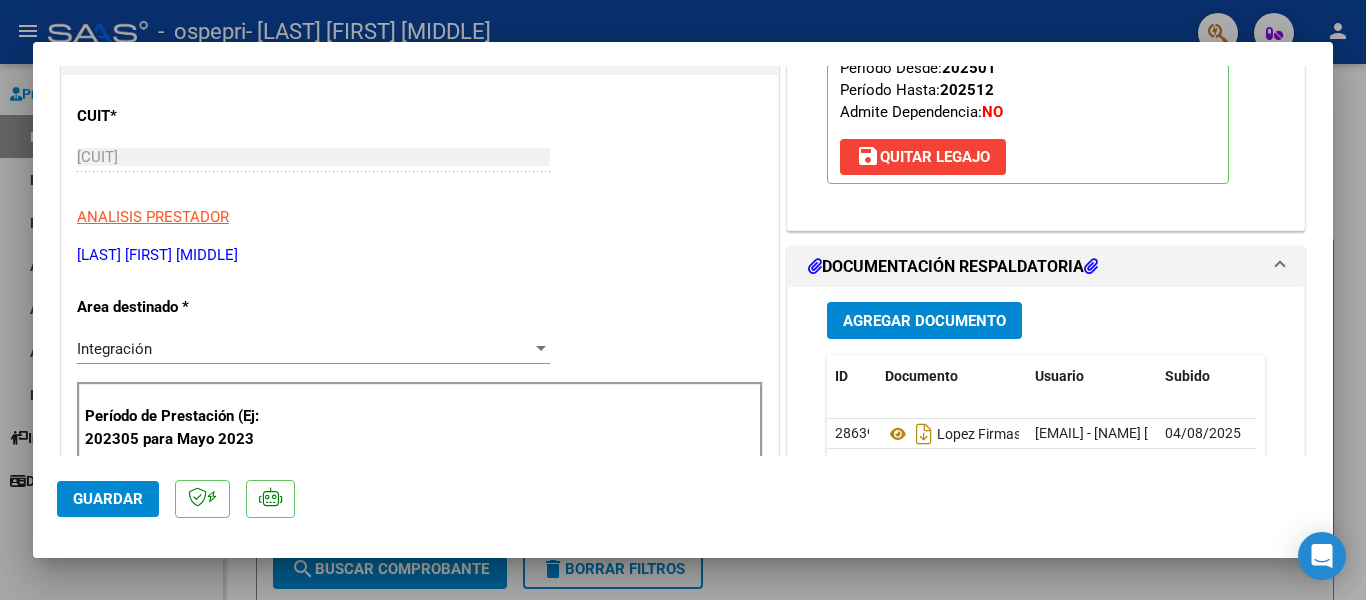 click at bounding box center [683, 300] 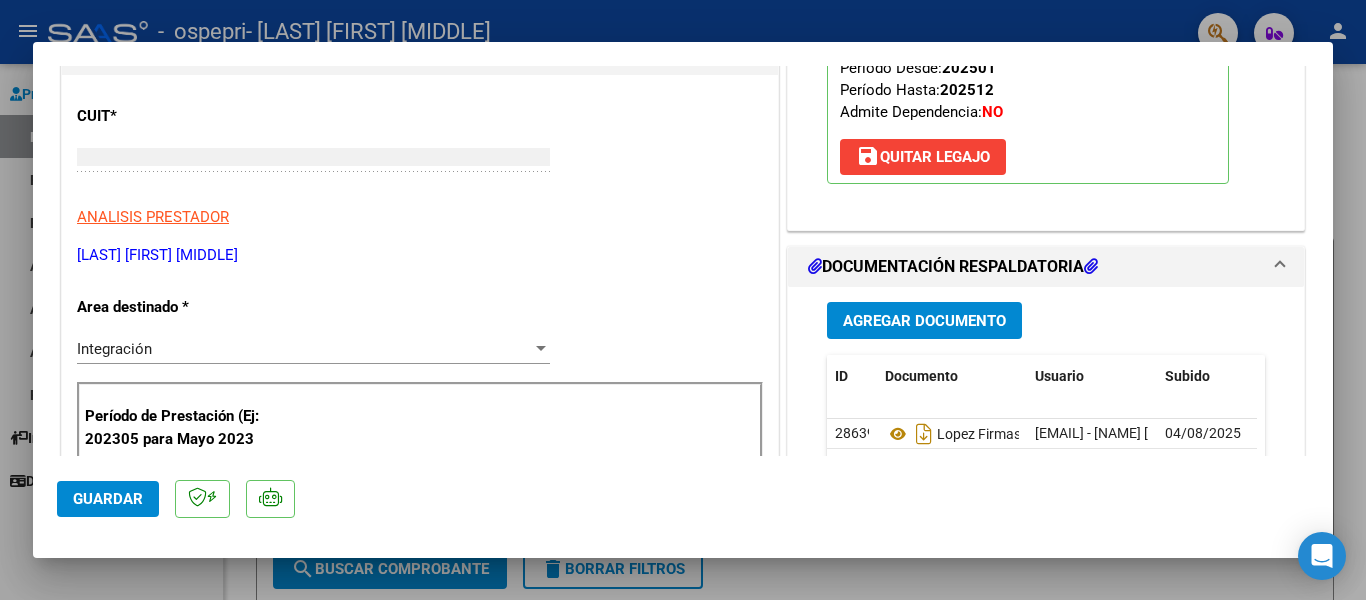 scroll, scrollTop: 219, scrollLeft: 0, axis: vertical 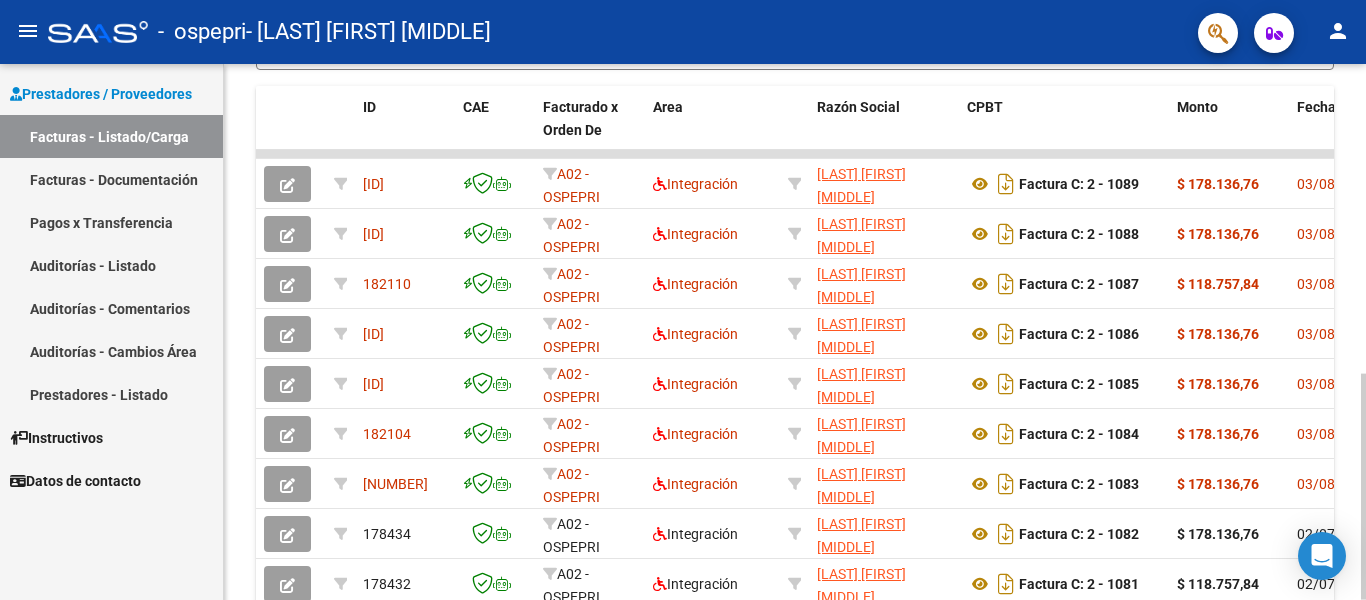 click 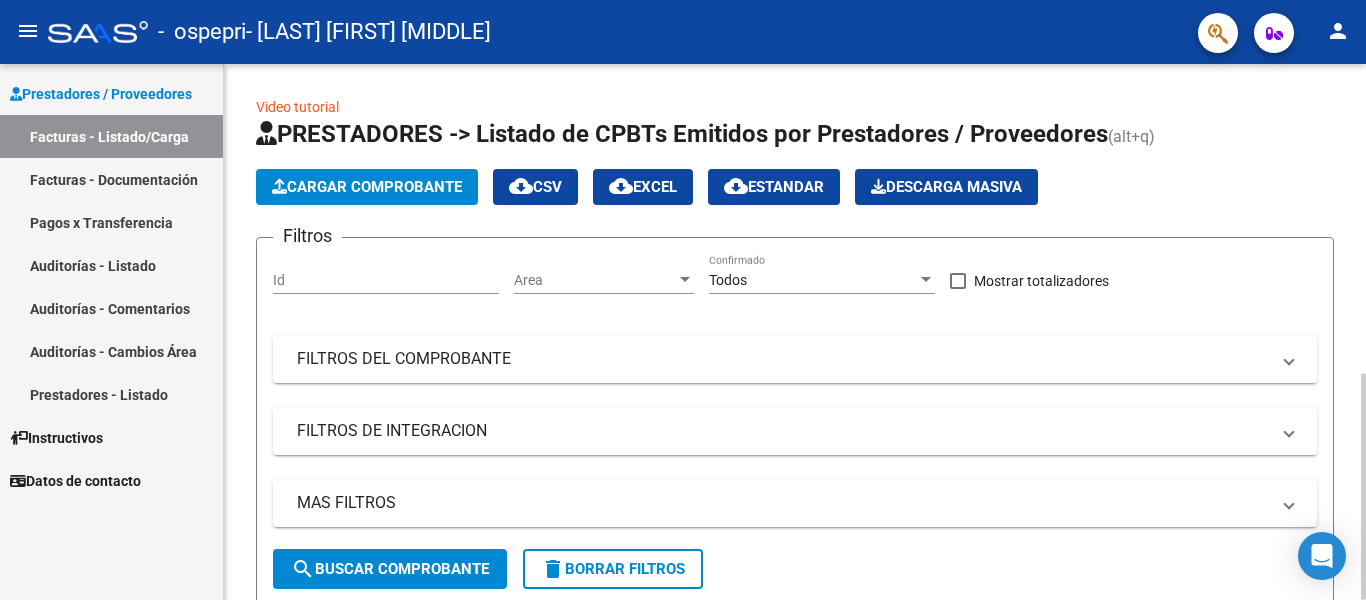 click 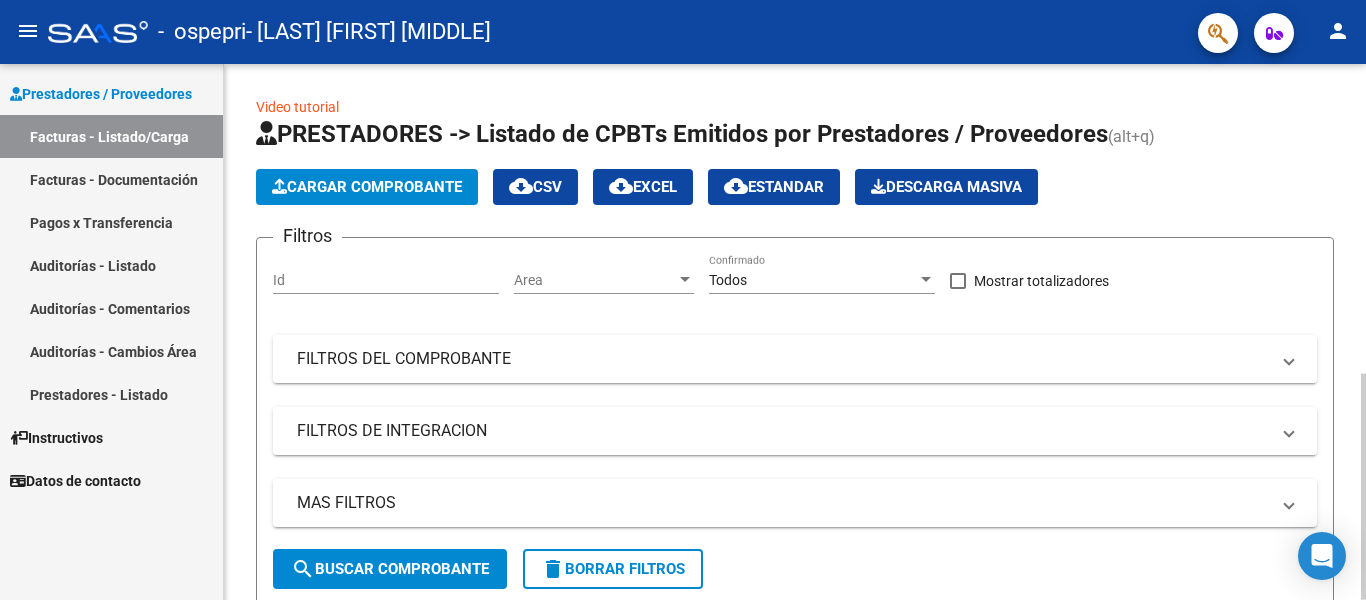 click on "Cargar Comprobante" 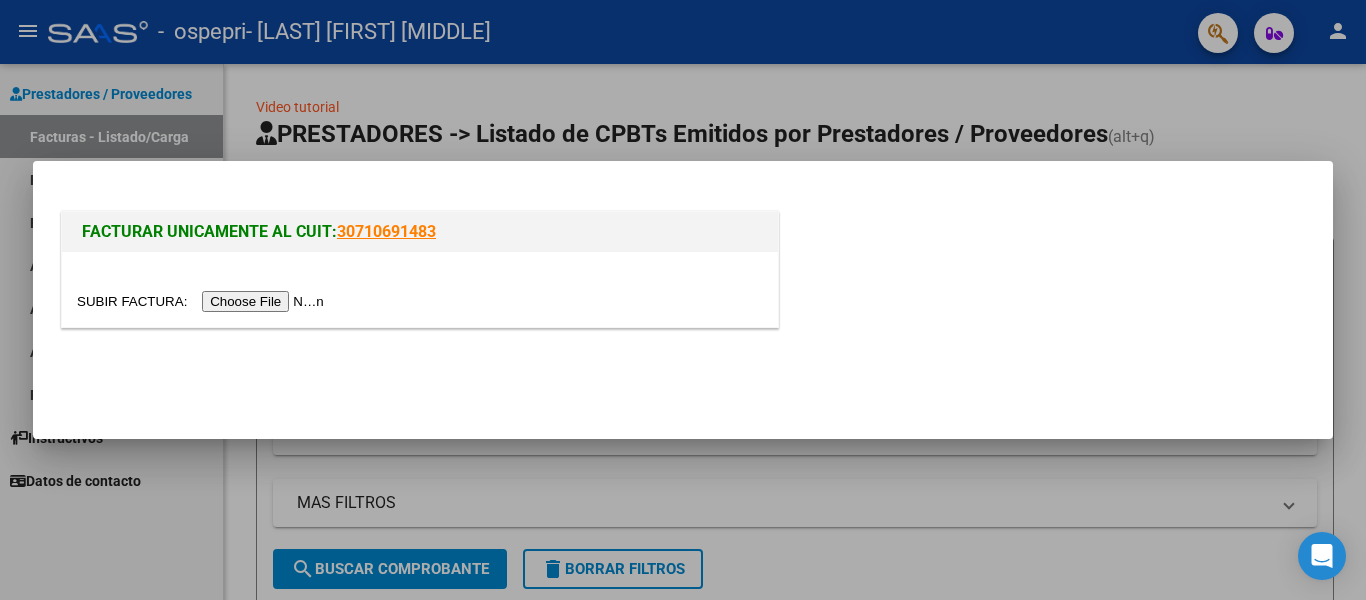 click at bounding box center (203, 301) 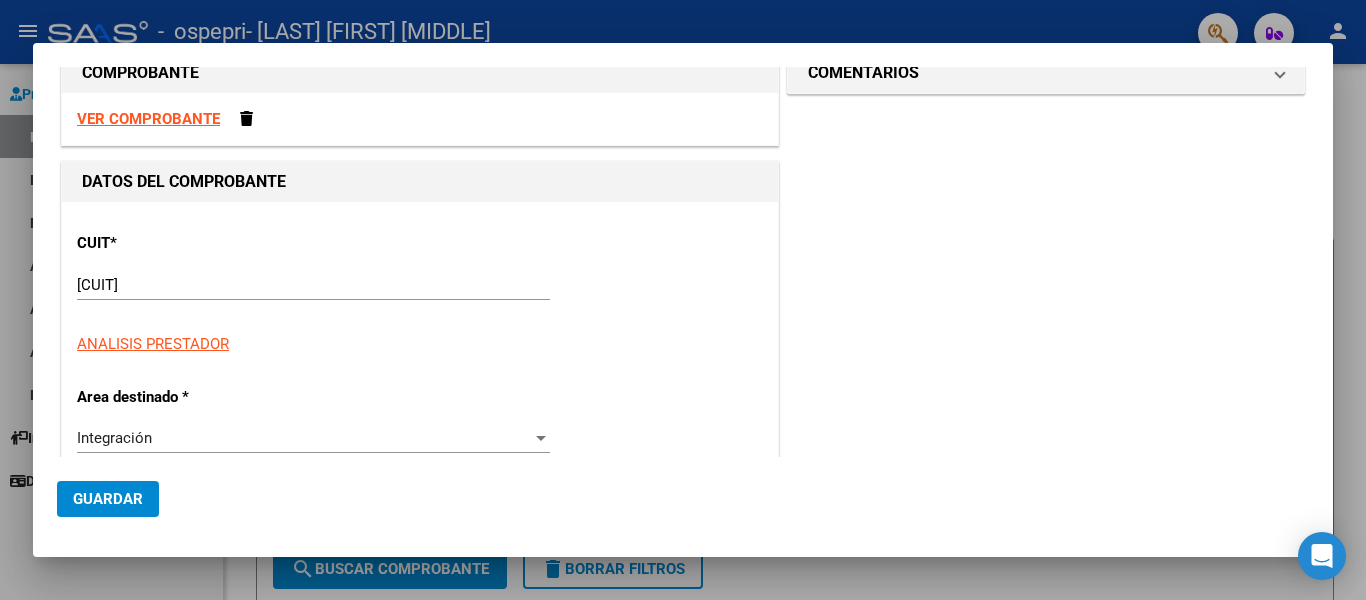 scroll, scrollTop: 0, scrollLeft: 0, axis: both 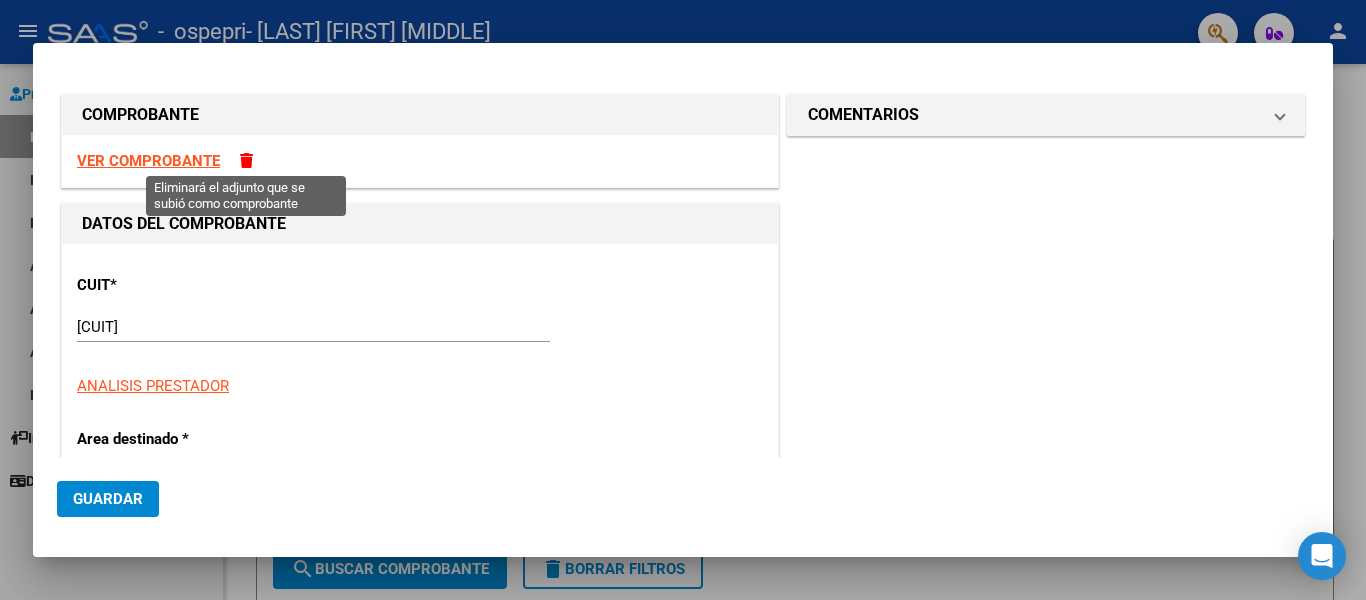 click at bounding box center [246, 160] 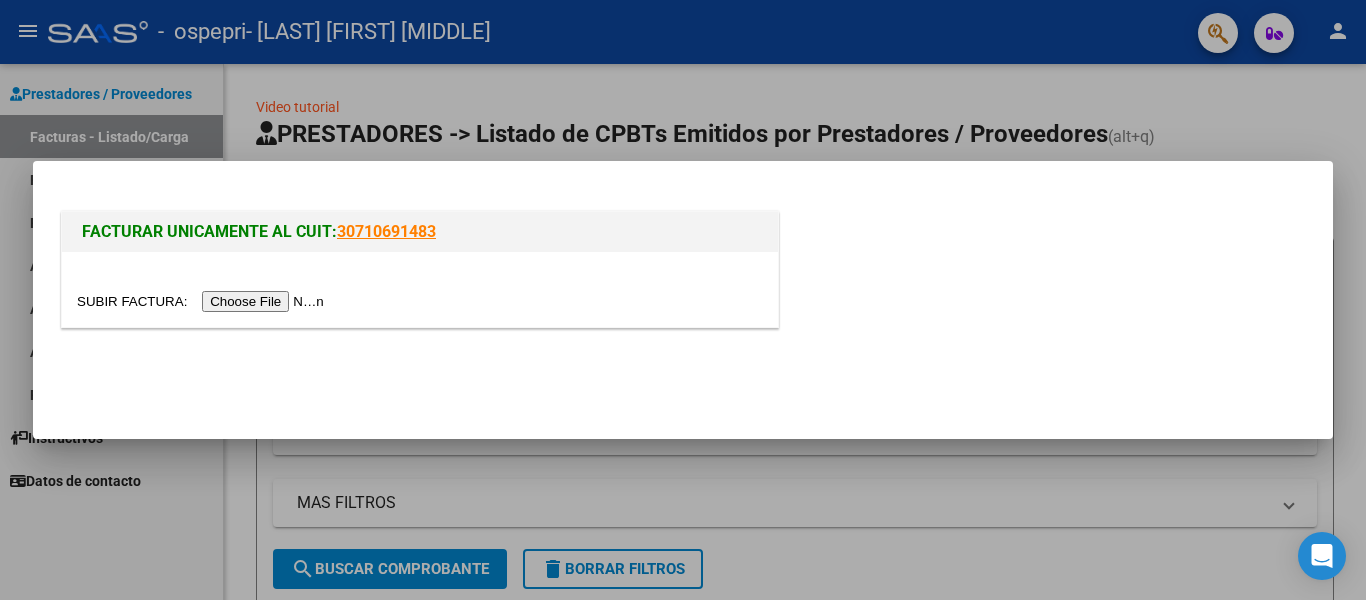 click at bounding box center [203, 301] 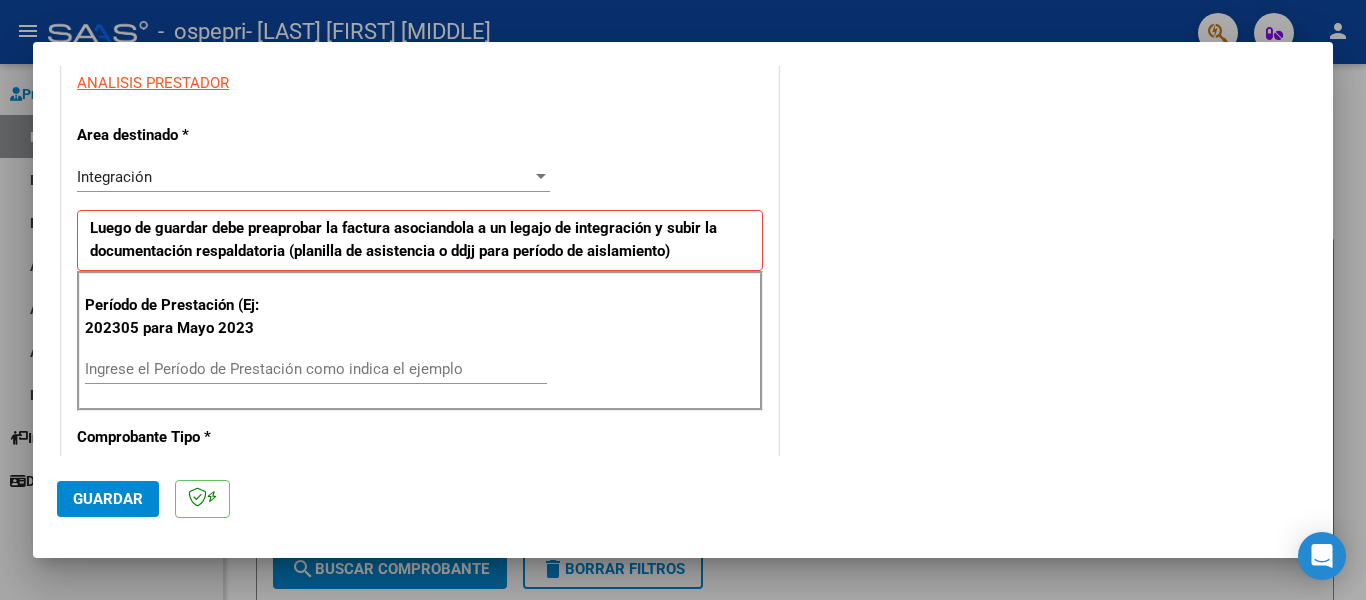 scroll, scrollTop: 400, scrollLeft: 0, axis: vertical 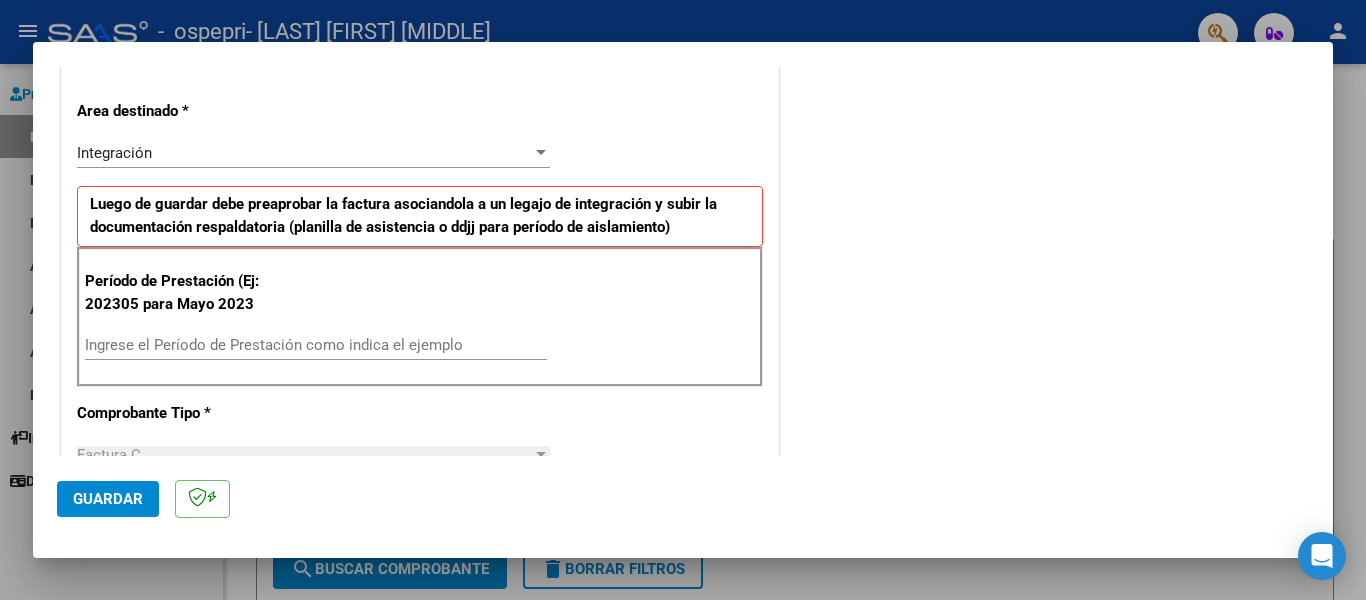 click on "Ingrese el Período de Prestación como indica el ejemplo" at bounding box center [316, 345] 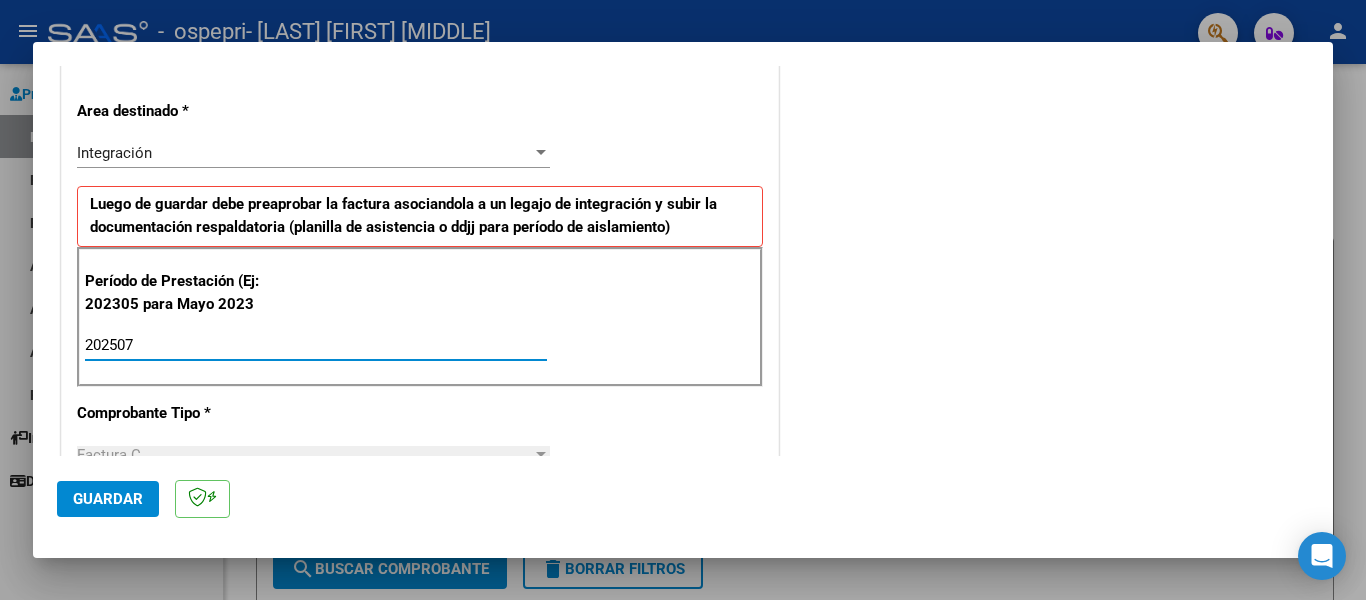 type on "202507" 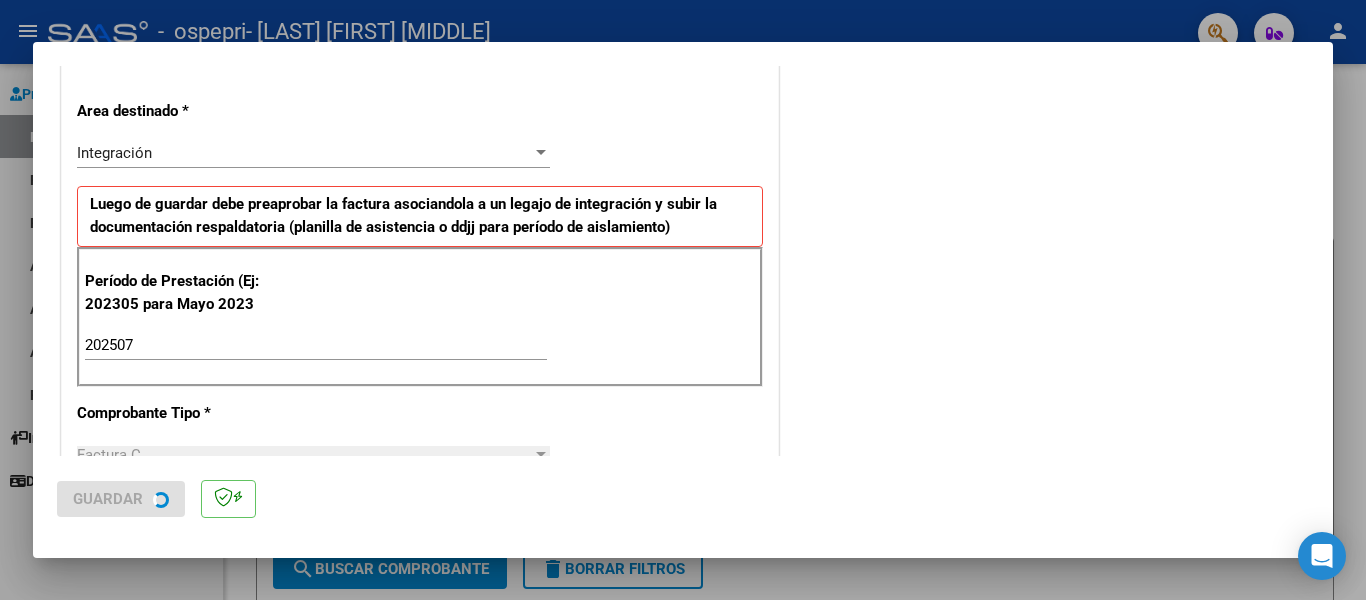 scroll, scrollTop: 0, scrollLeft: 0, axis: both 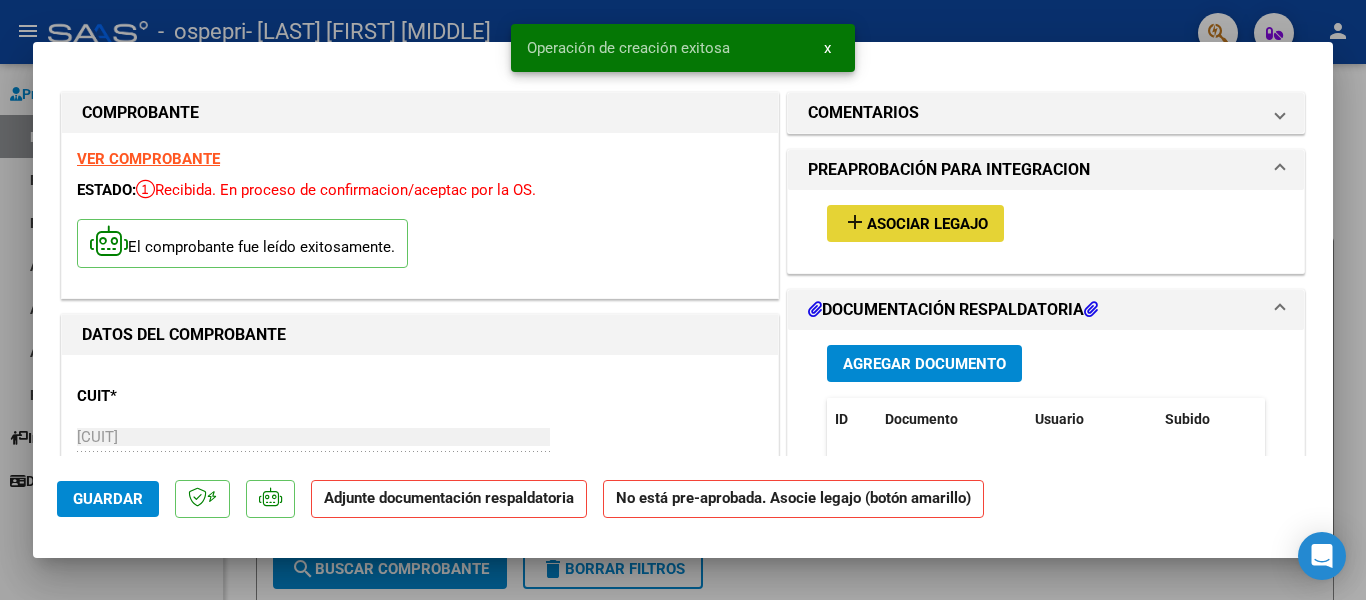 click on "add" at bounding box center (855, 222) 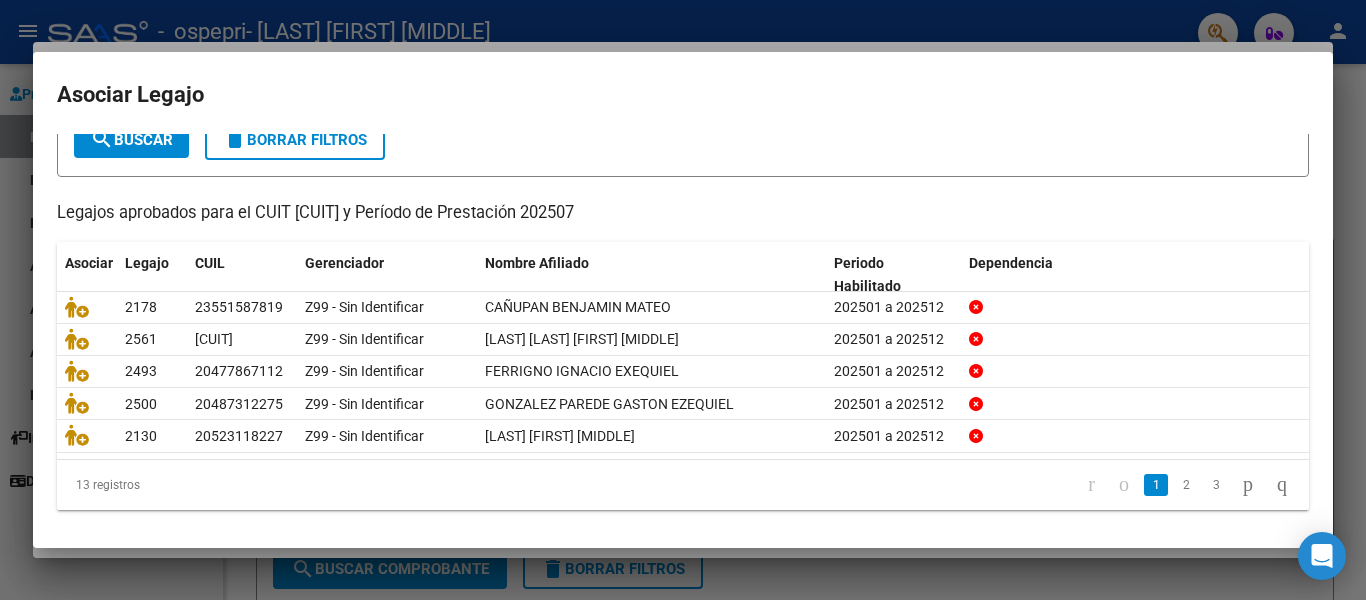 scroll, scrollTop: 131, scrollLeft: 0, axis: vertical 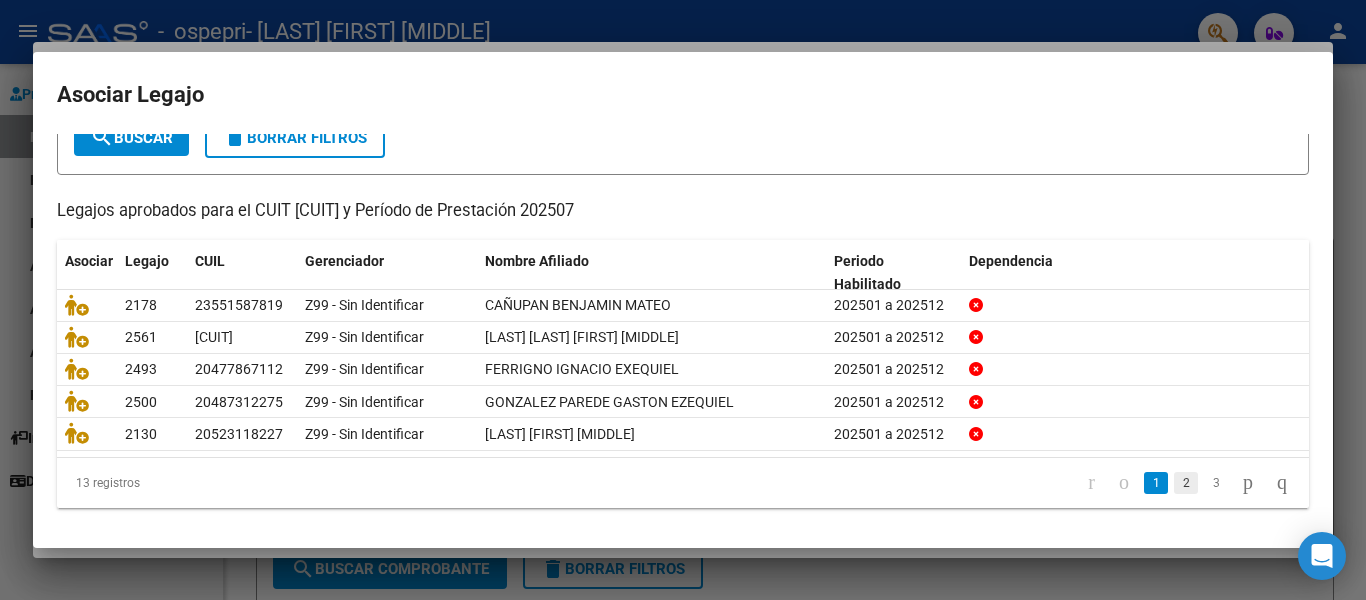 click on "2" 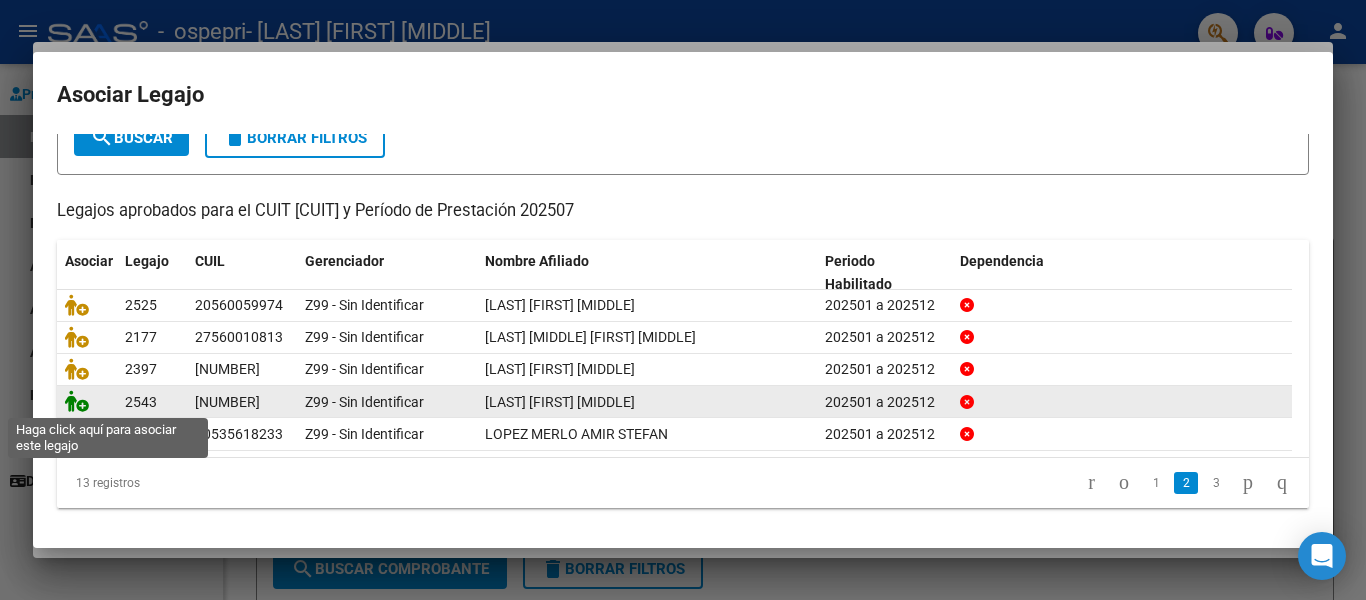 click 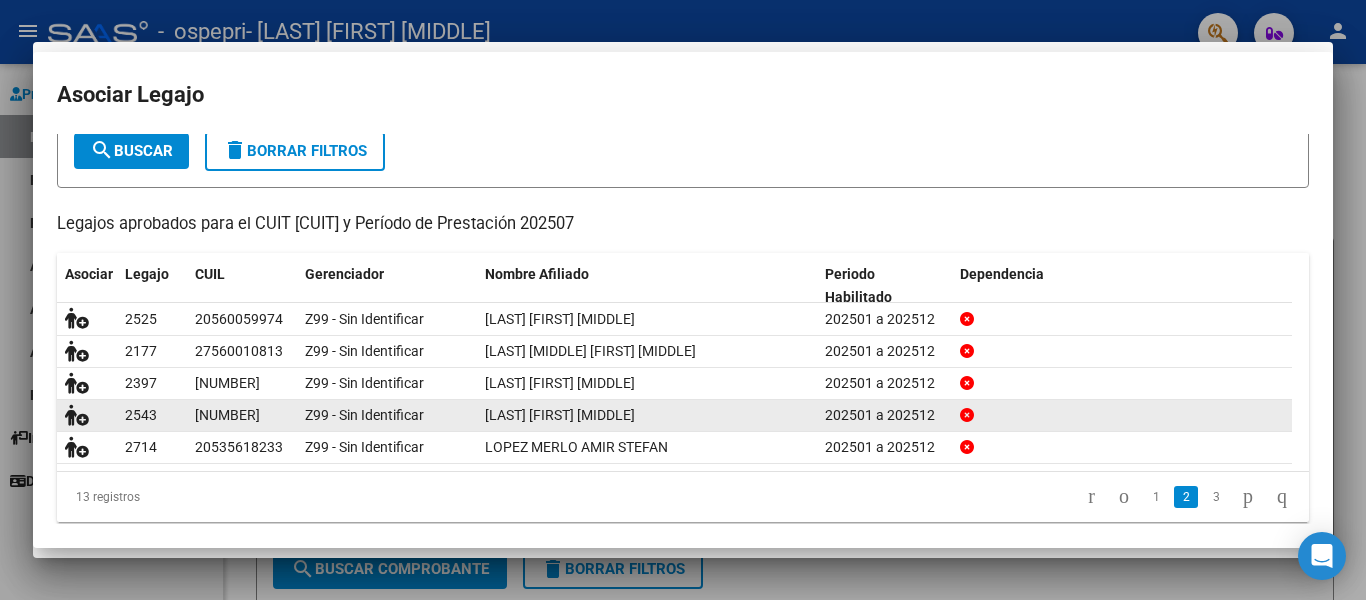 scroll, scrollTop: 144, scrollLeft: 0, axis: vertical 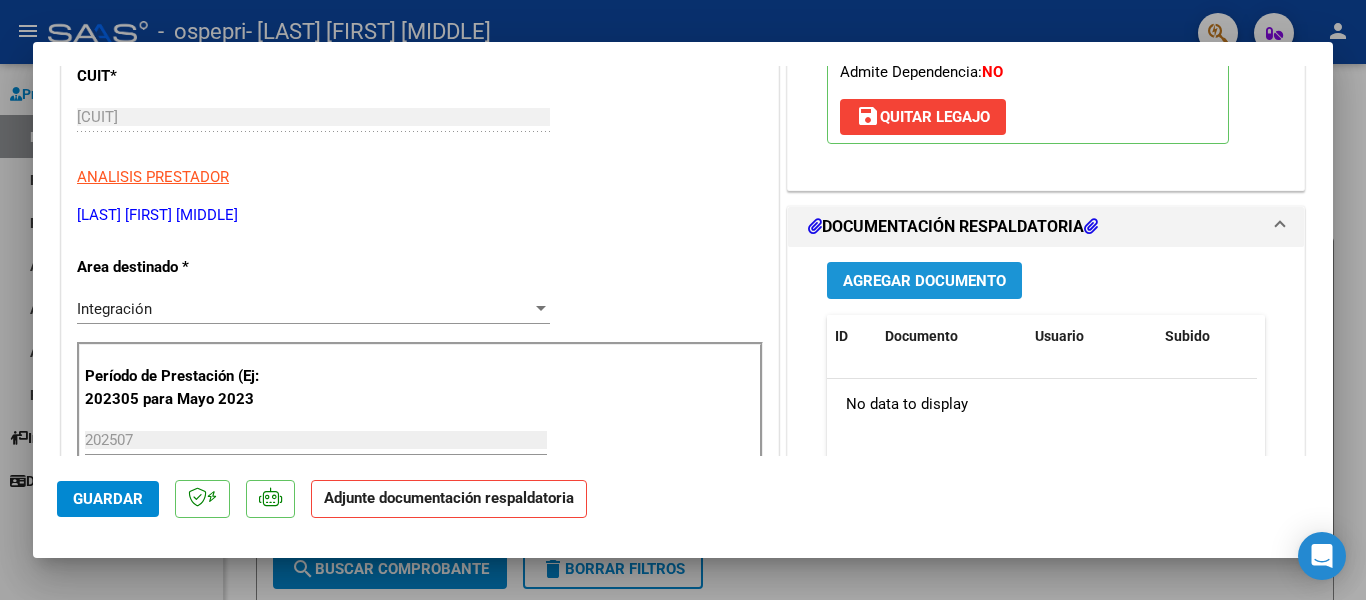 click on "Agregar Documento" at bounding box center [924, 281] 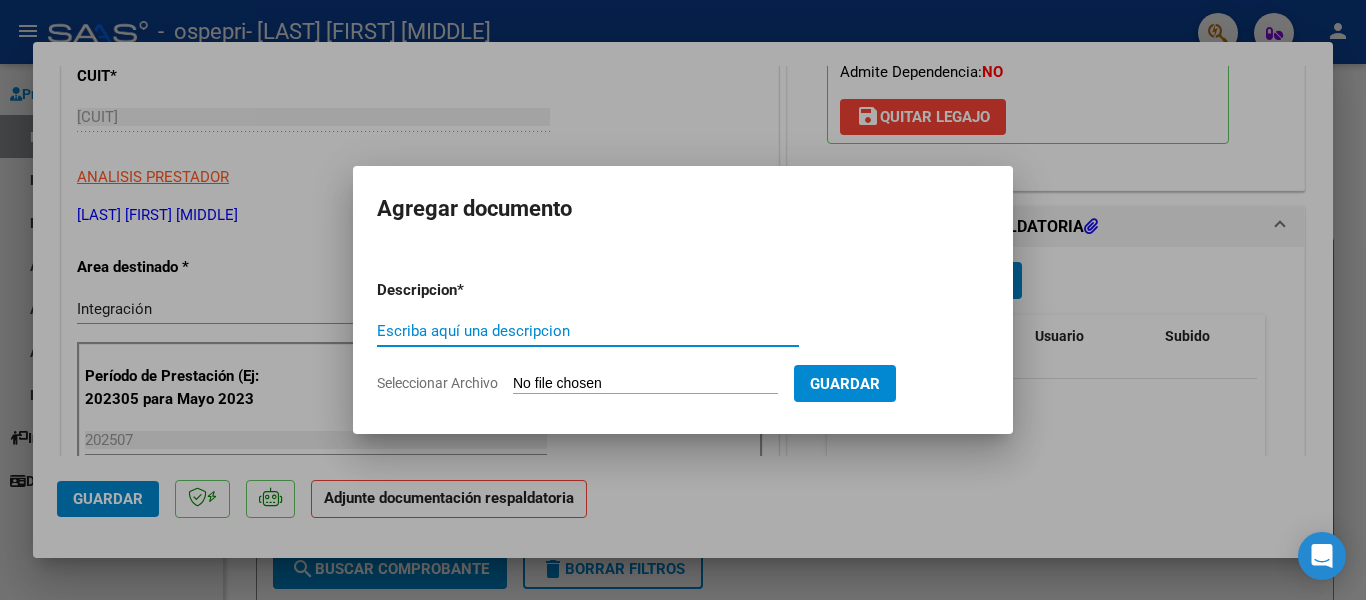 click on "Escriba aquí una descripcion" at bounding box center [588, 331] 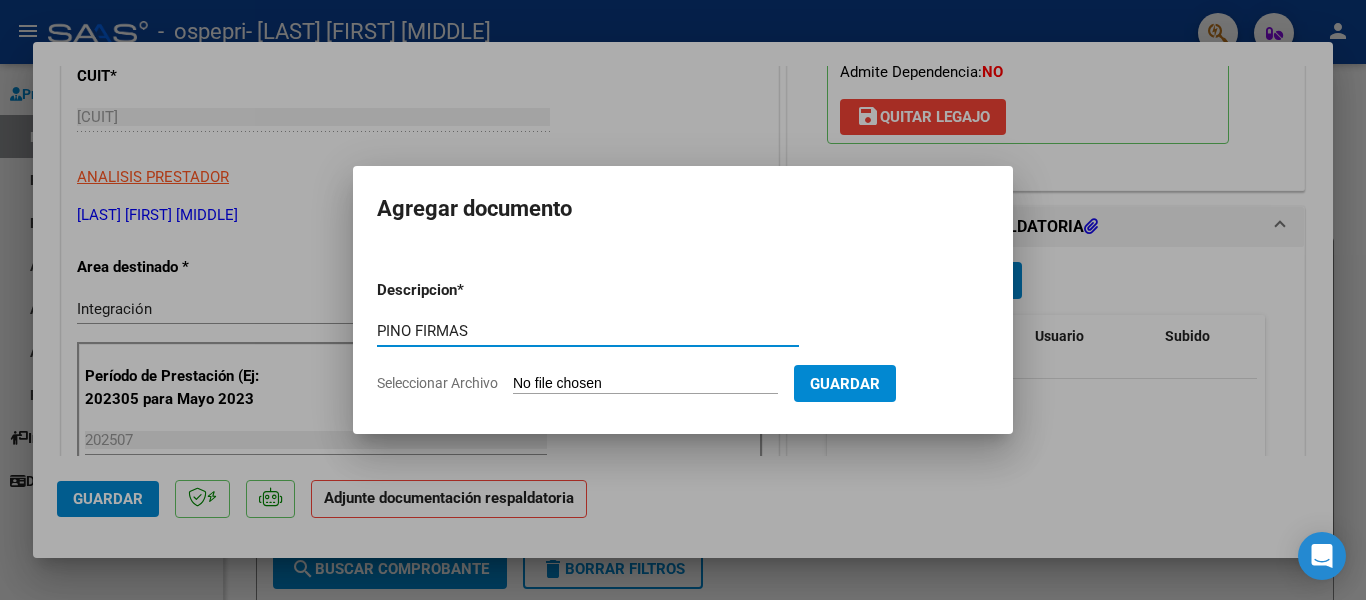 type on "PINO FIRMAS" 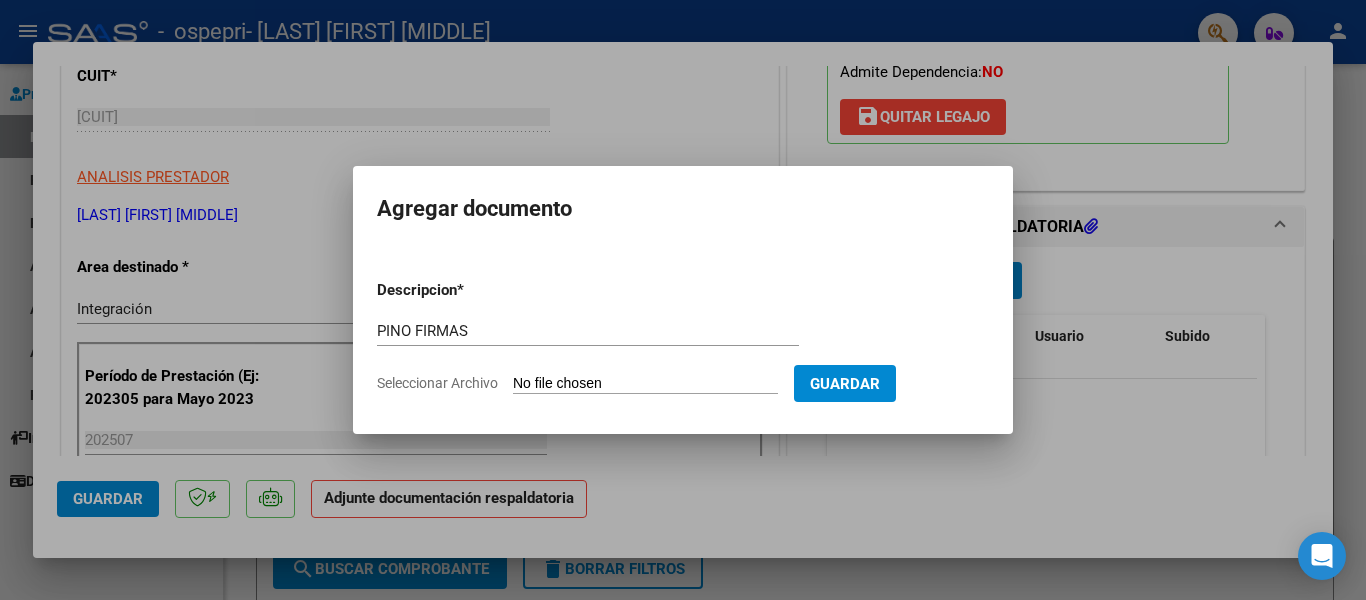 click on "Seleccionar Archivo" at bounding box center (645, 384) 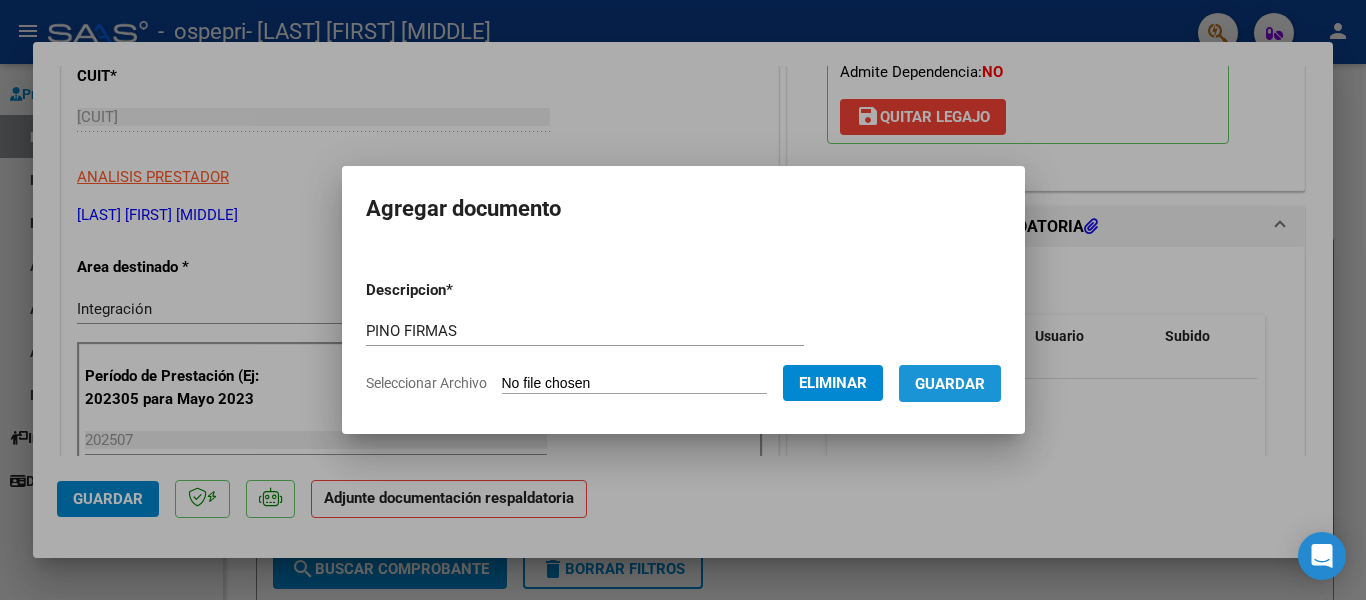 click on "Guardar" at bounding box center [950, 384] 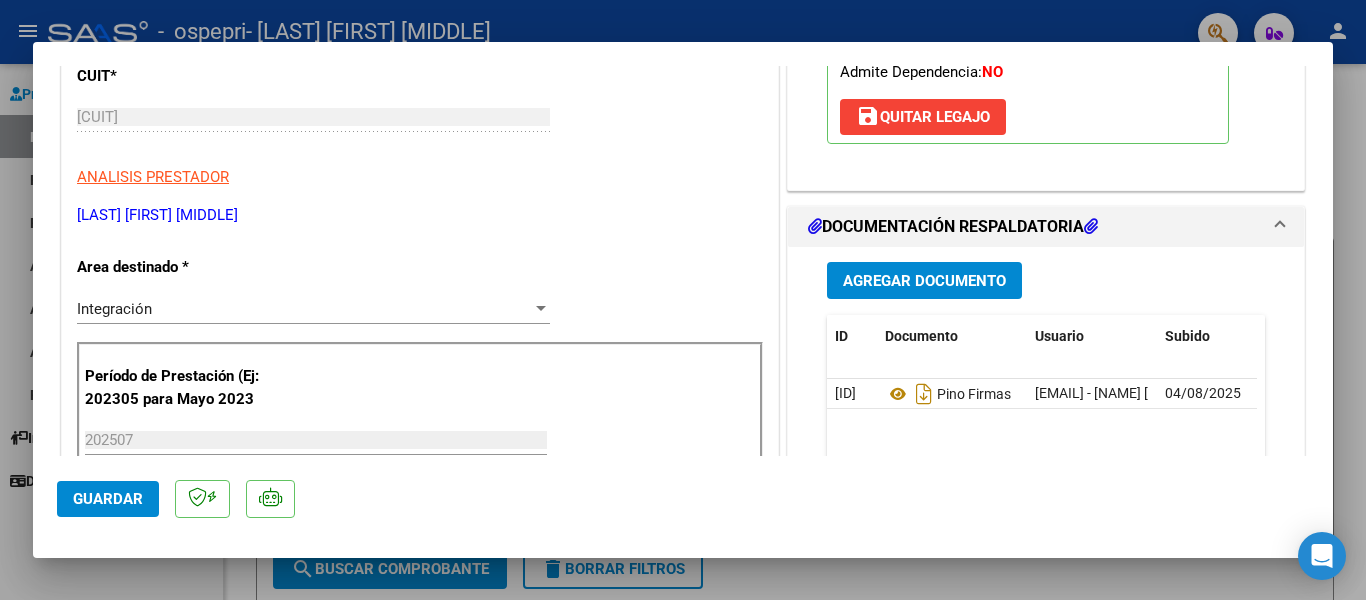 click at bounding box center [683, 300] 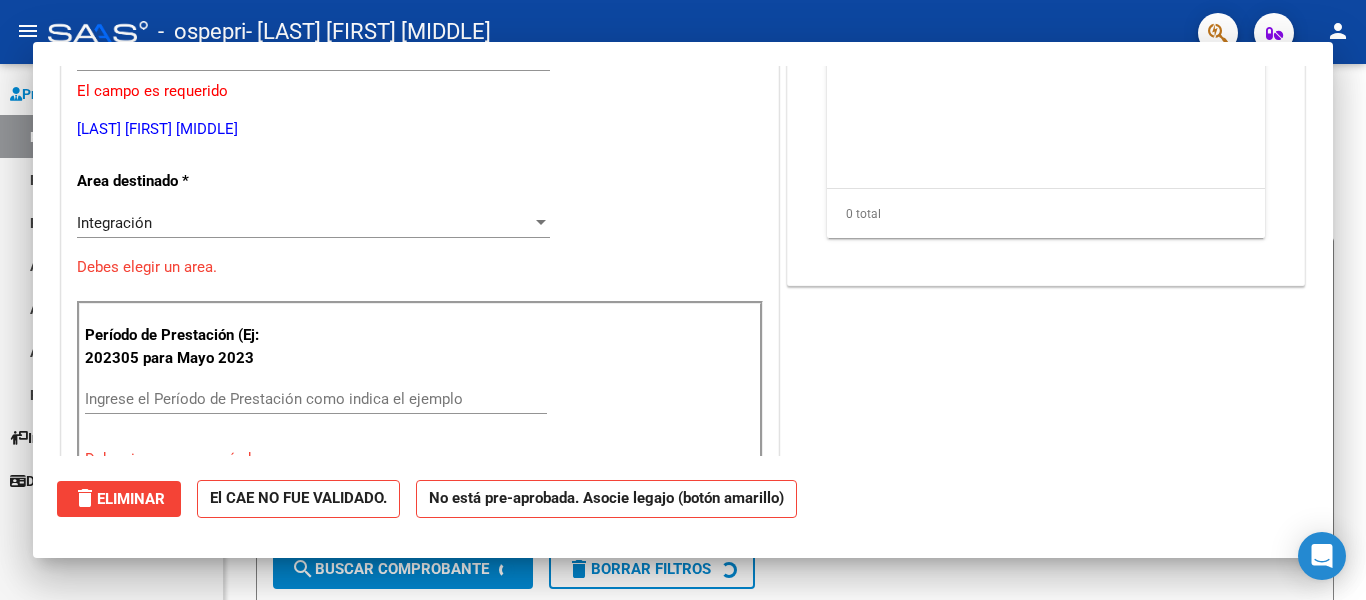 scroll, scrollTop: 259, scrollLeft: 0, axis: vertical 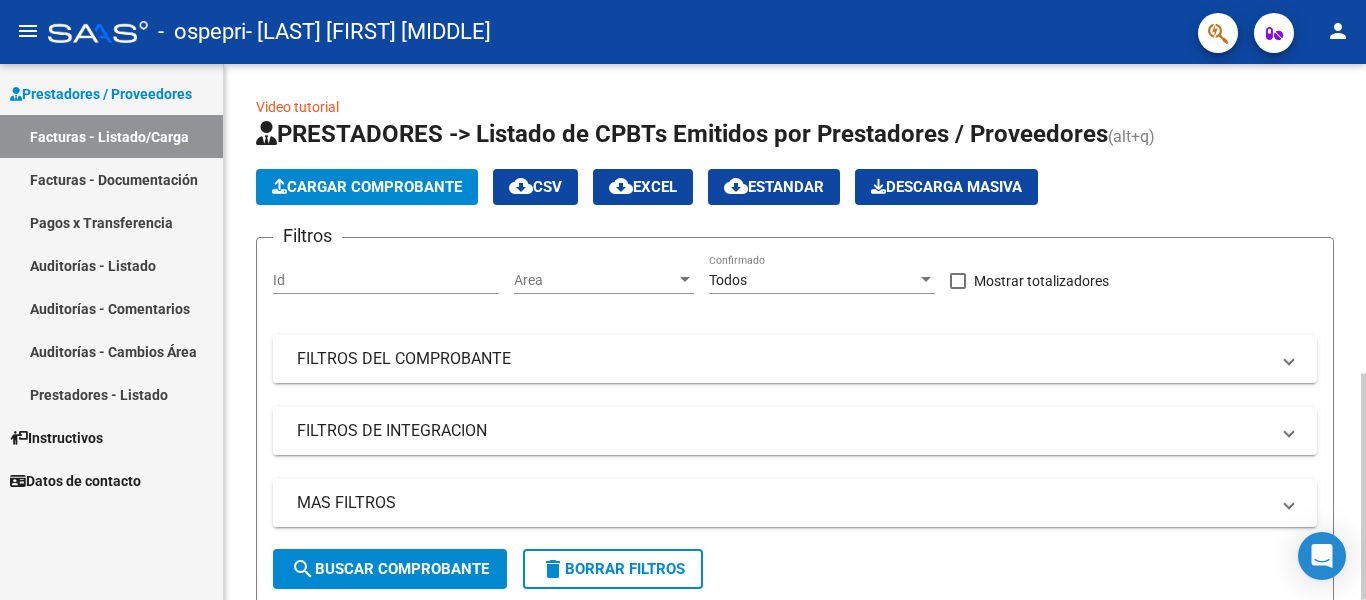 click on "Cargar Comprobante" 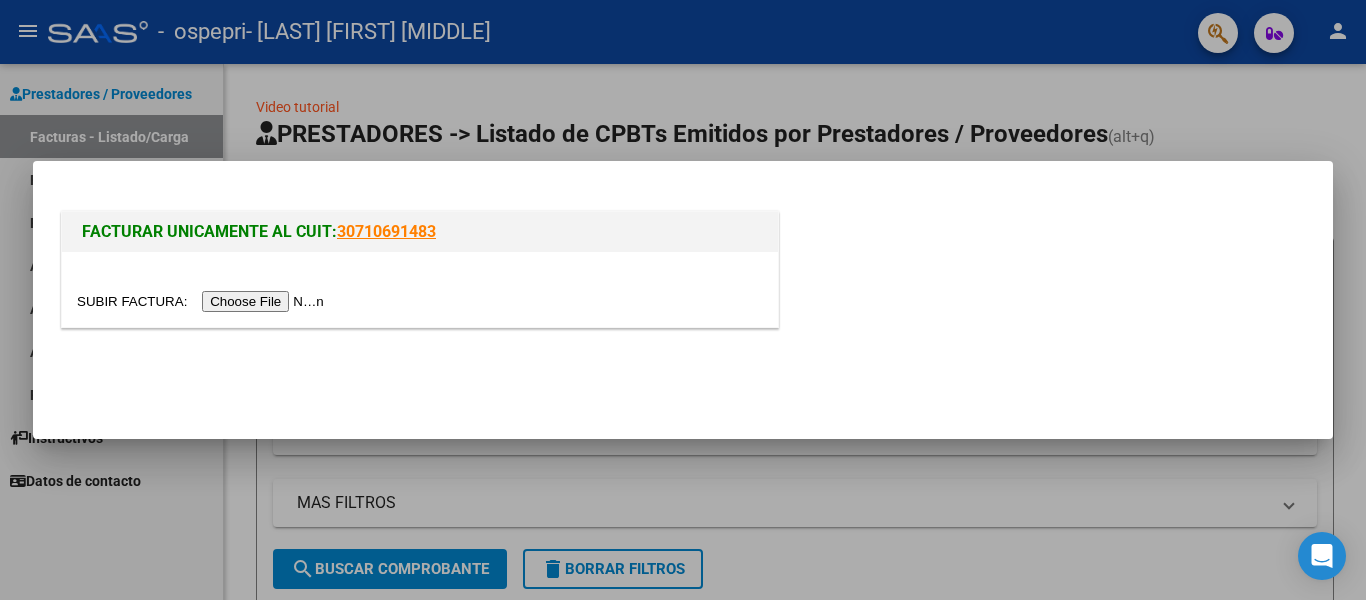 click at bounding box center [203, 301] 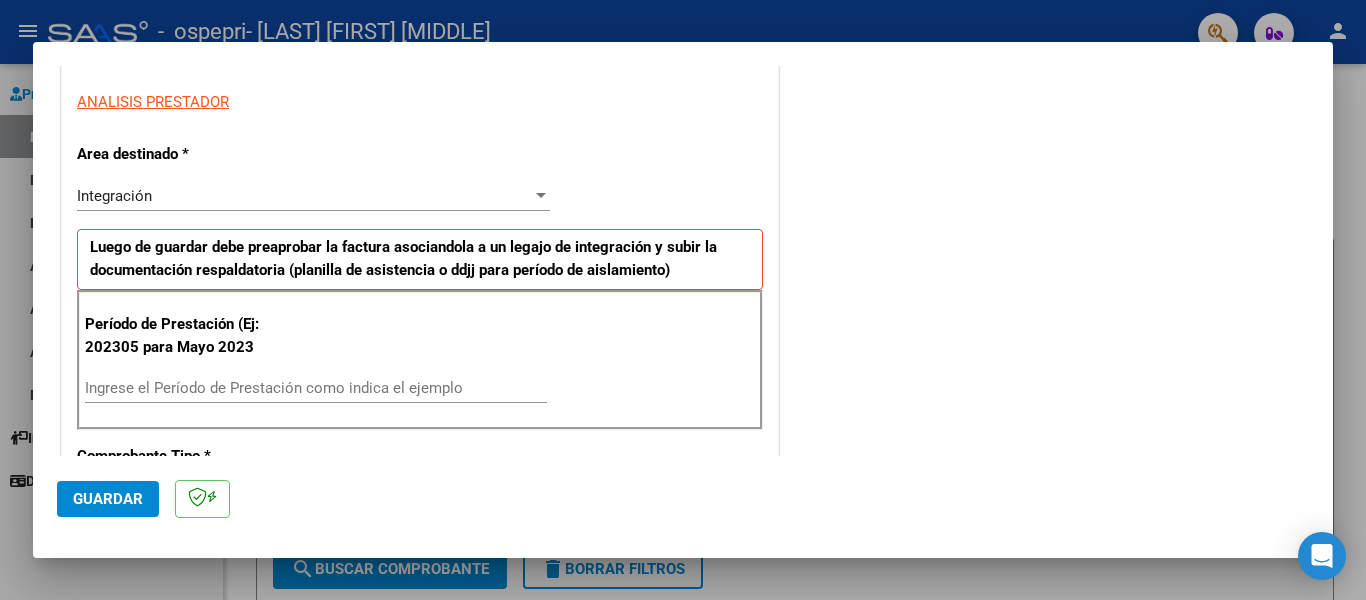 scroll, scrollTop: 360, scrollLeft: 0, axis: vertical 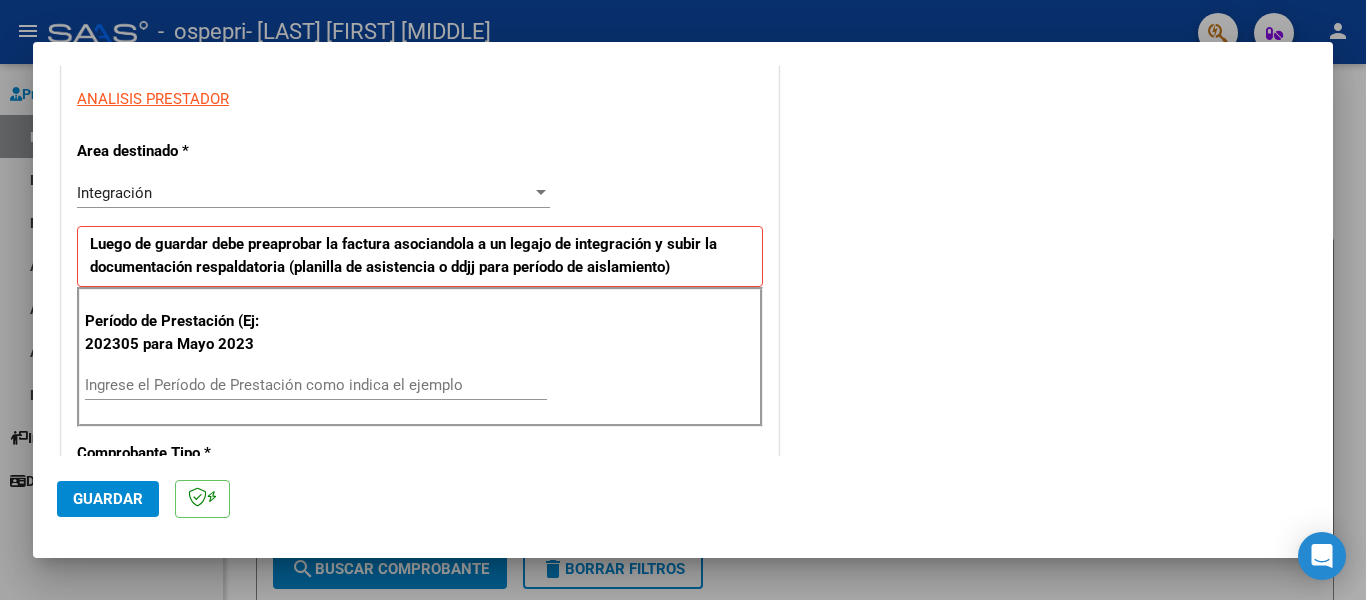 click on "Ingrese el Período de Prestación como indica el ejemplo" at bounding box center [316, 385] 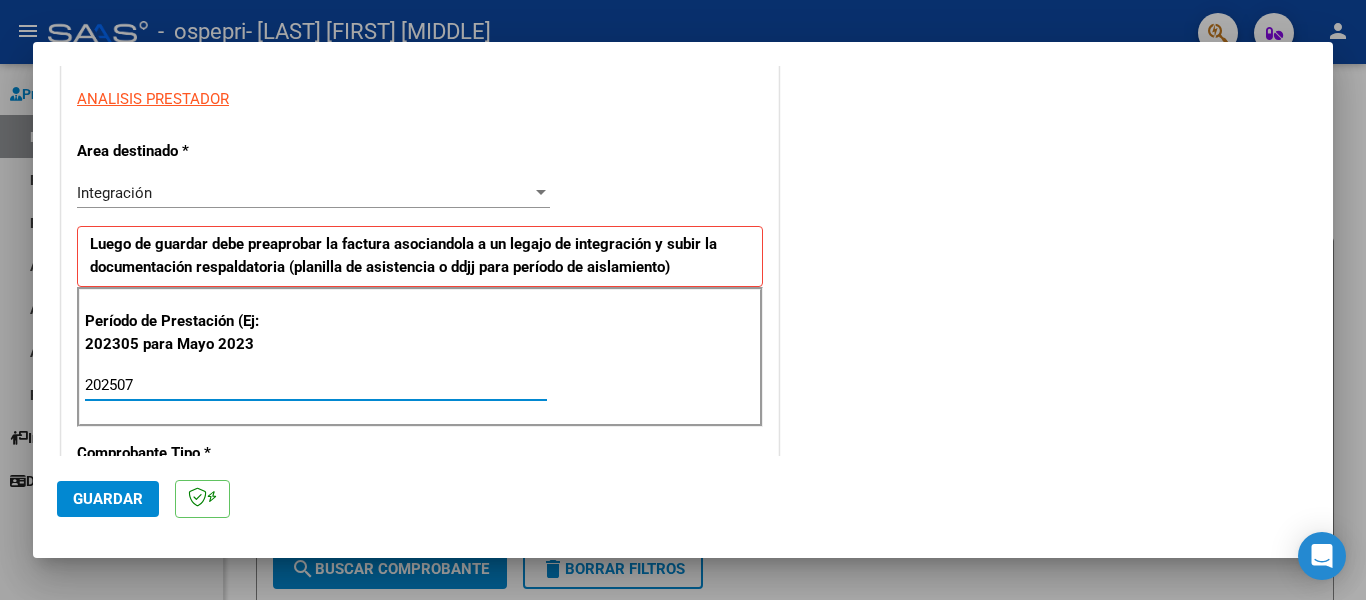 type on "202507" 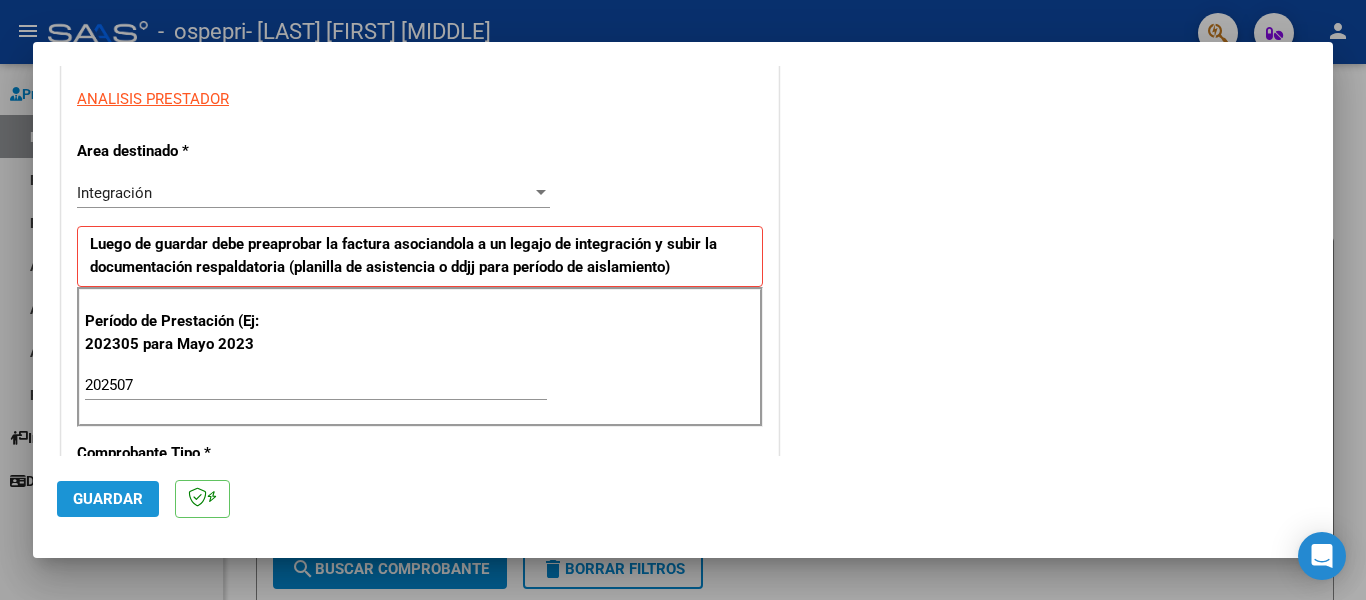 click on "Guardar" 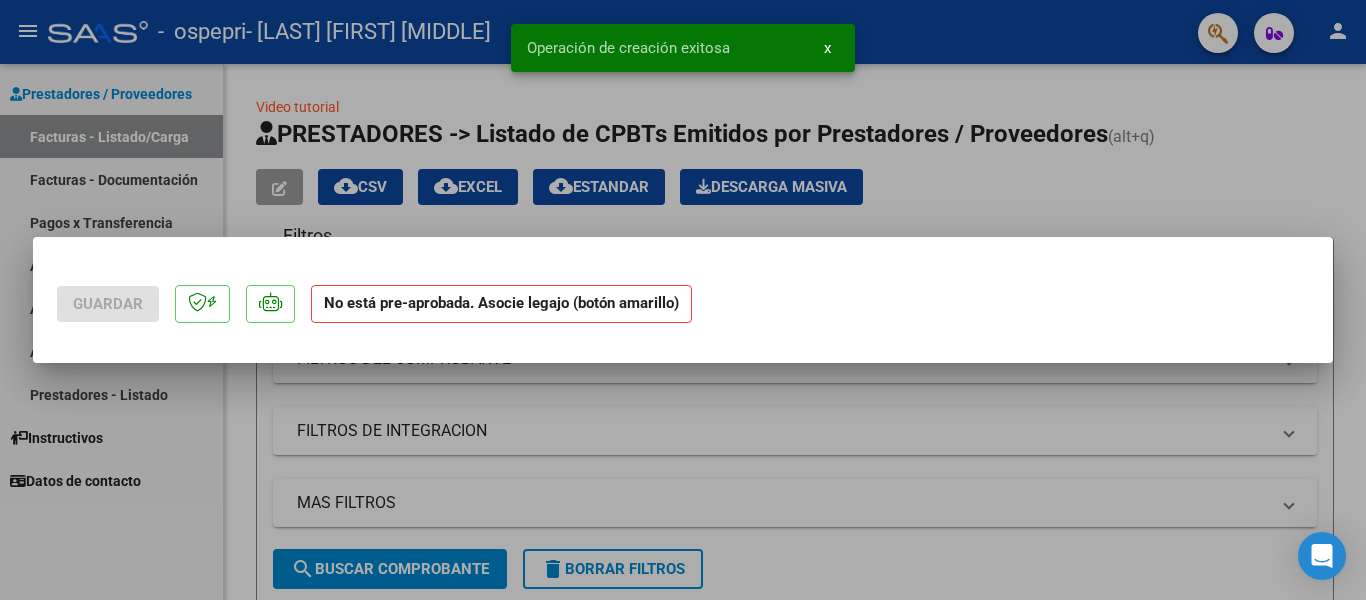 scroll, scrollTop: 0, scrollLeft: 0, axis: both 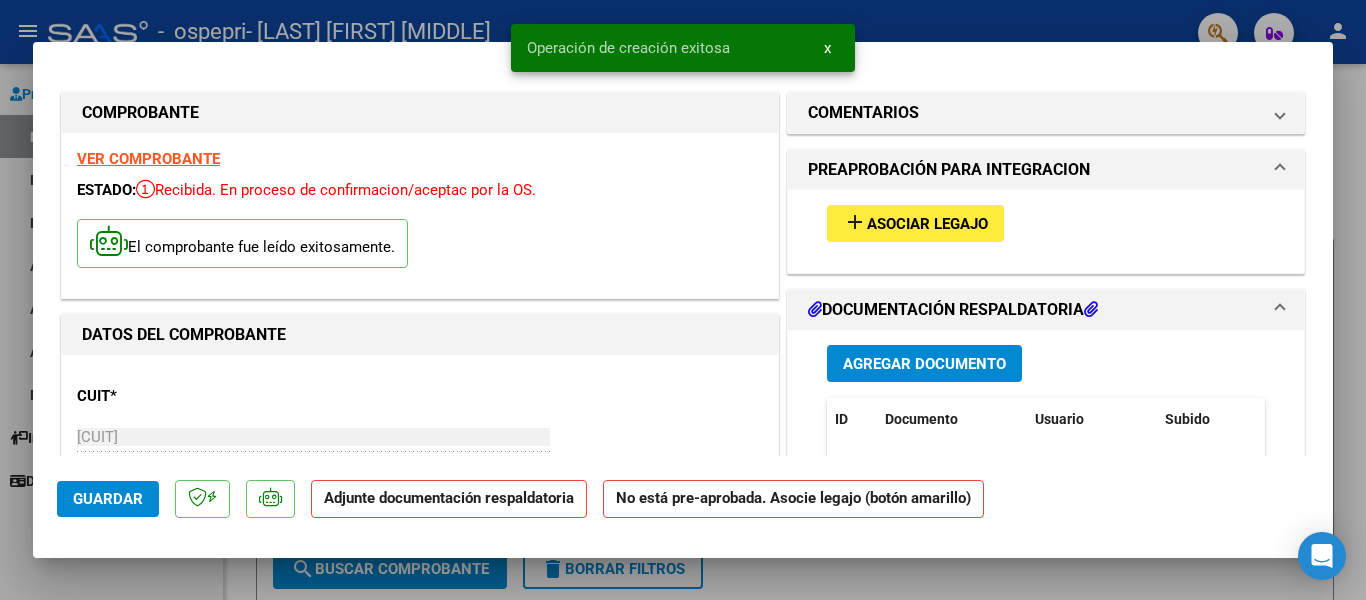 click on "add" at bounding box center [855, 222] 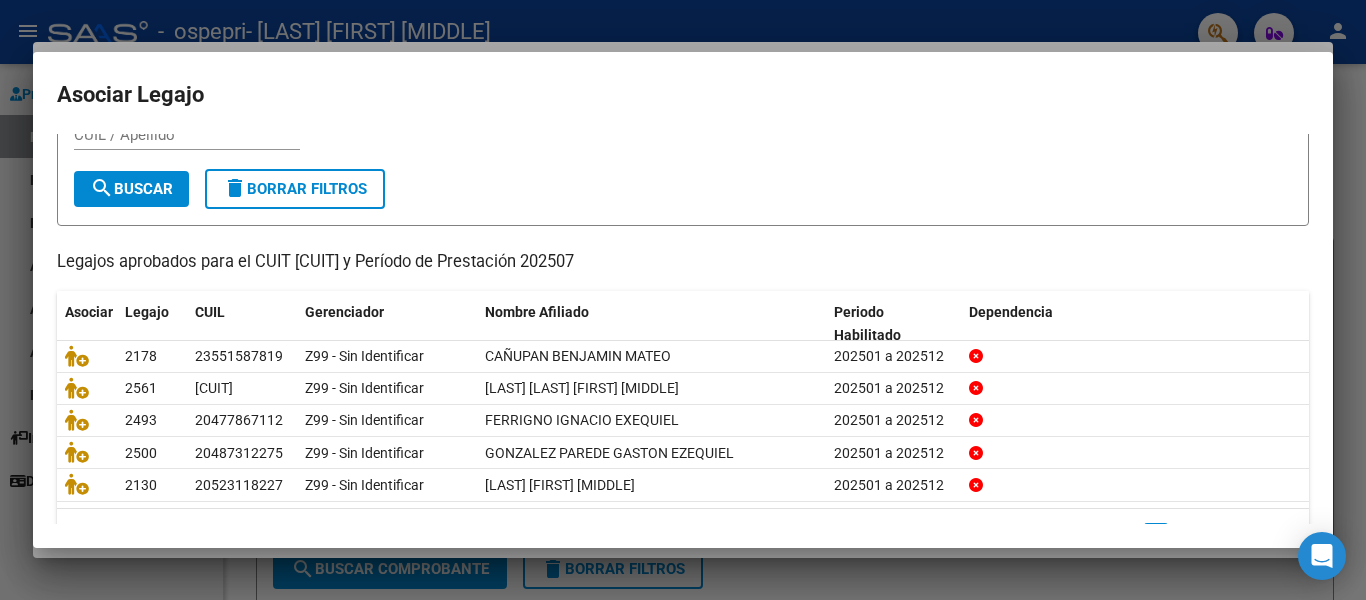 scroll, scrollTop: 120, scrollLeft: 0, axis: vertical 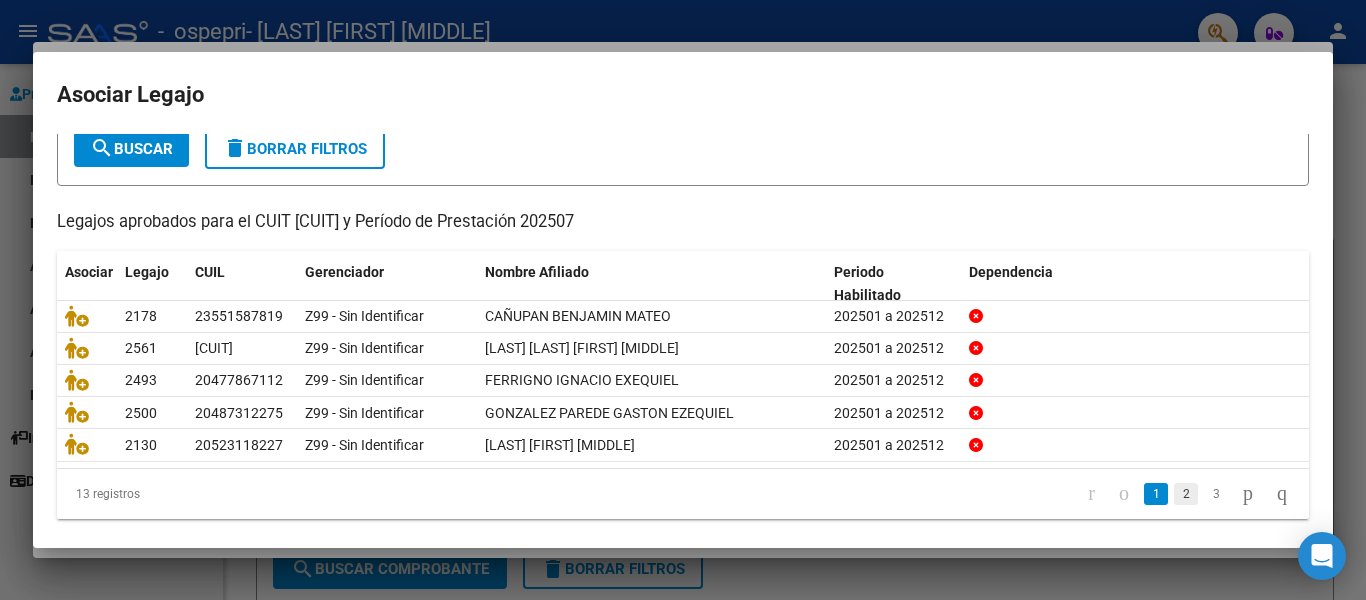 click on "2" 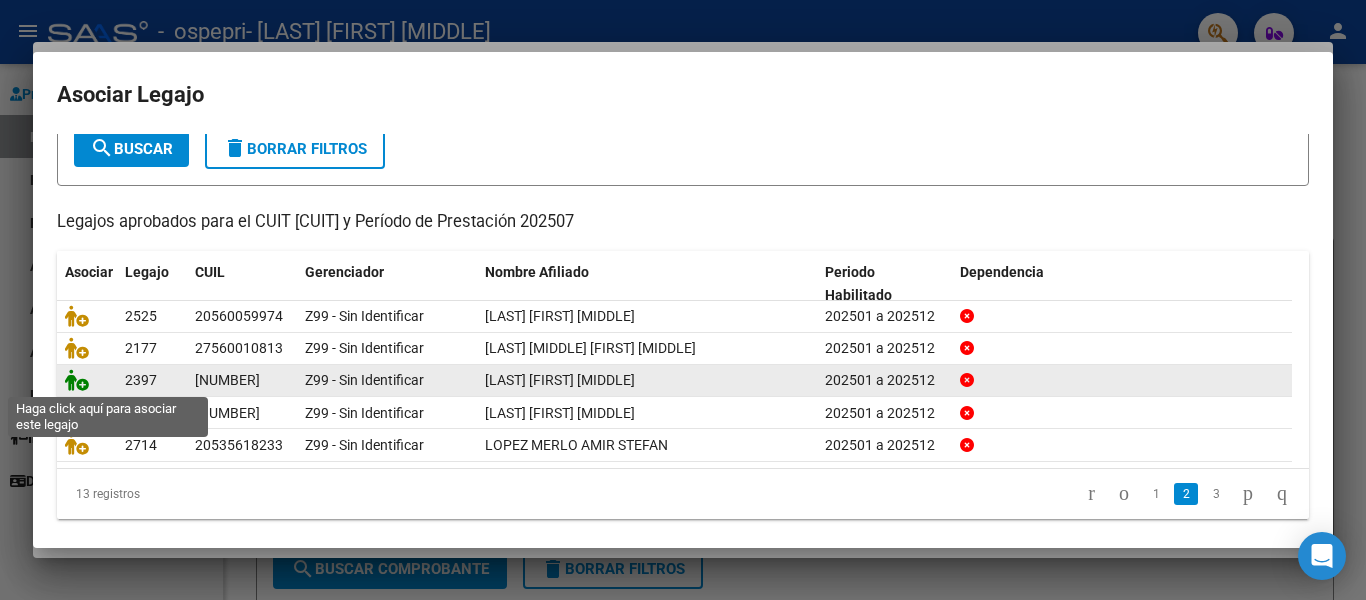 click 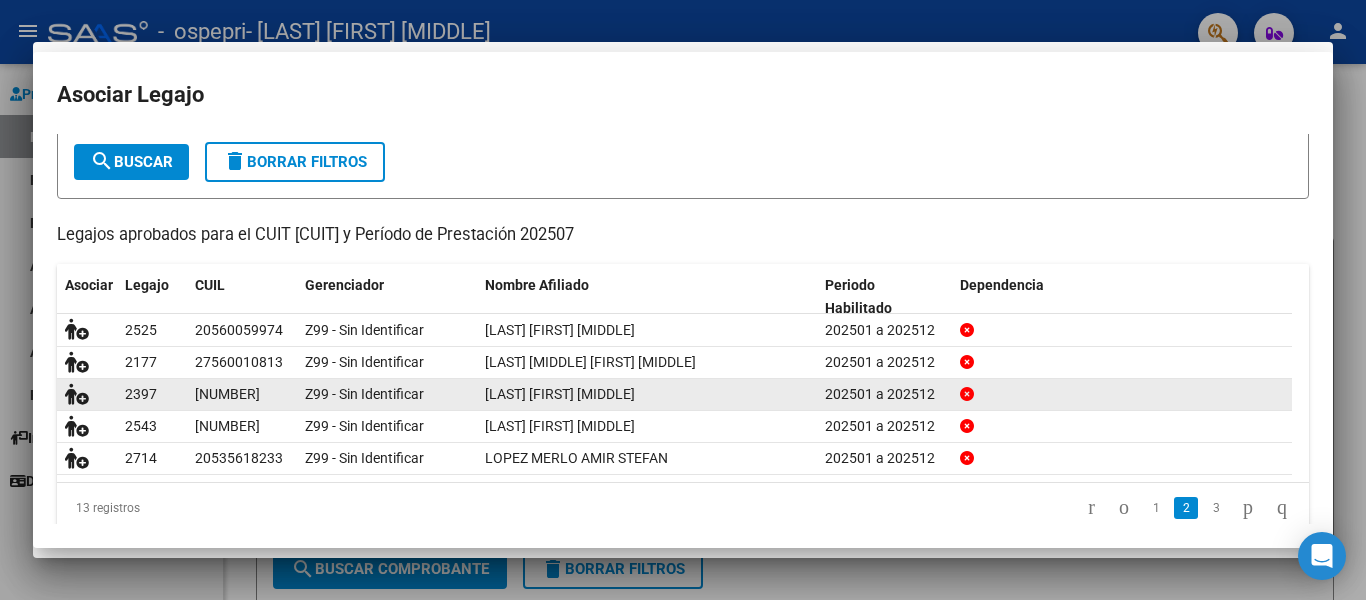 scroll, scrollTop: 133, scrollLeft: 0, axis: vertical 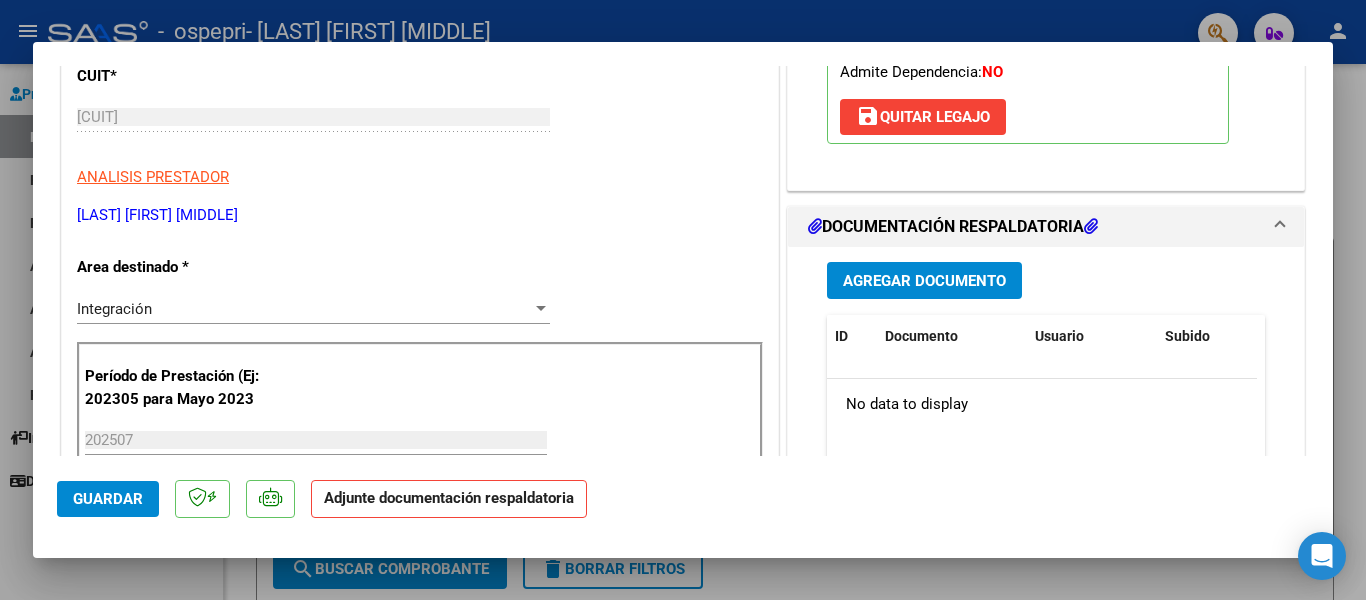 click on "Agregar Documento" at bounding box center (924, 281) 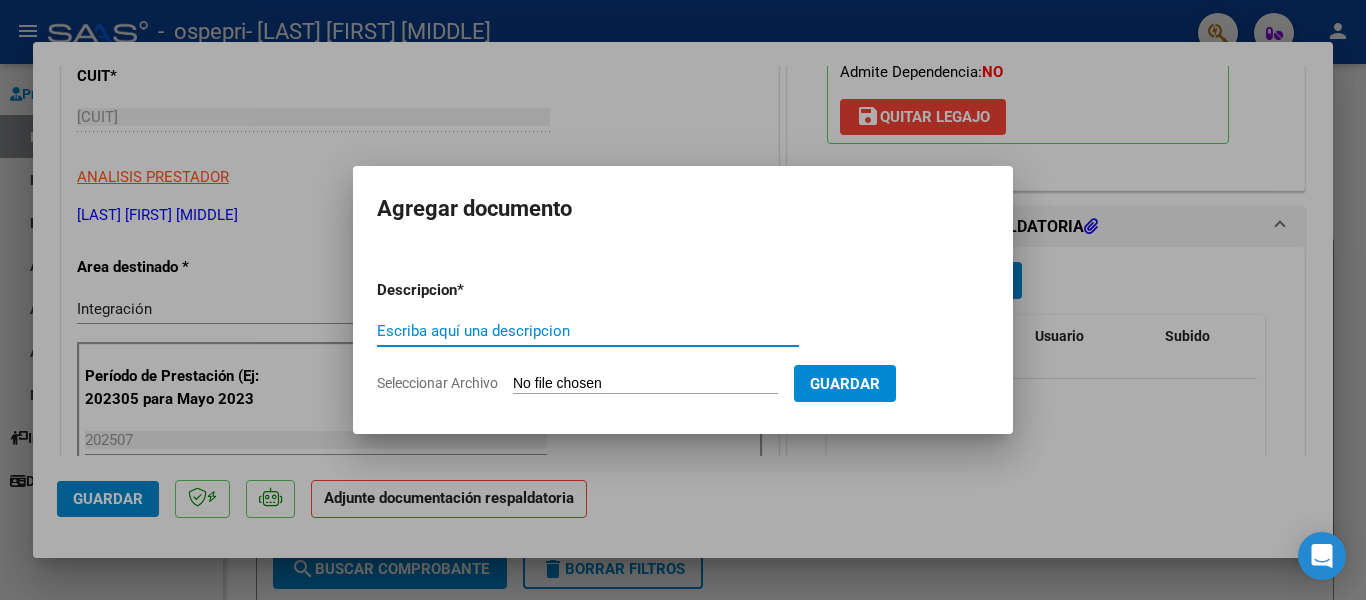 click on "Escriba aquí una descripcion" at bounding box center (588, 331) 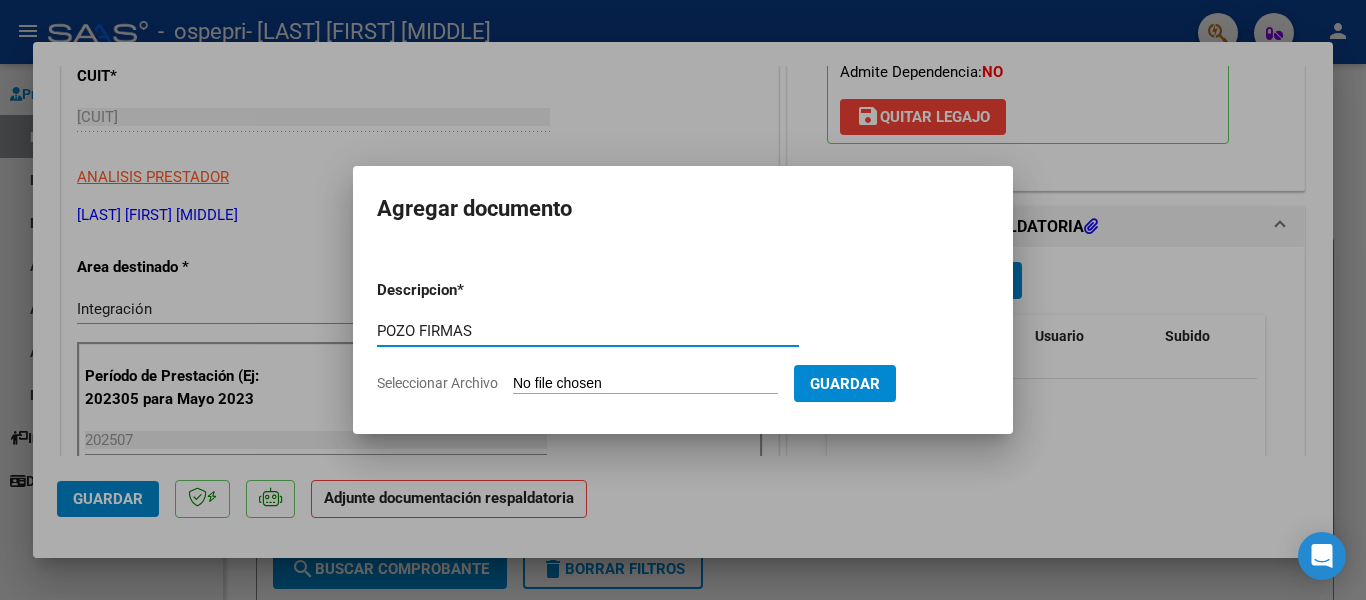 type on "POZO FIRMAS" 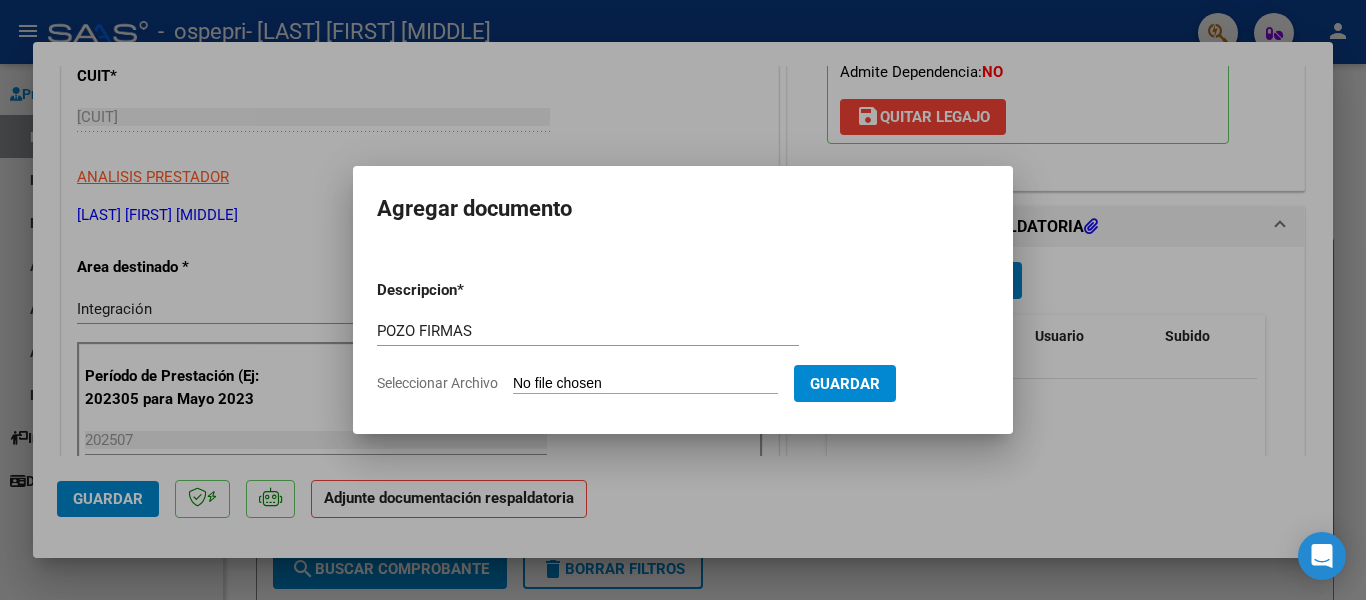 type on "C:\fakepath\[FILENAME] firmas.pdf" 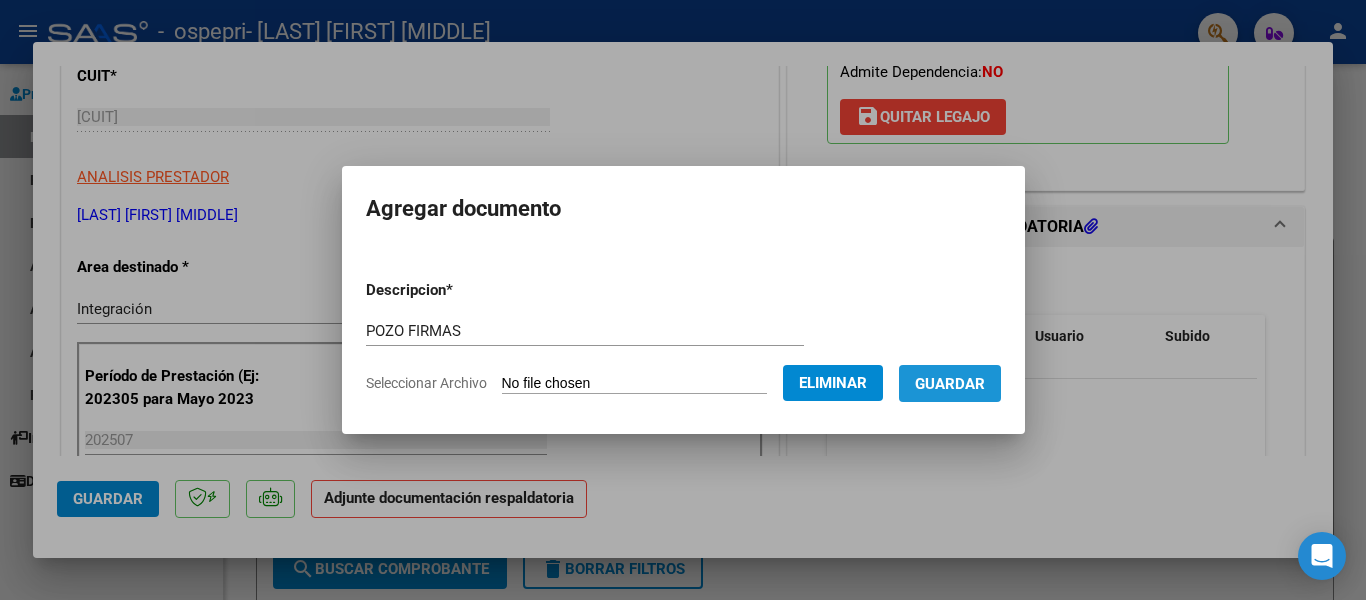 click on "Guardar" at bounding box center (950, 384) 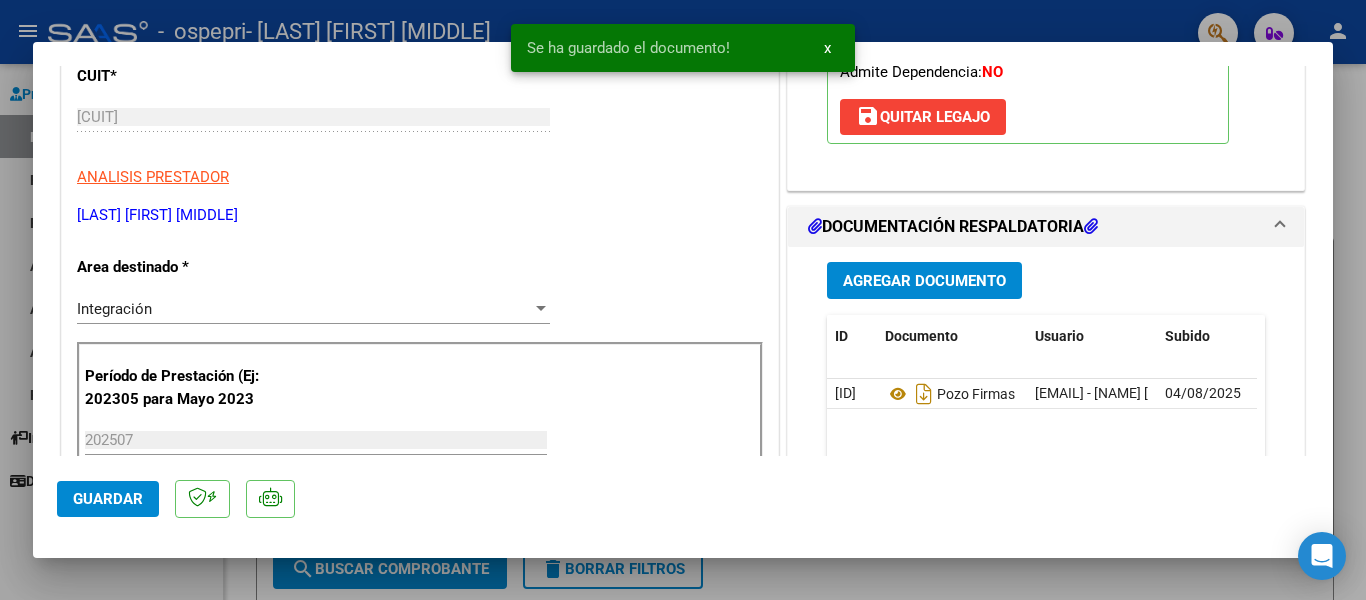 click at bounding box center [683, 300] 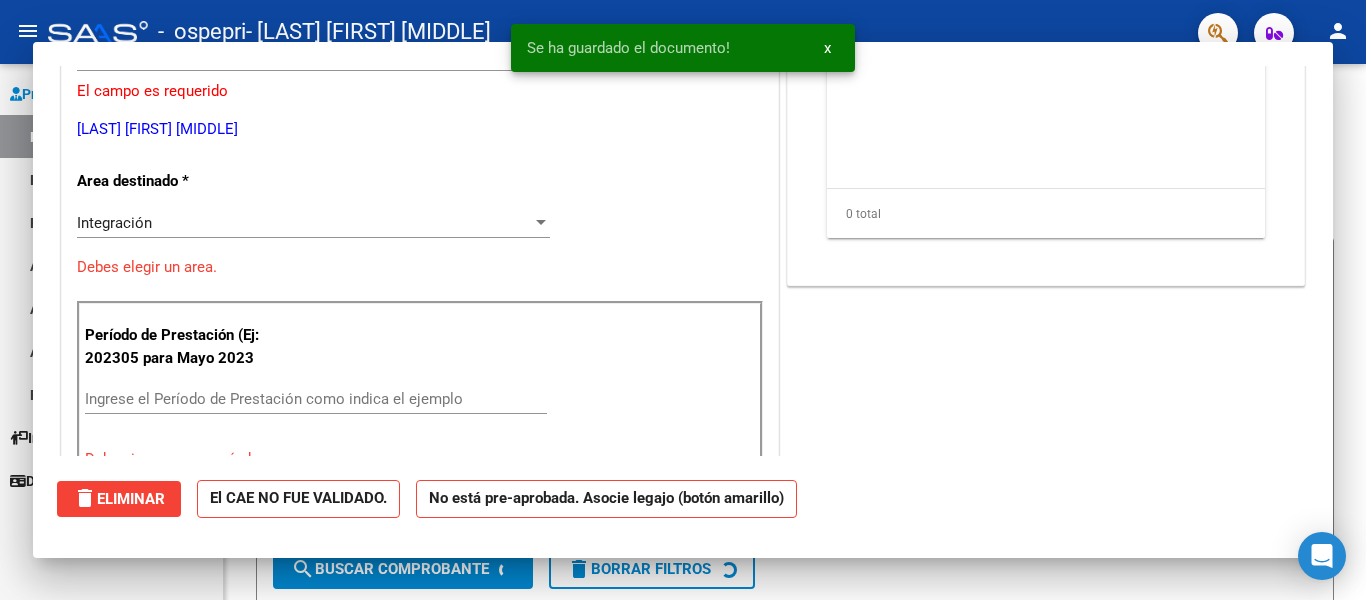 scroll, scrollTop: 259, scrollLeft: 0, axis: vertical 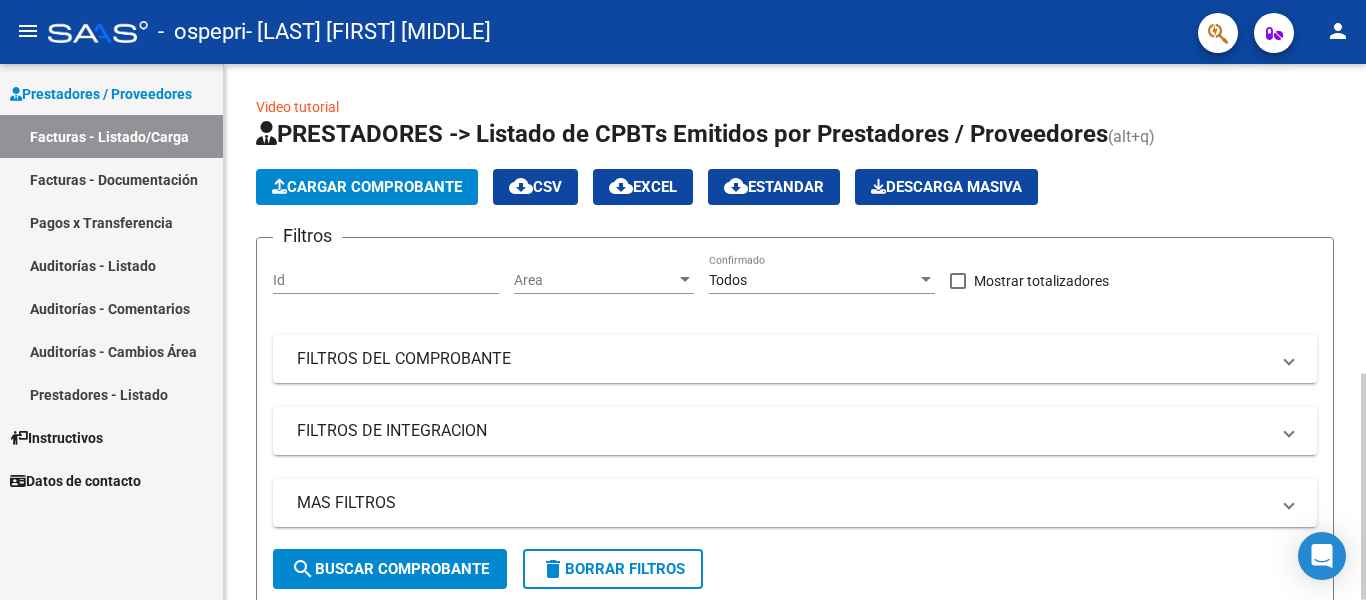 click on "Video tutorial   PRESTADORES -> Listado de CPBTs Emitidos por Prestadores / Proveedores (alt+q)   Cargar Comprobante
cloud_download  CSV  cloud_download  EXCEL  cloud_download  Estandar   Descarga Masiva
Filtros Id Area Area Todos Confirmado   Mostrar totalizadores   FILTROS DEL COMPROBANTE  Comprobante Tipo Comprobante Tipo Start date – End date Fec. Comprobante Desde / Hasta Días Emisión Desde(cant. días) Días Emisión Hasta(cant. días) CUIT / Razón Social Pto. Venta Nro. Comprobante Código SSS CAE Válido CAE Válido Todos Cargado Módulo Hosp. Todos Tiene facturacion Apócrifa Hospital Refes  FILTROS DE INTEGRACION  Período De Prestación Campos del Archivo de Rendición Devuelto x SSS (dr_envio) Todos Rendido x SSS (dr_envio) Tipo de Registro Tipo de Registro Período Presentación Período Presentación Campos del Legajo Asociado (preaprobación) Afiliado Legajo (cuil/nombre) Todos Solo facturas preaprobadas  MAS FILTROS  Todos Con Doc. Respaldatoria Todos Con Trazabilidad Todos – – 1" 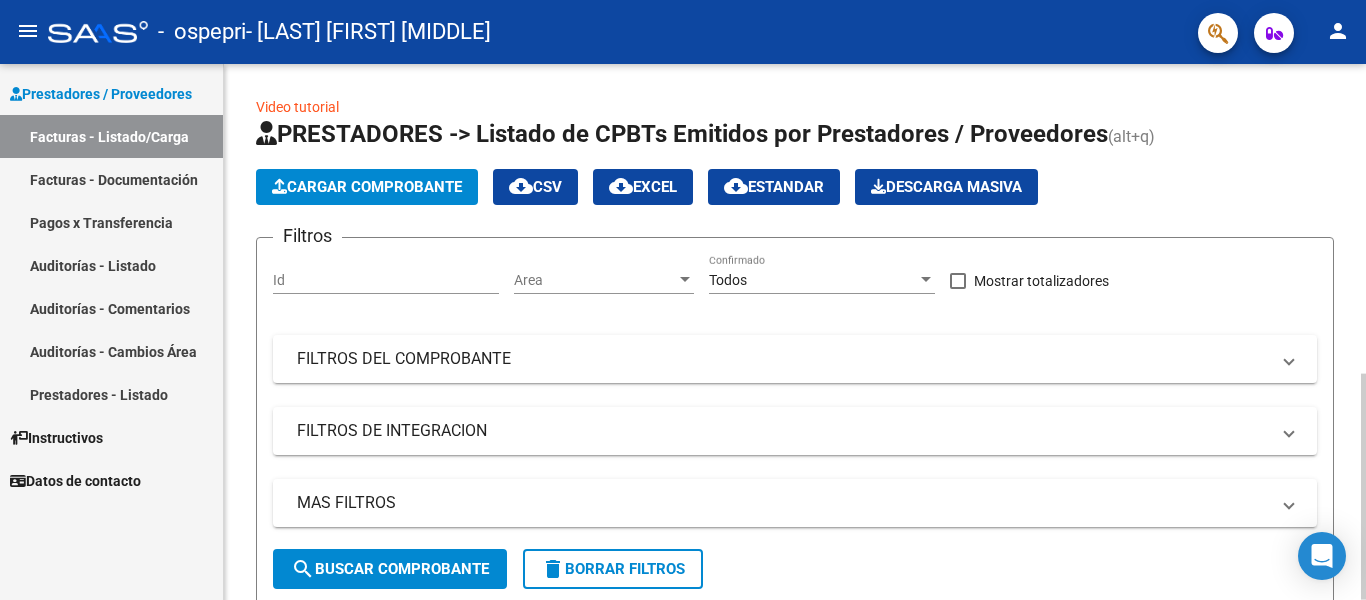 scroll, scrollTop: 536, scrollLeft: 0, axis: vertical 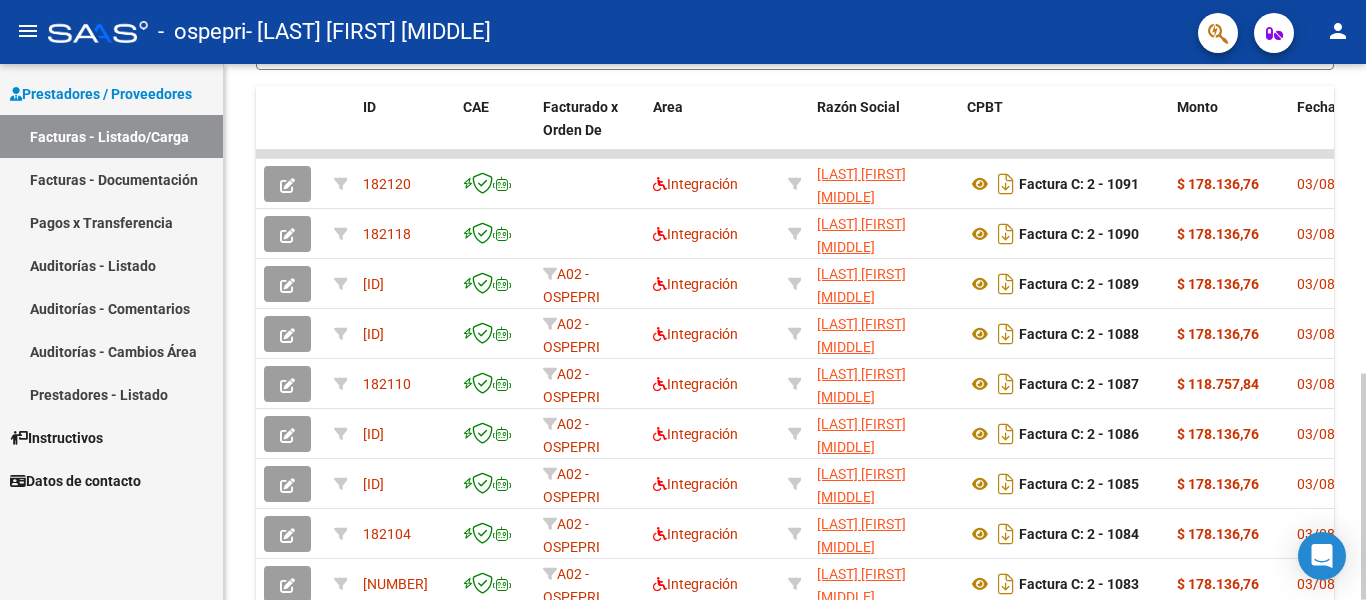 click 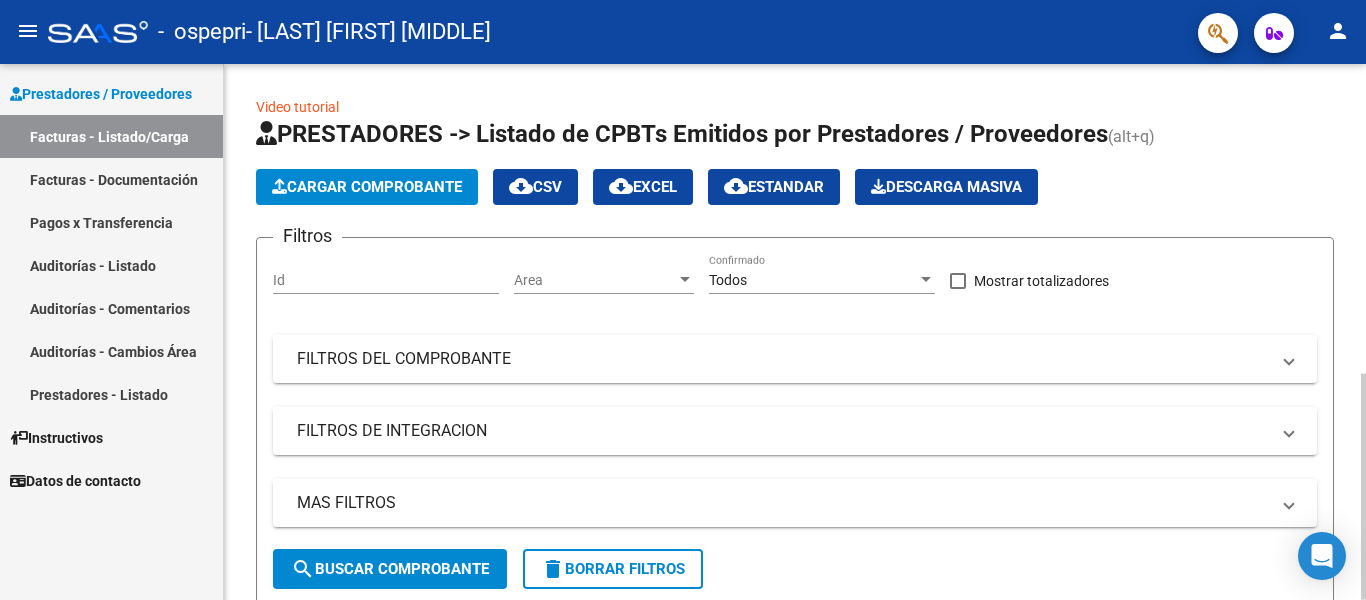 click 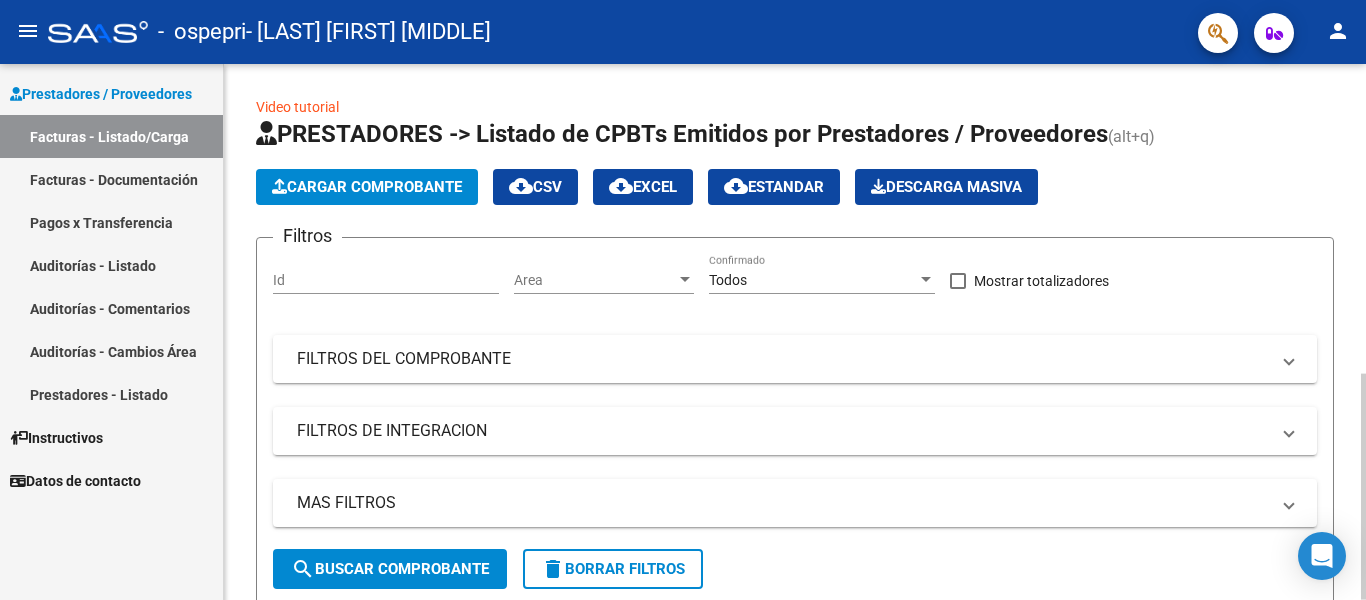 scroll, scrollTop: 536, scrollLeft: 0, axis: vertical 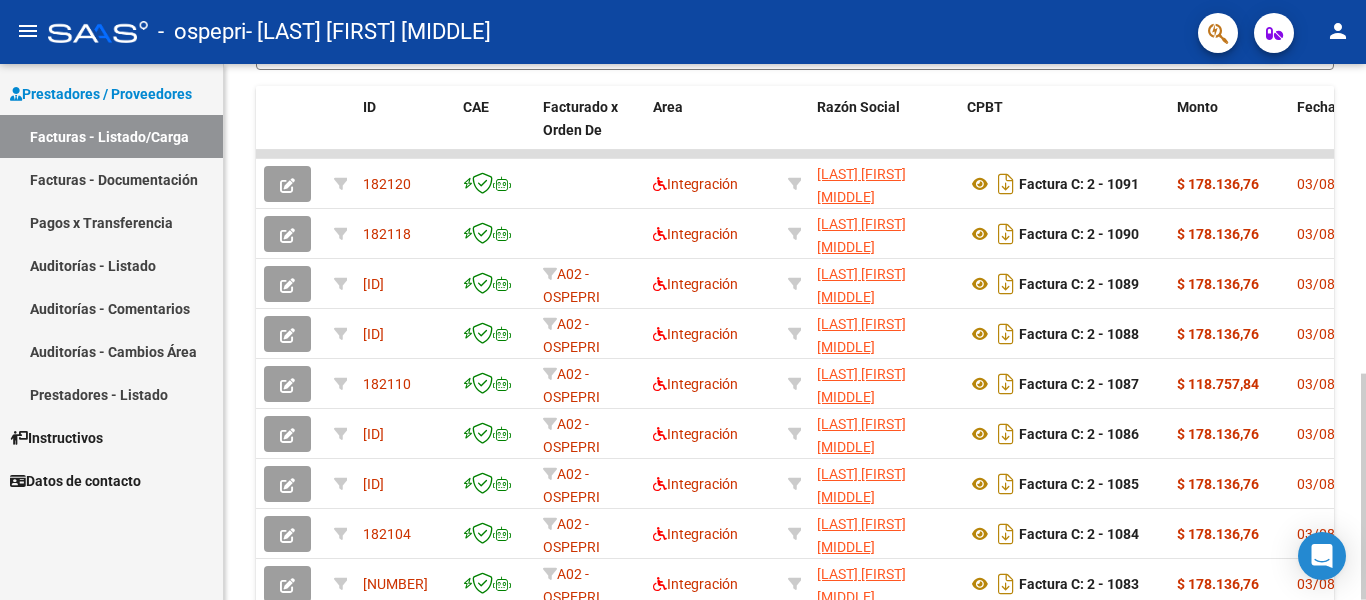 click 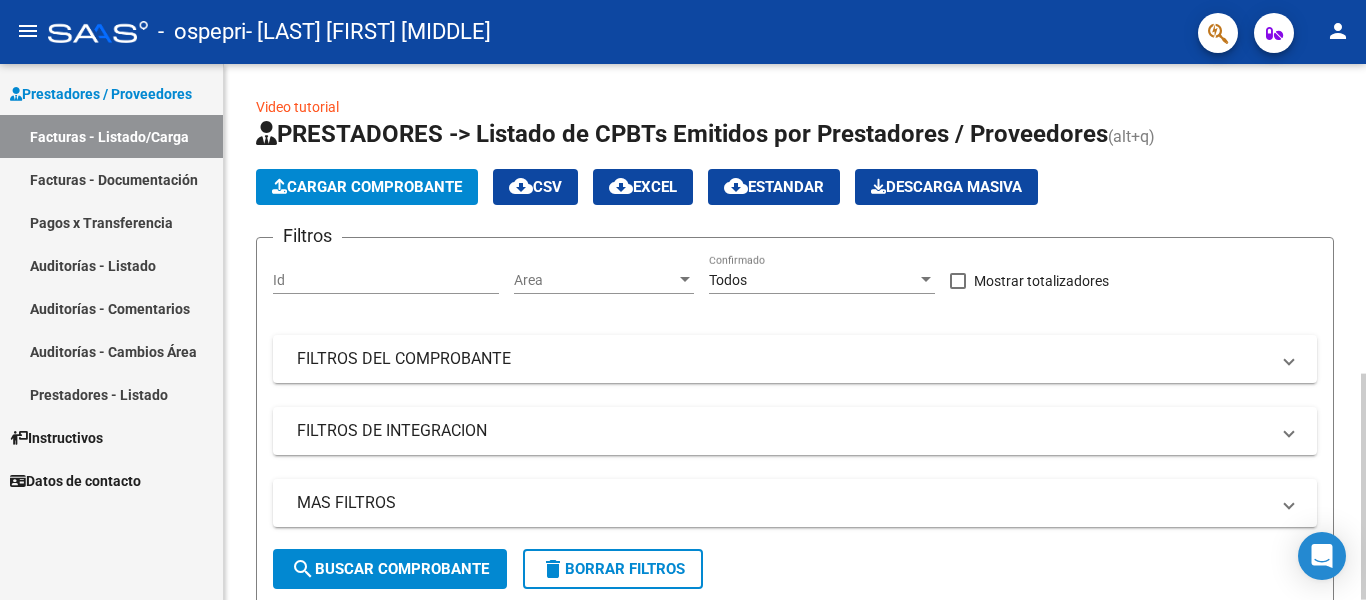 click 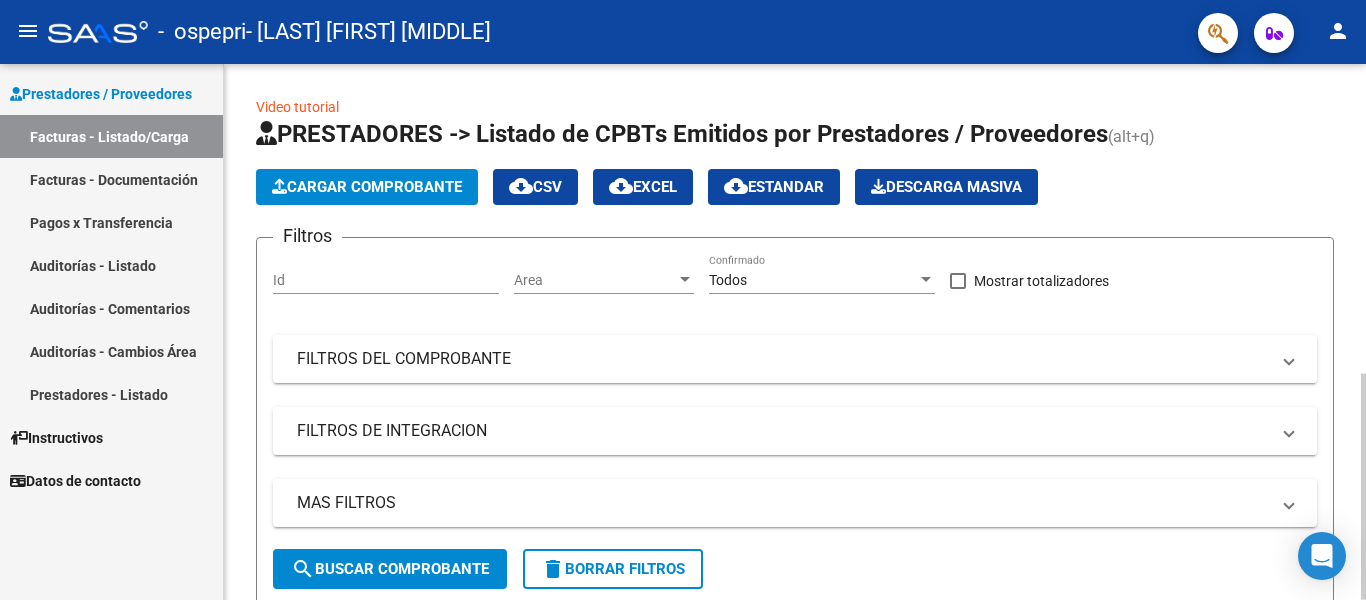 scroll, scrollTop: 536, scrollLeft: 0, axis: vertical 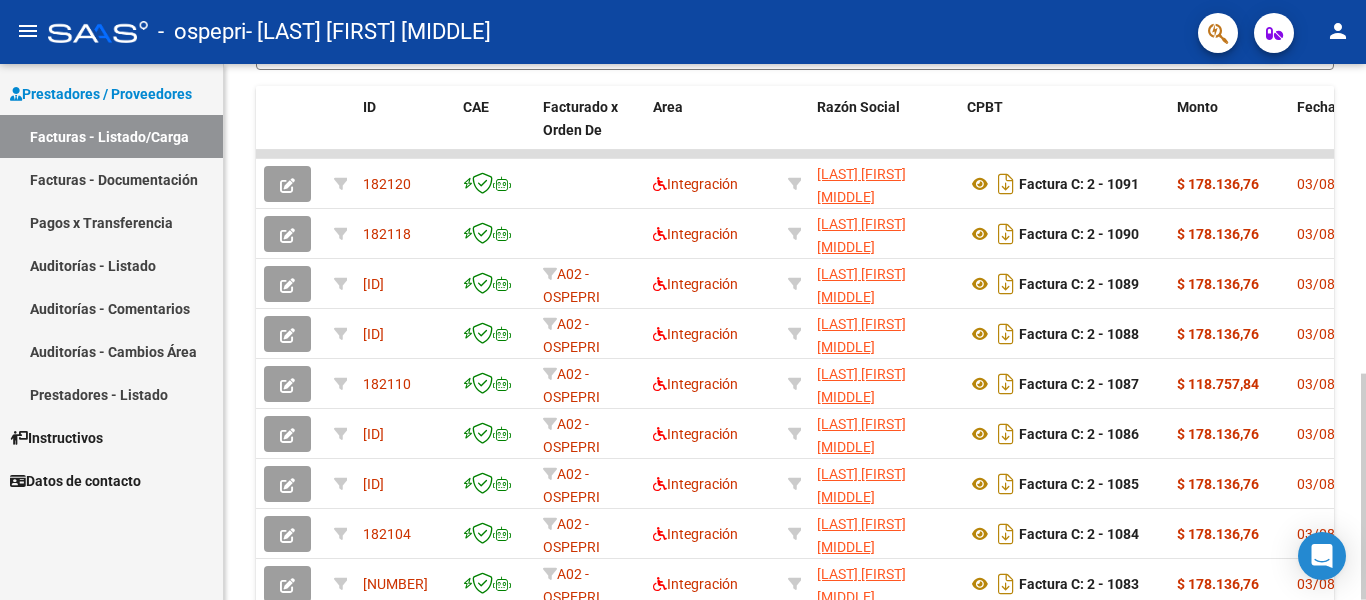 click 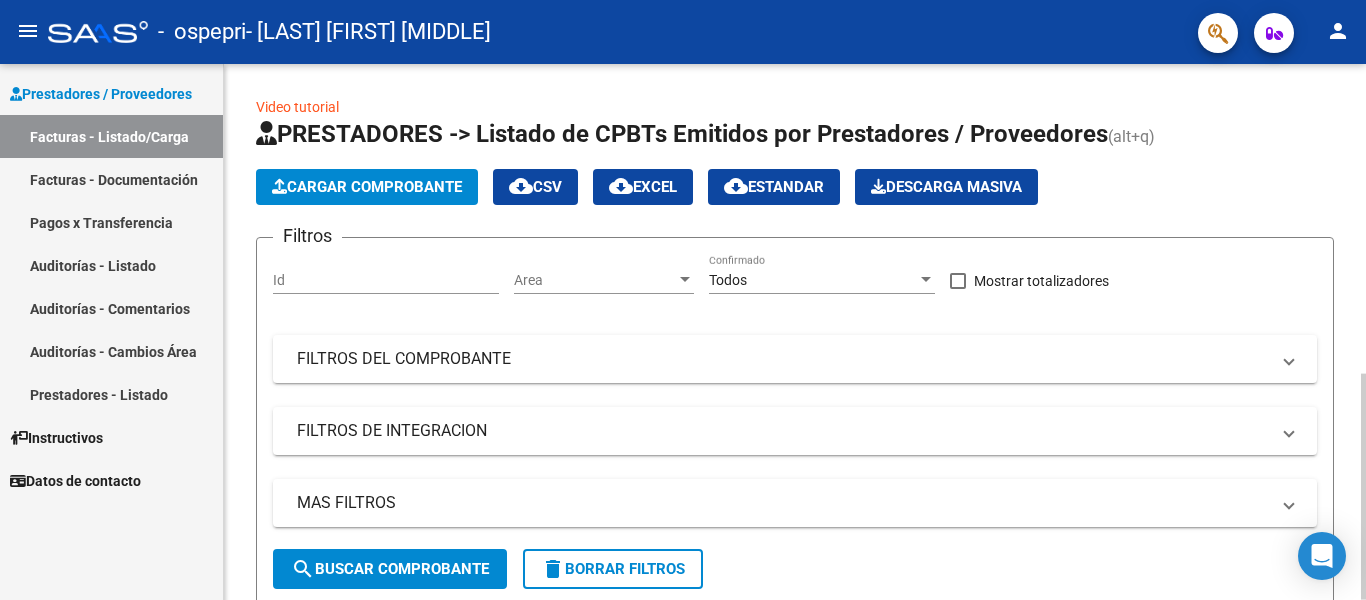 click 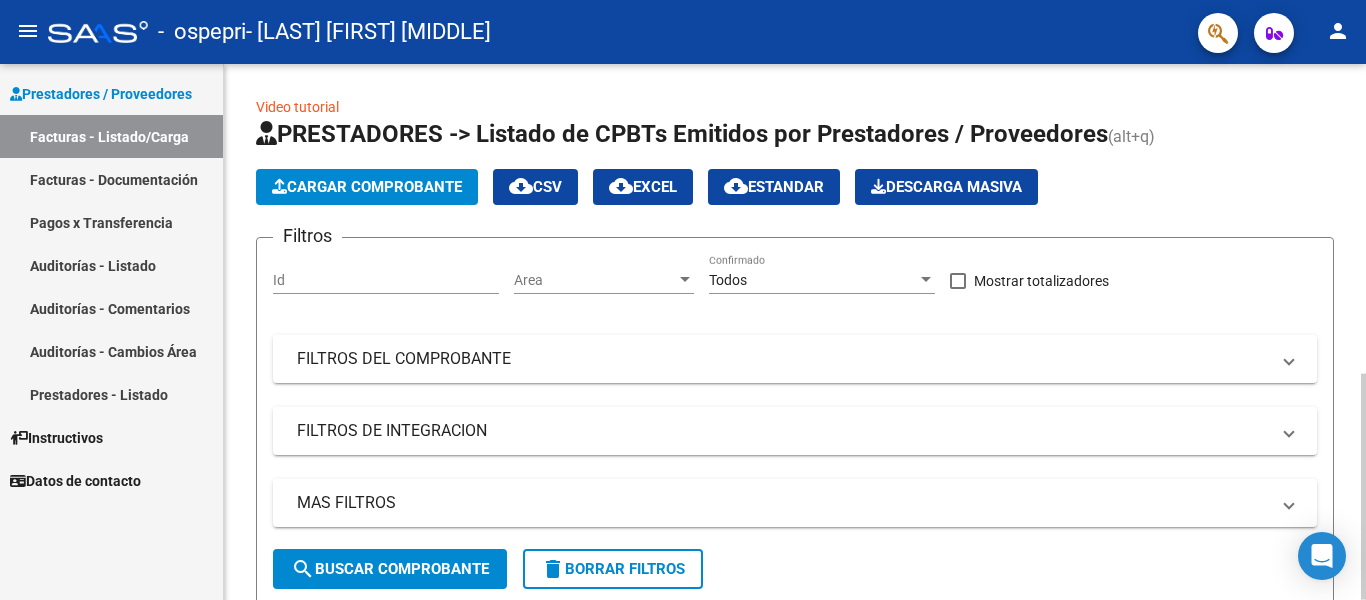 scroll, scrollTop: 536, scrollLeft: 0, axis: vertical 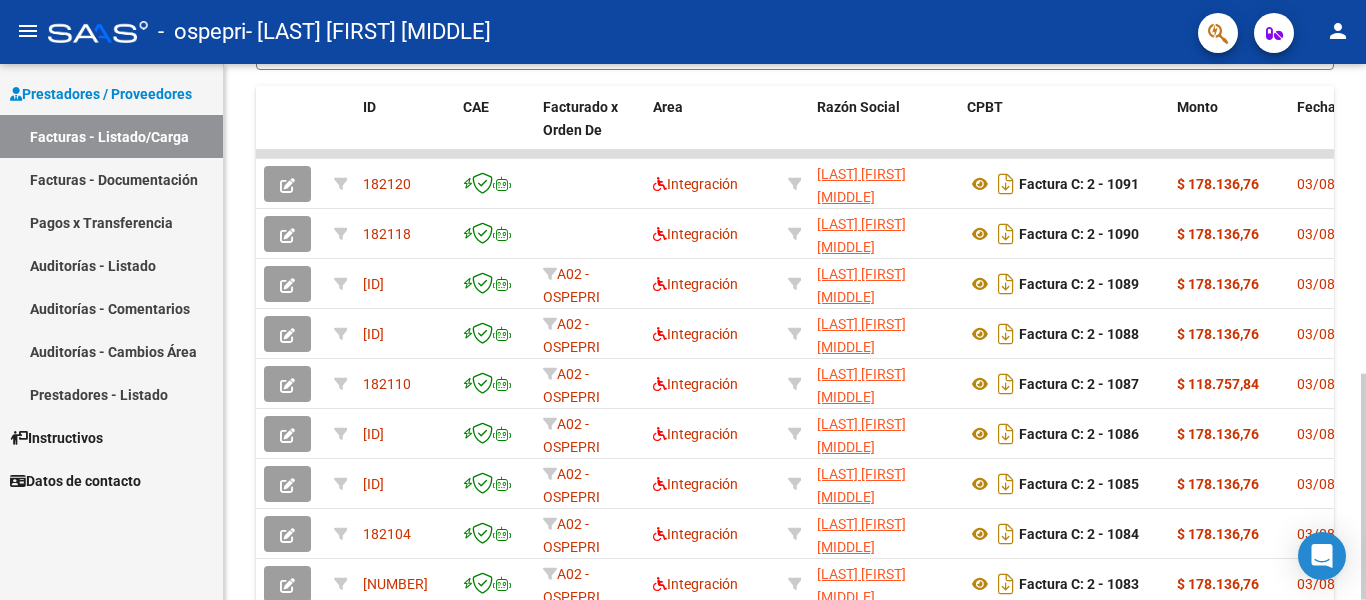 click 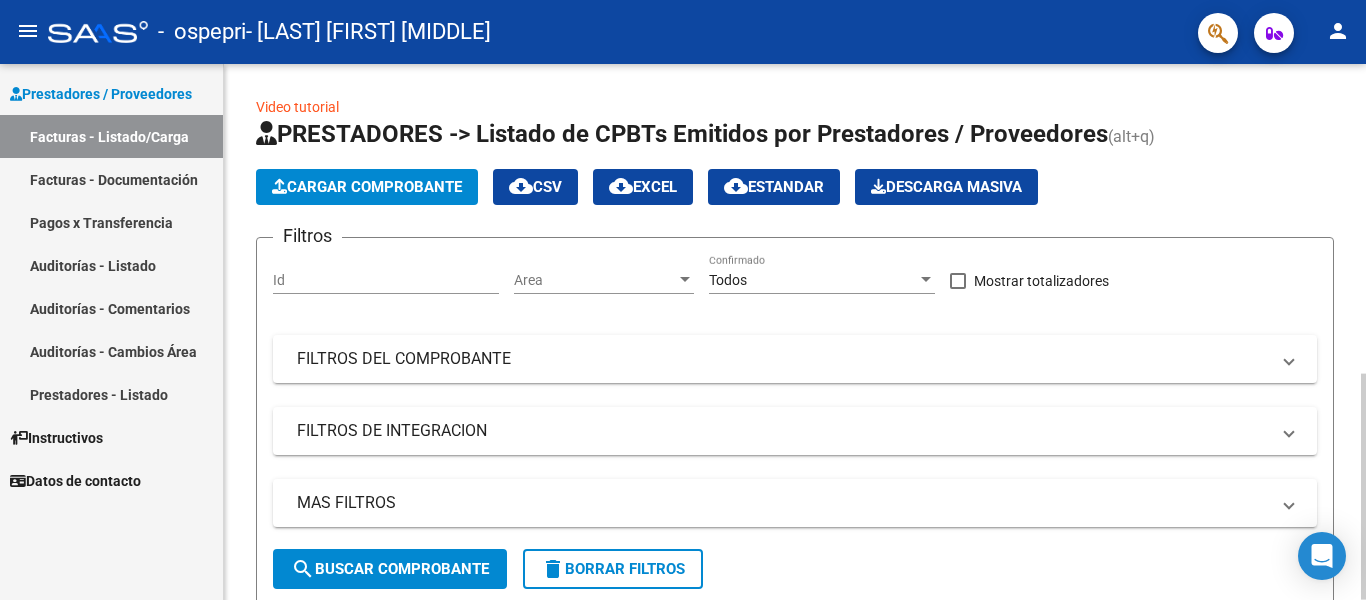 click 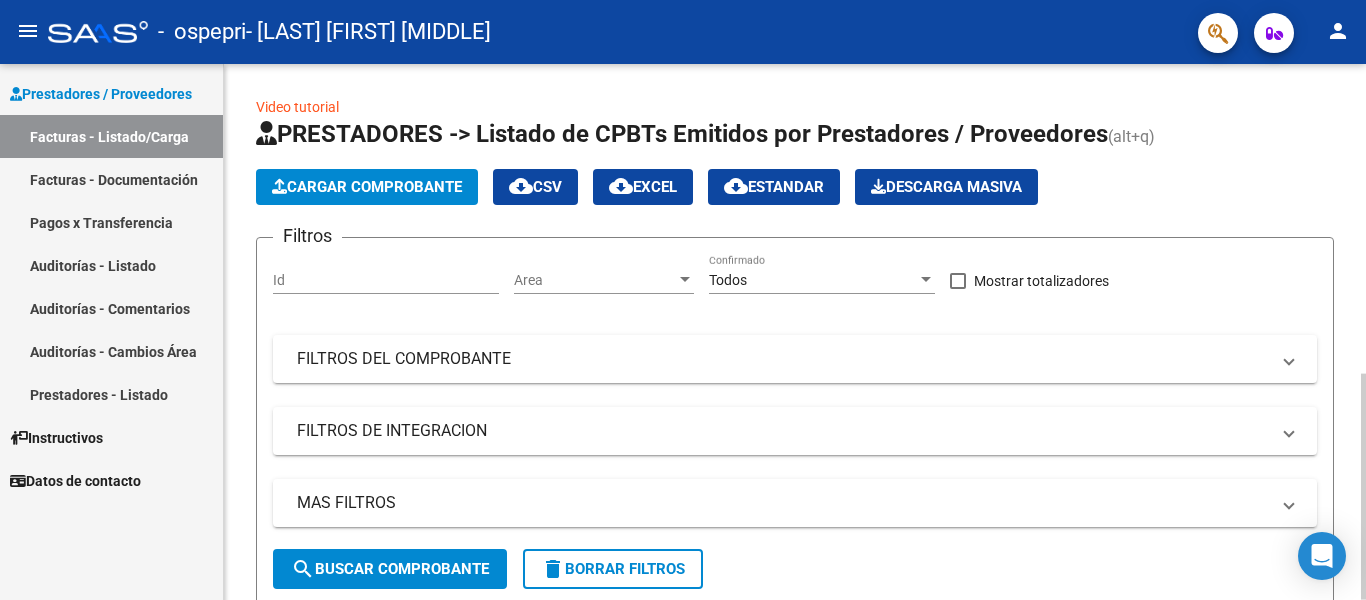click on "Cargar Comprobante" 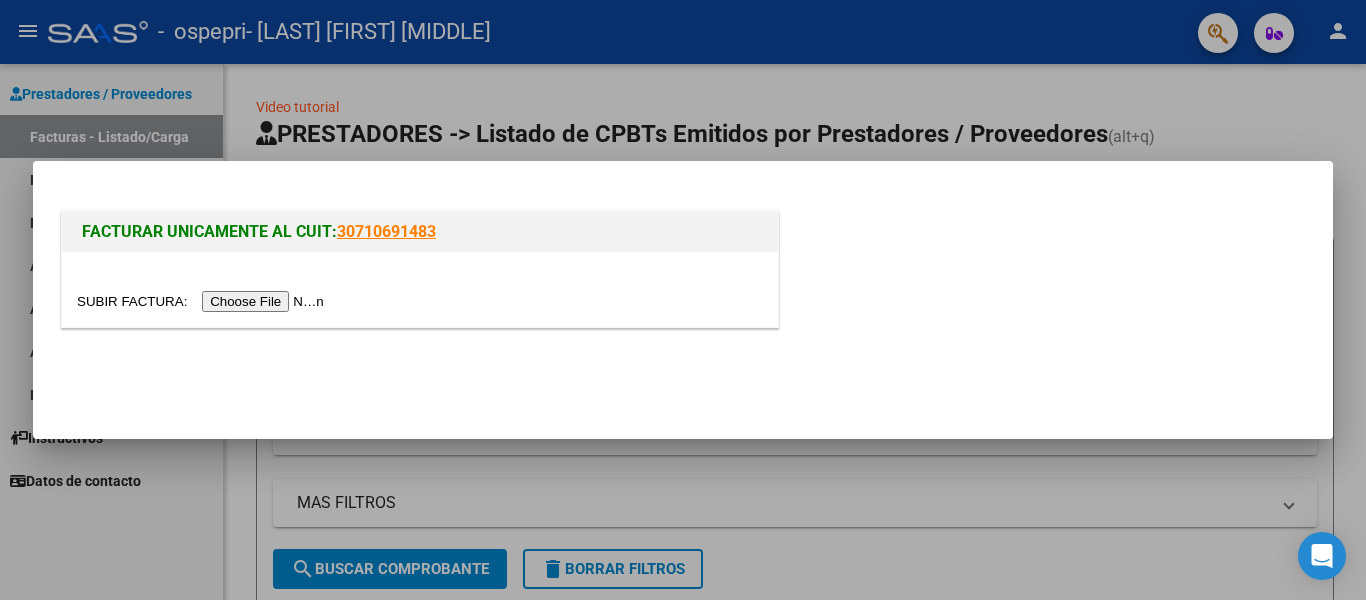 click at bounding box center [203, 301] 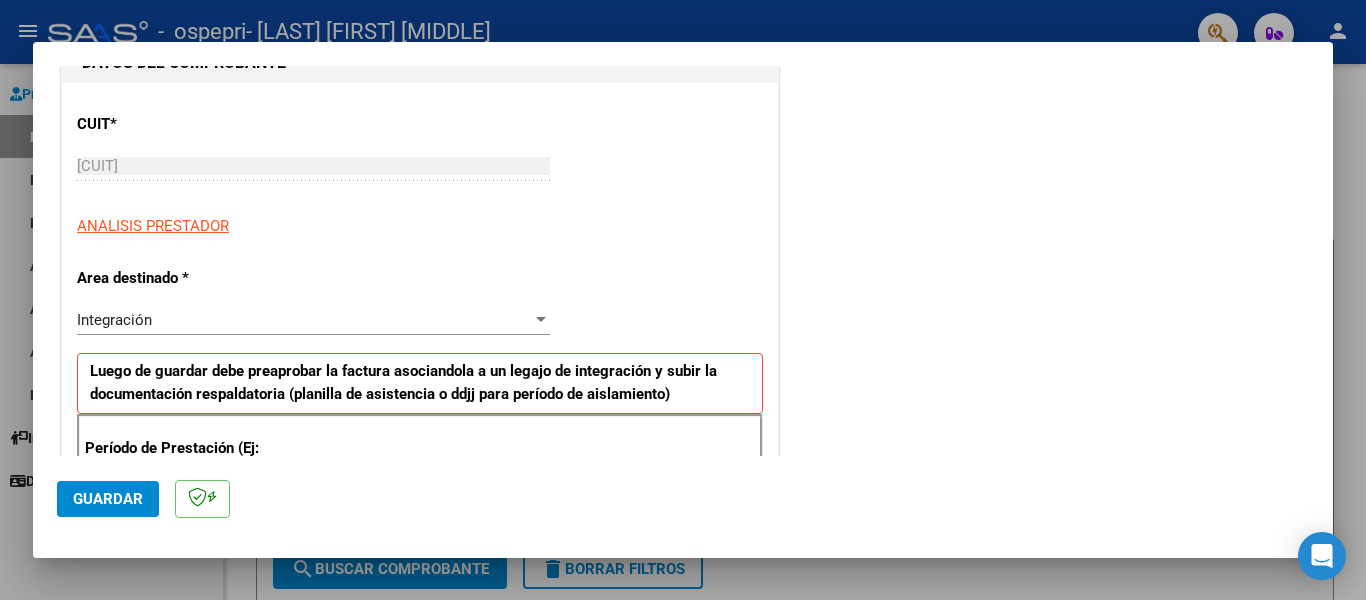 scroll, scrollTop: 240, scrollLeft: 0, axis: vertical 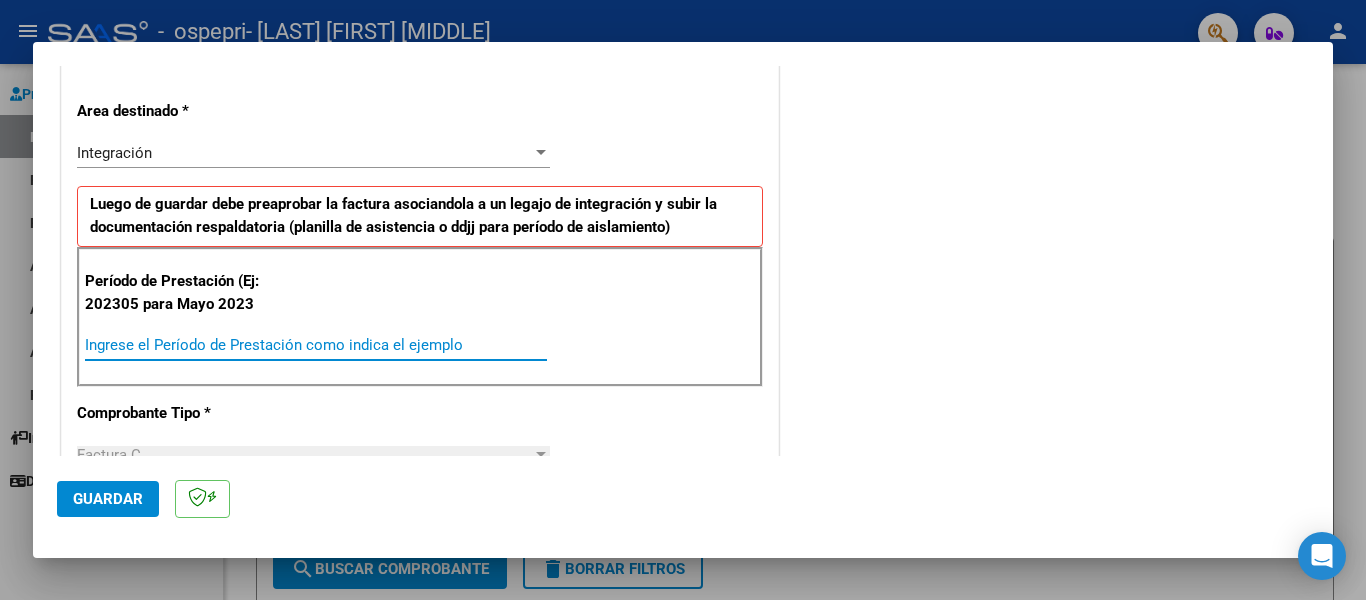 click on "Ingrese el Período de Prestación como indica el ejemplo" at bounding box center (316, 345) 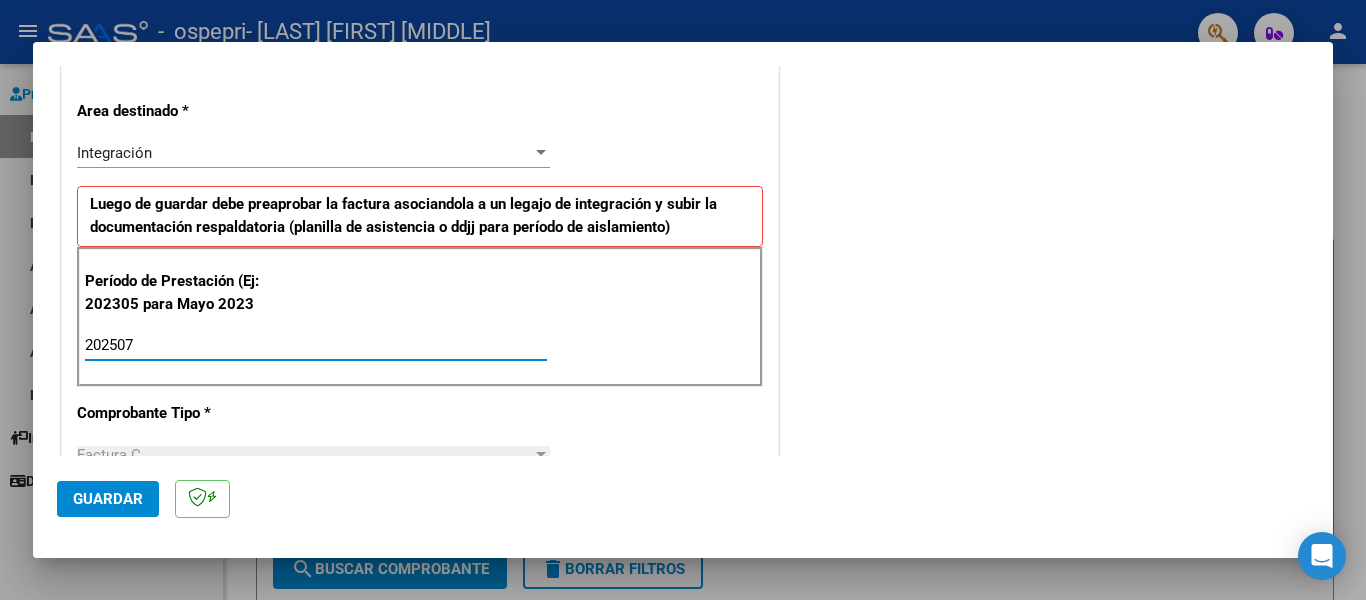 type on "202507" 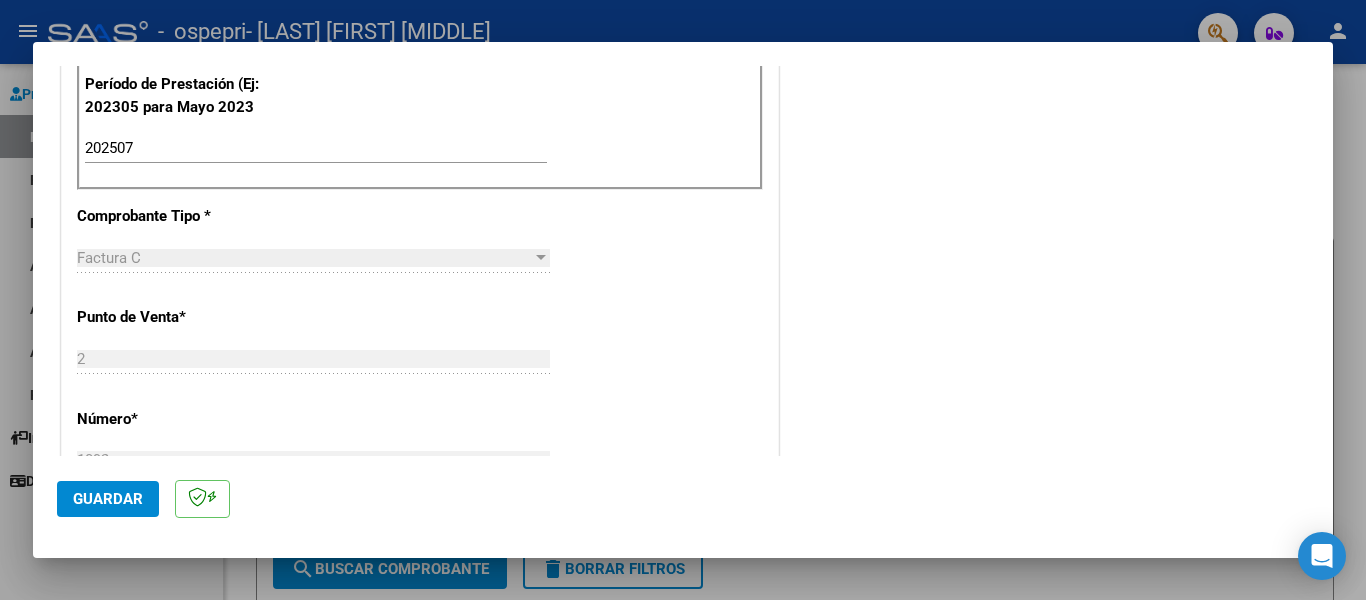 scroll, scrollTop: 600, scrollLeft: 0, axis: vertical 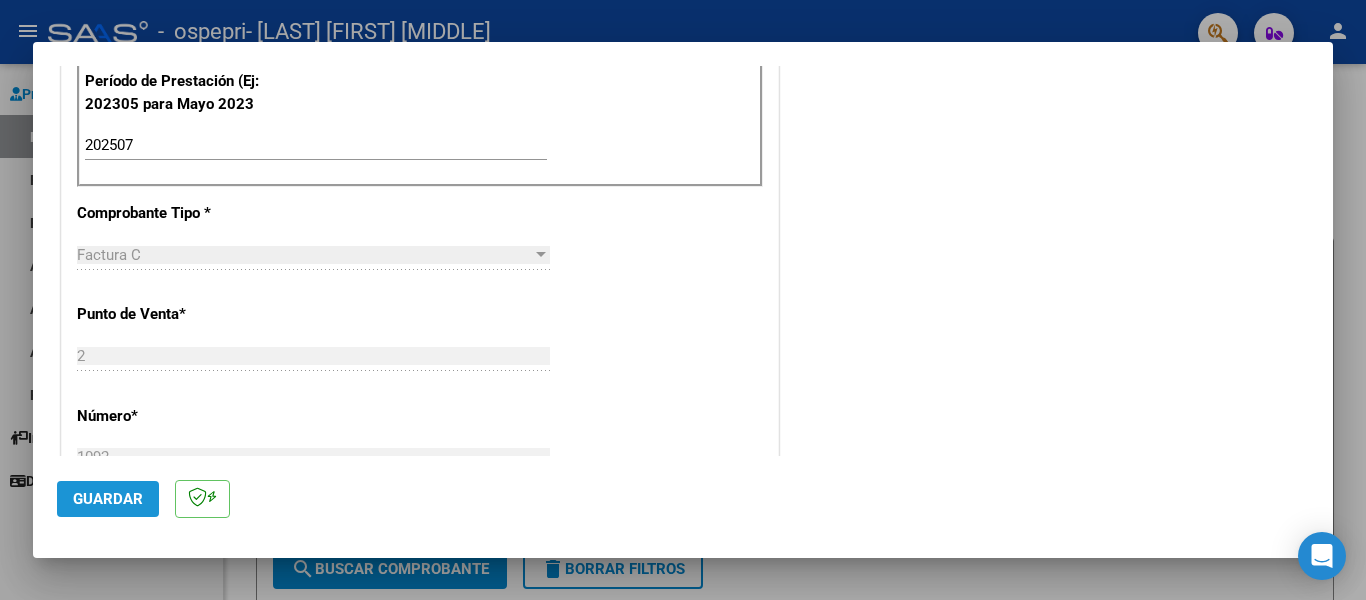 click on "Guardar" 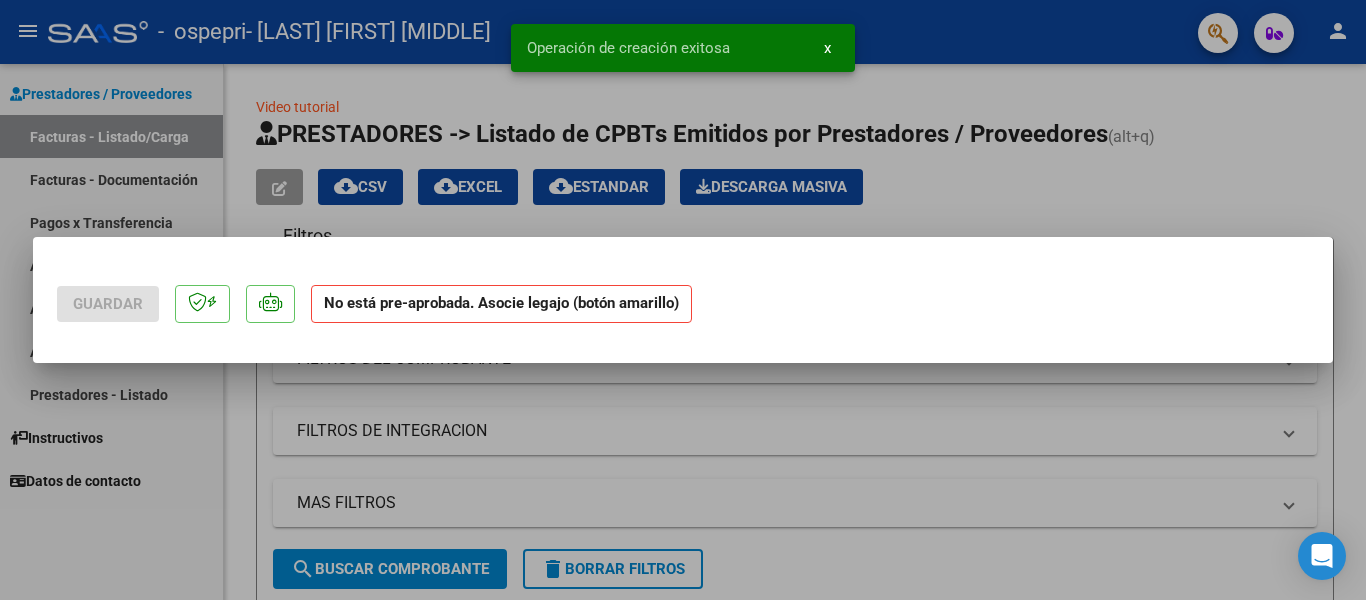 scroll, scrollTop: 0, scrollLeft: 0, axis: both 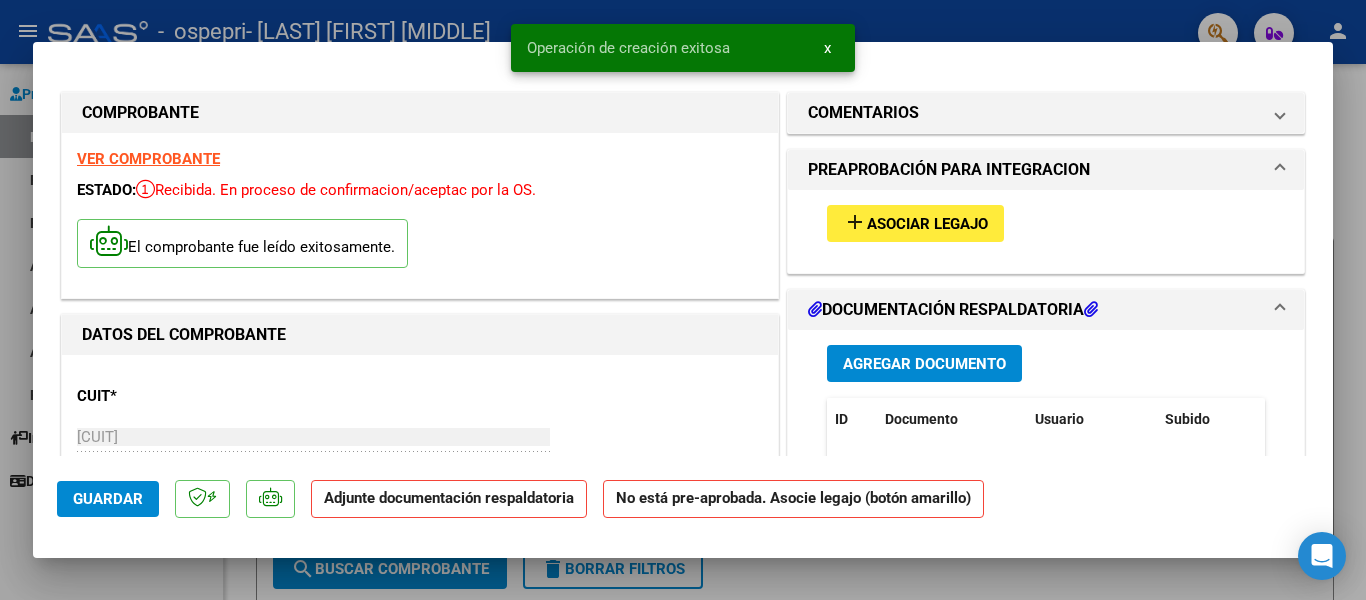 click on "add" at bounding box center [855, 222] 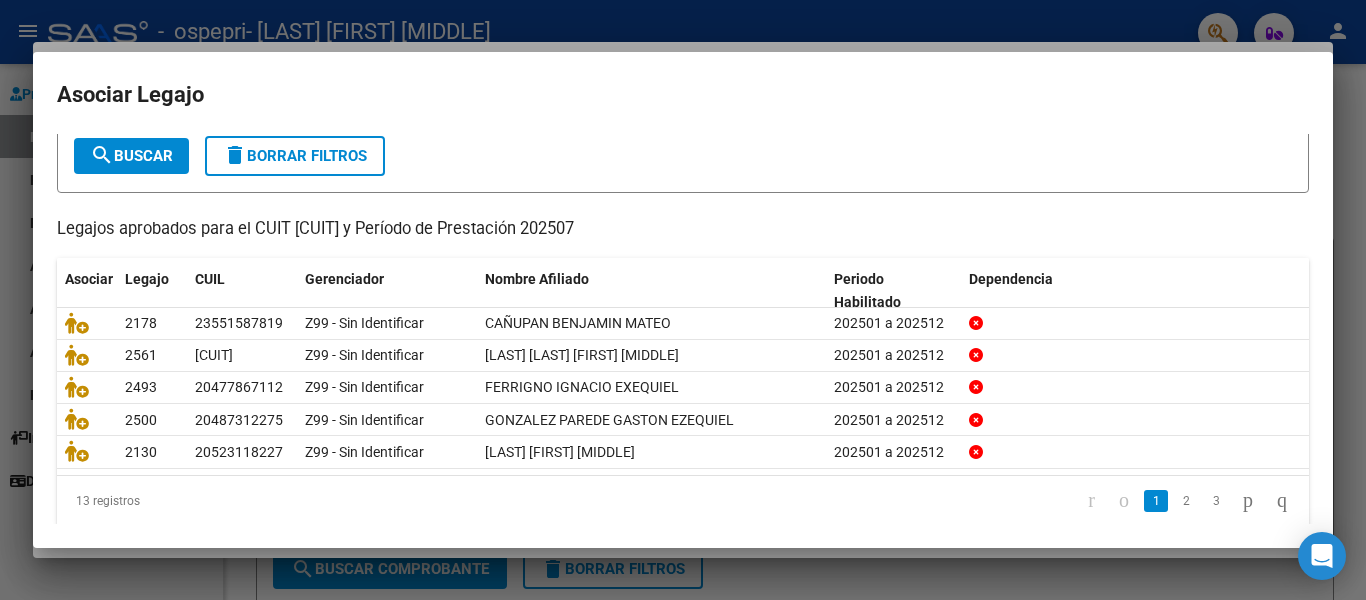 scroll, scrollTop: 131, scrollLeft: 0, axis: vertical 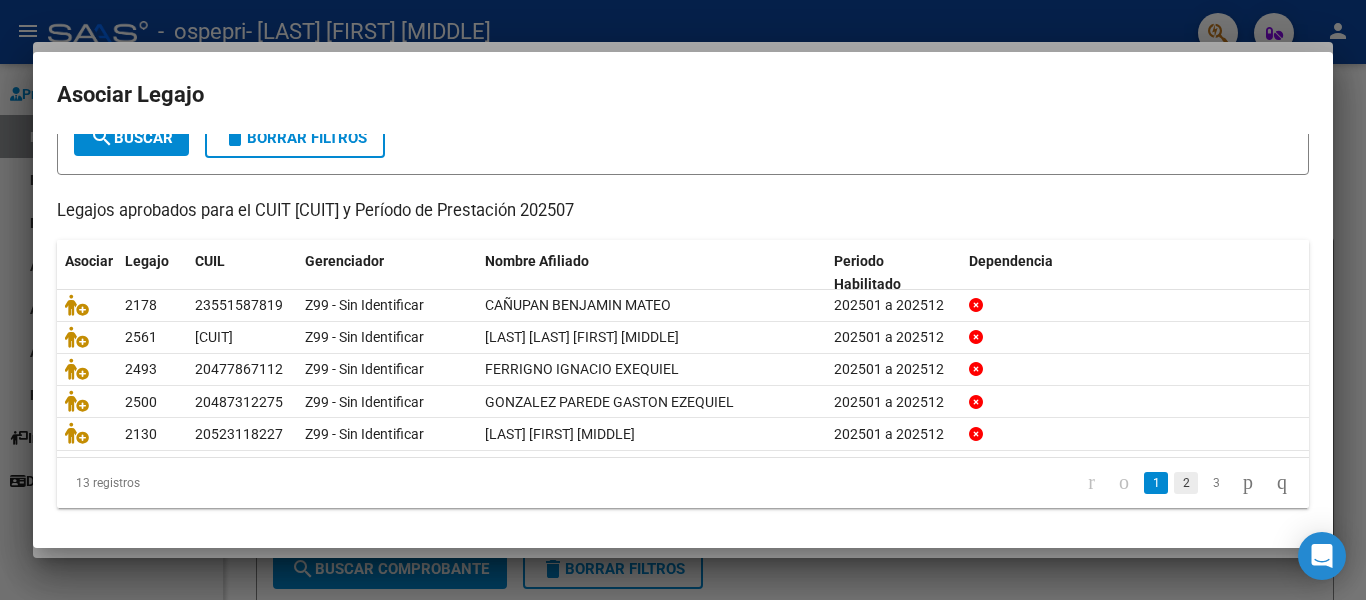 click on "2" 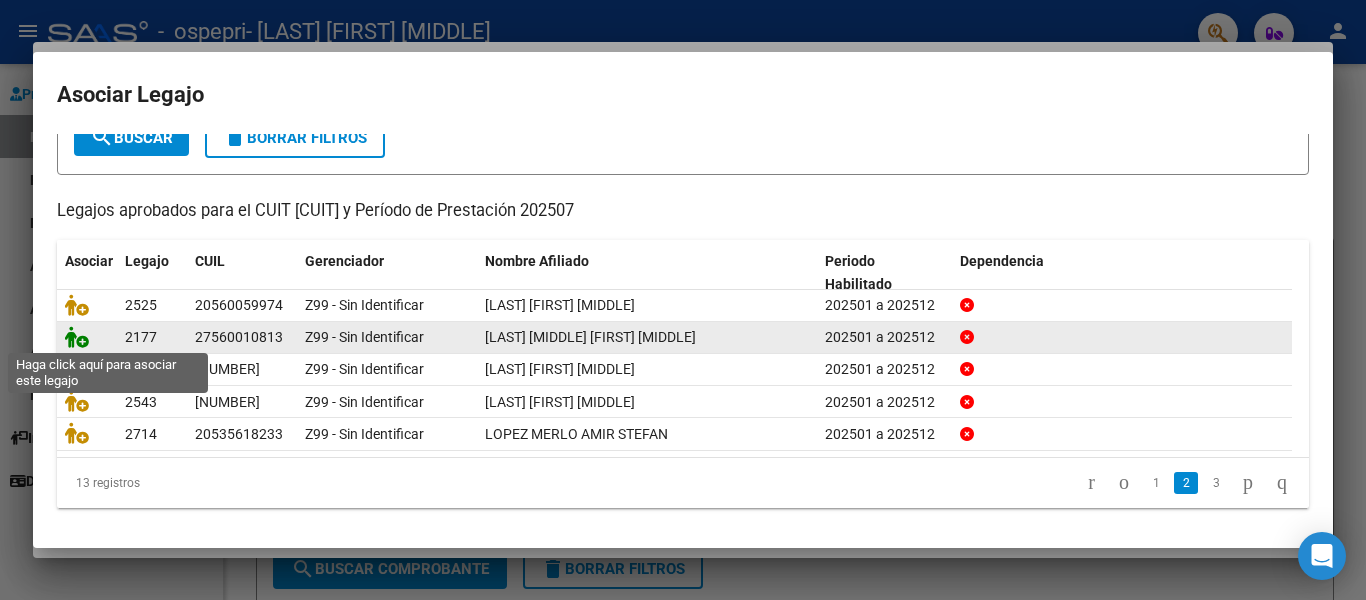 click 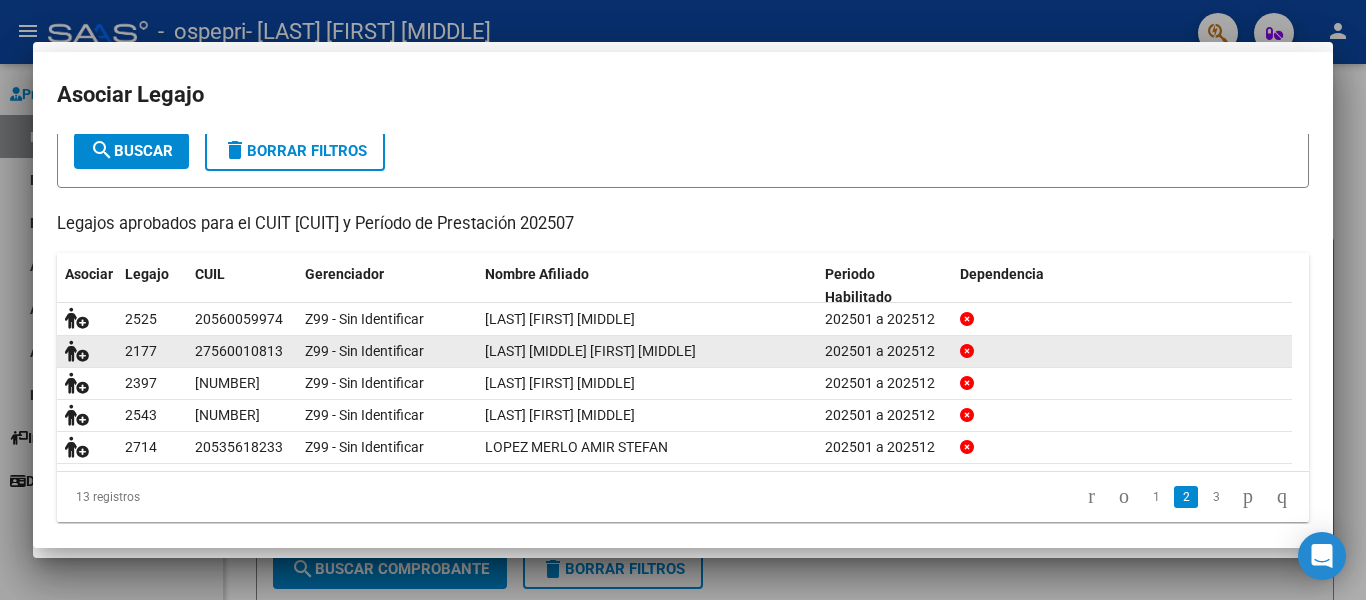 scroll, scrollTop: 144, scrollLeft: 0, axis: vertical 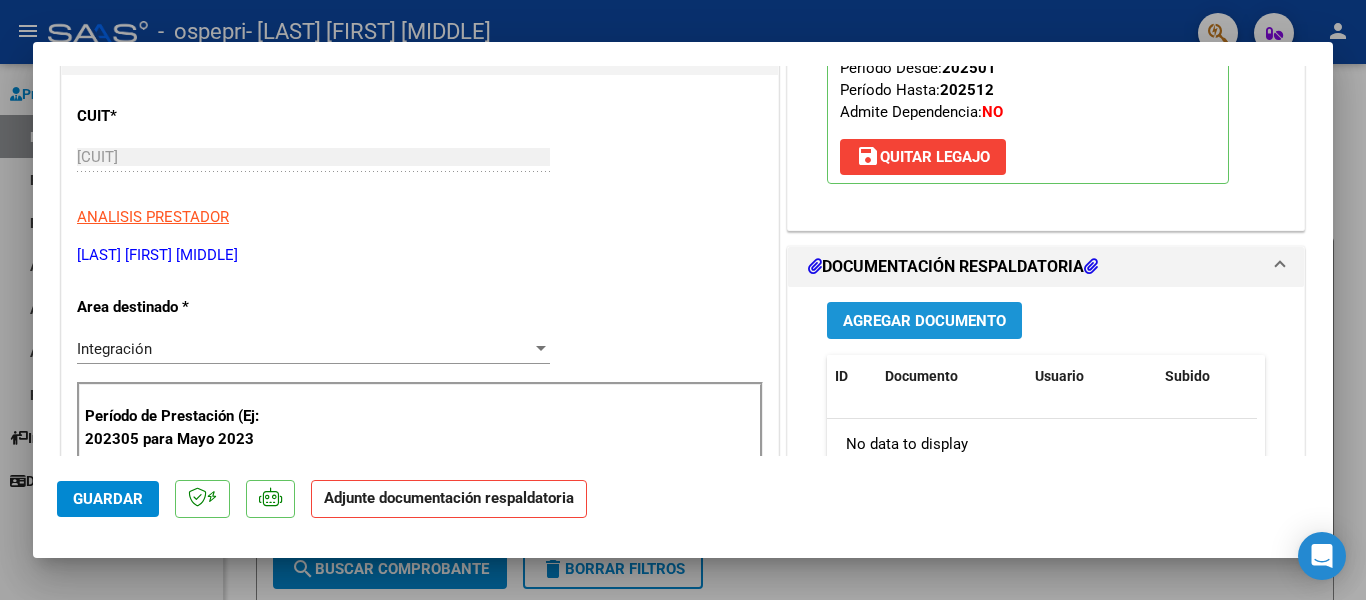 click on "Agregar Documento" at bounding box center (924, 321) 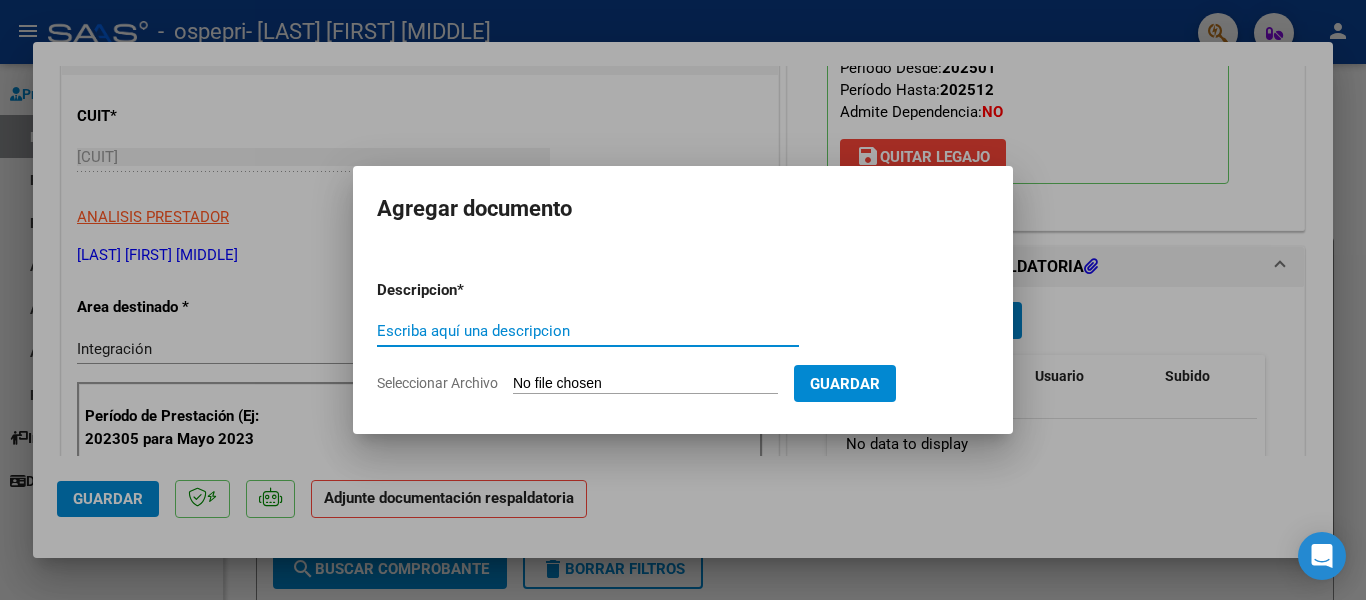 click on "Escriba aquí una descripcion" at bounding box center (588, 331) 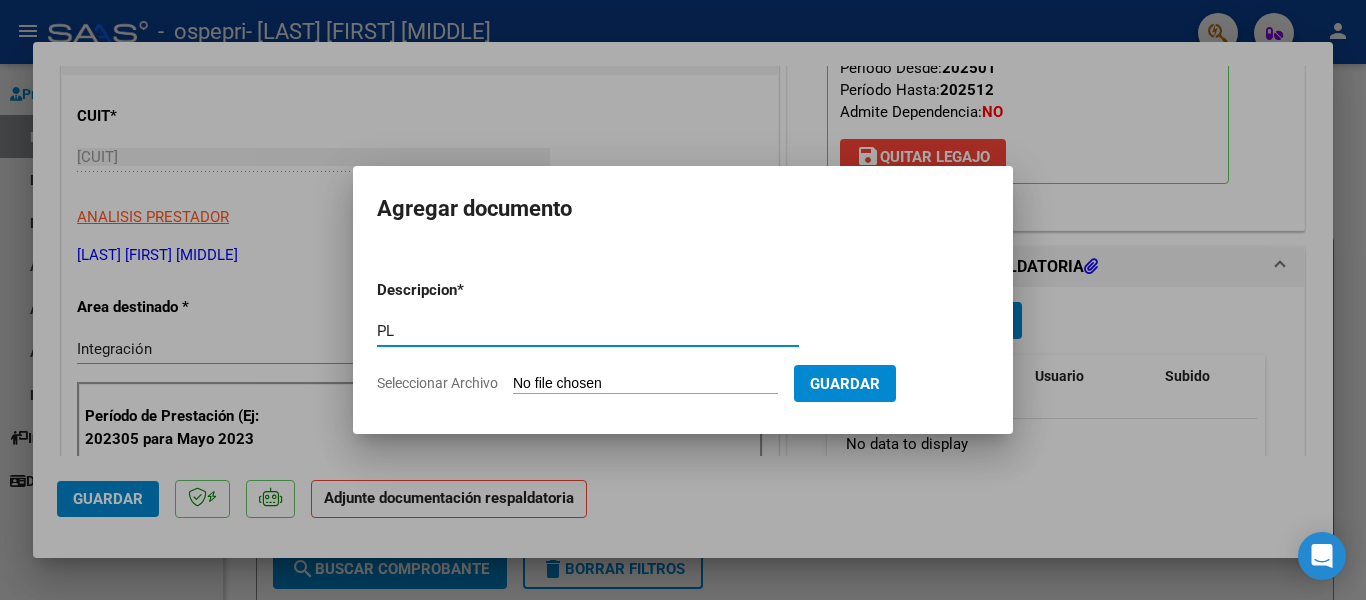 type on "P" 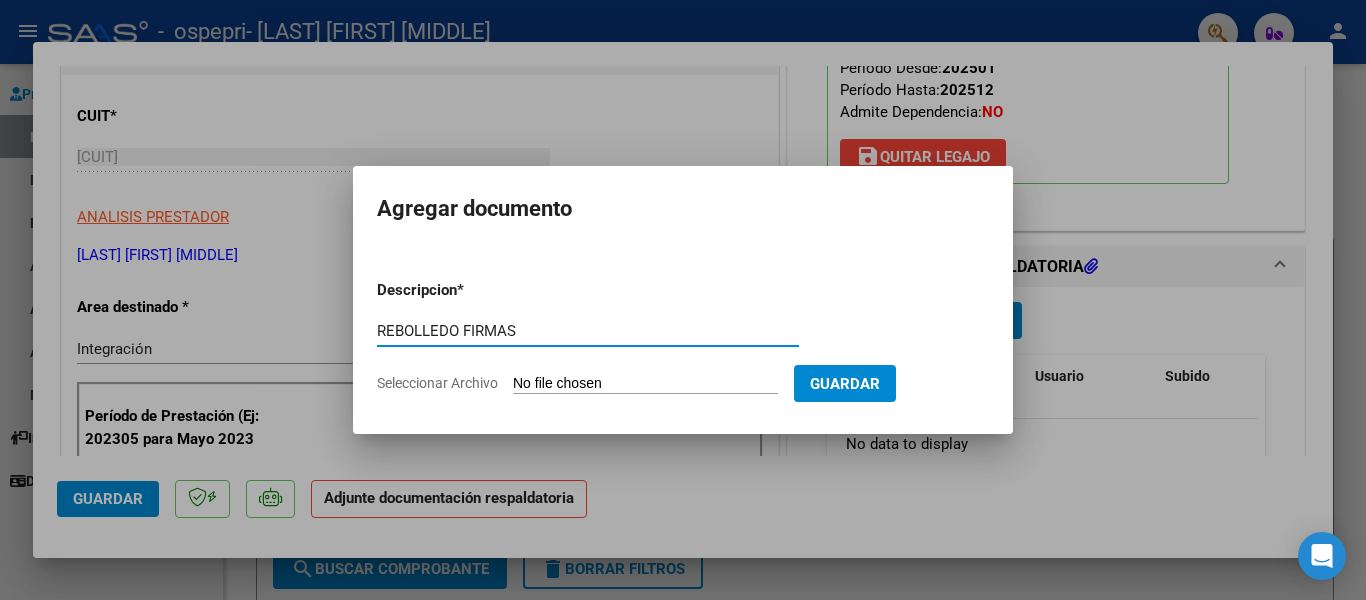type on "REBOLLEDO FIRMAS" 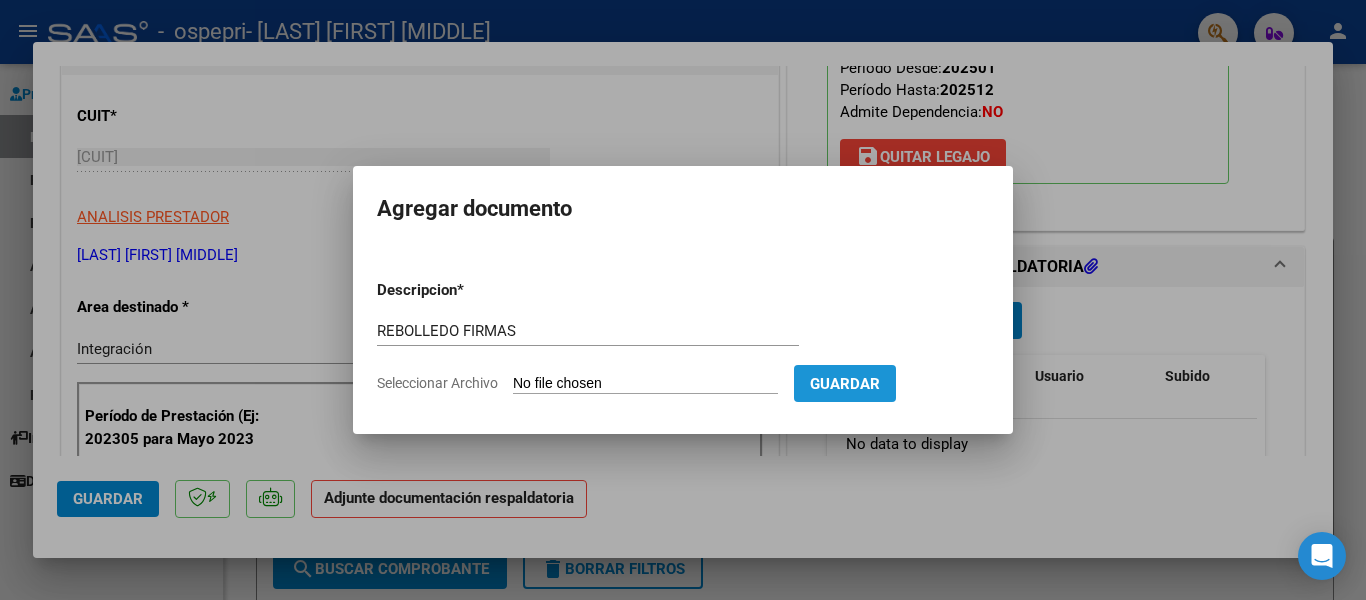 click on "Guardar" at bounding box center [845, 384] 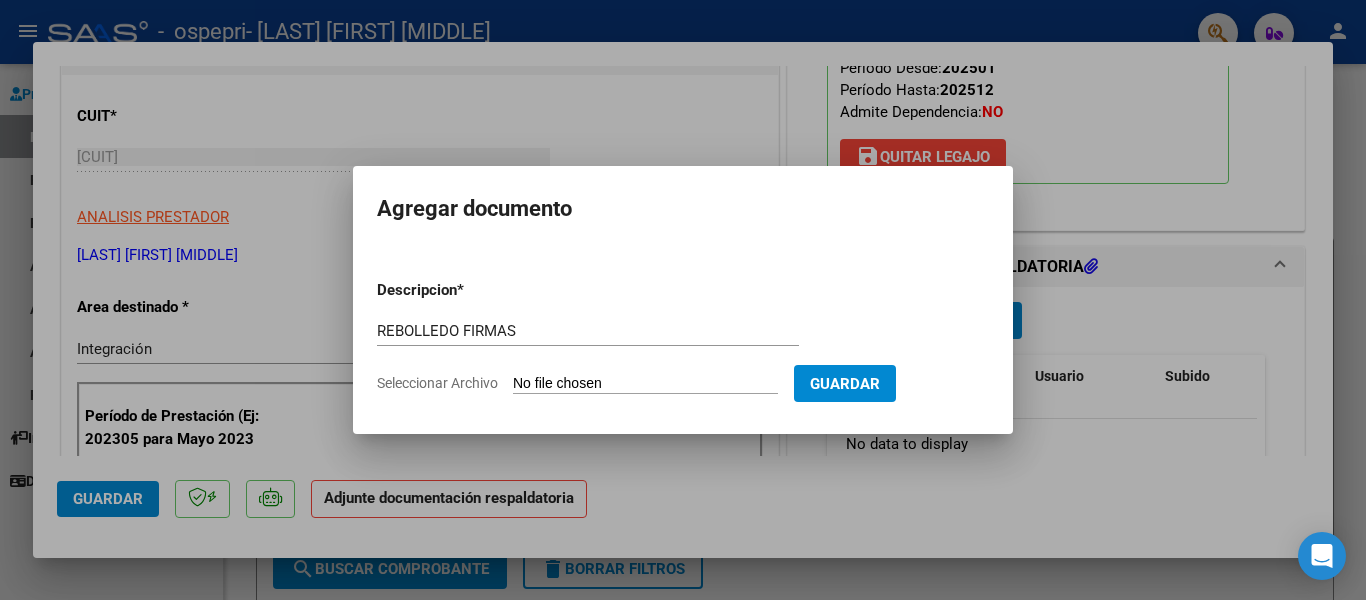 click on "Seleccionar Archivo" at bounding box center [645, 384] 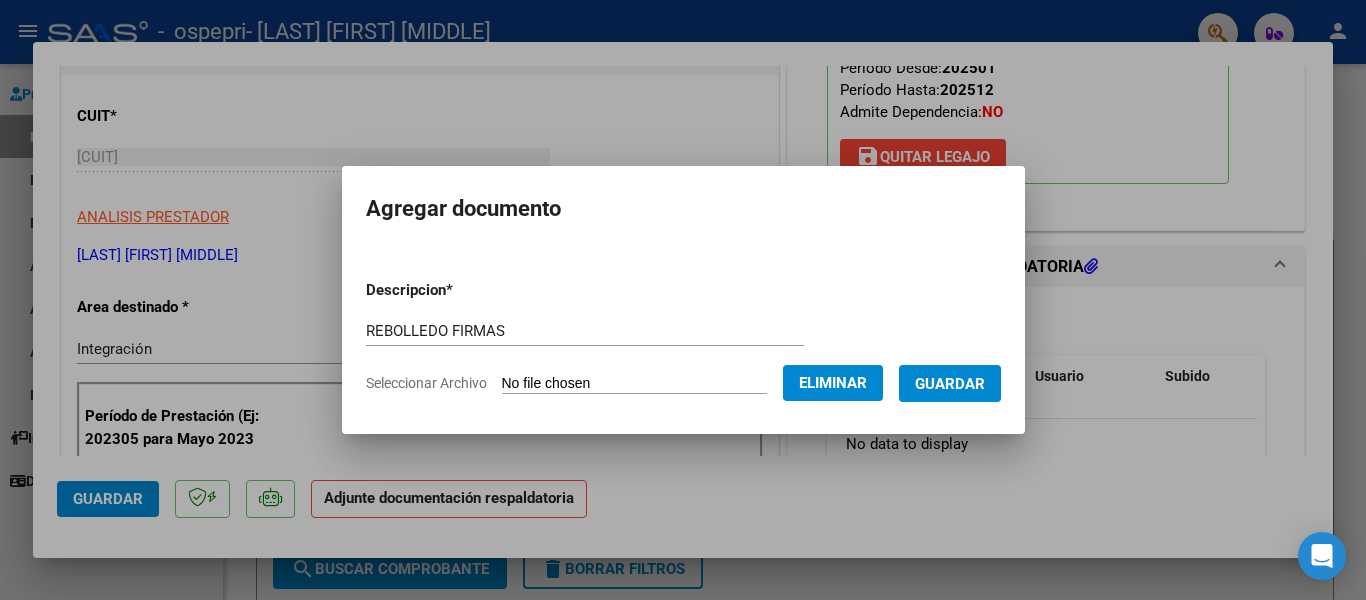 click on "Guardar" at bounding box center [950, 384] 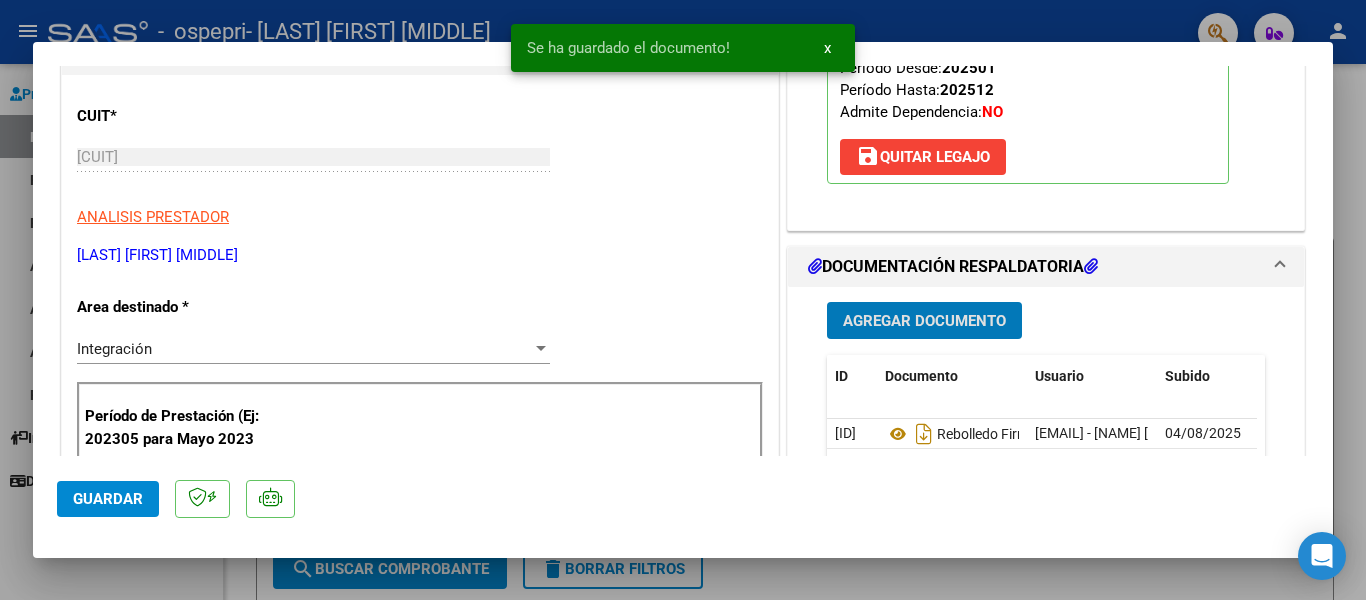 click on "Guardar" 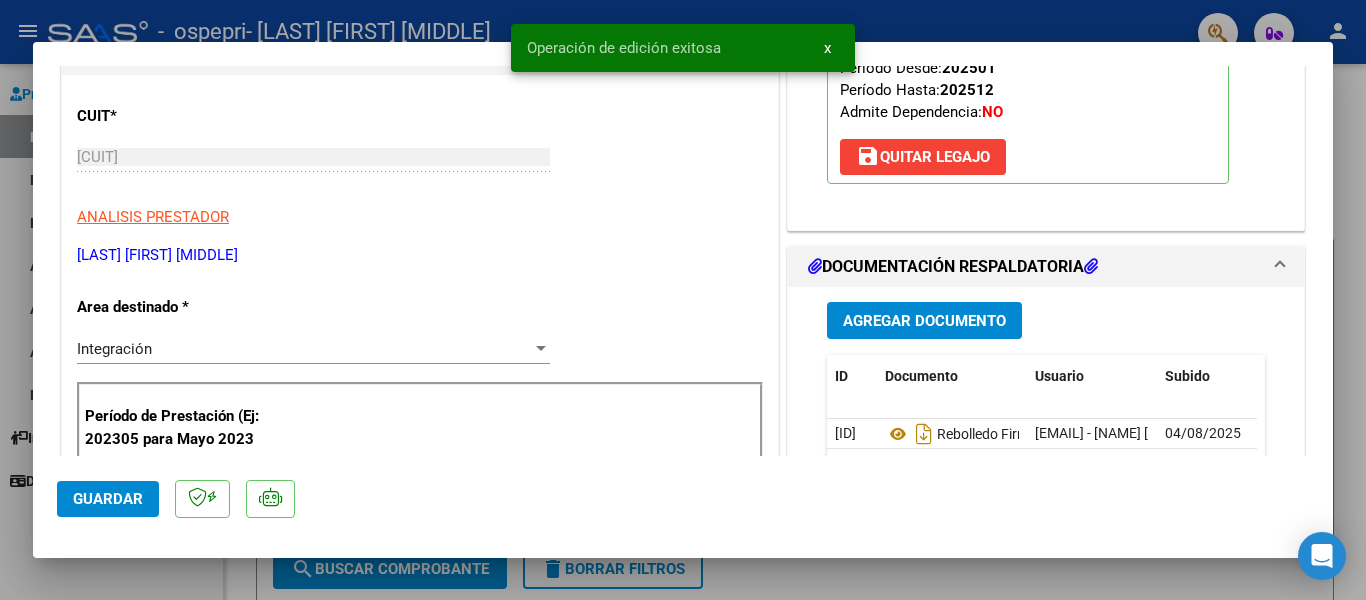 click at bounding box center (683, 300) 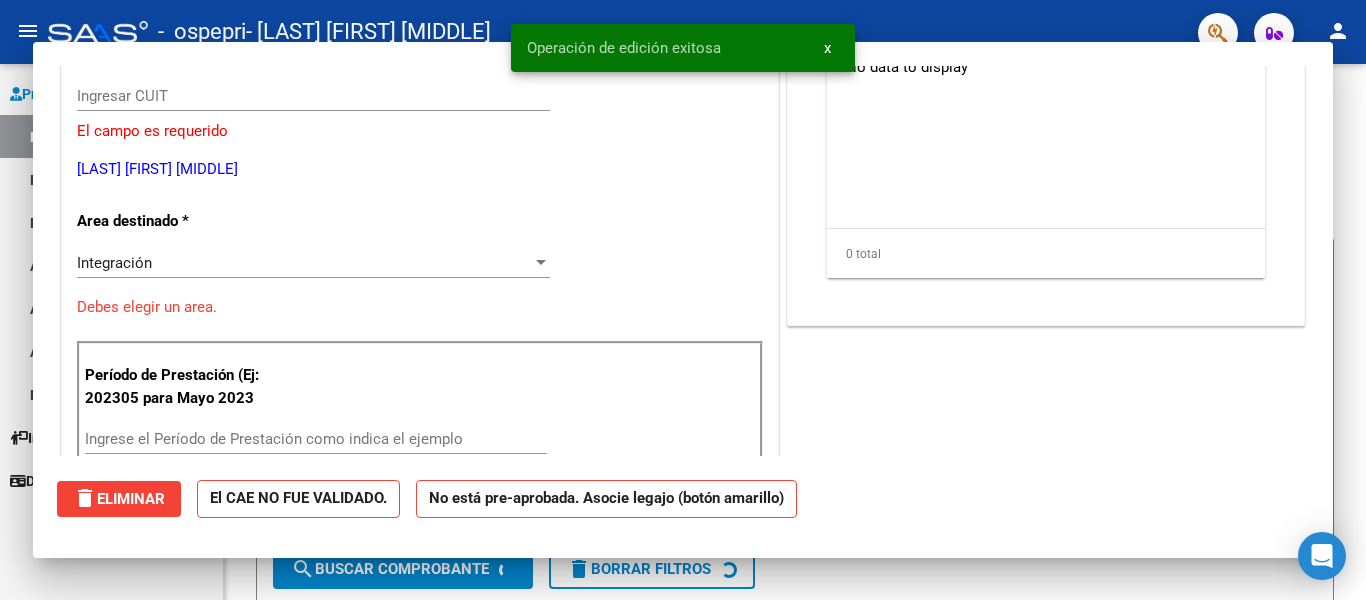 scroll, scrollTop: 0, scrollLeft: 0, axis: both 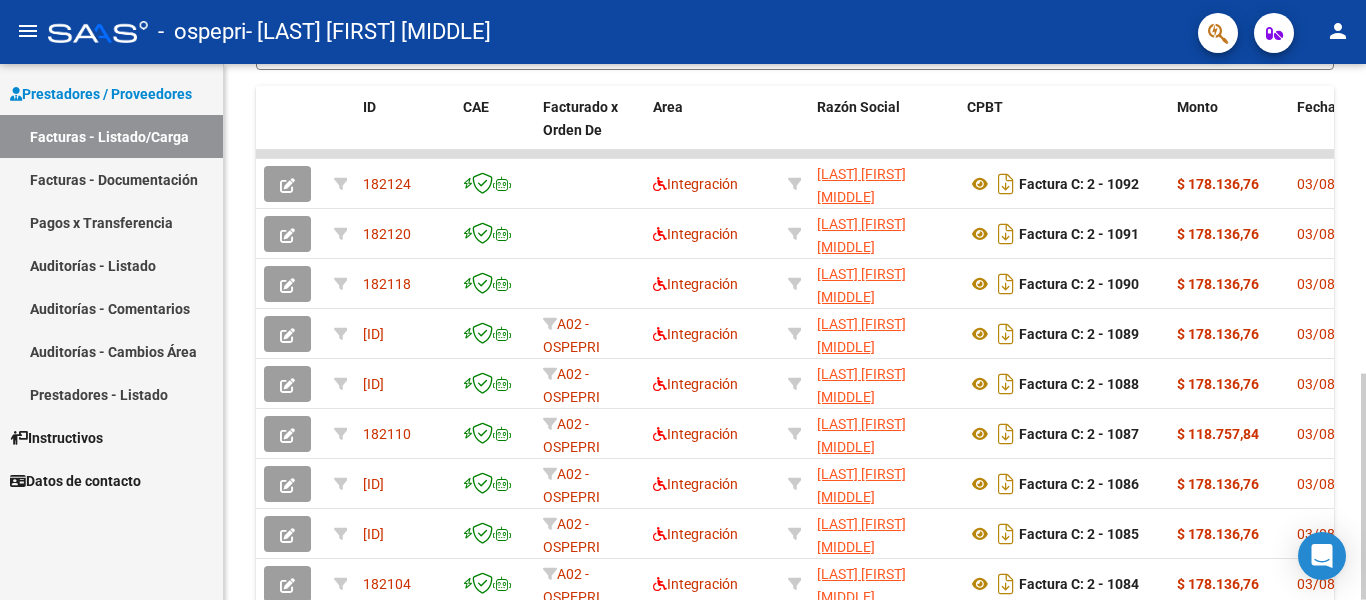 click 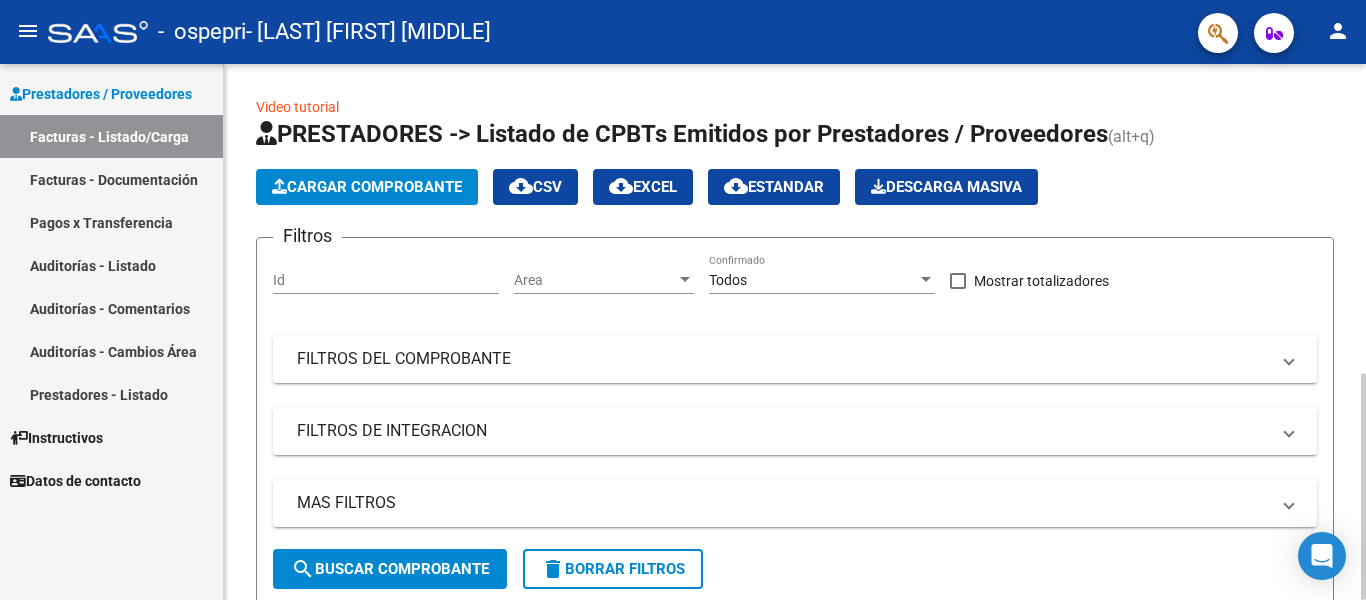 click 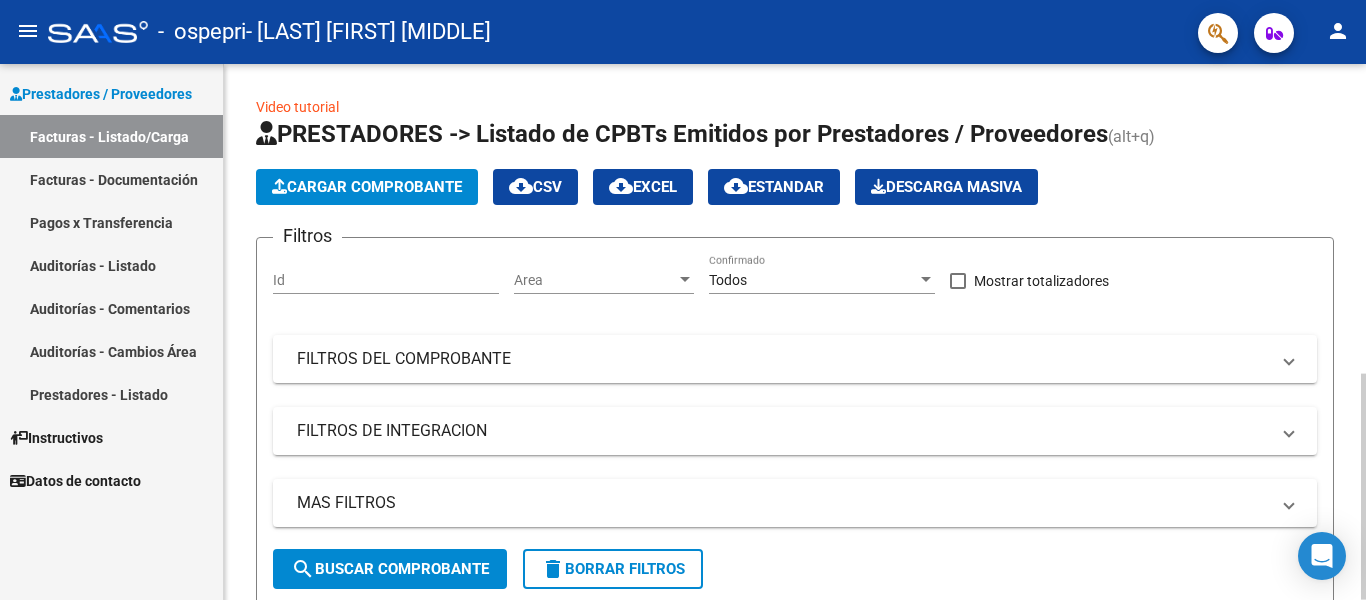 scroll, scrollTop: 536, scrollLeft: 0, axis: vertical 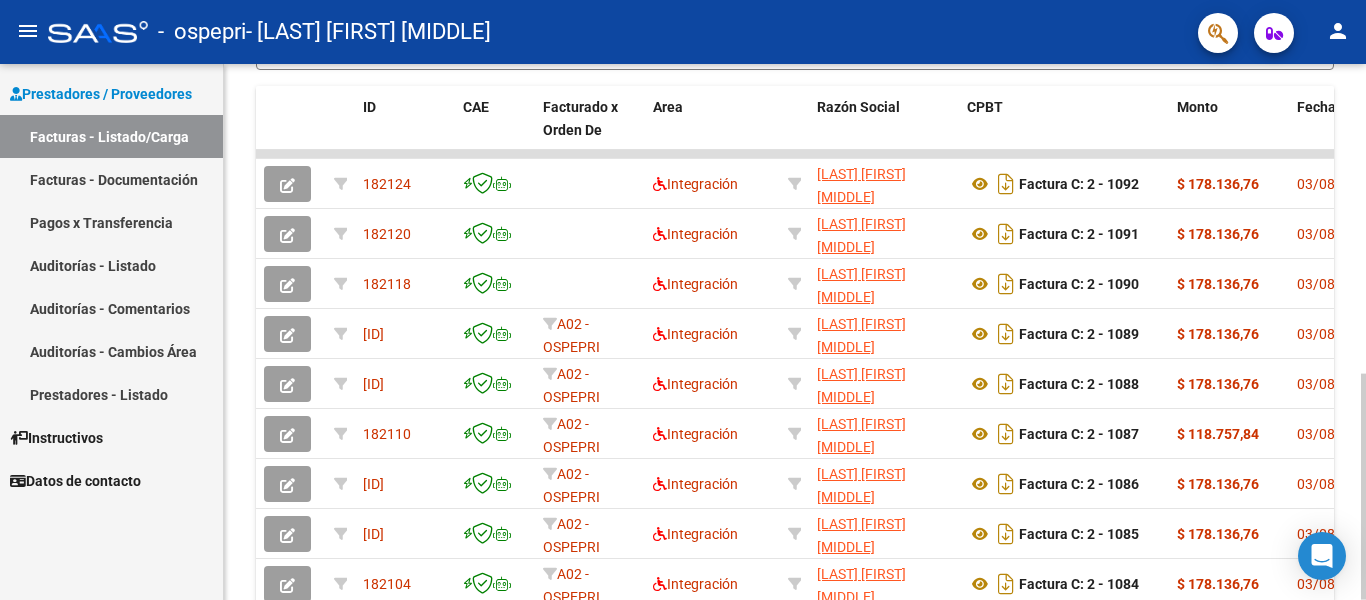 click 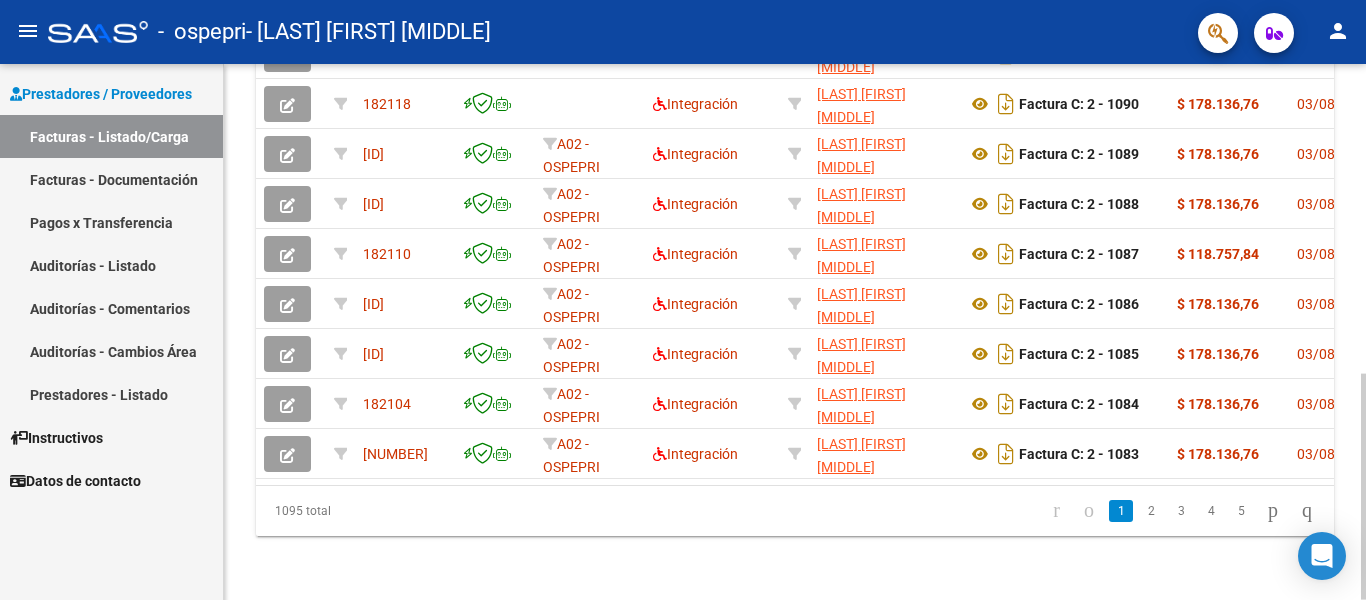 click 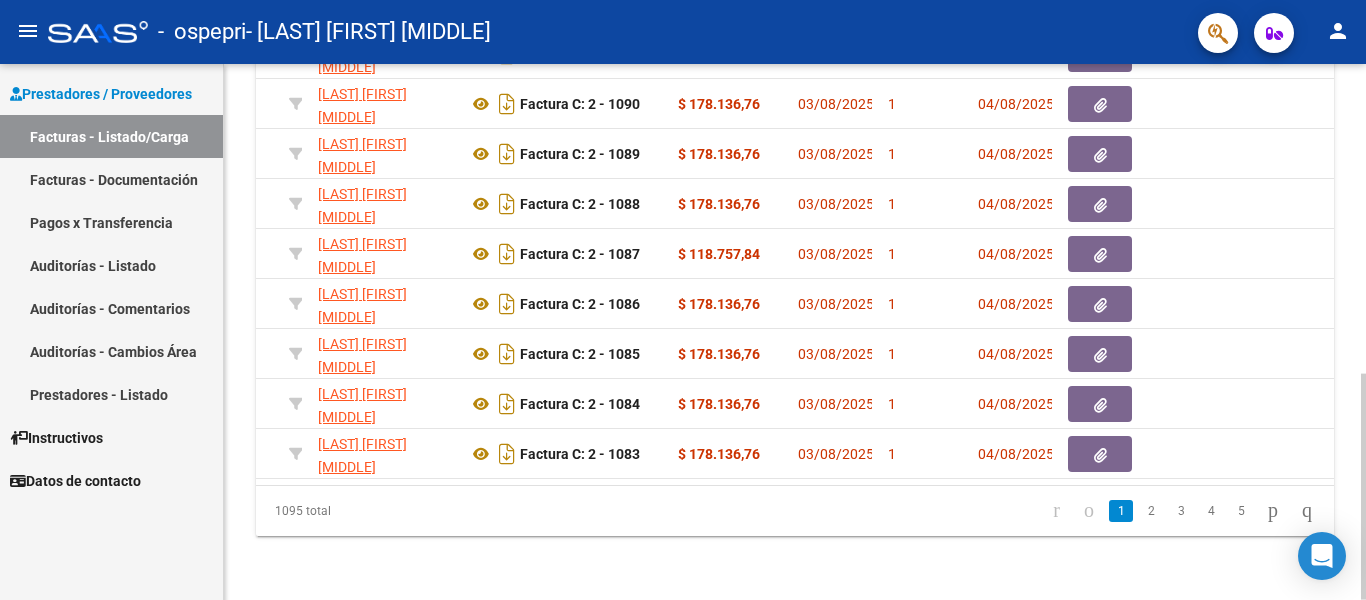 scroll, scrollTop: 0, scrollLeft: 520, axis: horizontal 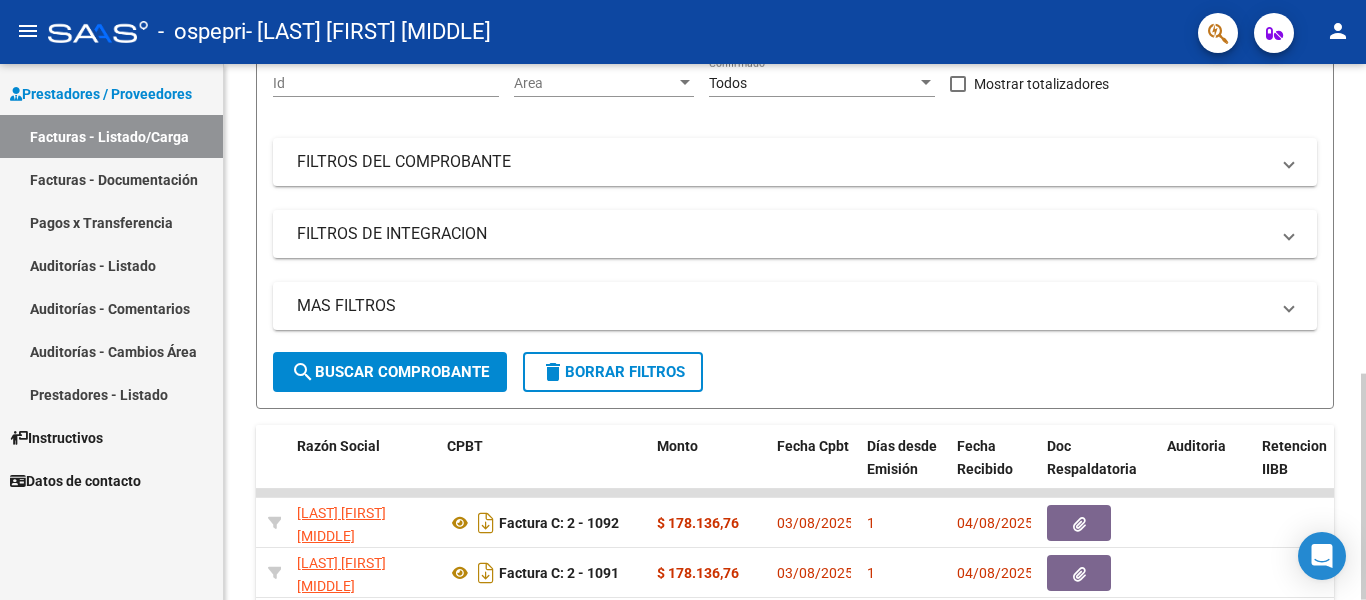 click 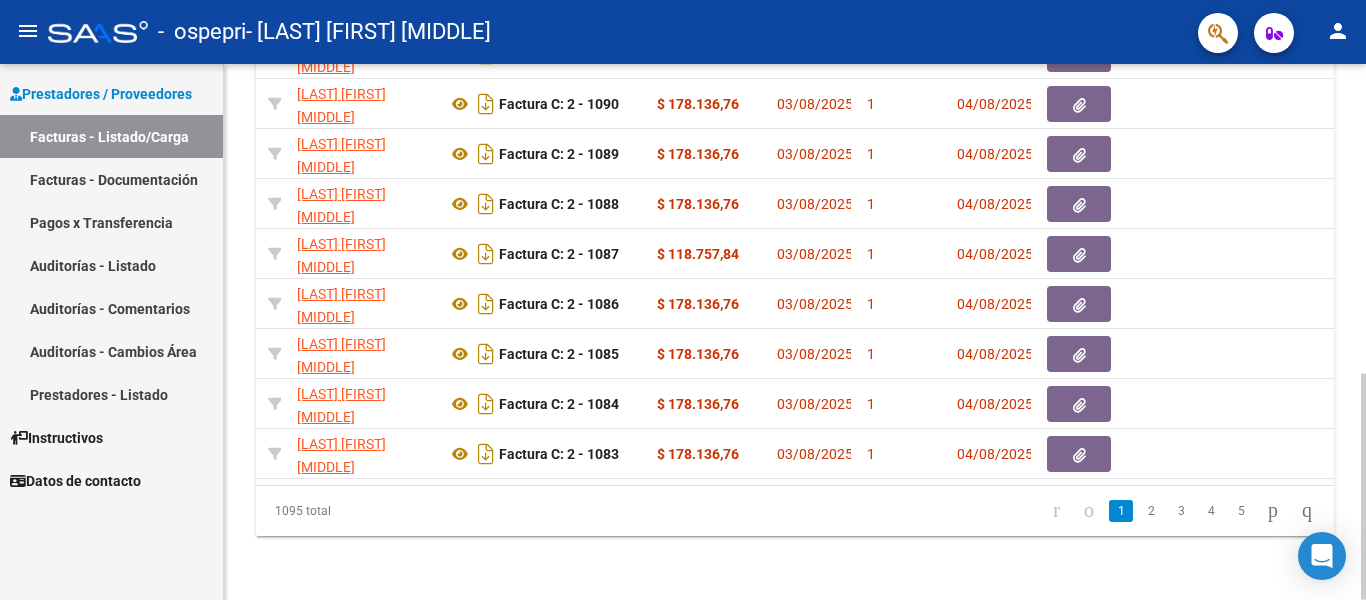 click 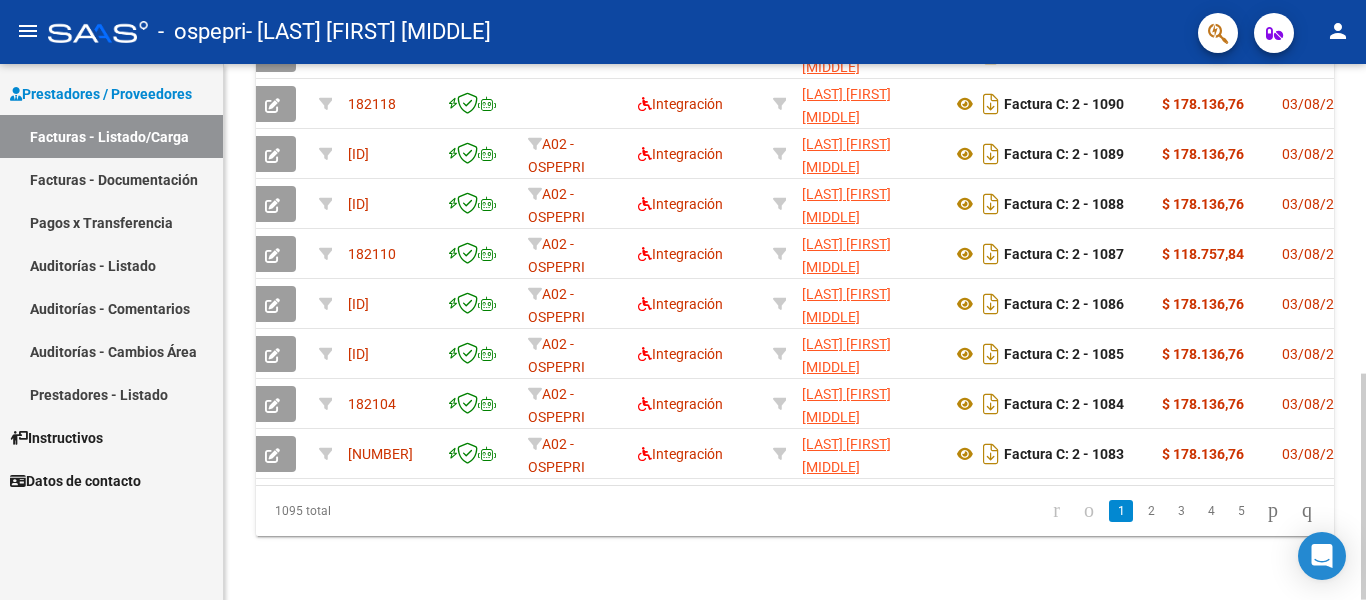 scroll, scrollTop: 0, scrollLeft: 0, axis: both 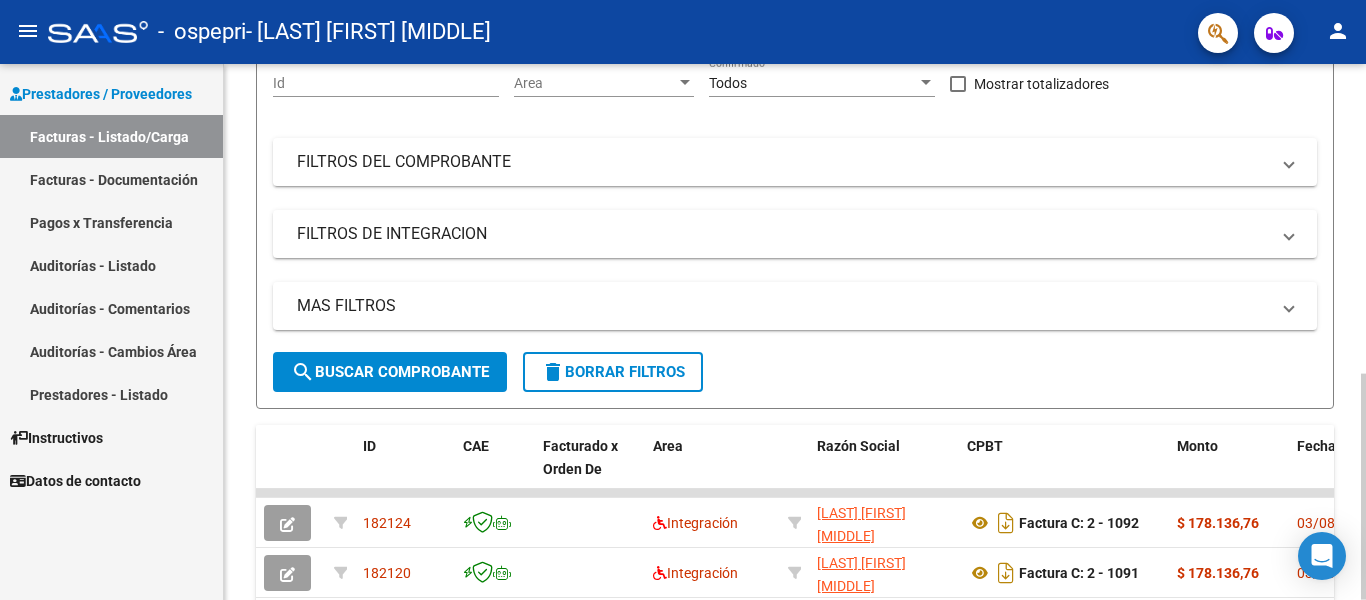 click 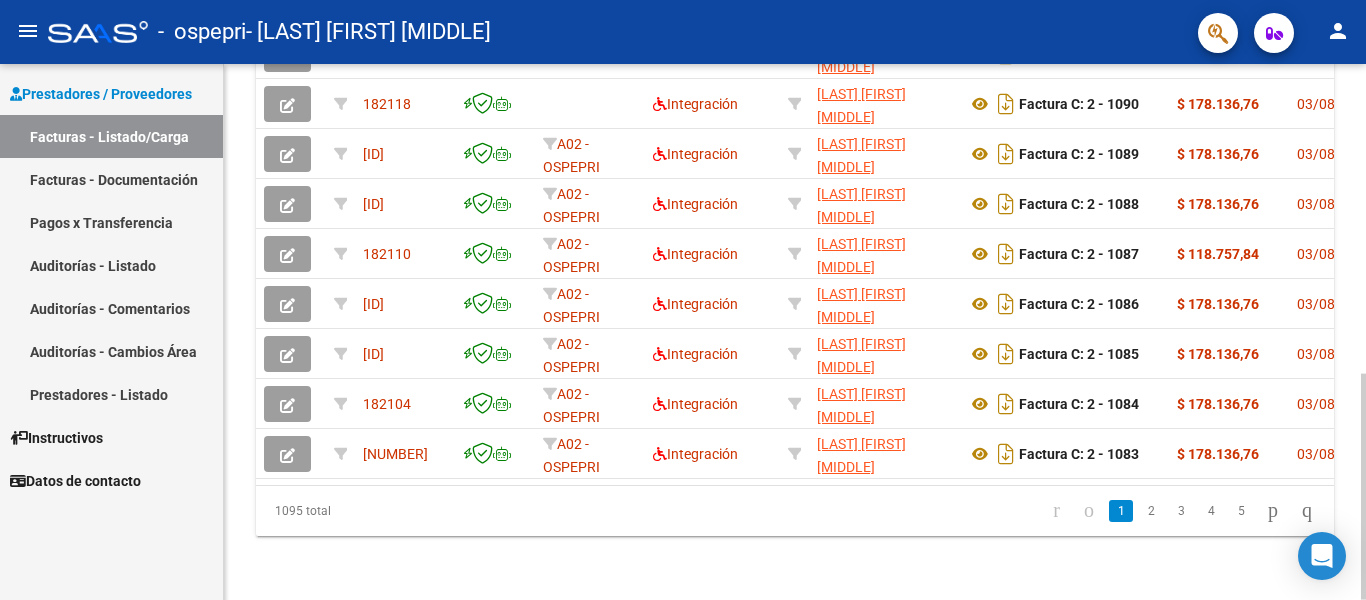 click 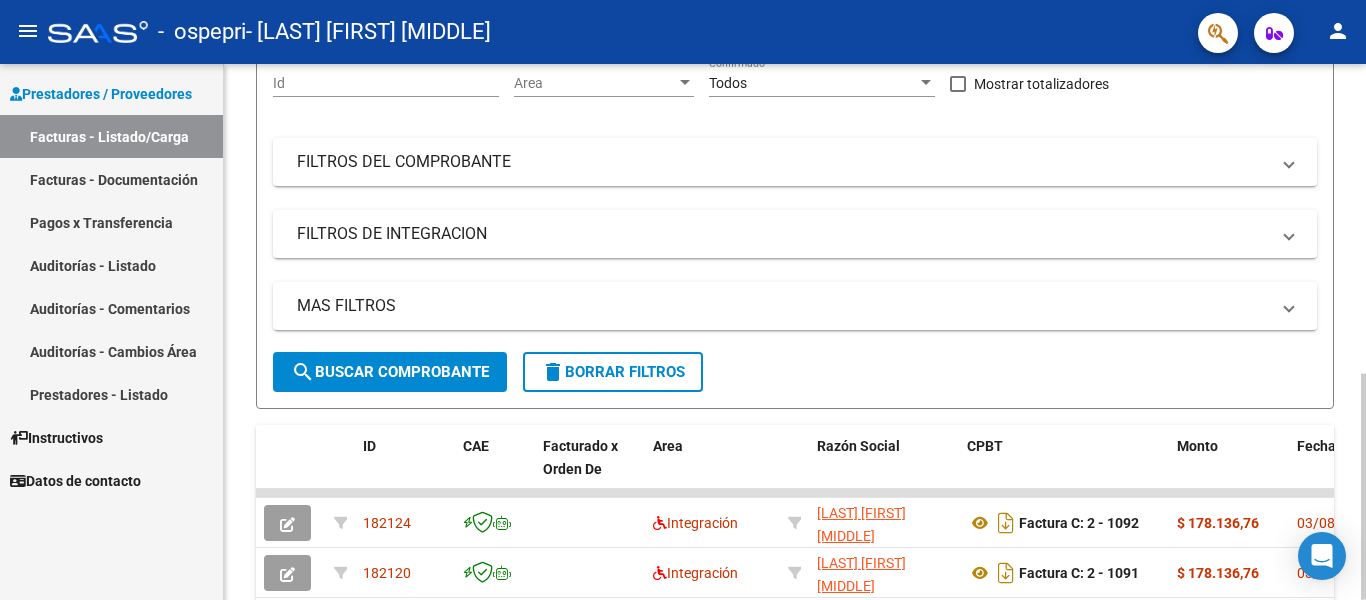 click 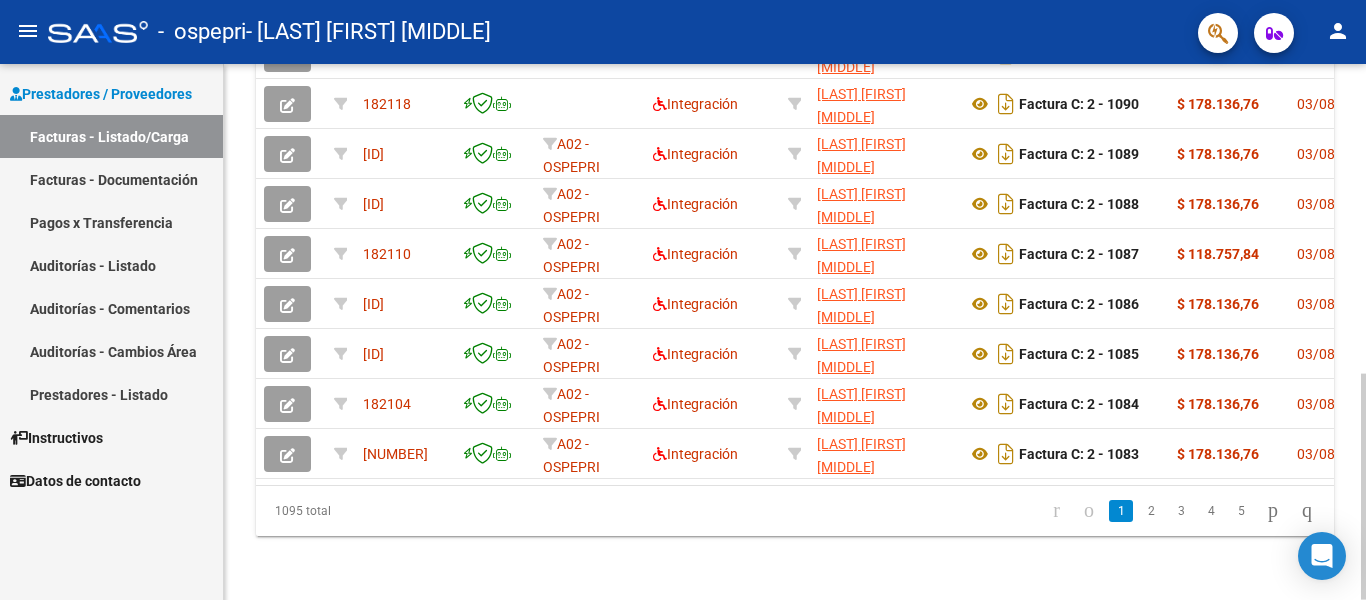 click 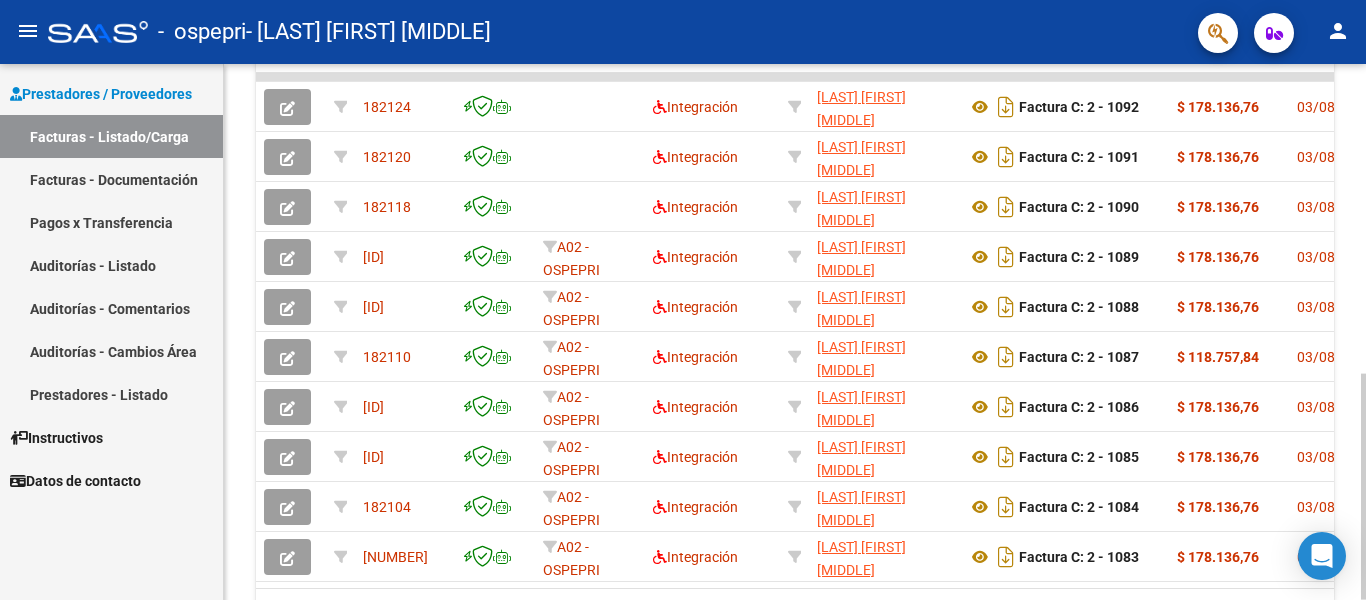 scroll, scrollTop: 77, scrollLeft: 0, axis: vertical 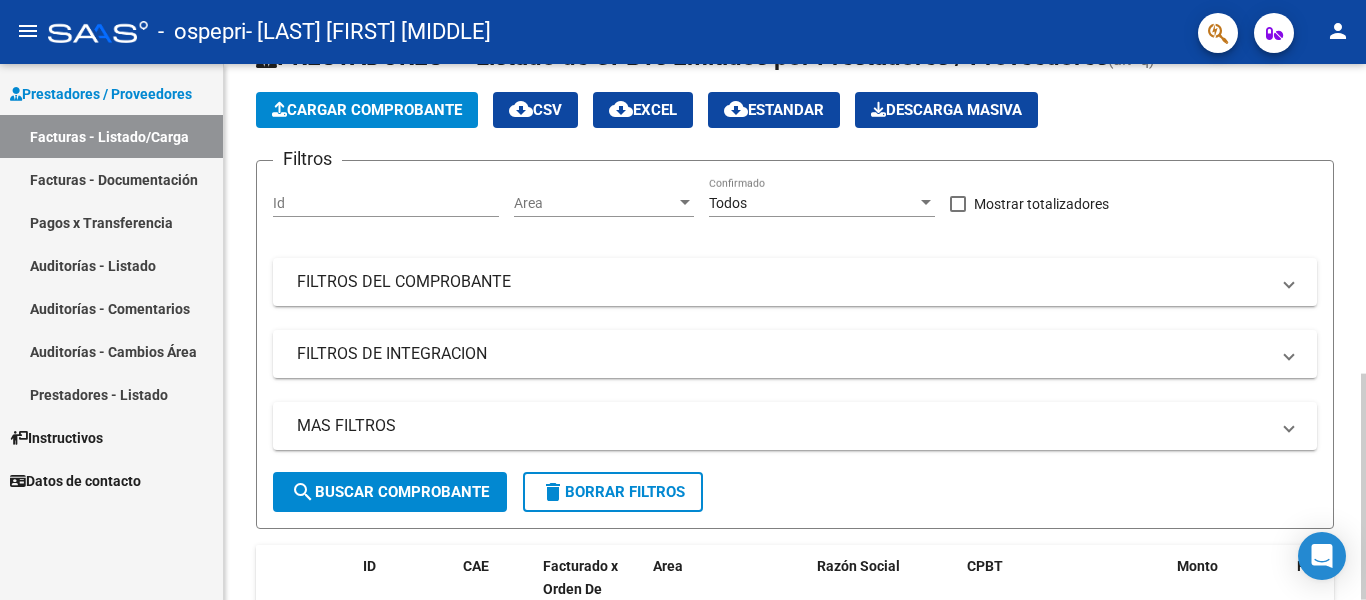 click 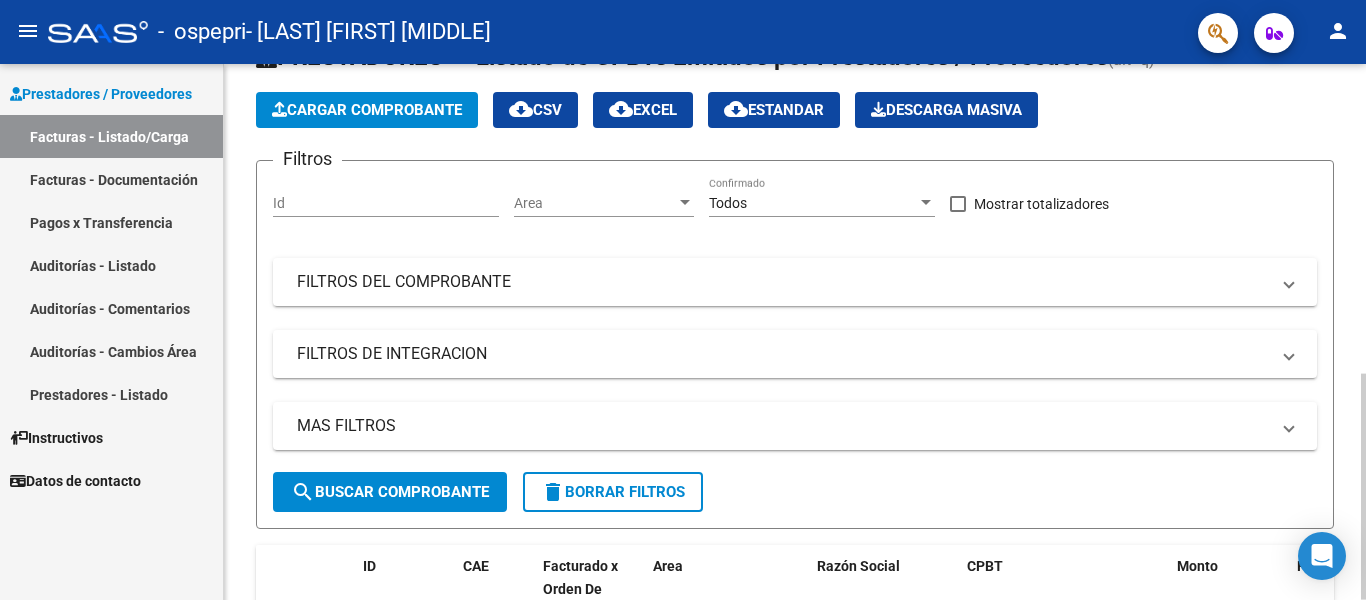 click on "Cargar Comprobante" 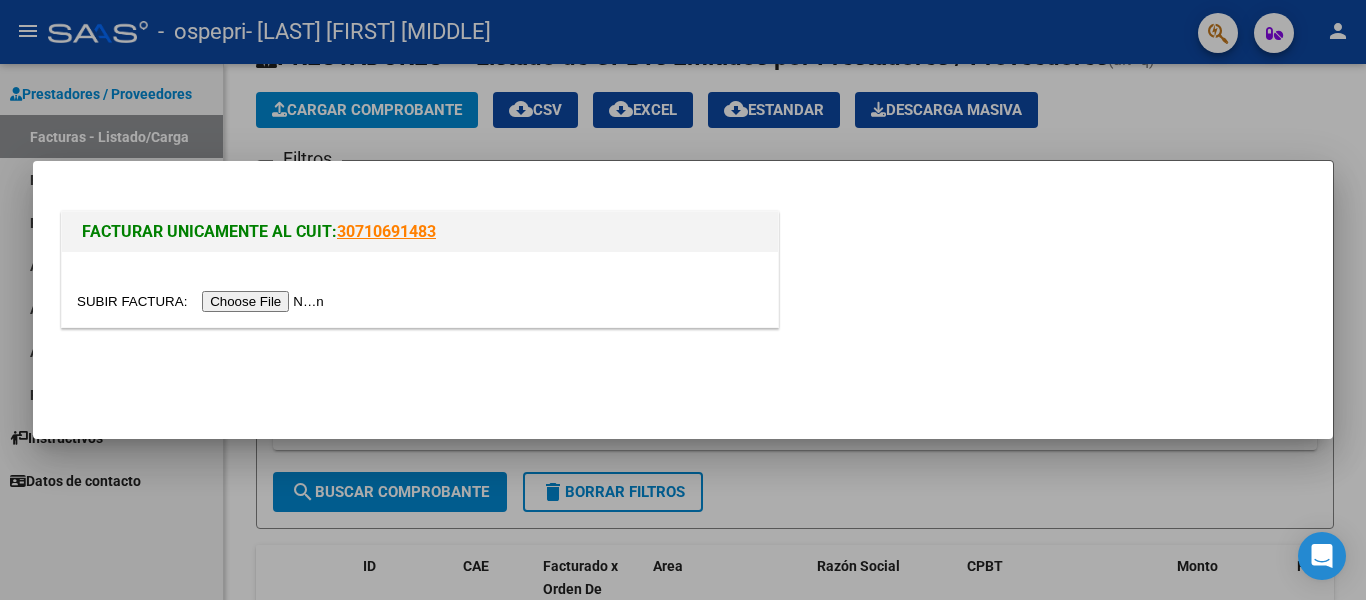 click at bounding box center (203, 301) 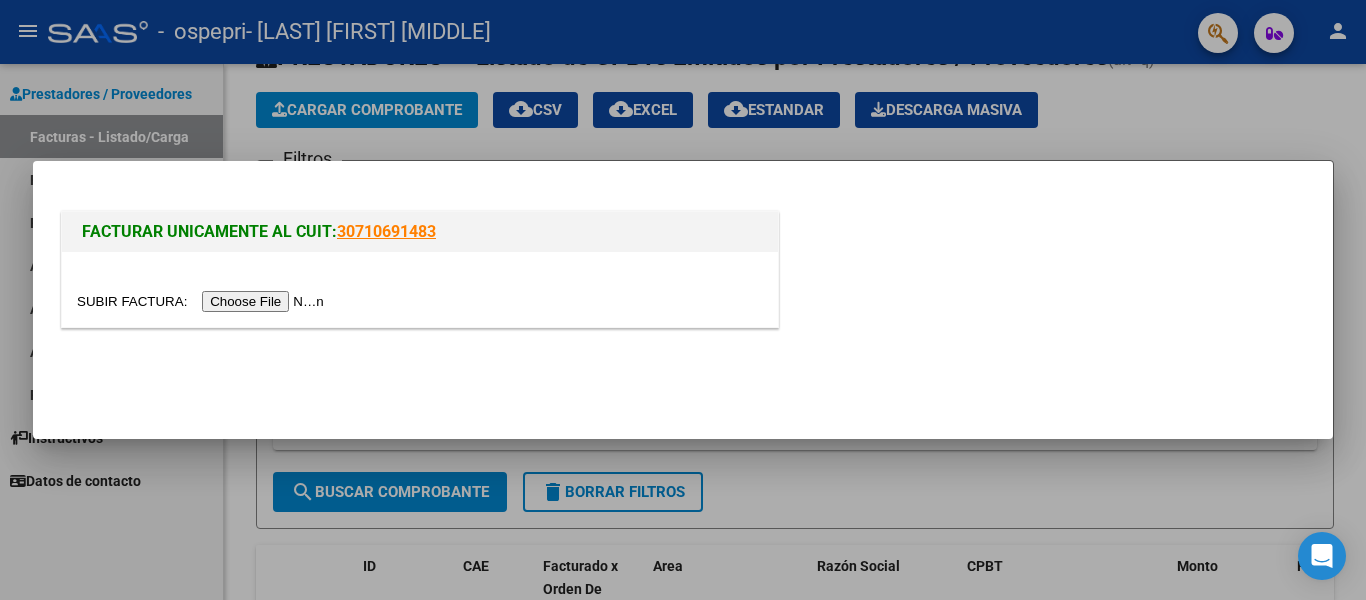 click at bounding box center (203, 301) 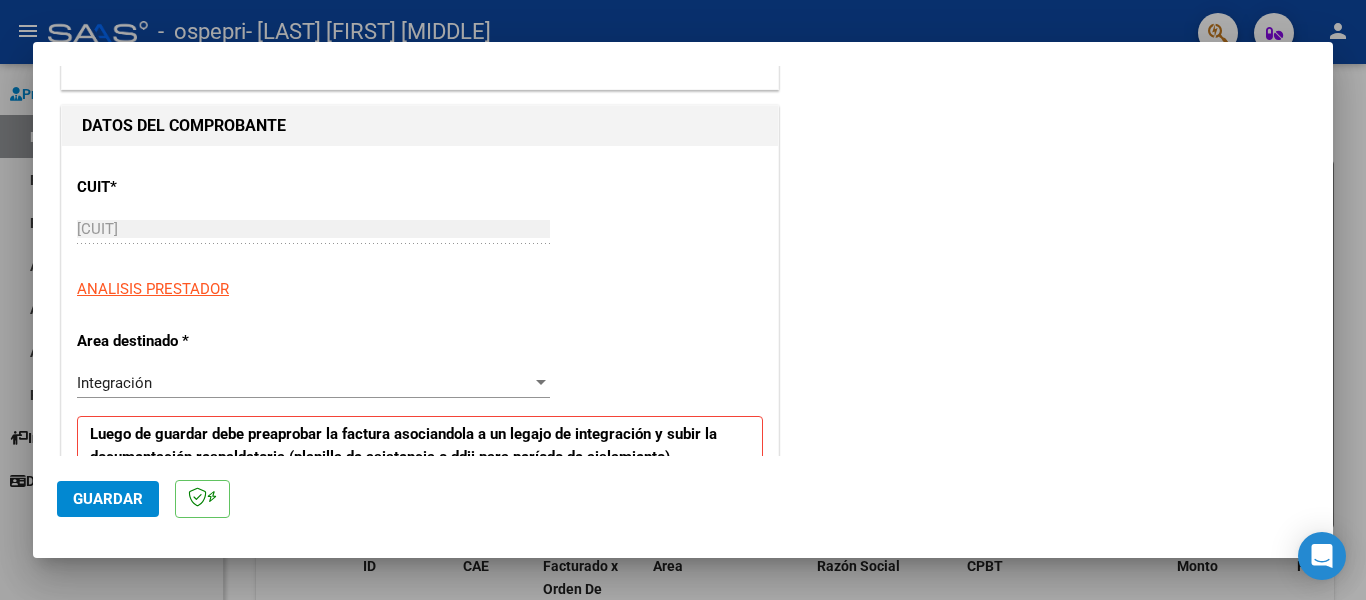 scroll, scrollTop: 200, scrollLeft: 0, axis: vertical 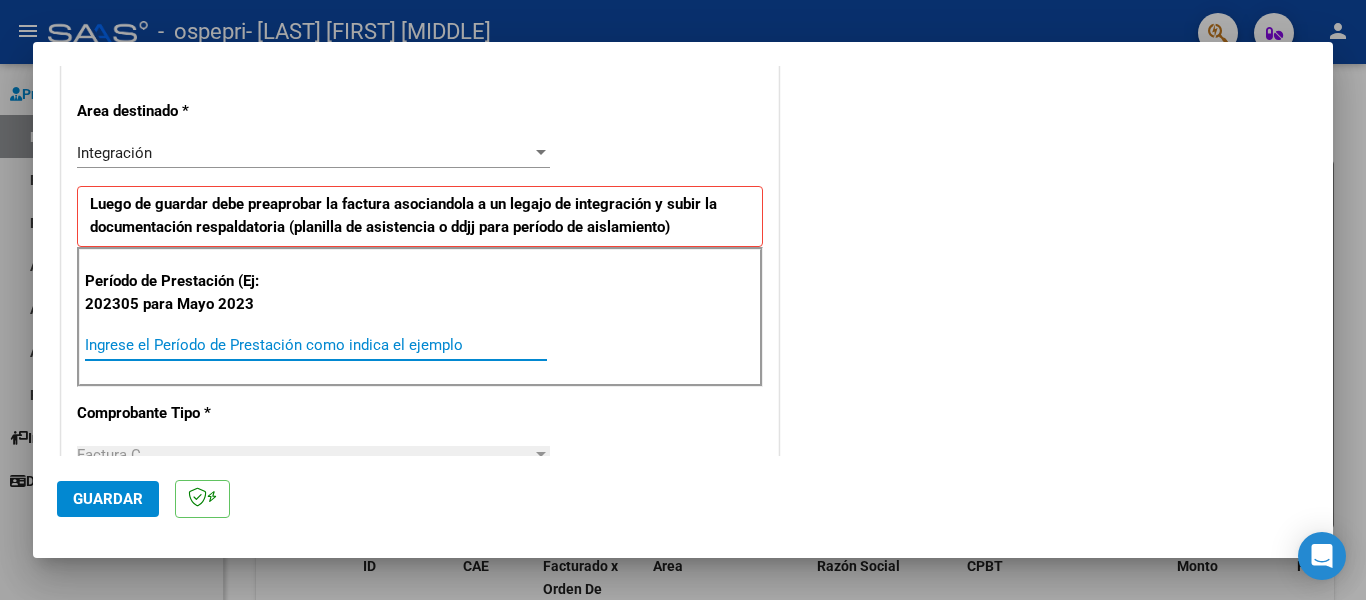 click on "Ingrese el Período de Prestación como indica el ejemplo" at bounding box center [316, 345] 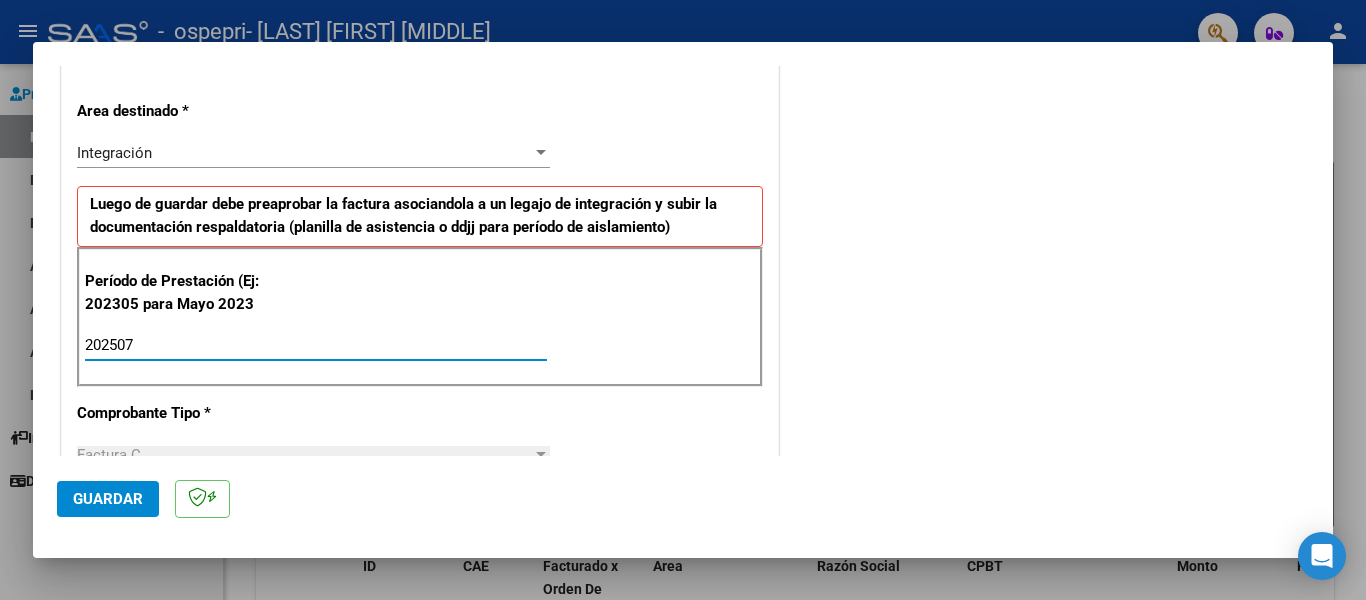 type on "202507" 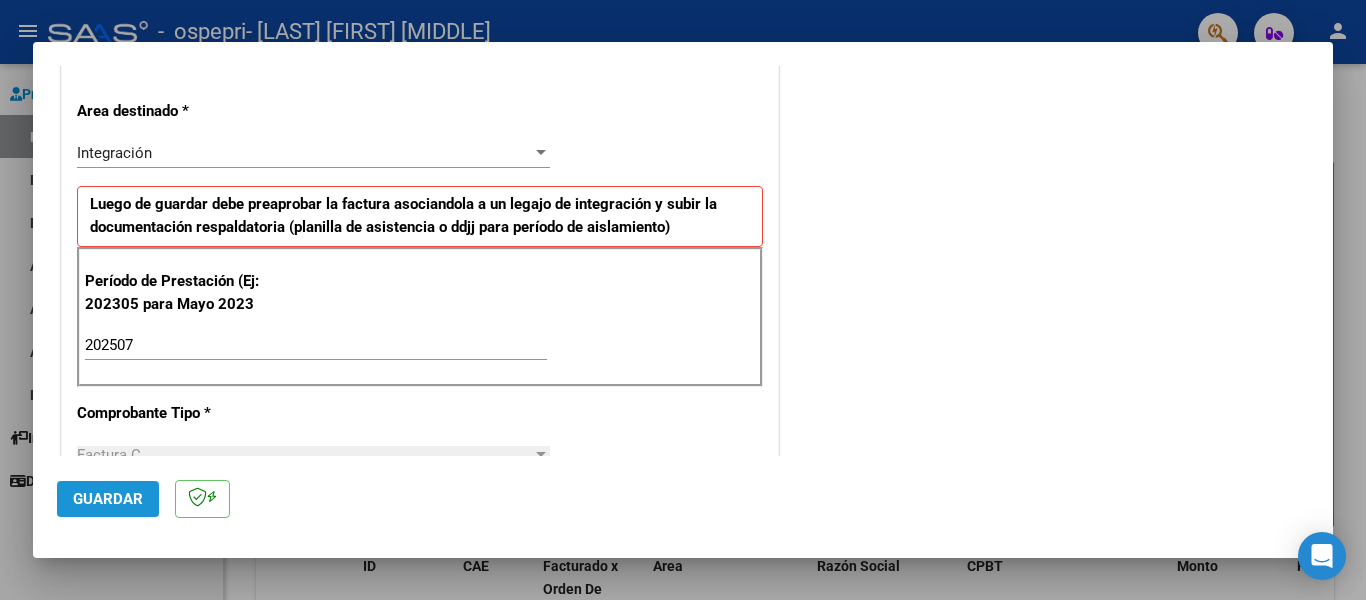 click on "Guardar" 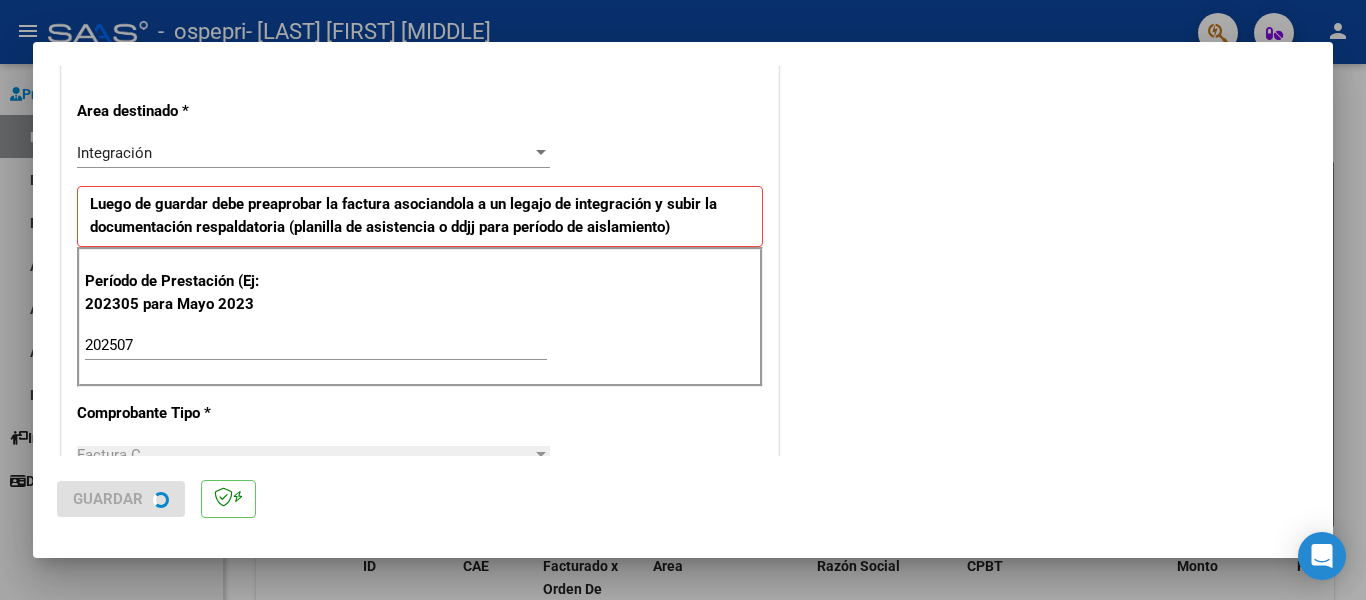 scroll, scrollTop: 0, scrollLeft: 0, axis: both 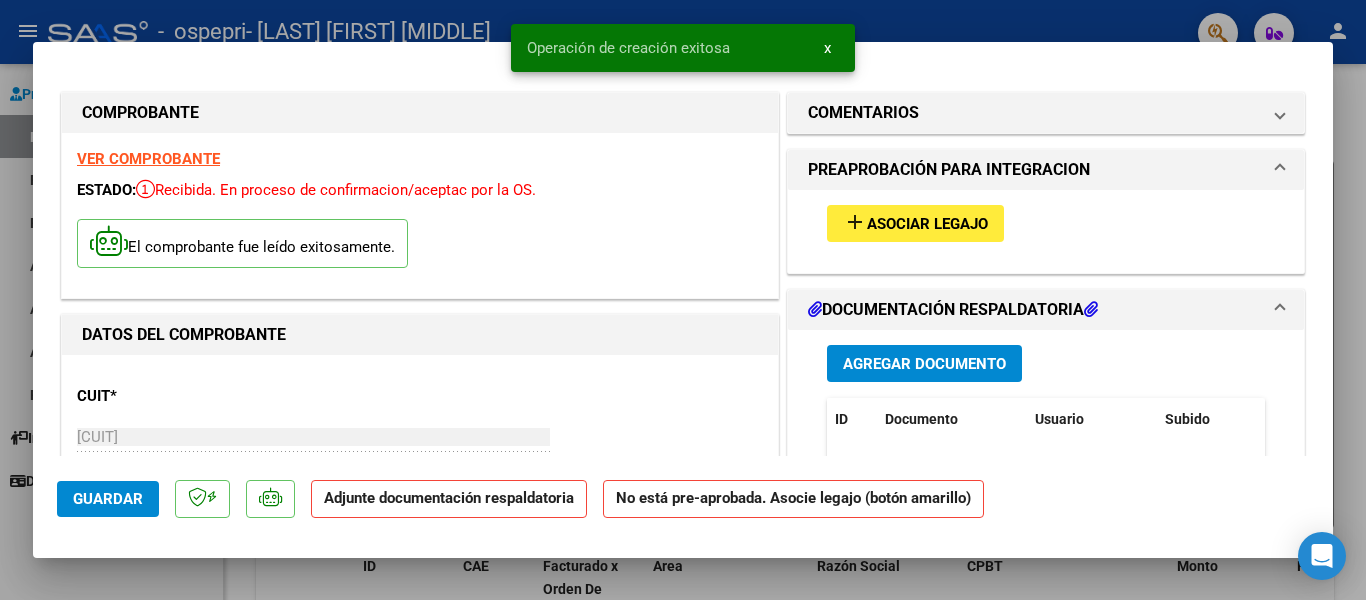 click on "add" at bounding box center [855, 222] 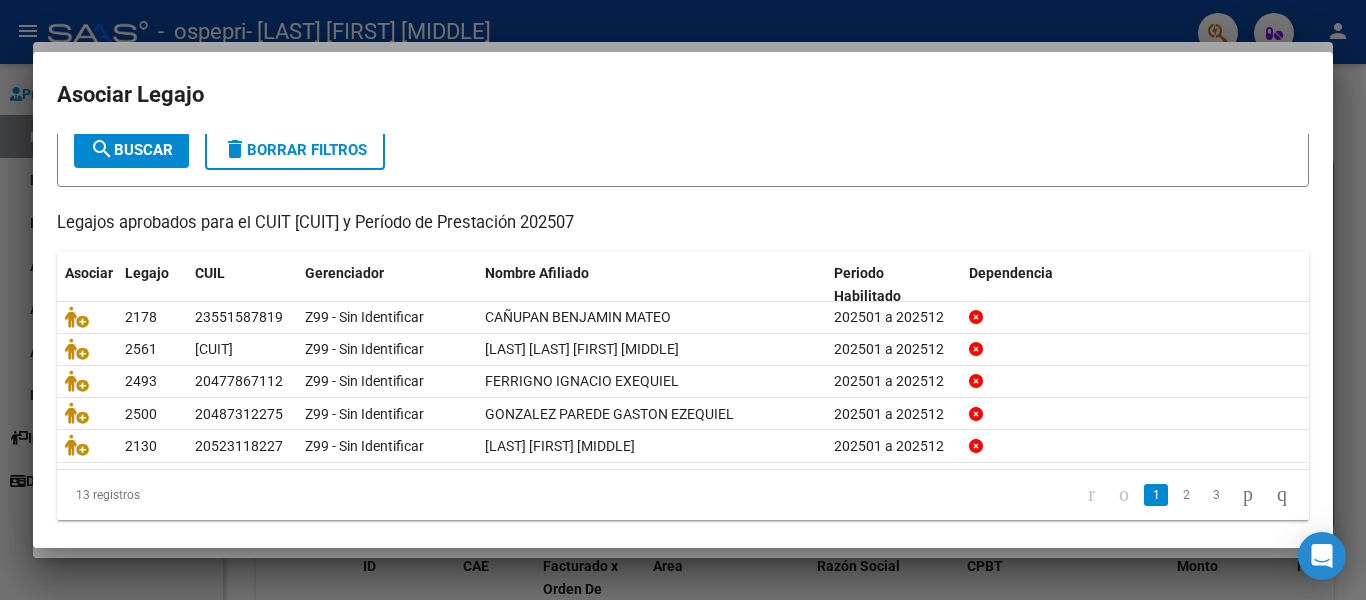 scroll, scrollTop: 120, scrollLeft: 0, axis: vertical 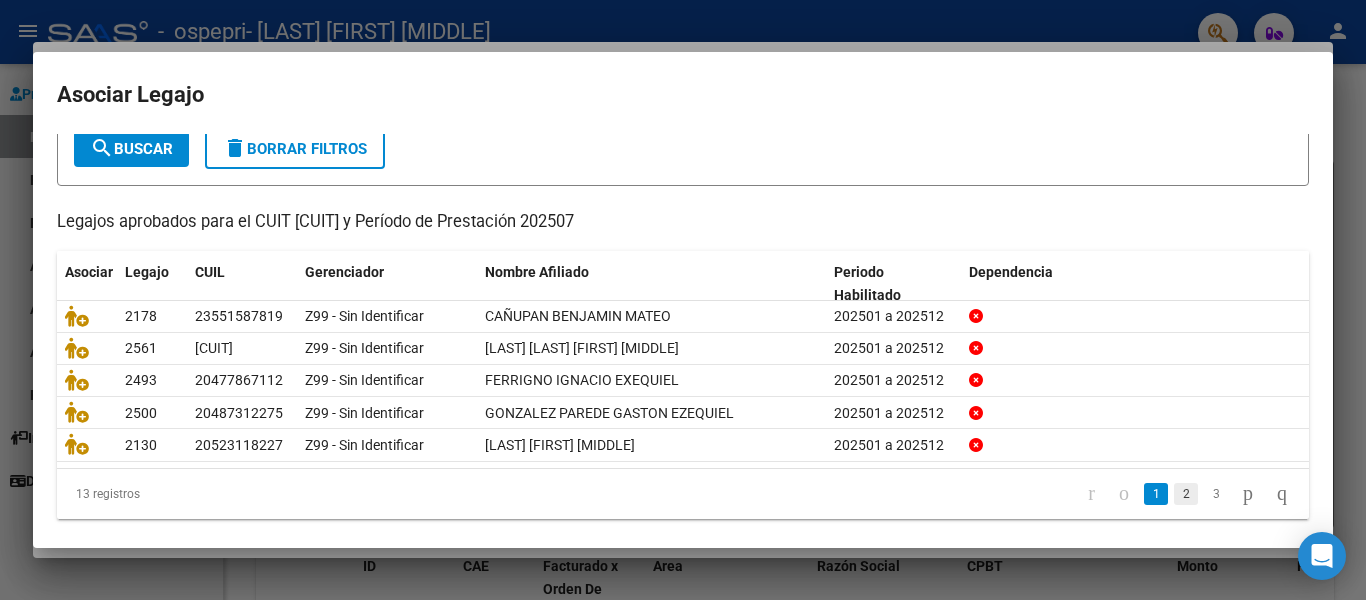 click on "2" 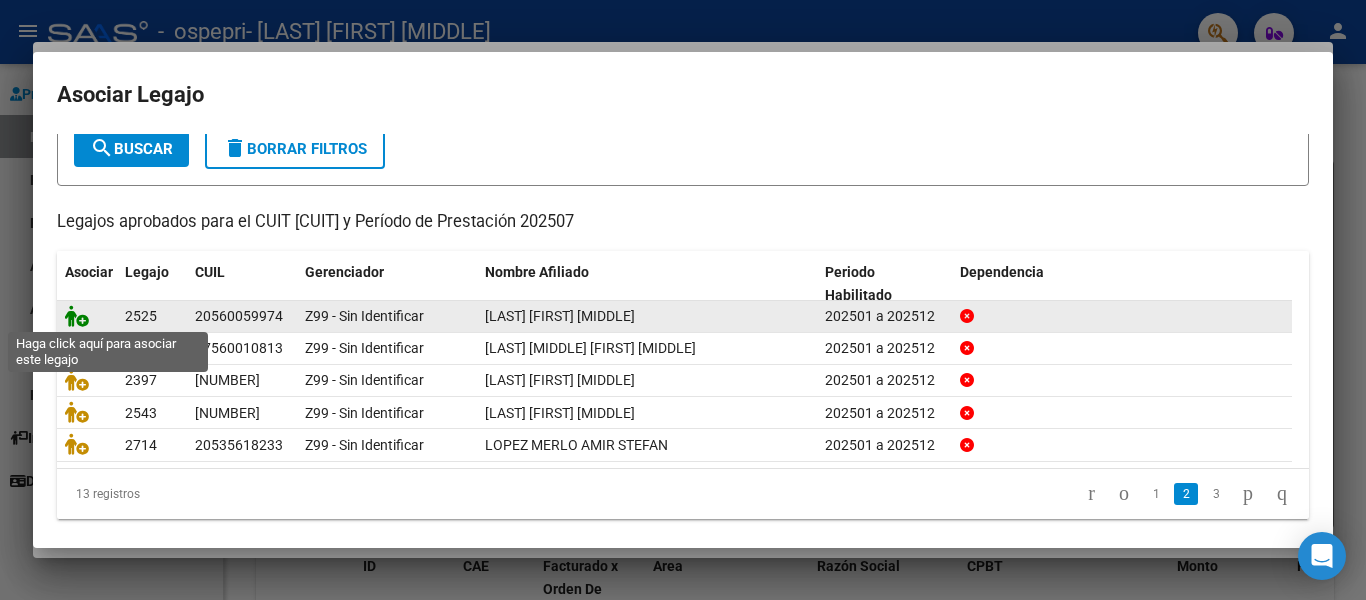 click 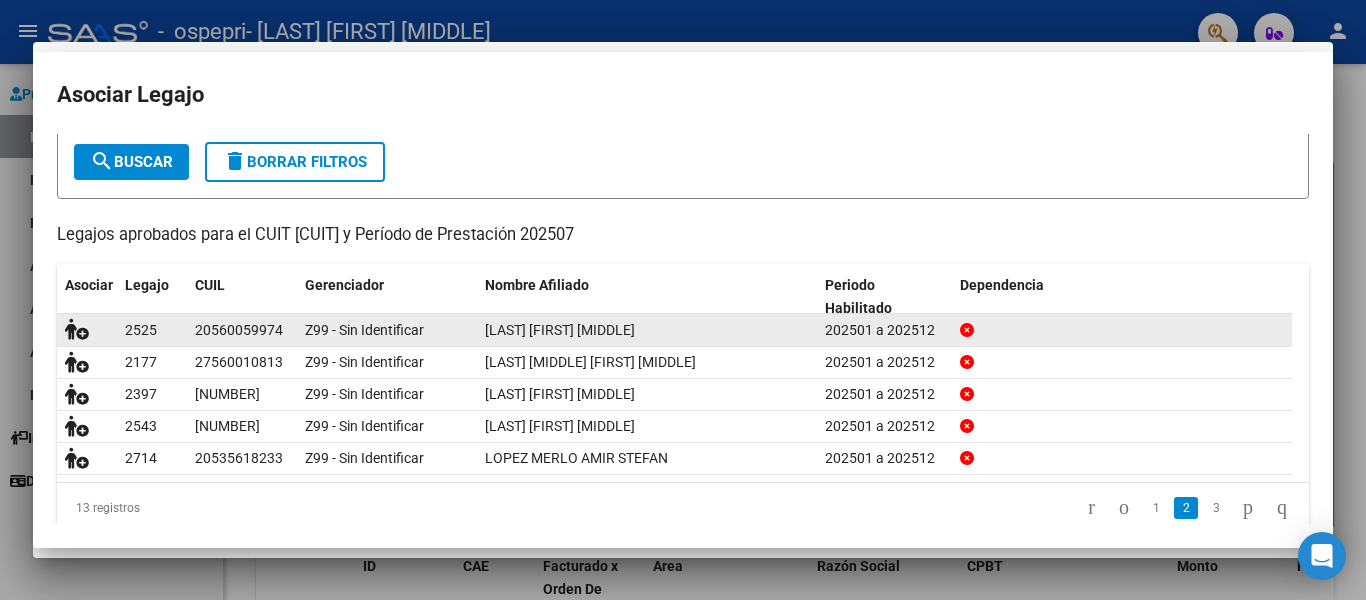 scroll, scrollTop: 133, scrollLeft: 0, axis: vertical 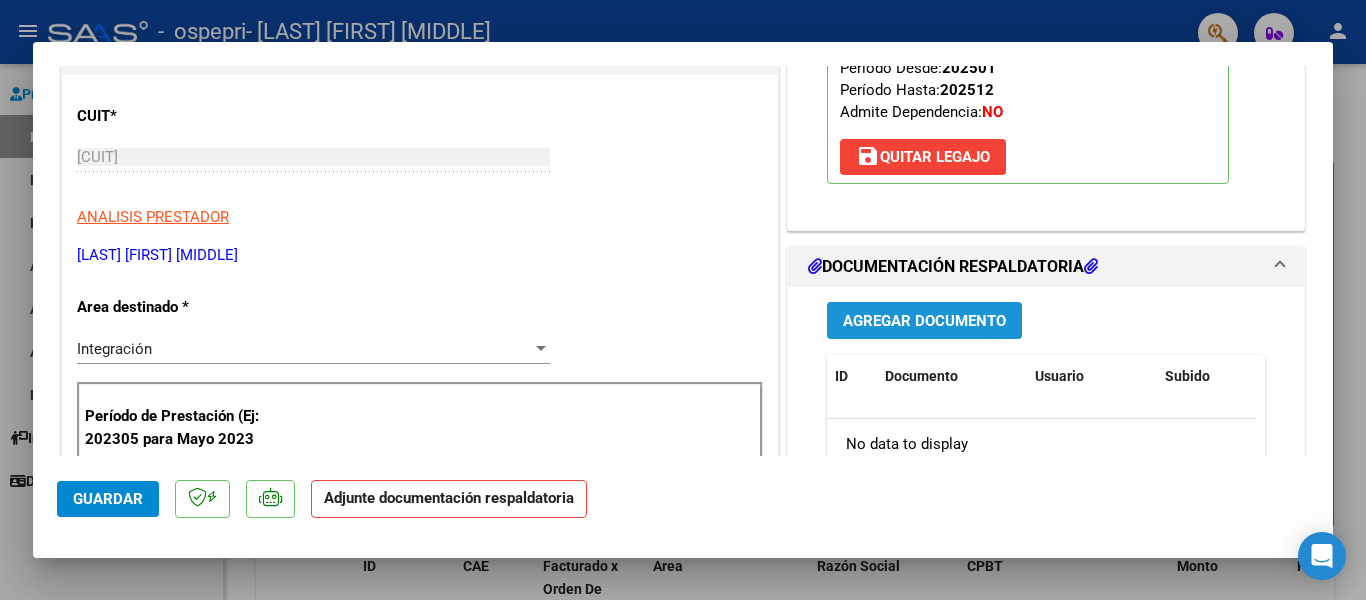 click on "Agregar Documento" at bounding box center (924, 321) 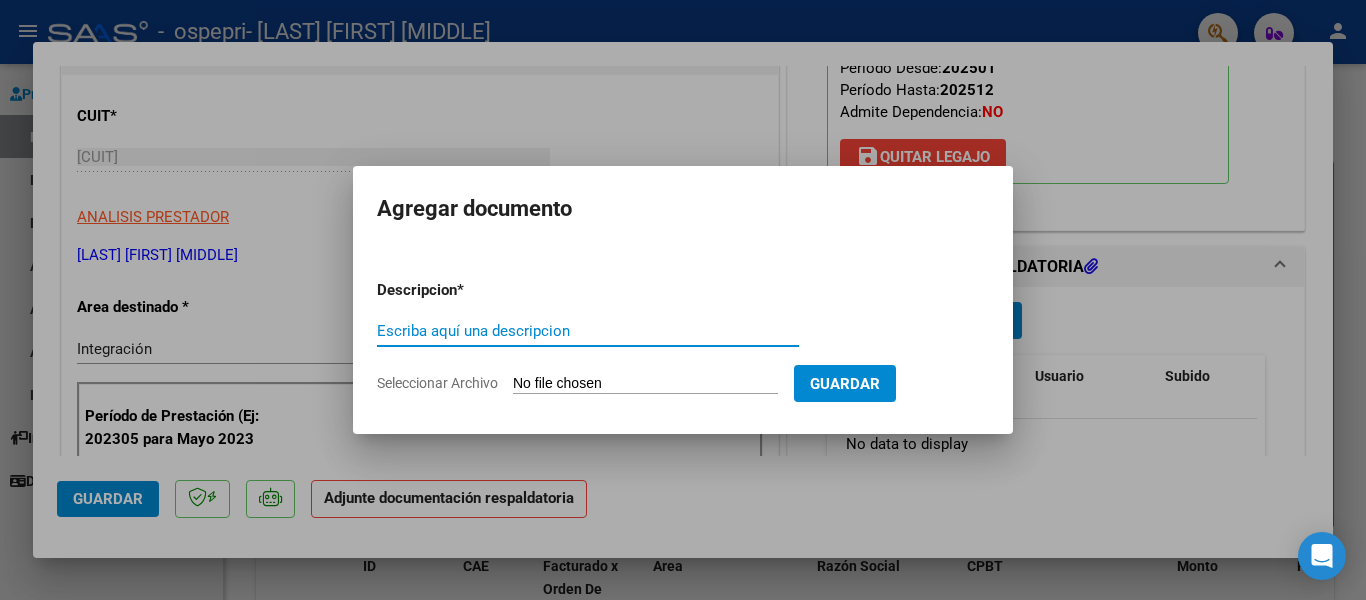 click on "Escriba aquí una descripcion" at bounding box center [588, 331] 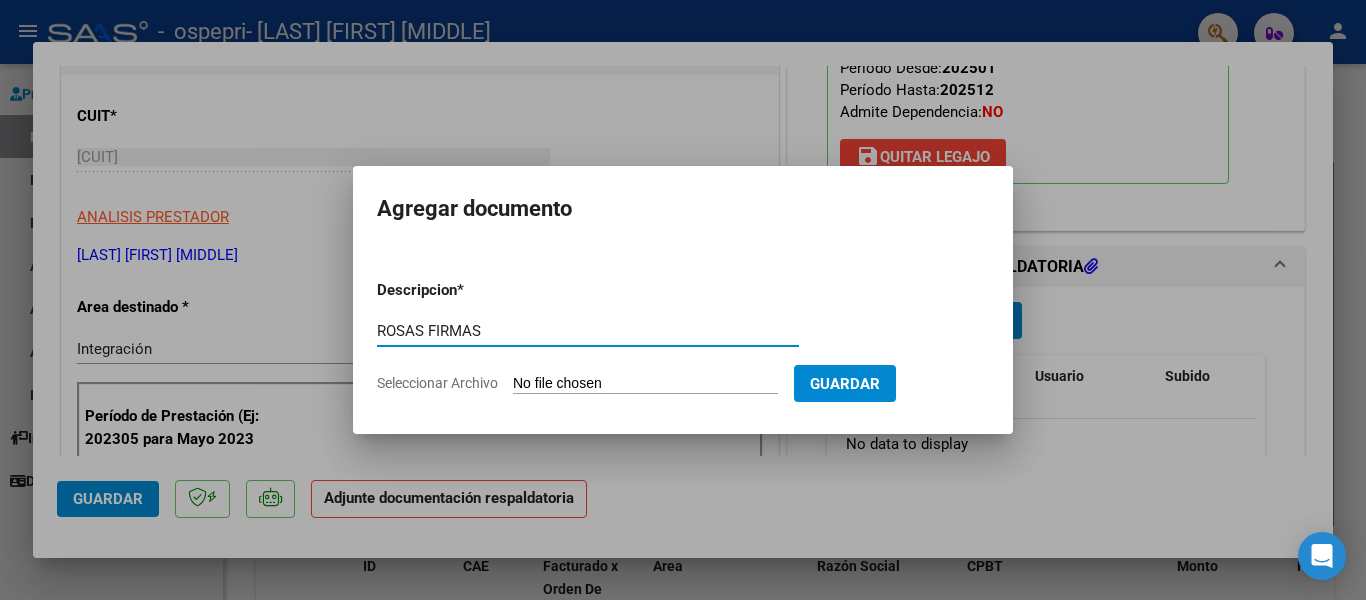 type on "ROSAS FIRMAS" 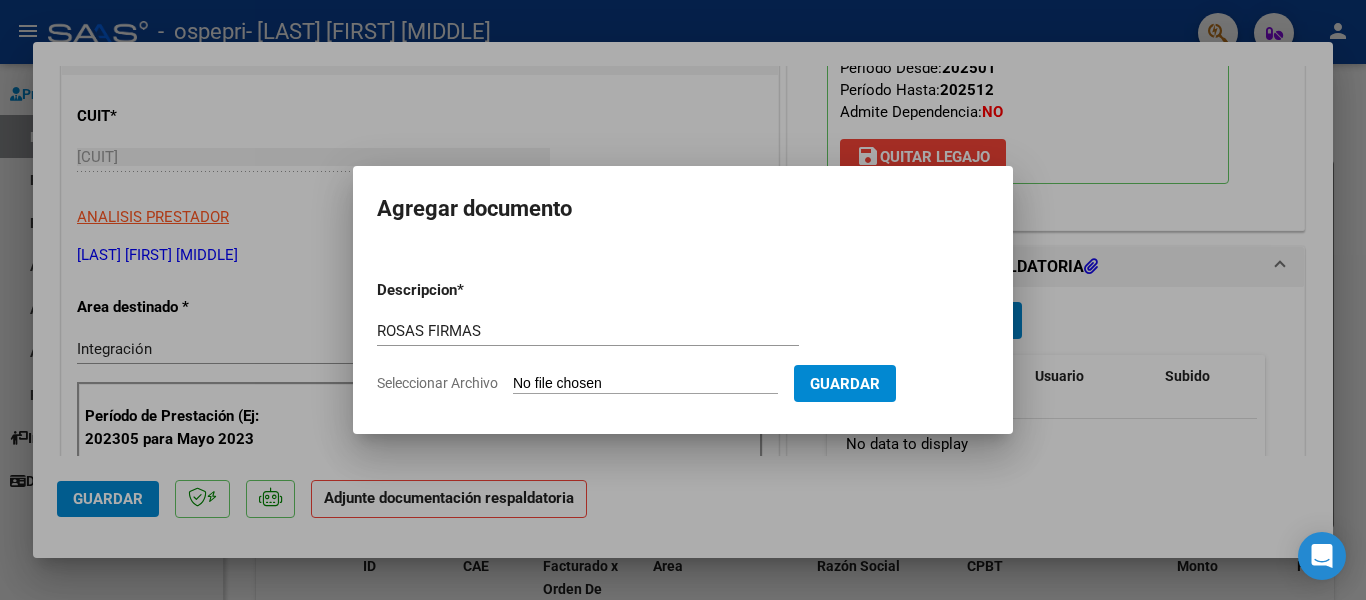 click on "Seleccionar Archivo" at bounding box center (645, 384) 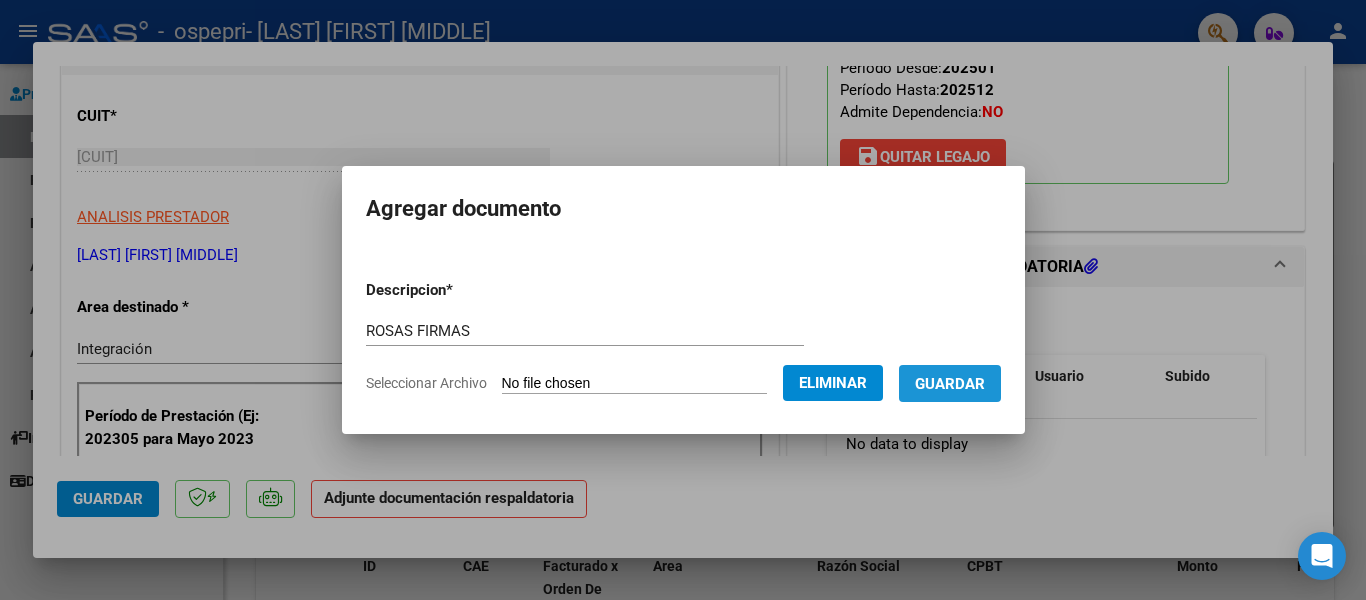 click on "Guardar" at bounding box center (950, 384) 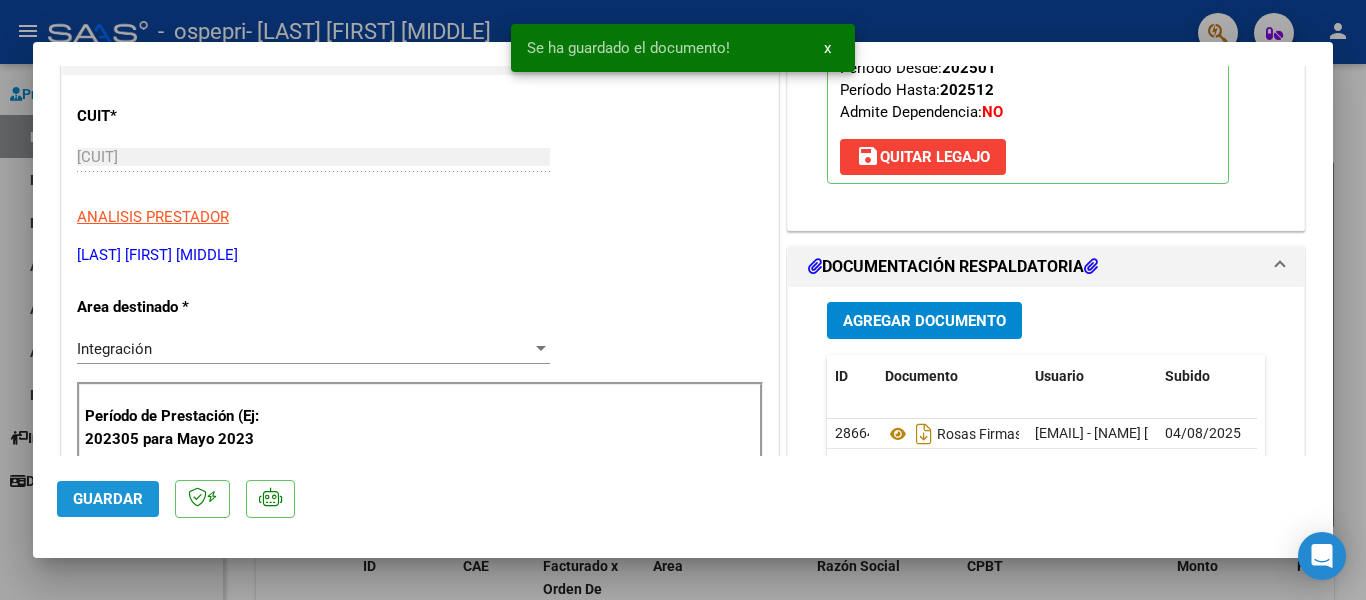 click on "Guardar" 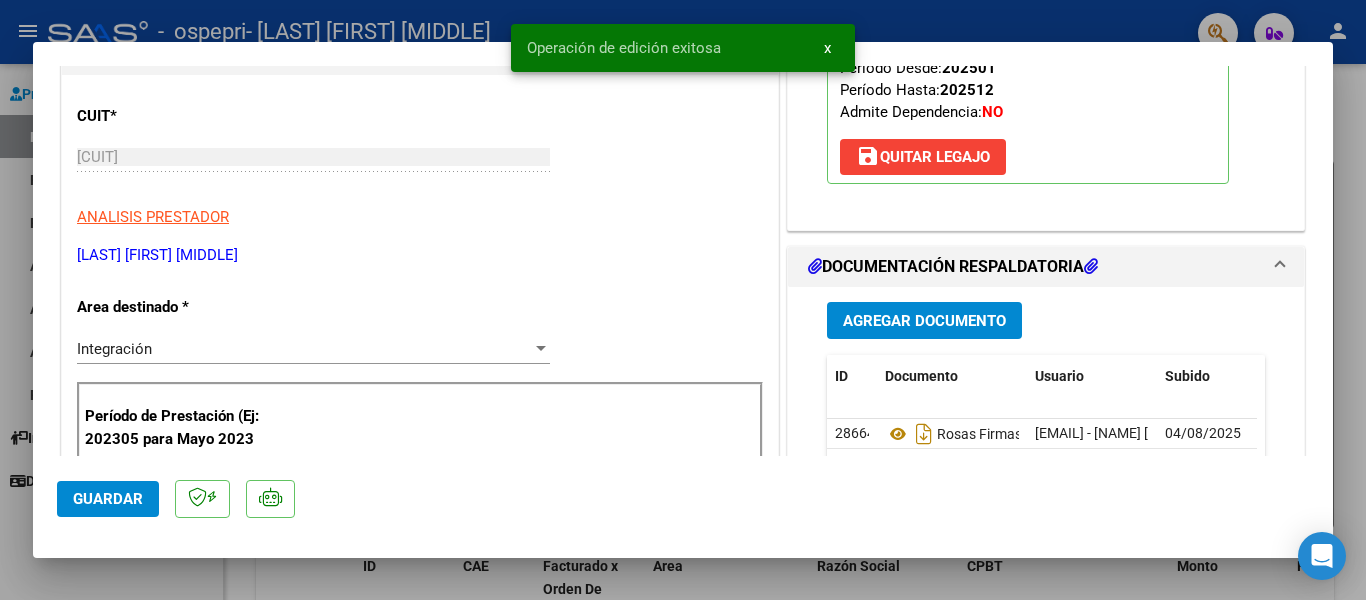 click at bounding box center (683, 300) 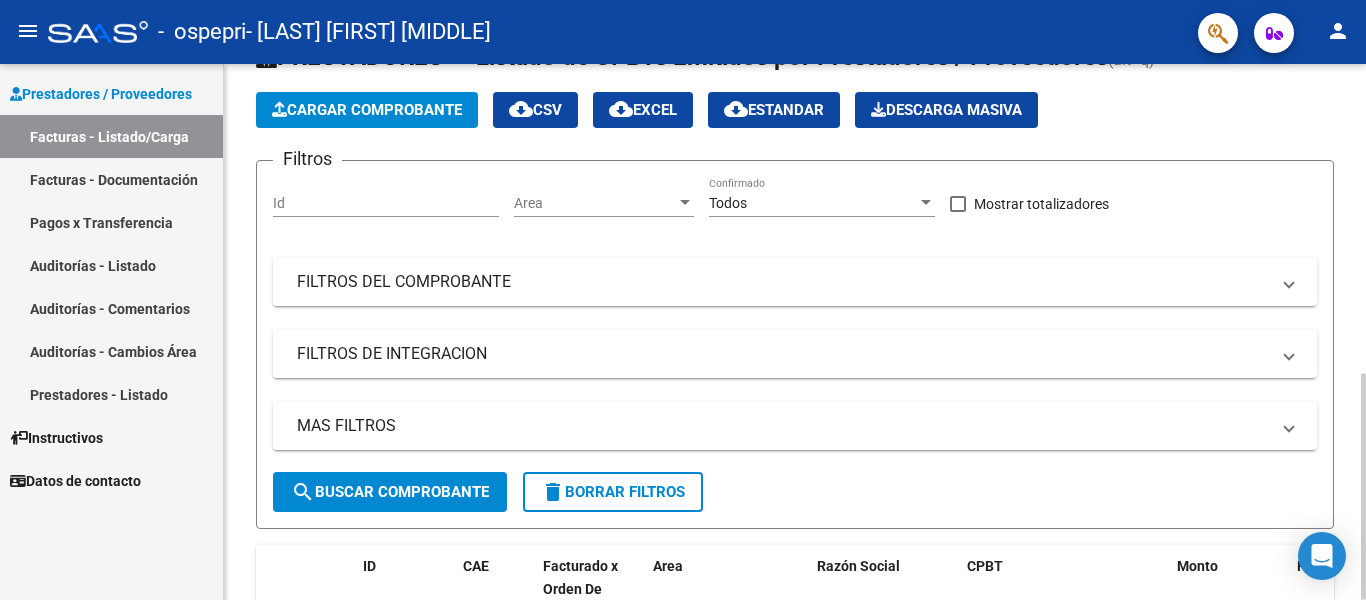 click on "Video tutorial   PRESTADORES -> Listado de CPBTs Emitidos por Prestadores / Proveedores (alt+q)   Cargar Comprobante
cloud_download  CSV  cloud_download  EXCEL  cloud_download  Estandar   Descarga Masiva
Filtros Id Area Area Todos Confirmado   Mostrar totalizadores   FILTROS DEL COMPROBANTE  Comprobante Tipo Comprobante Tipo Start date – End date Fec. Comprobante Desde / Hasta Días Emisión Desde(cant. días) Días Emisión Hasta(cant. días) CUIT / Razón Social Pto. Venta Nro. Comprobante Código SSS CAE Válido CAE Válido Todos Cargado Módulo Hosp. Todos Tiene facturacion Apócrifa Hospital Refes  FILTROS DE INTEGRACION  Período De Prestación Campos del Archivo de Rendición Devuelto x SSS (dr_envio) Todos Rendido x SSS (dr_envio) Tipo de Registro Tipo de Registro Período Presentación Período Presentación Campos del Legajo Asociado (preaprobación) Afiliado Legajo (cuil/nombre) Todos Solo facturas preaprobadas  MAS FILTROS  Todos Con Doc. Respaldatoria Todos Con Trazabilidad Todos – – 1" 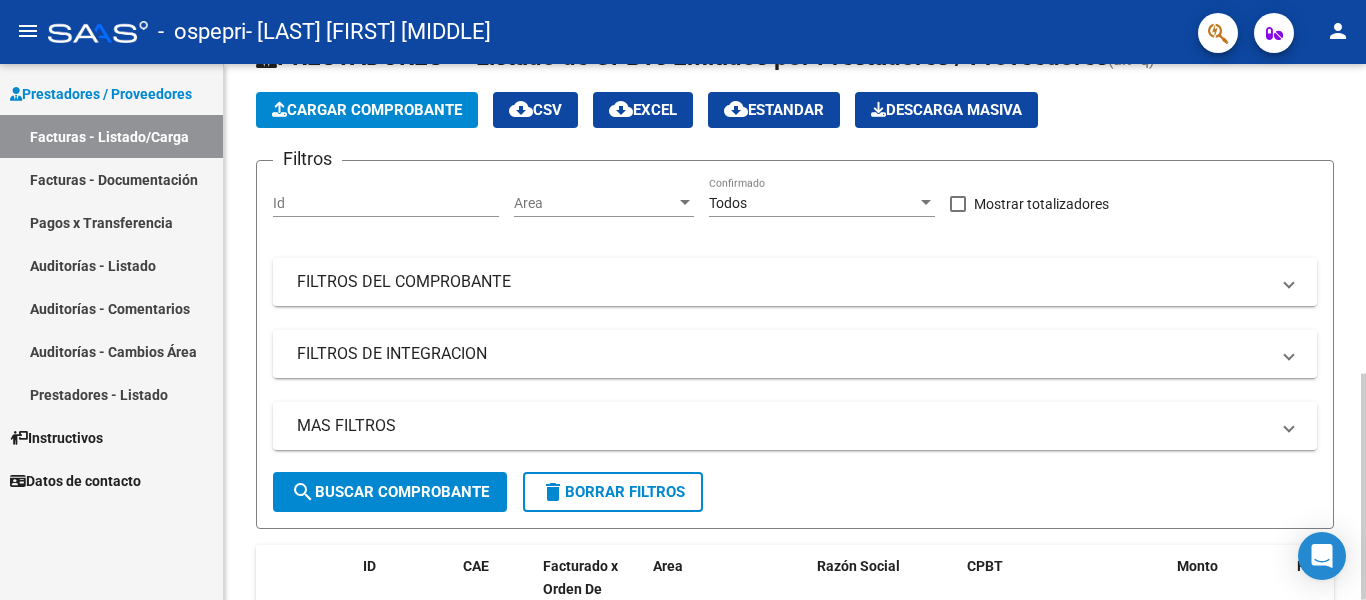 click 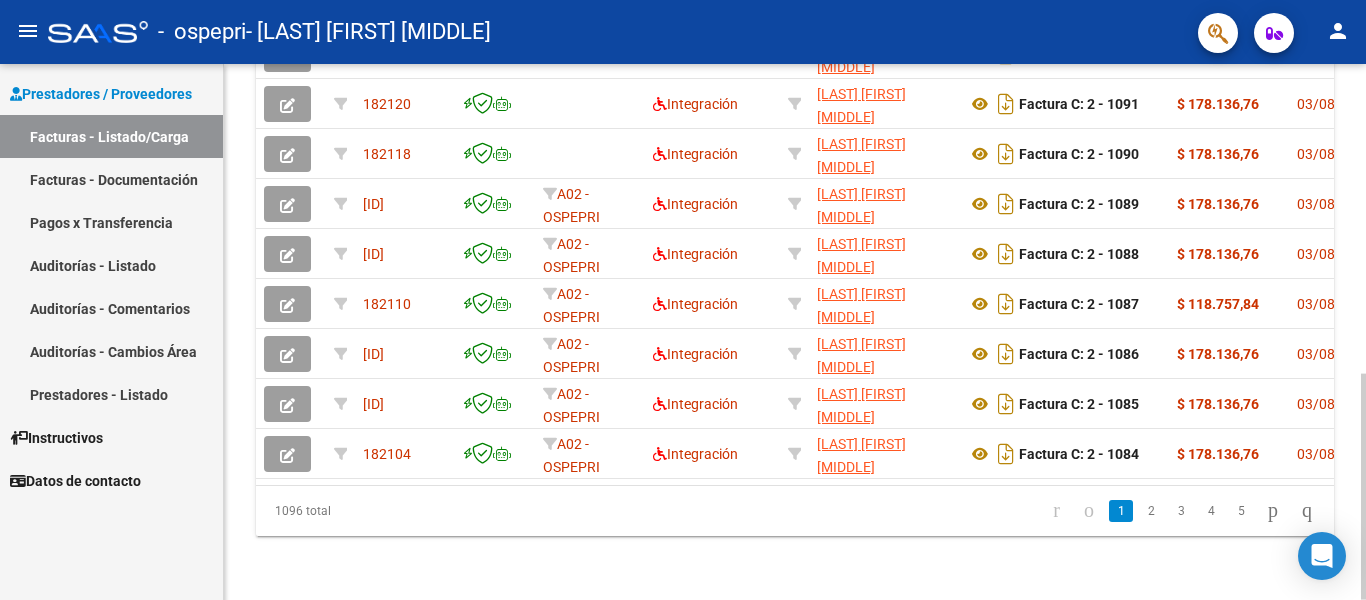 scroll, scrollTop: 197, scrollLeft: 0, axis: vertical 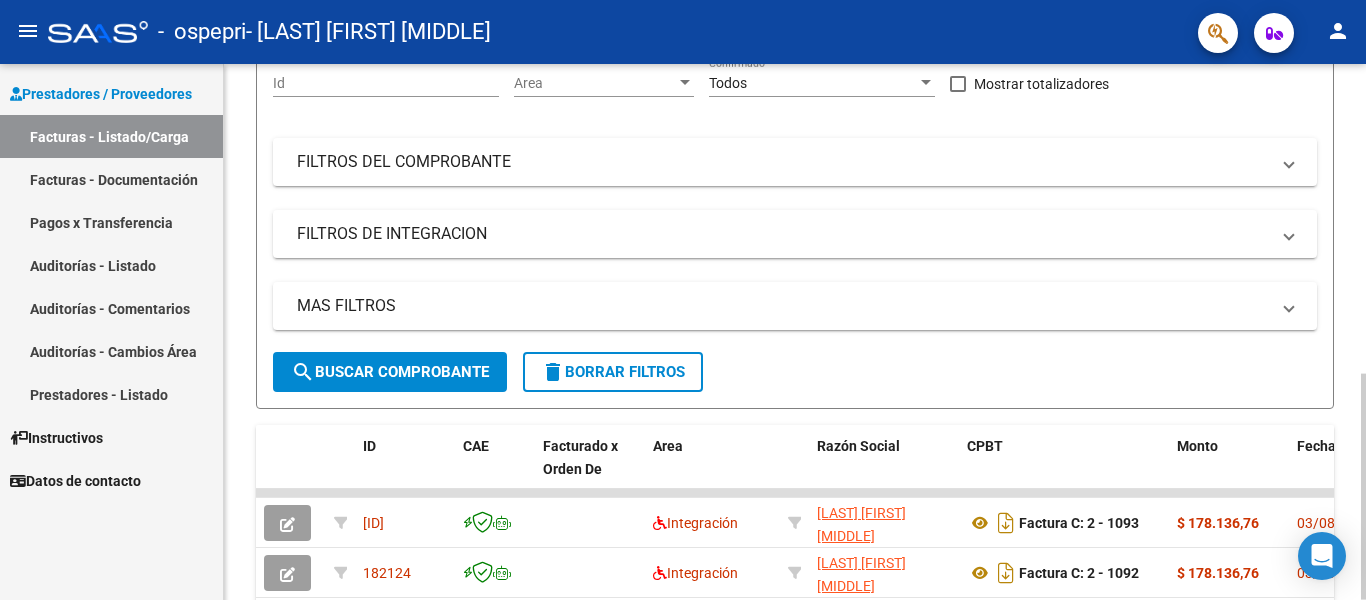 click 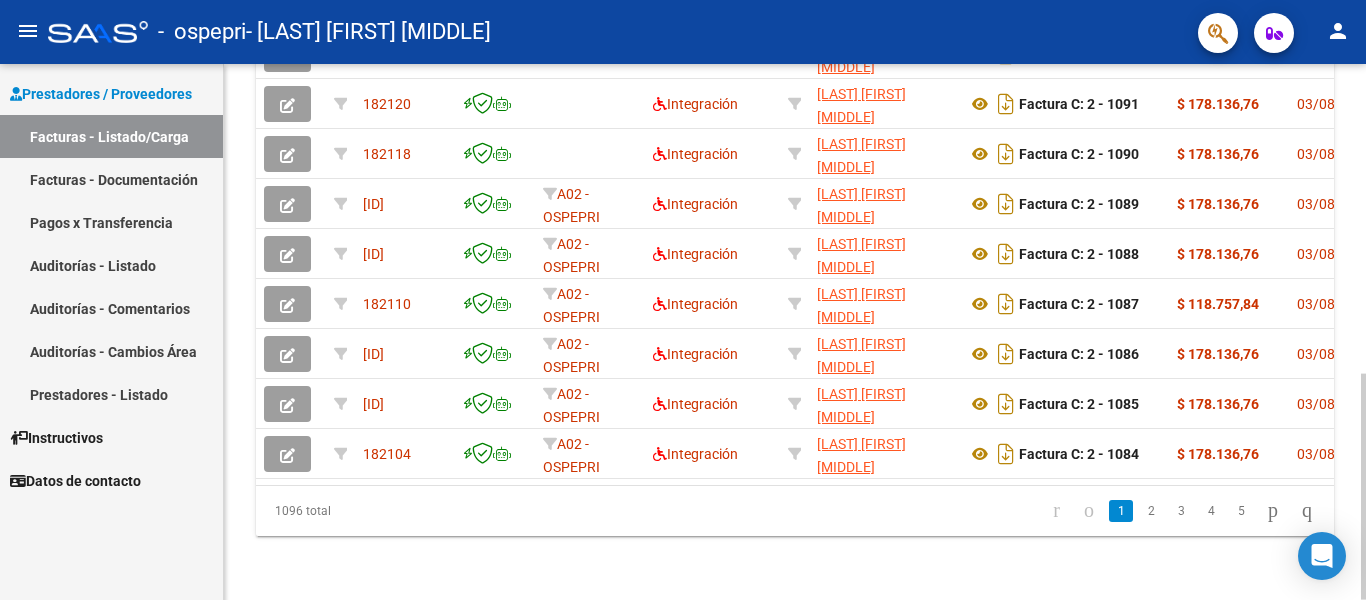 click 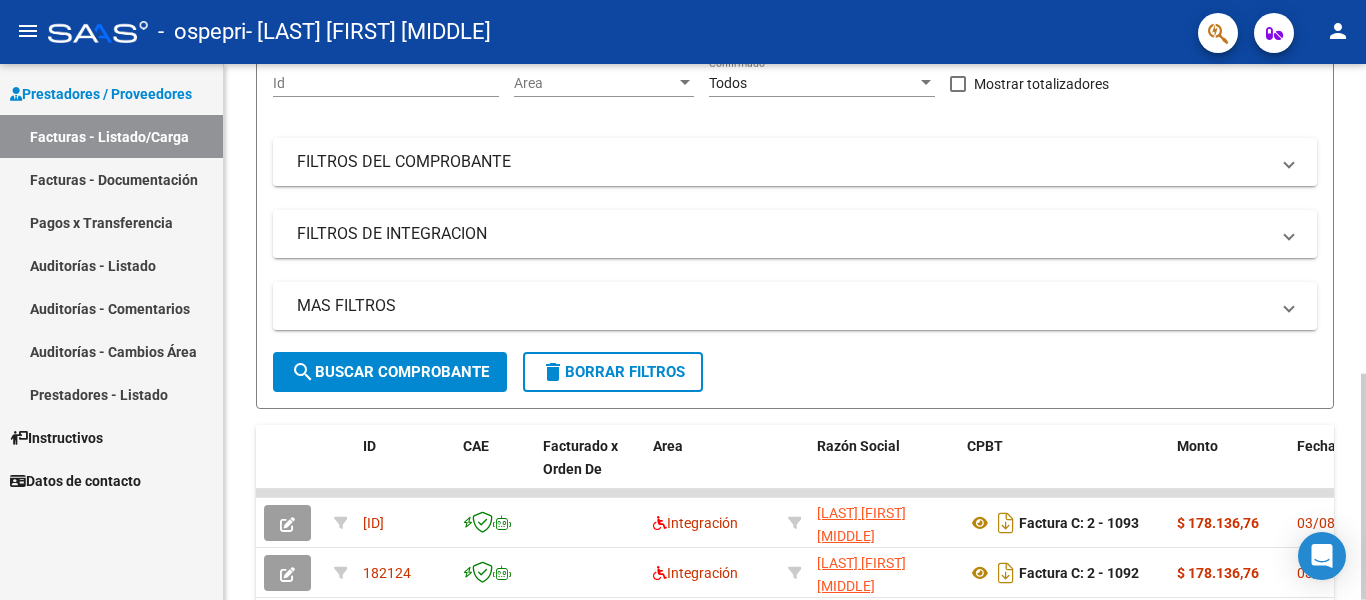 click 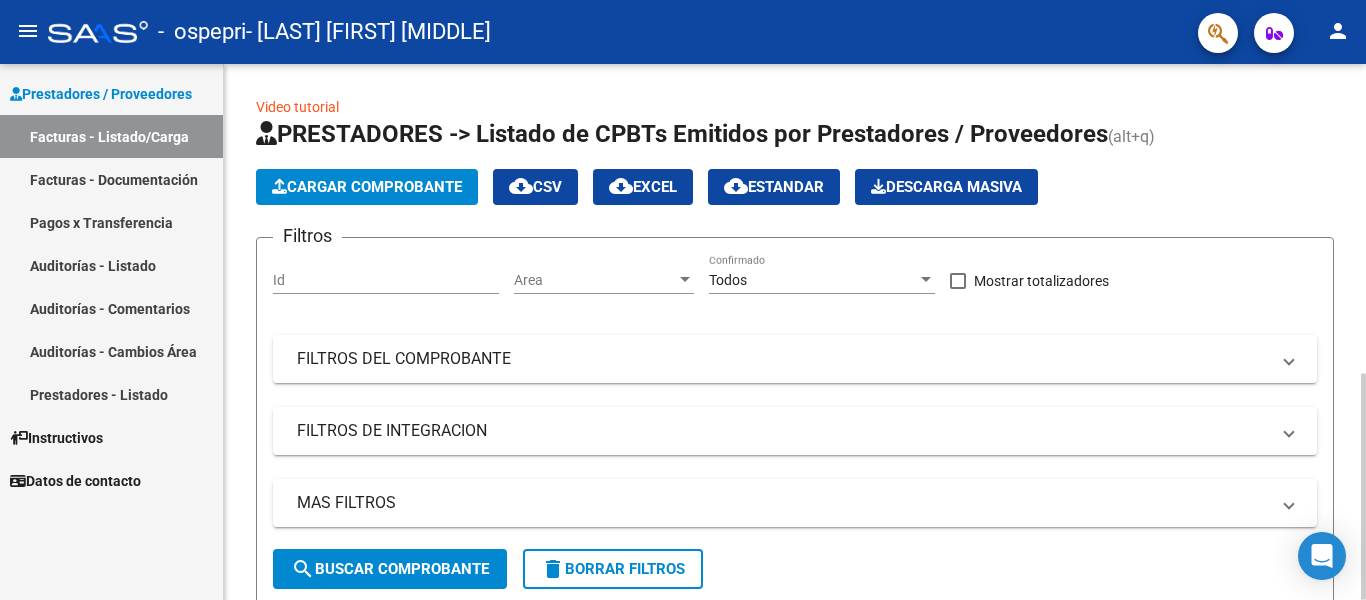 click 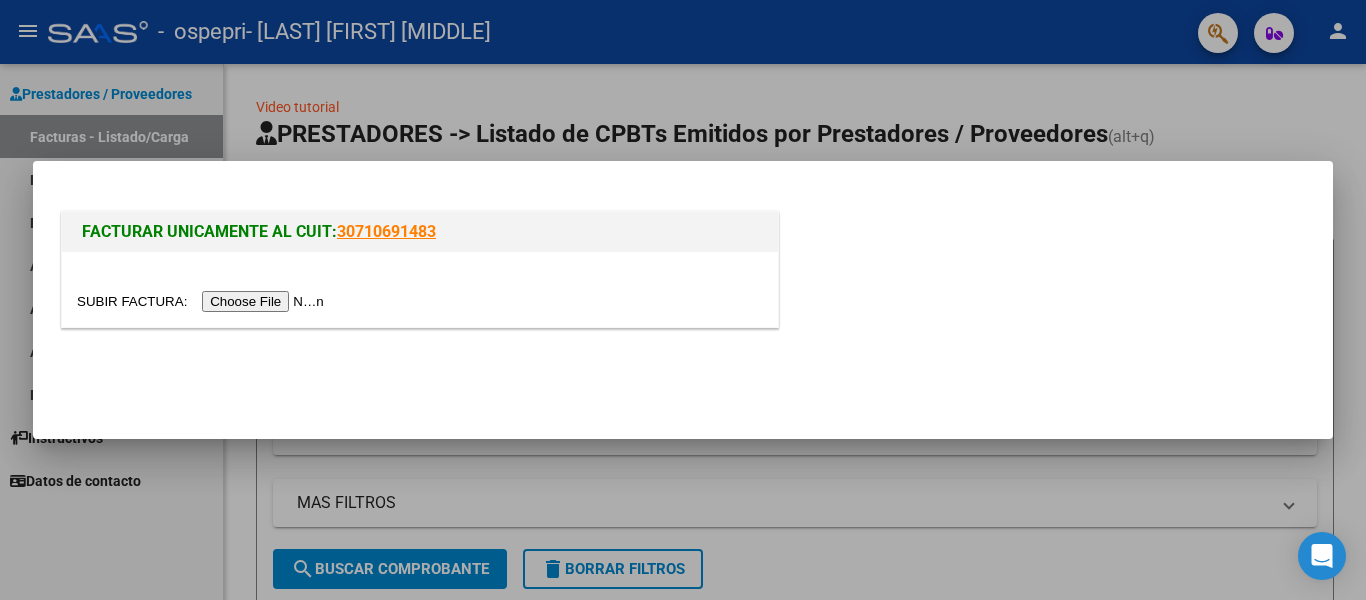 click at bounding box center (203, 301) 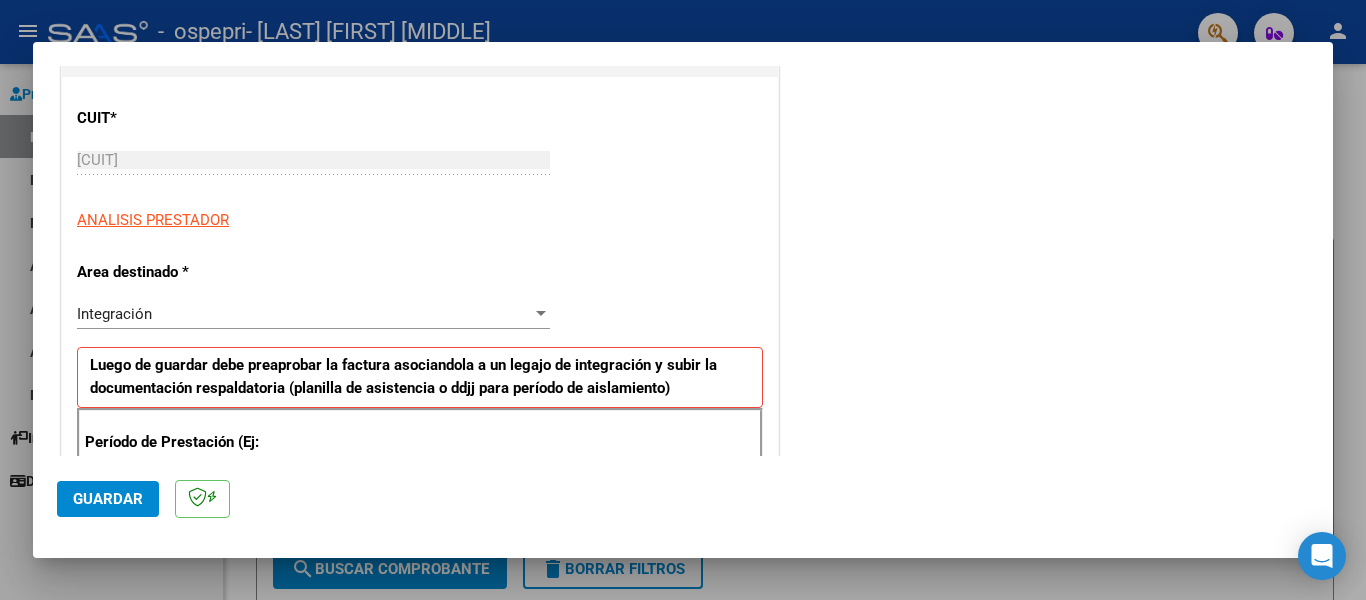 scroll, scrollTop: 240, scrollLeft: 0, axis: vertical 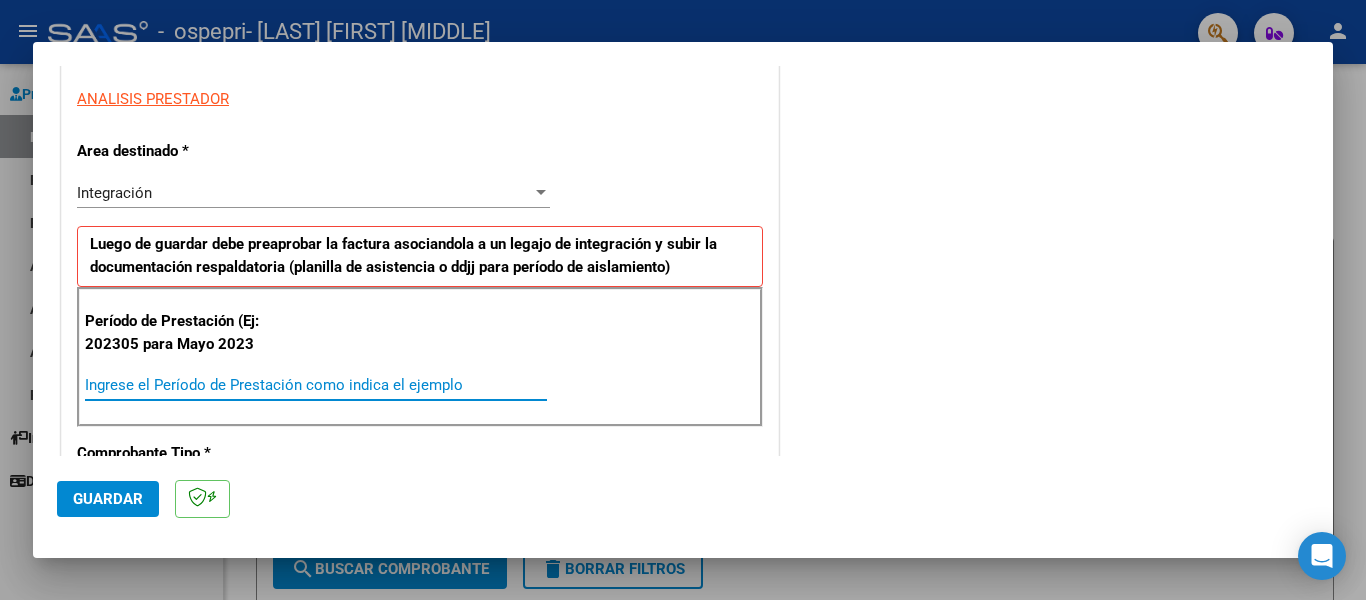 click on "Ingrese el Período de Prestación como indica el ejemplo" at bounding box center [316, 385] 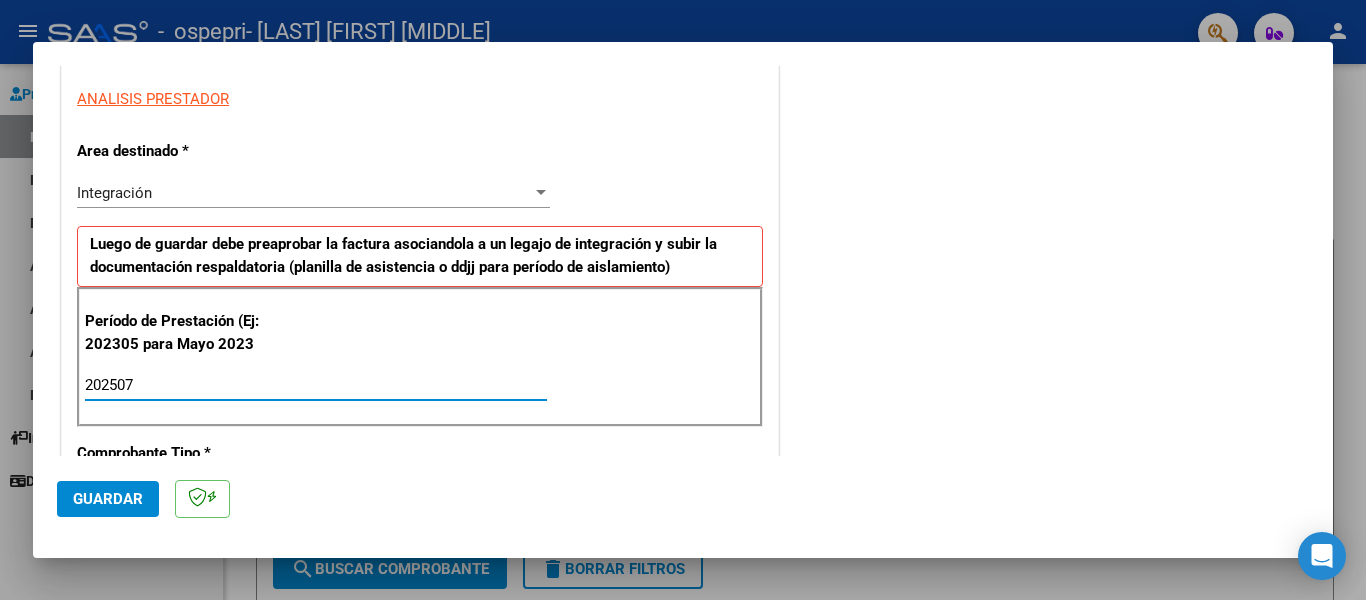 type on "202507" 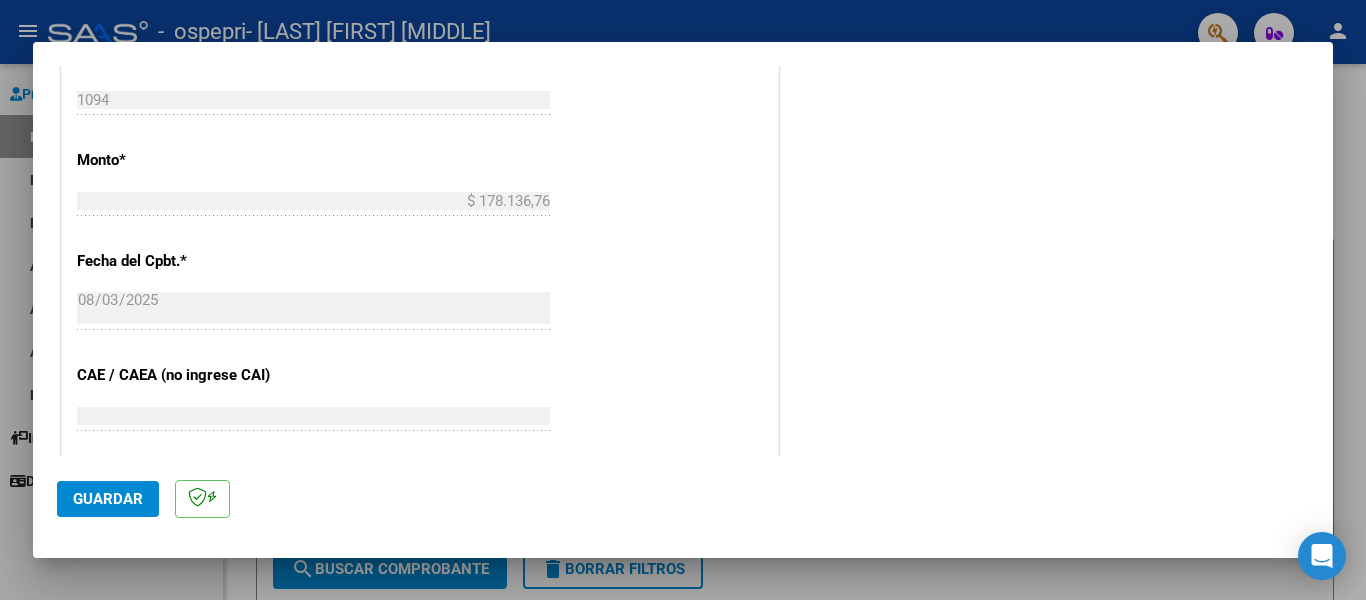 scroll, scrollTop: 960, scrollLeft: 0, axis: vertical 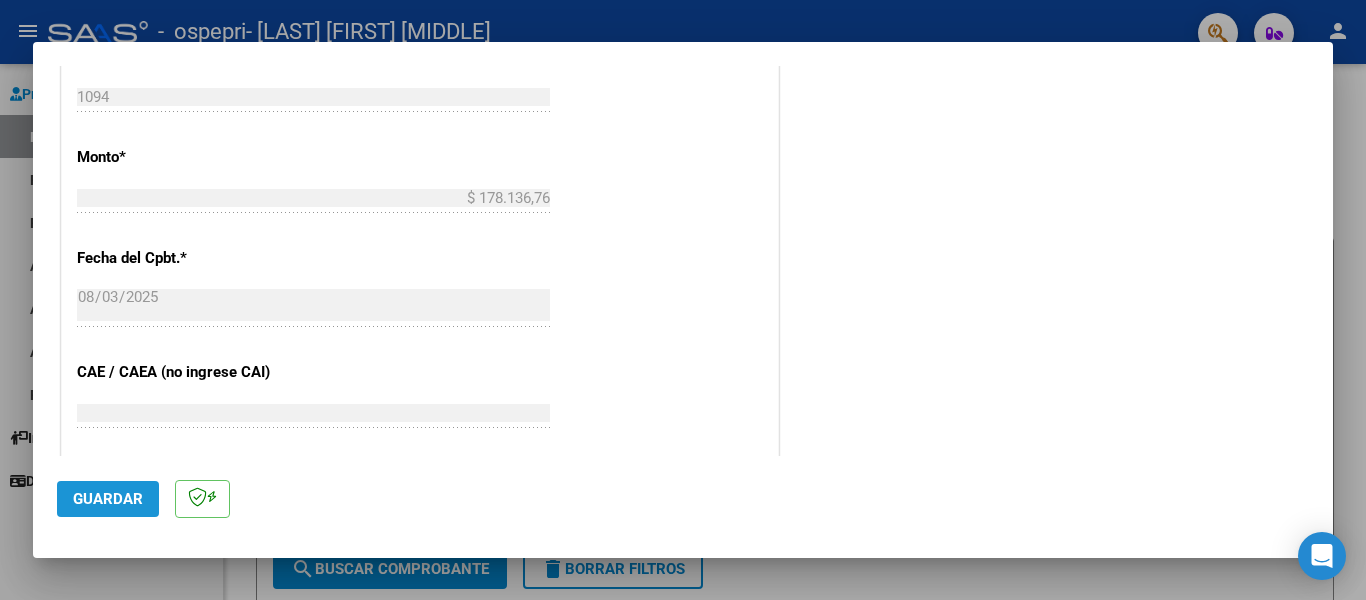 click on "Guardar" 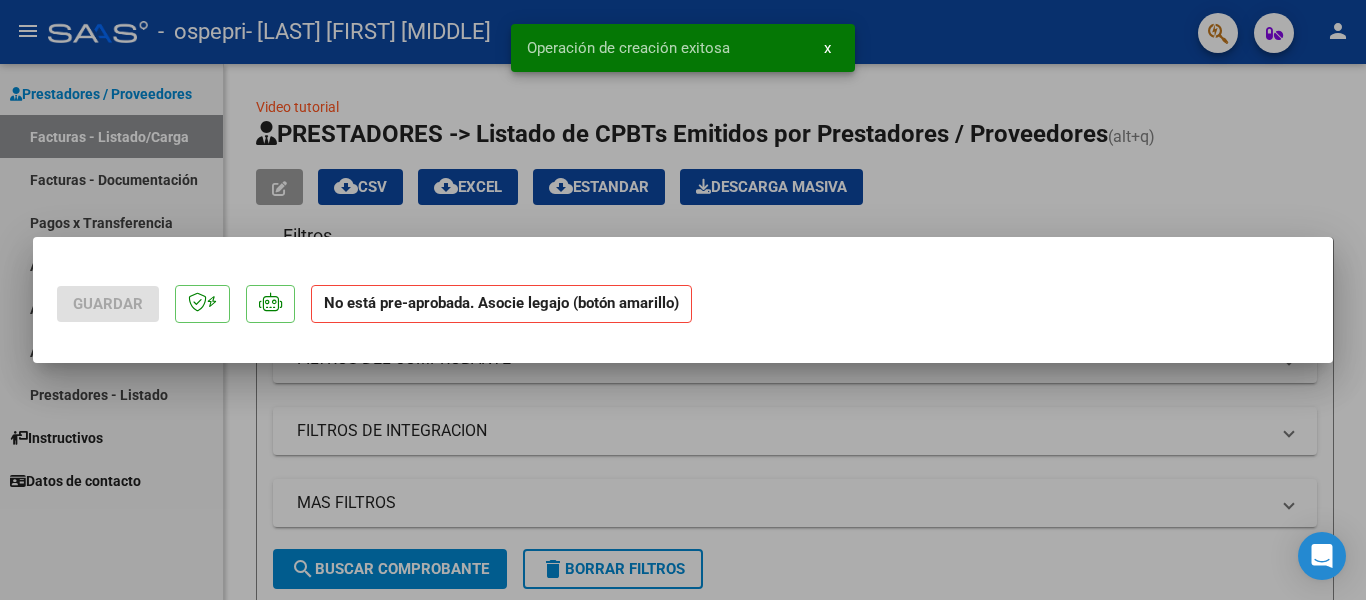 scroll, scrollTop: 0, scrollLeft: 0, axis: both 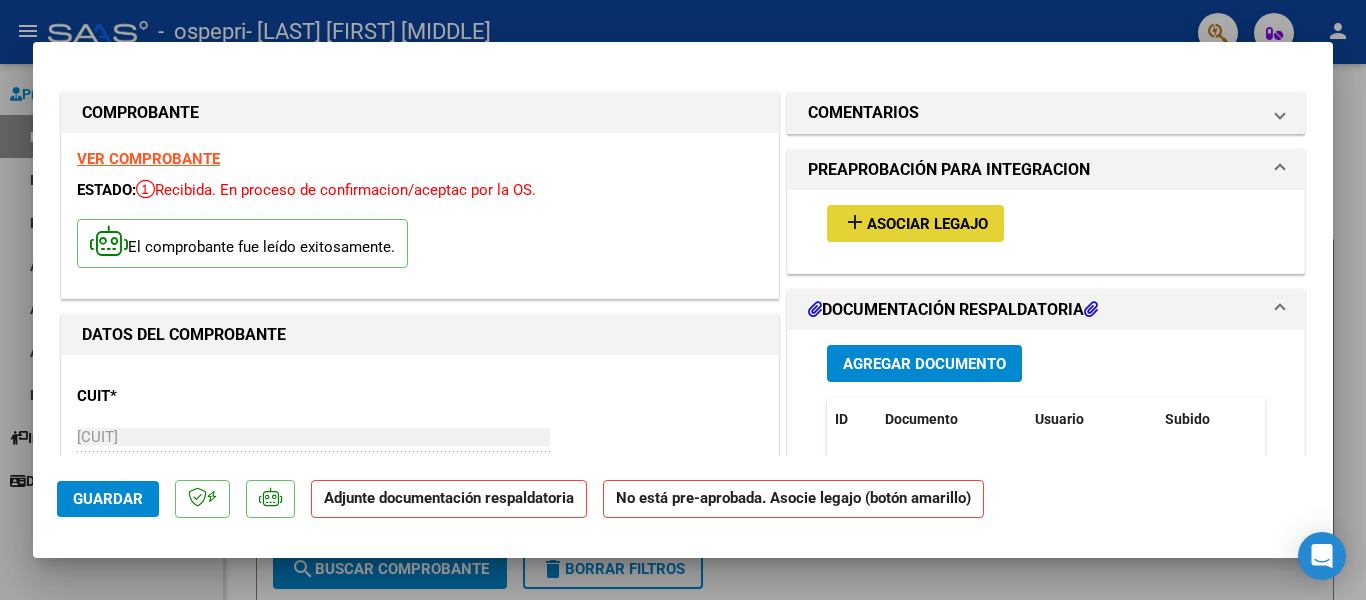 click on "Asociar Legajo" at bounding box center [927, 224] 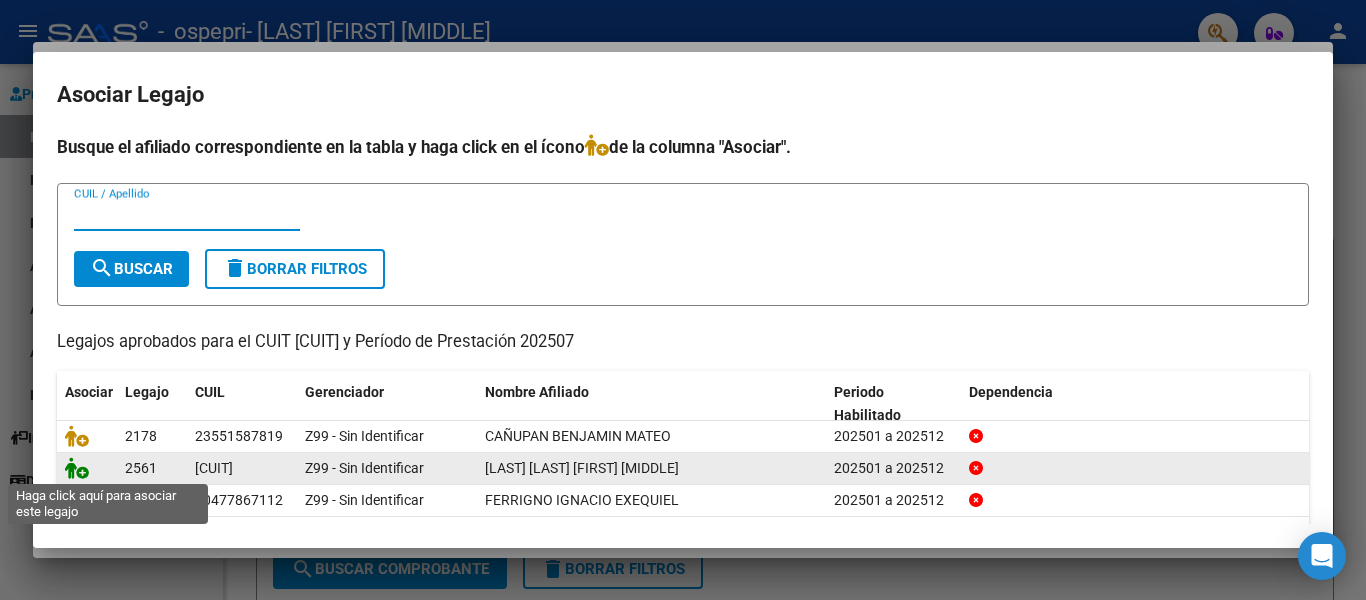 click 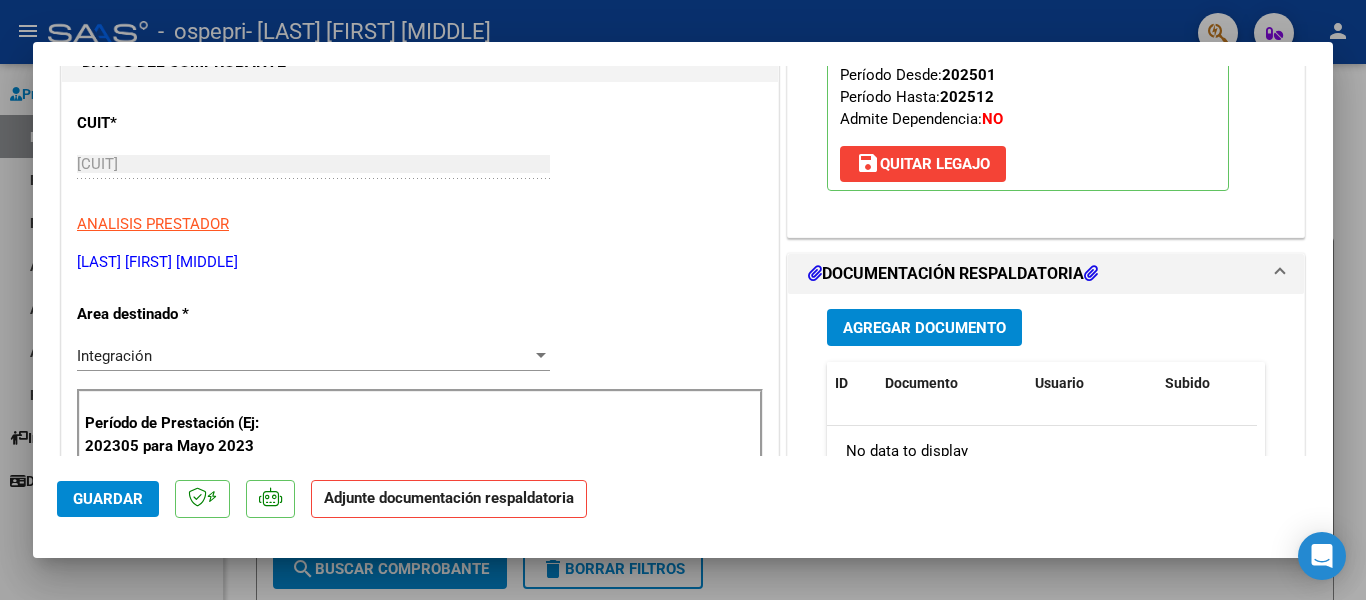 scroll, scrollTop: 280, scrollLeft: 0, axis: vertical 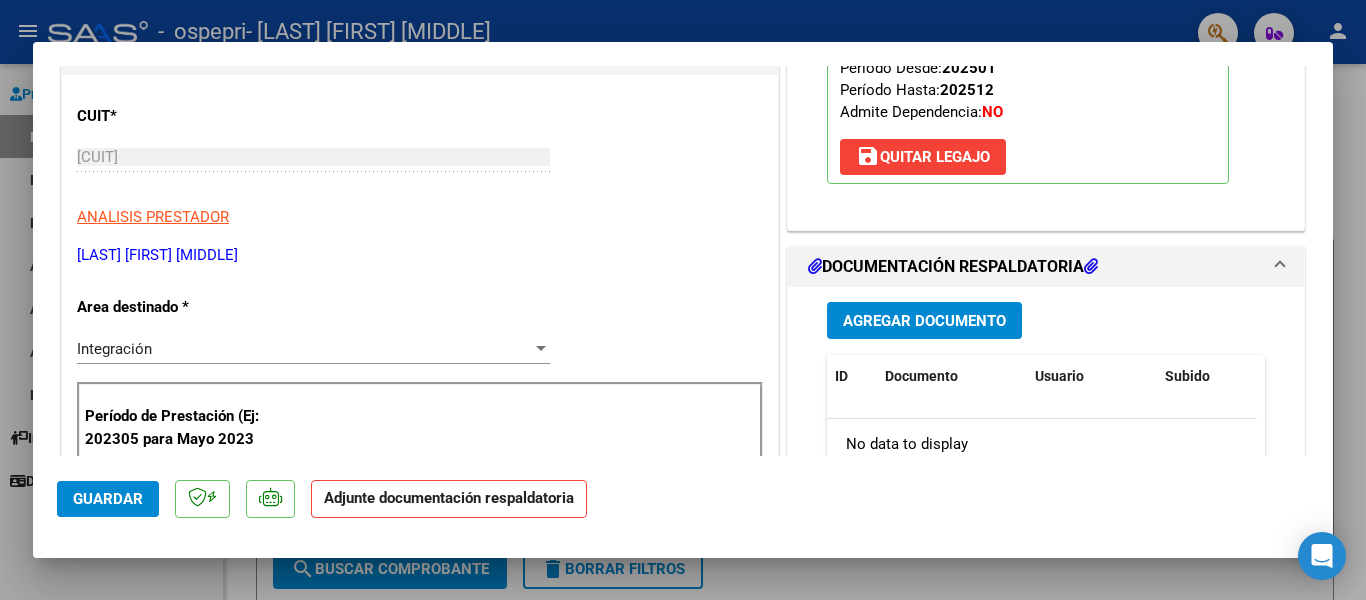 click on "Agregar Documento" at bounding box center [924, 321] 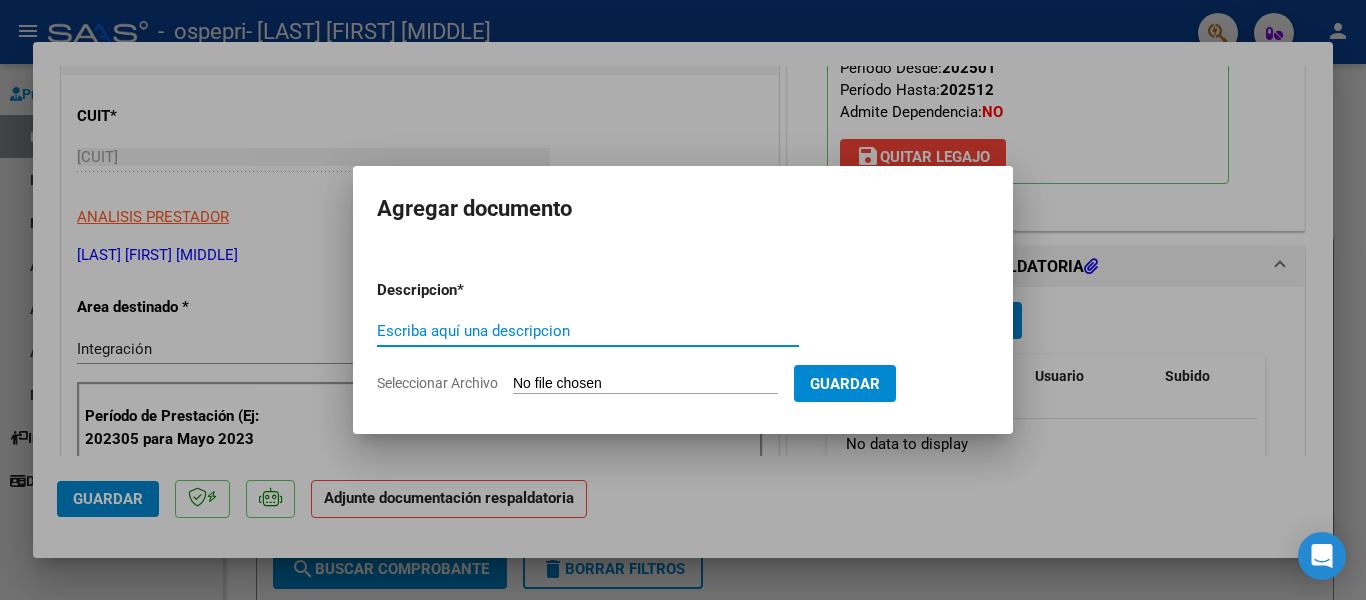 click on "Escriba aquí una descripcion" at bounding box center [588, 331] 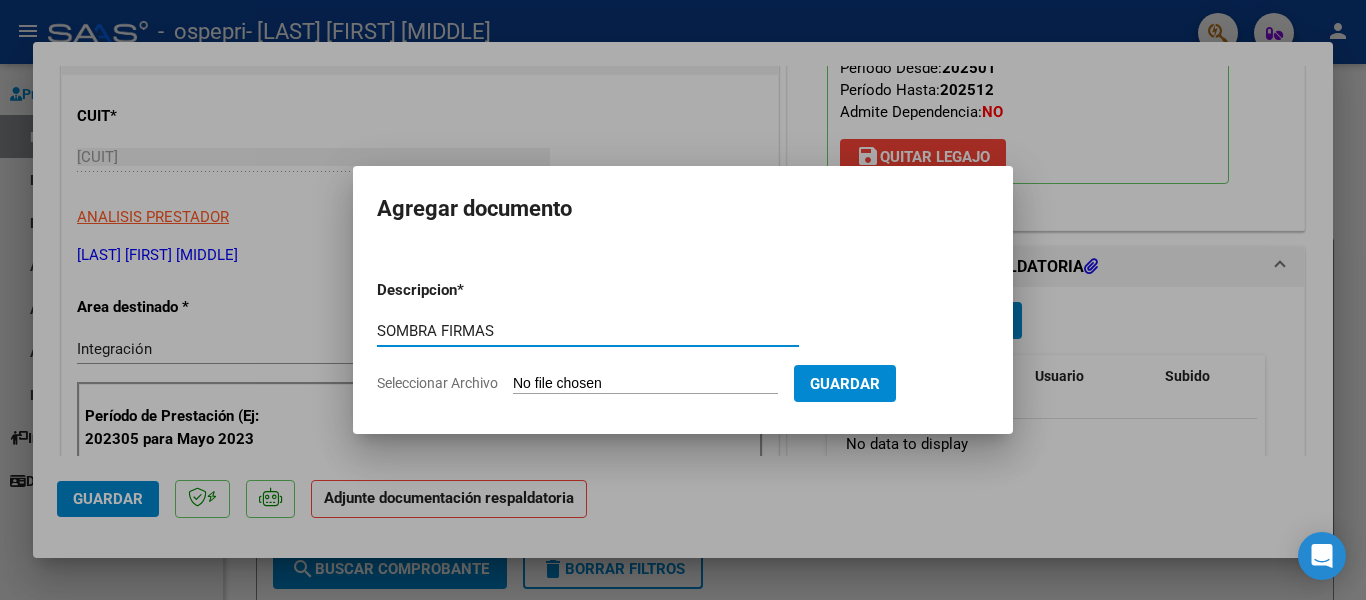 type on "SOMBRA FIRMAS" 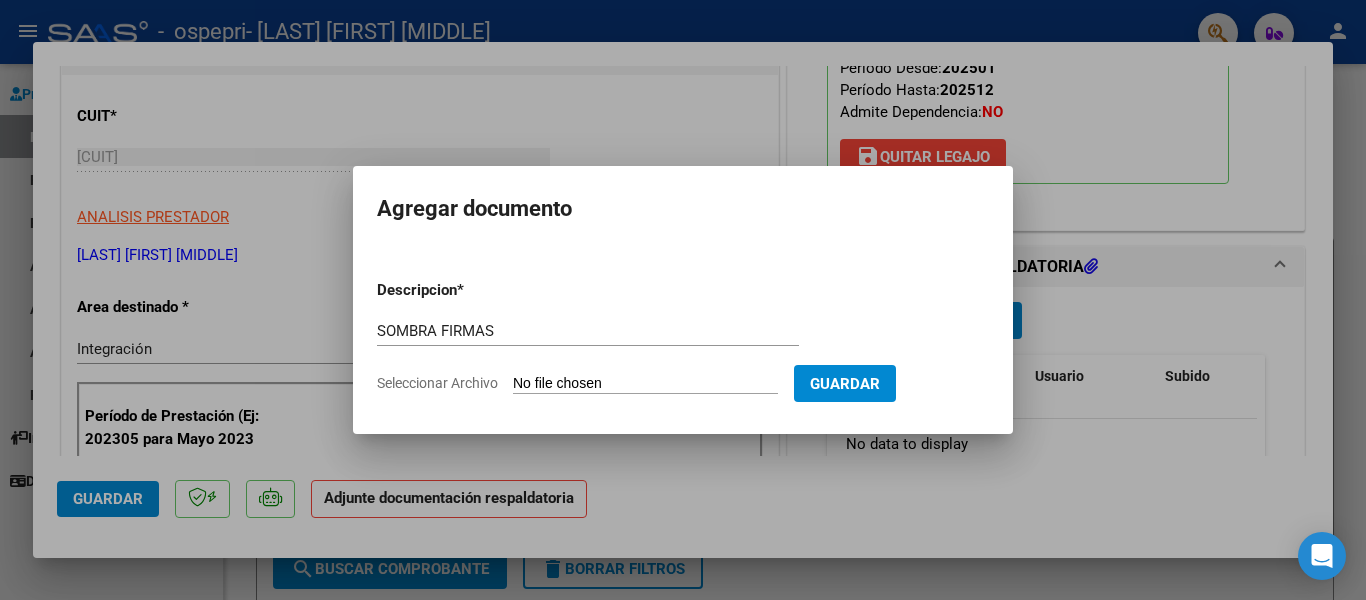 click on "Seleccionar Archivo" at bounding box center (645, 384) 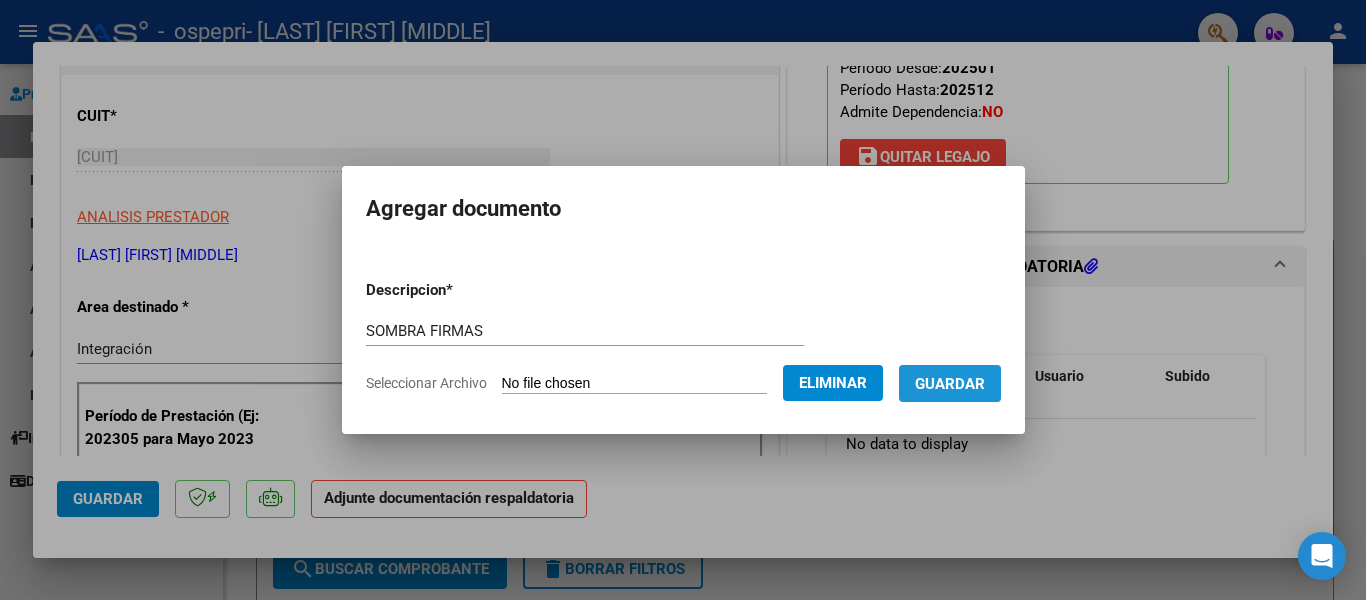 click on "Guardar" at bounding box center (950, 384) 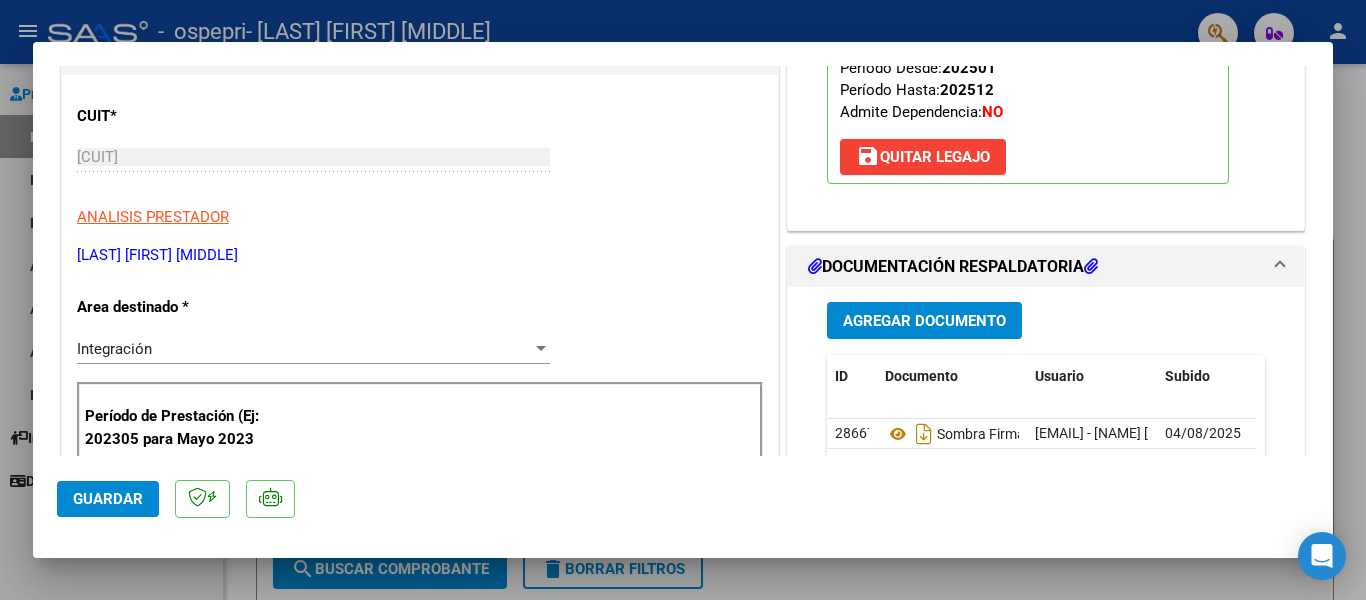 click at bounding box center (683, 300) 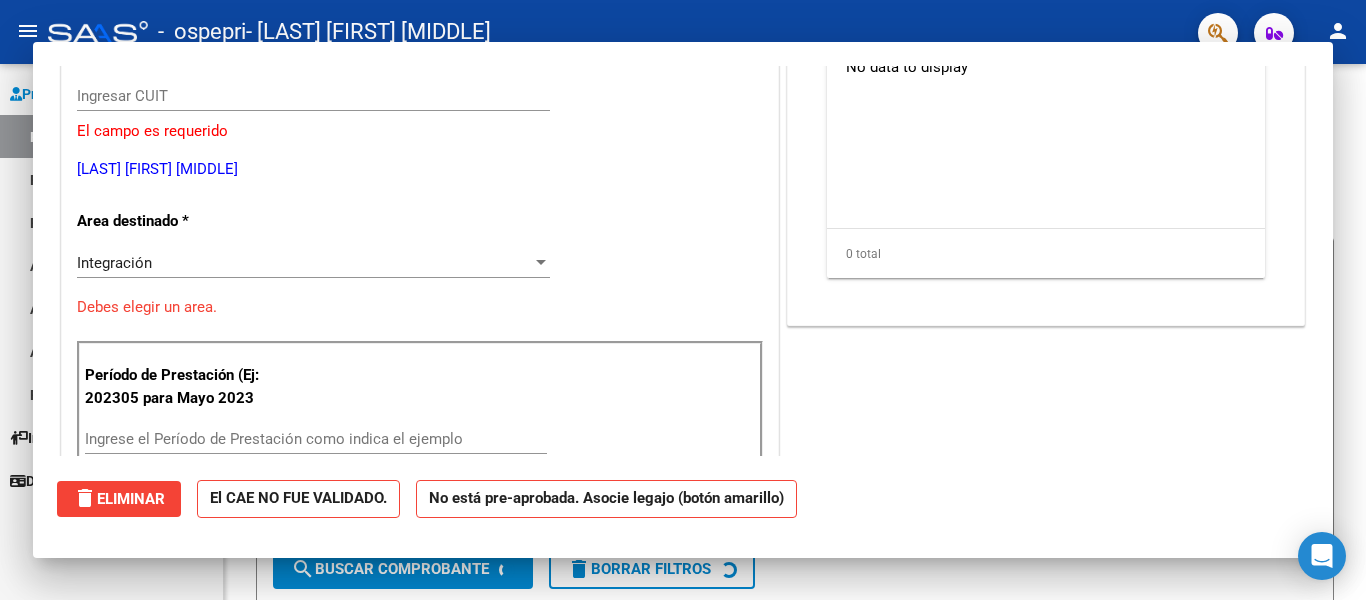 scroll, scrollTop: 219, scrollLeft: 0, axis: vertical 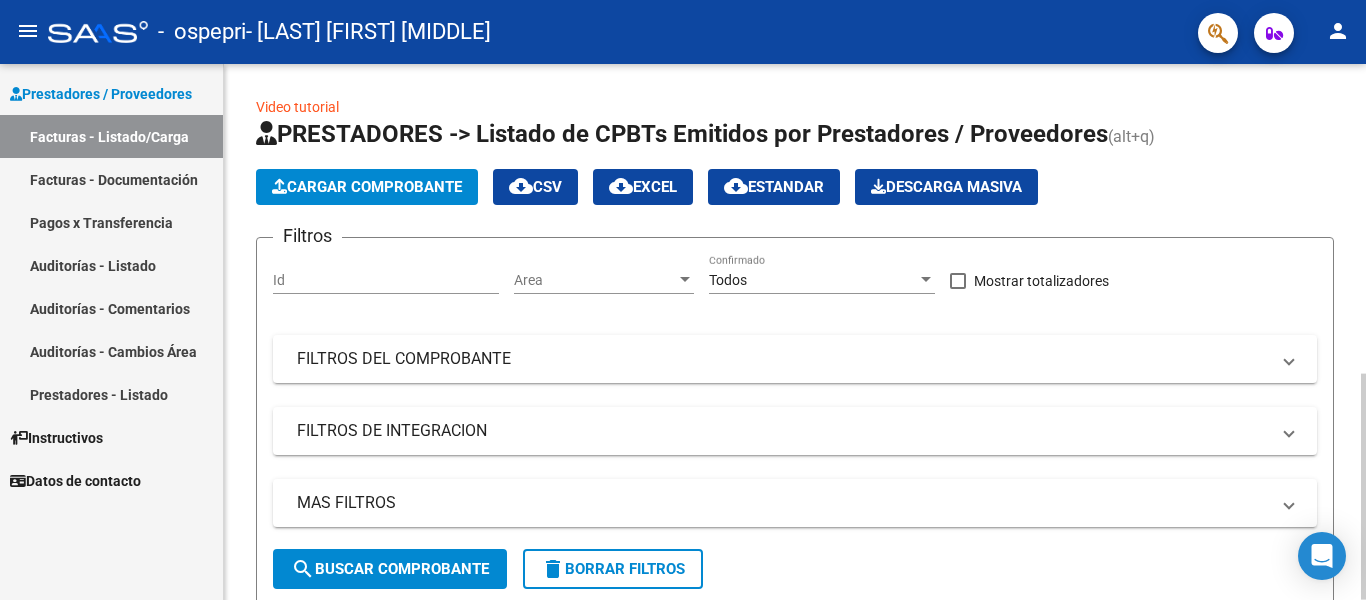 click 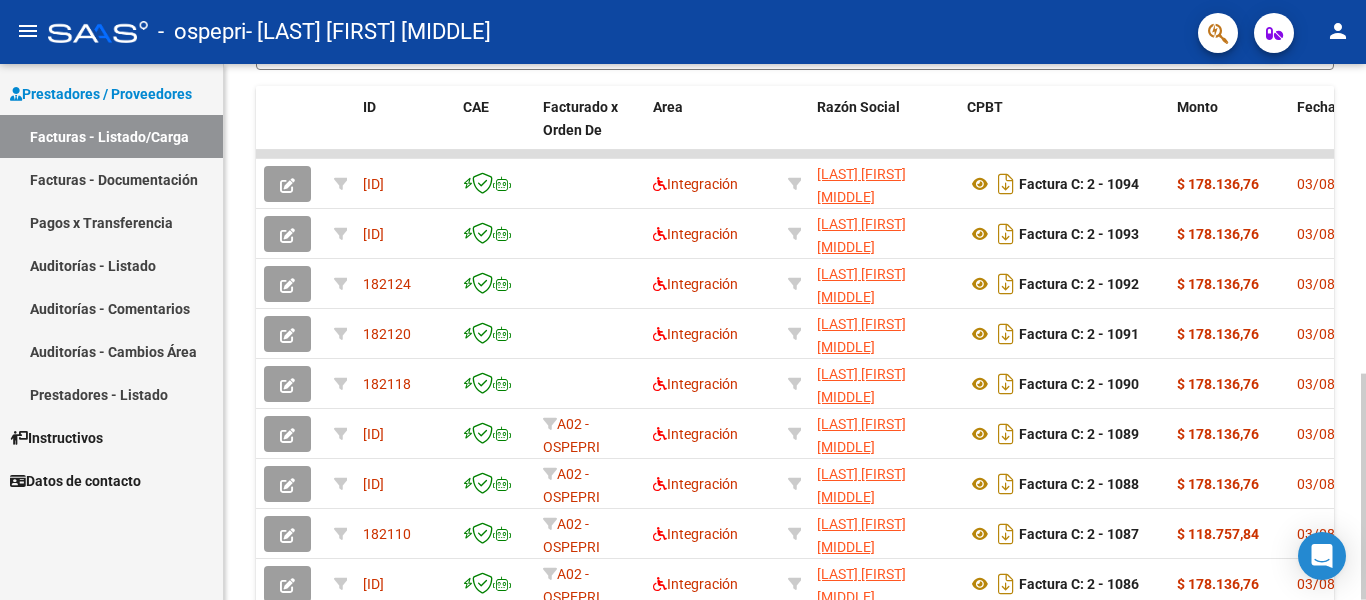 scroll, scrollTop: 0, scrollLeft: 0, axis: both 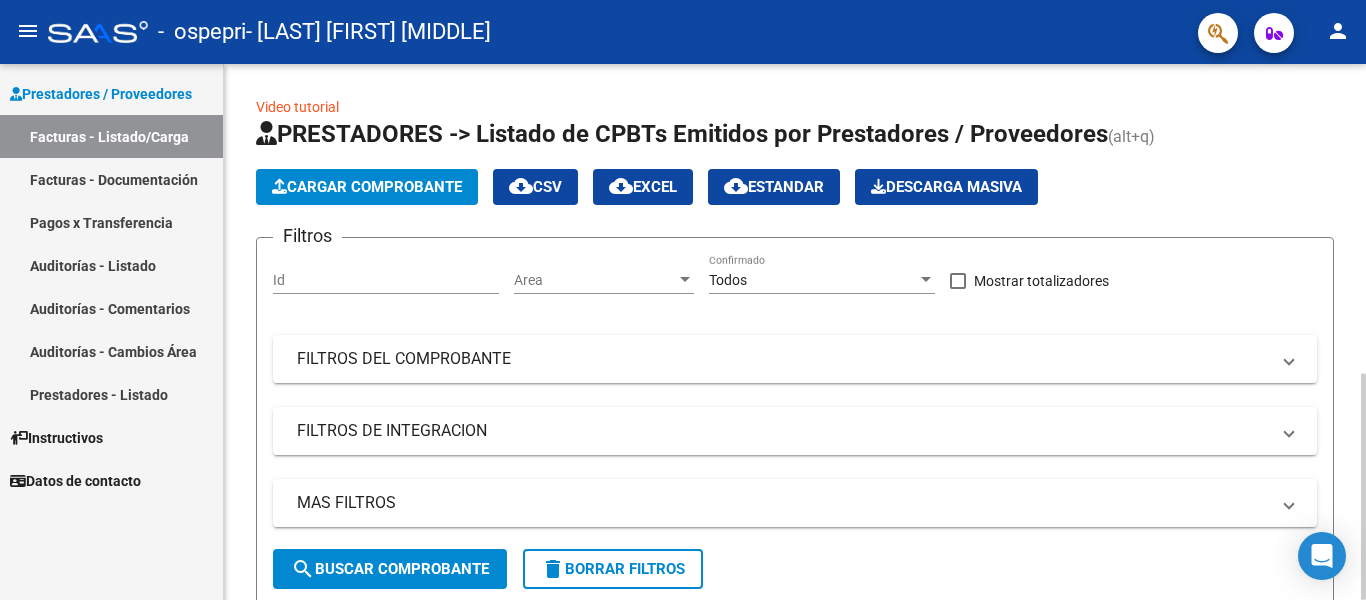 click 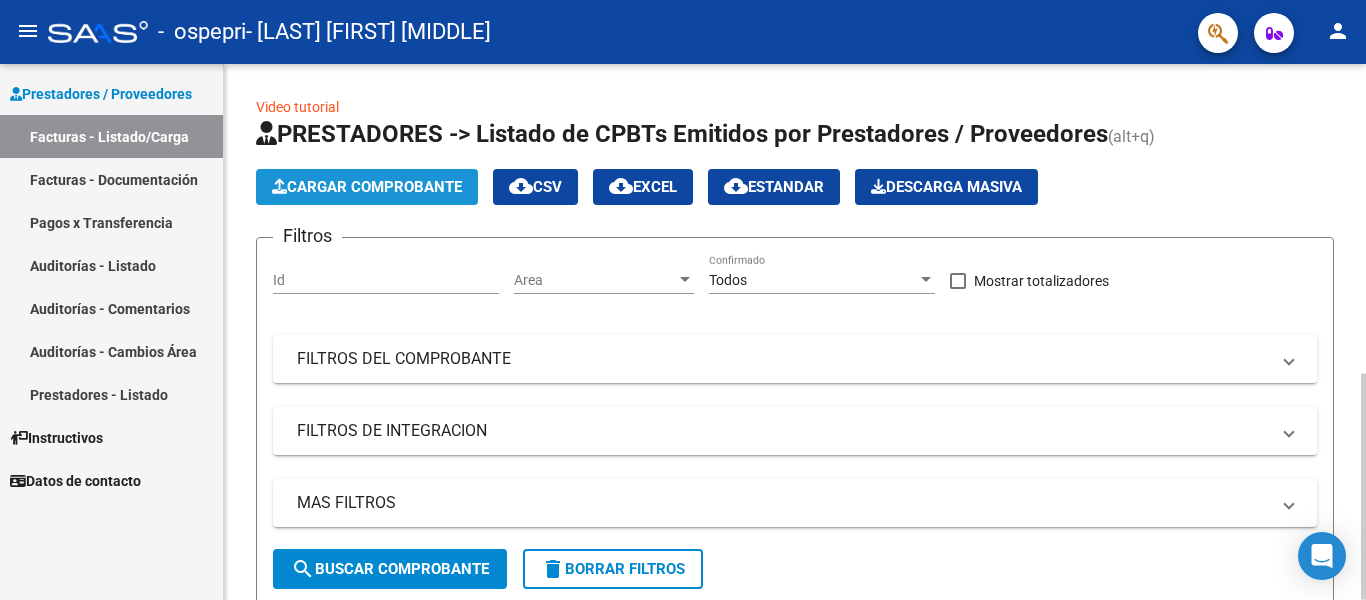 click on "Cargar Comprobante" 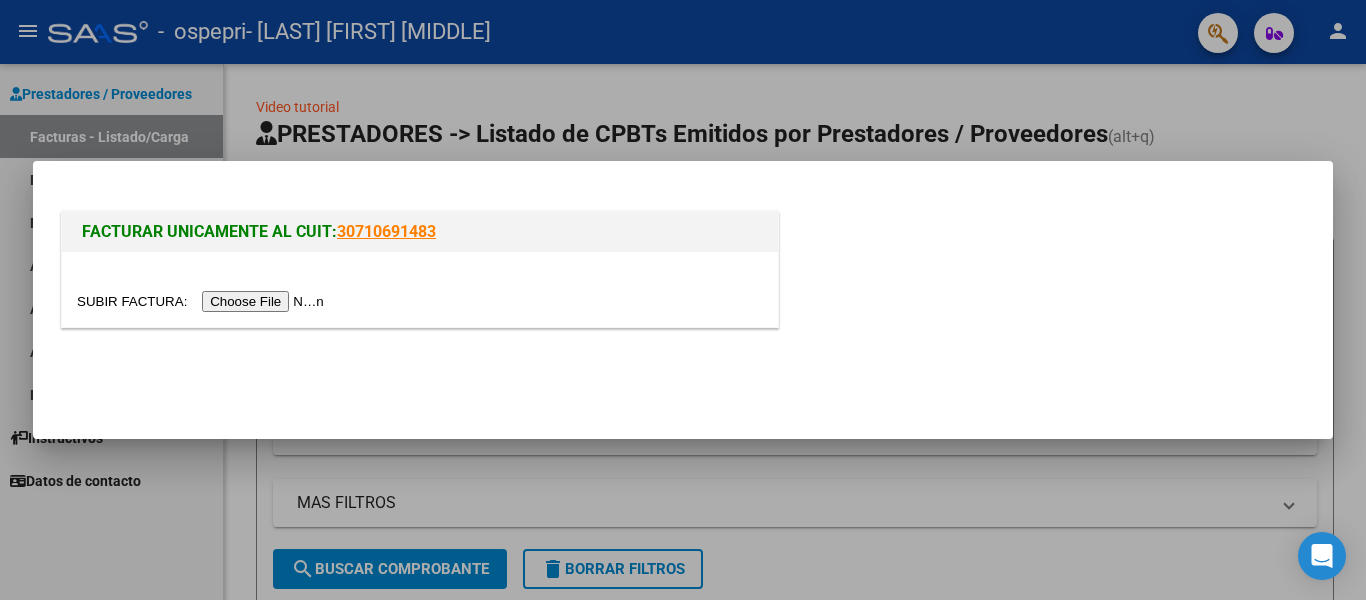 click at bounding box center [203, 301] 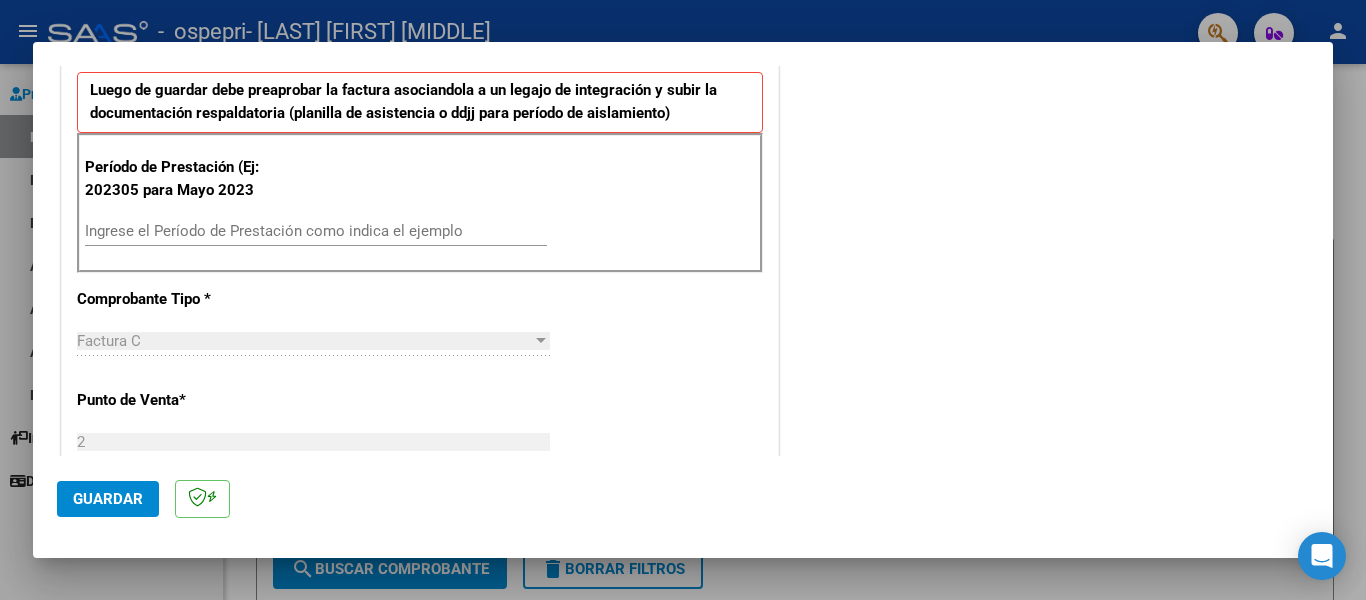 scroll, scrollTop: 467, scrollLeft: 0, axis: vertical 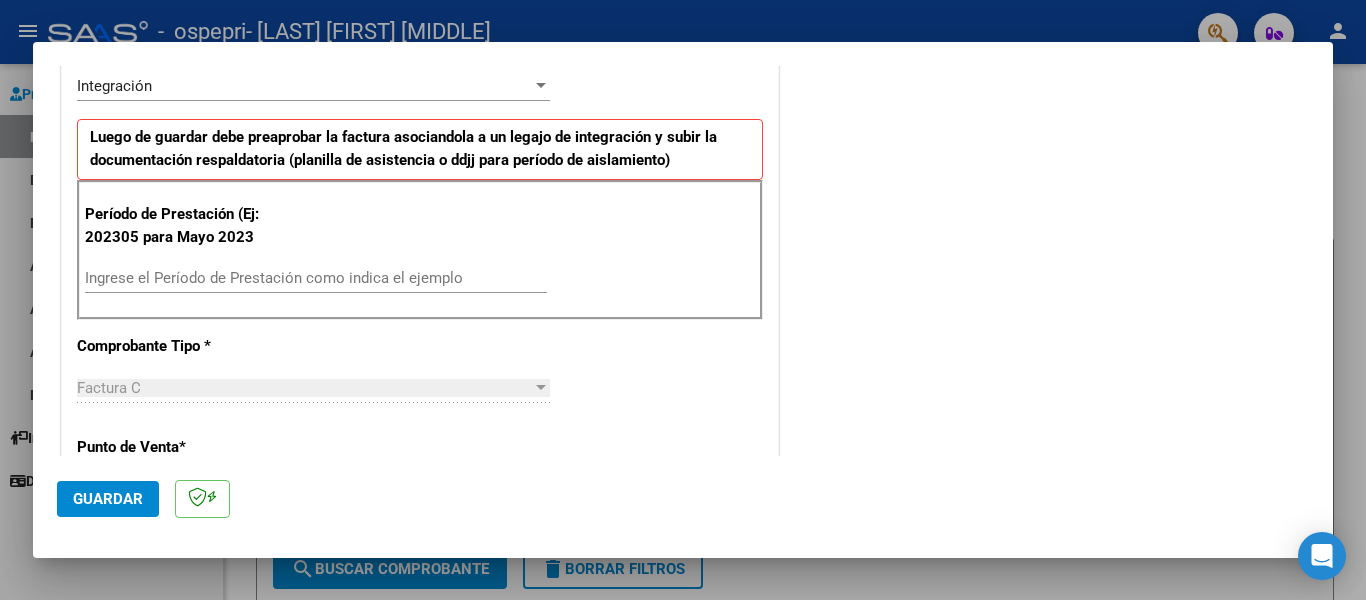 click on "Ingrese el Período de Prestación como indica el ejemplo" at bounding box center (316, 278) 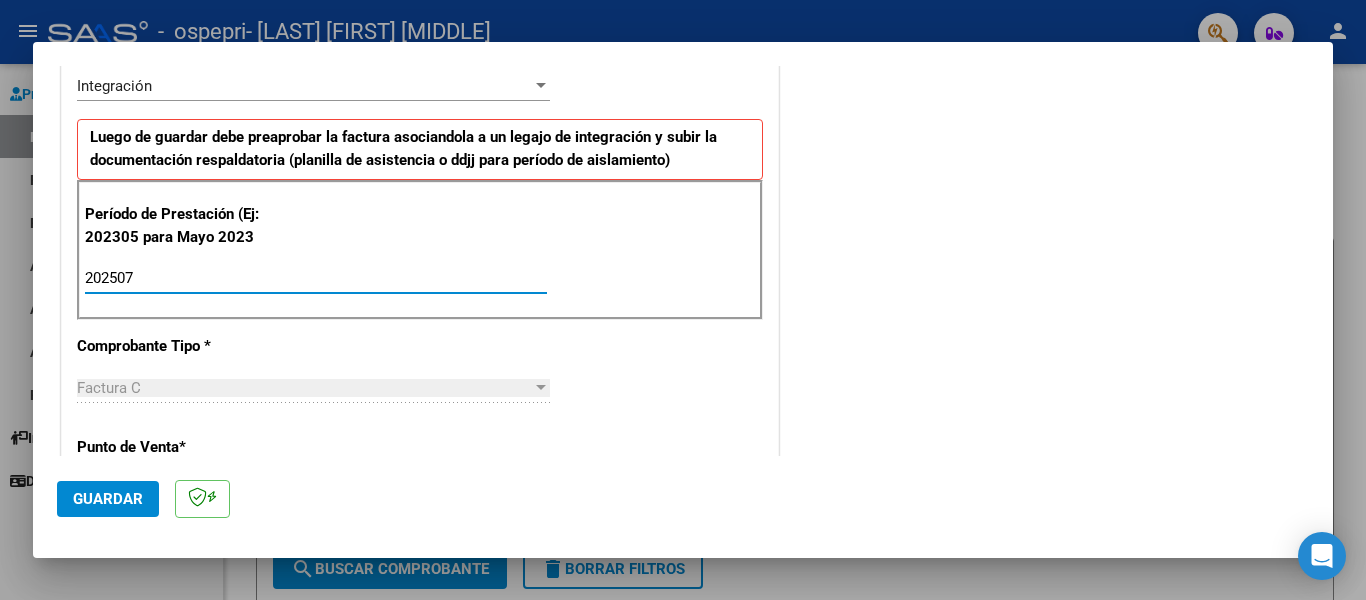 type on "202507" 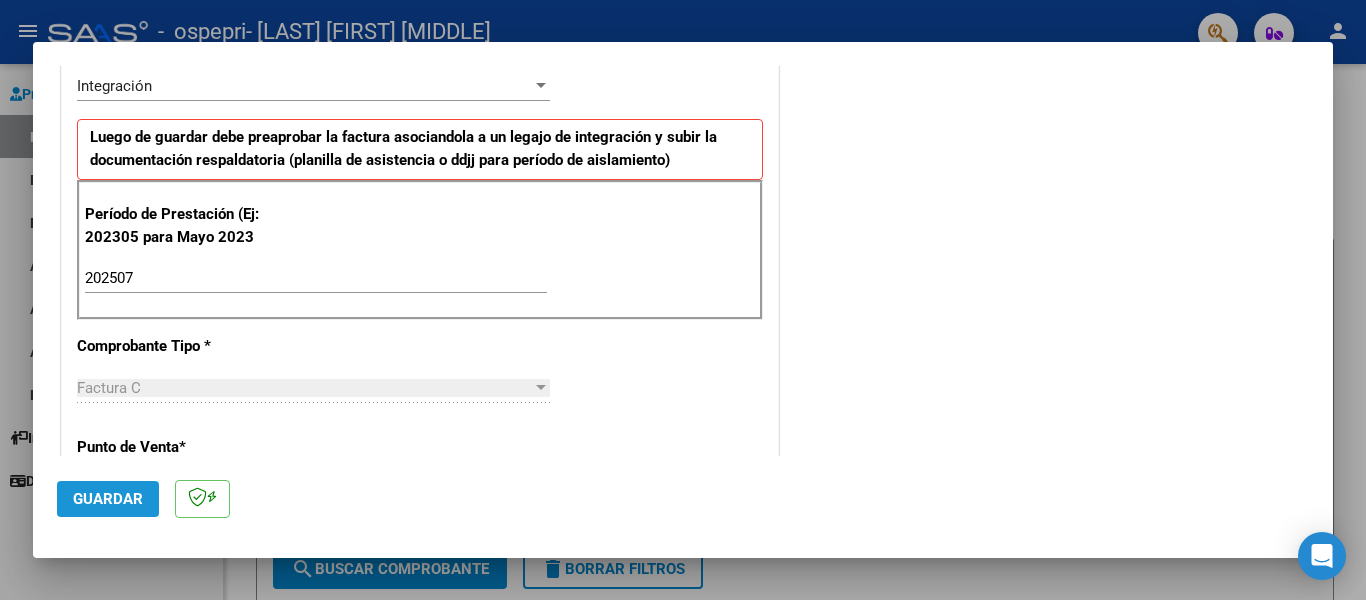 click on "Guardar" 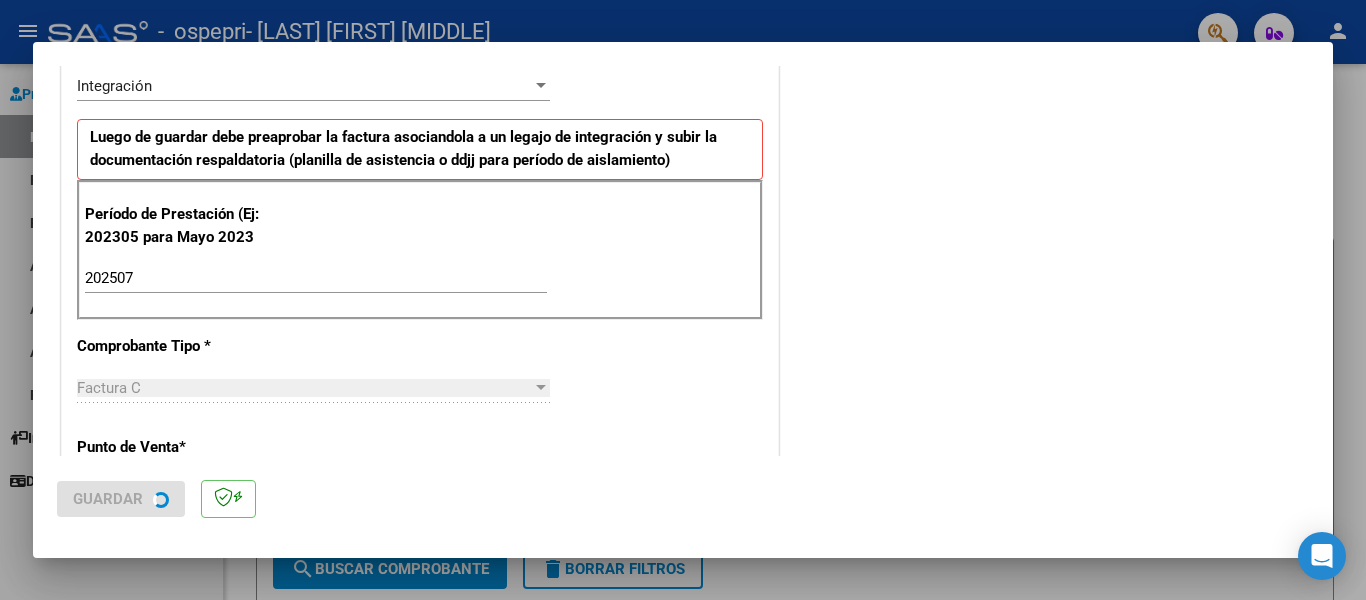 scroll, scrollTop: 0, scrollLeft: 0, axis: both 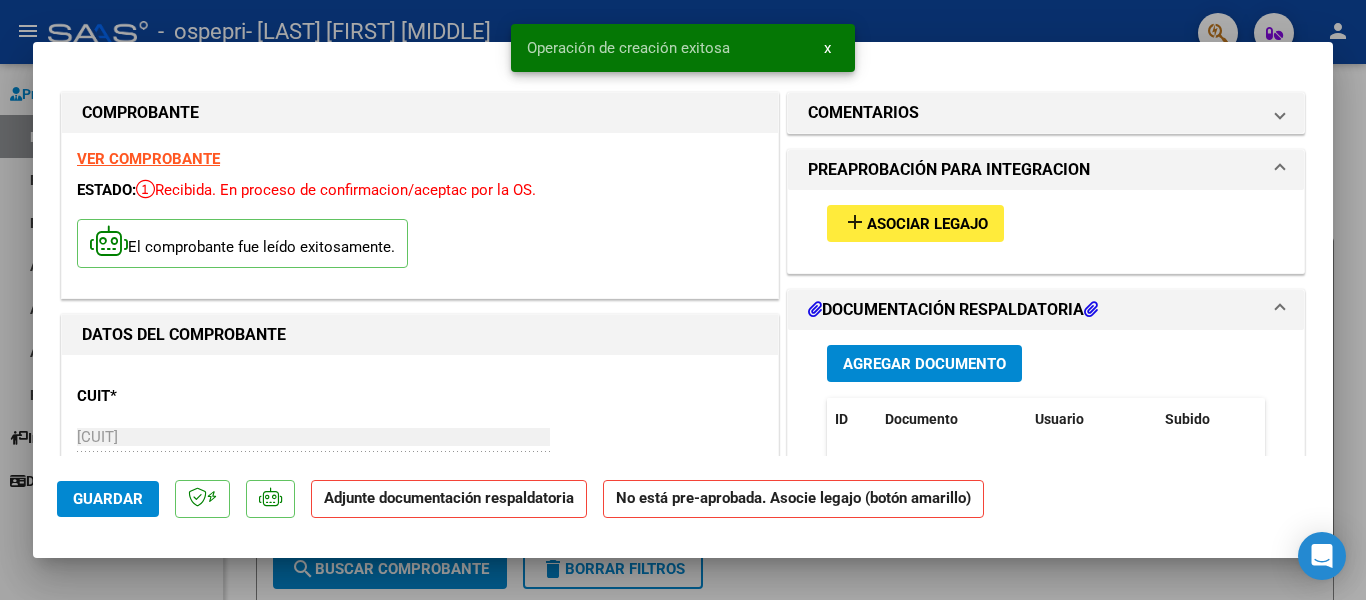 click on "add" at bounding box center (855, 222) 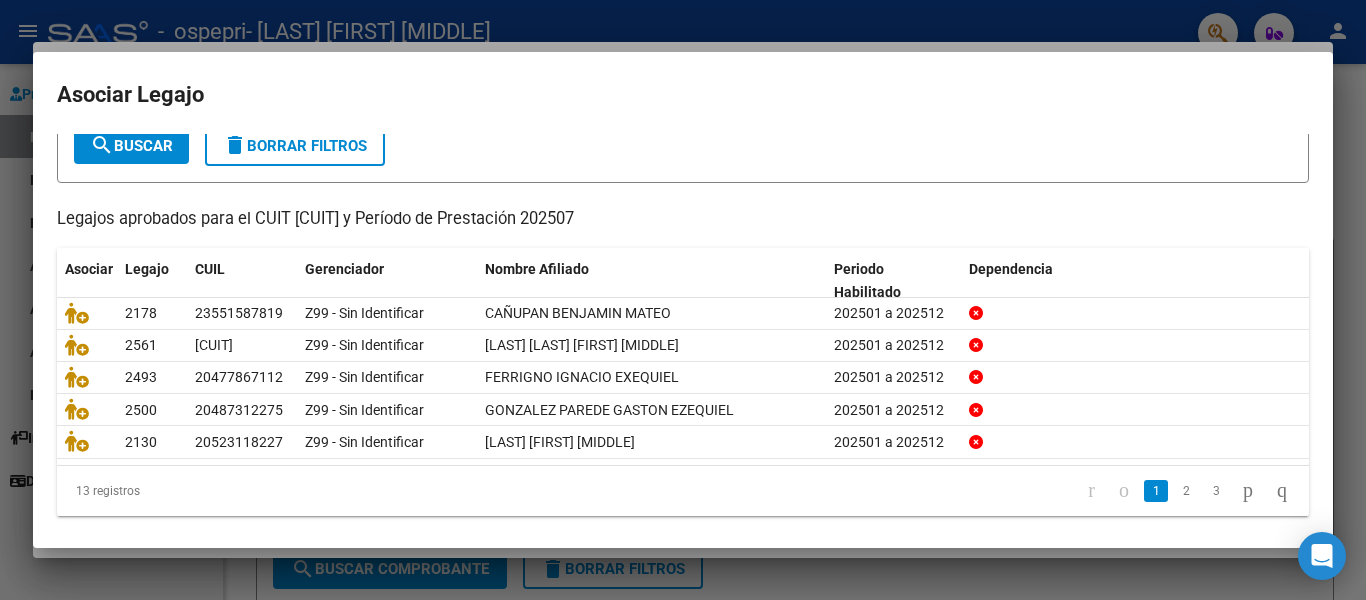 scroll, scrollTop: 131, scrollLeft: 0, axis: vertical 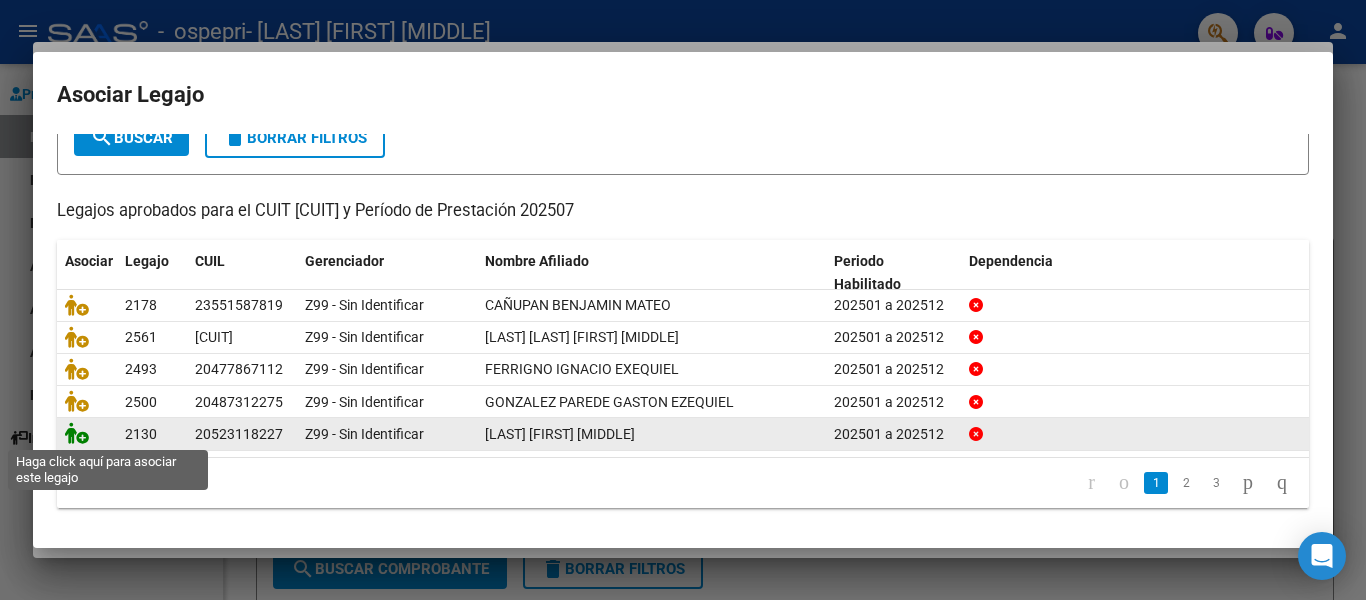 click 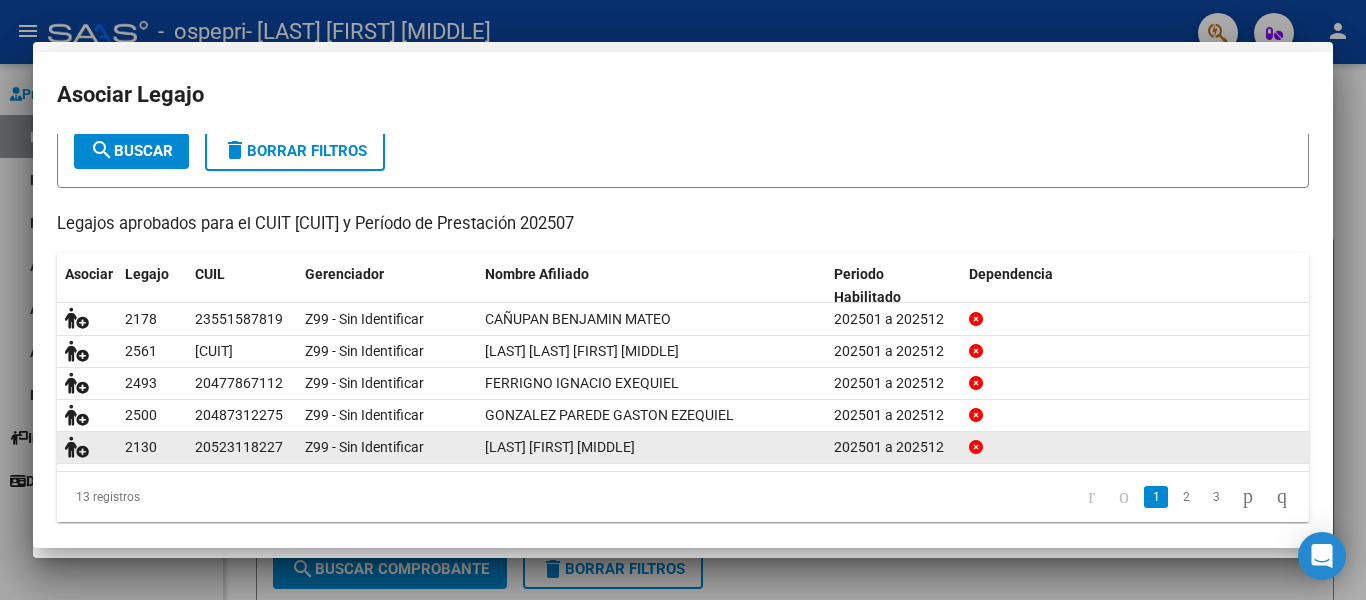 scroll, scrollTop: 144, scrollLeft: 0, axis: vertical 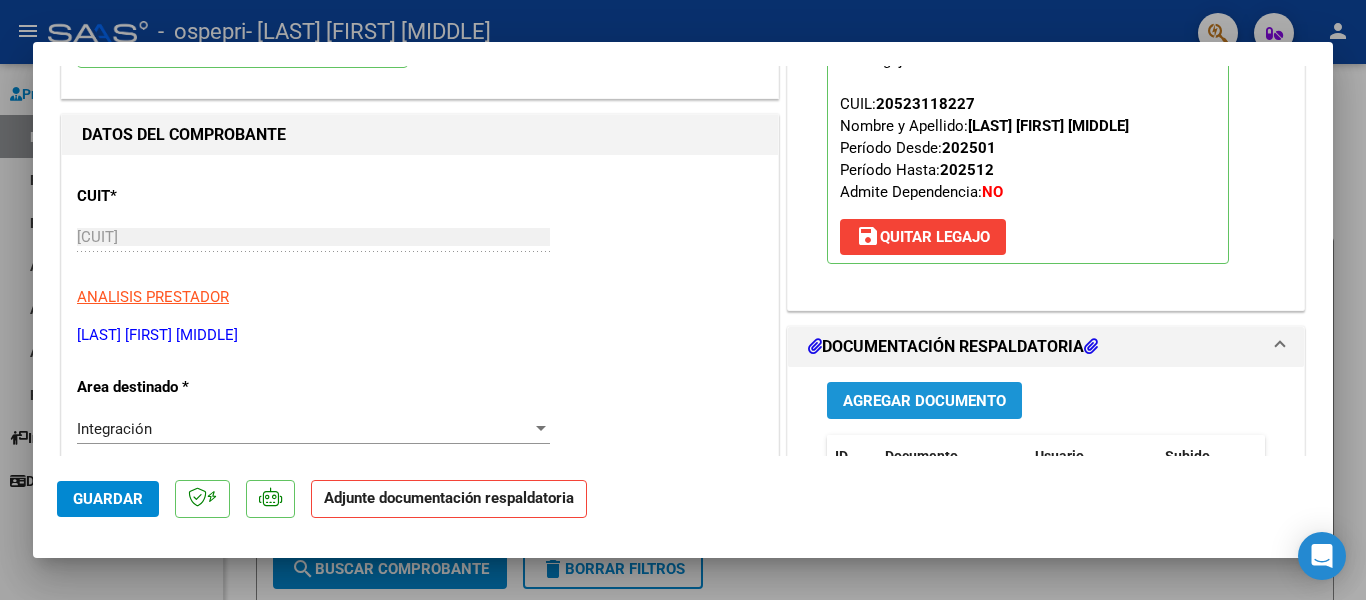click on "Agregar Documento" at bounding box center [924, 401] 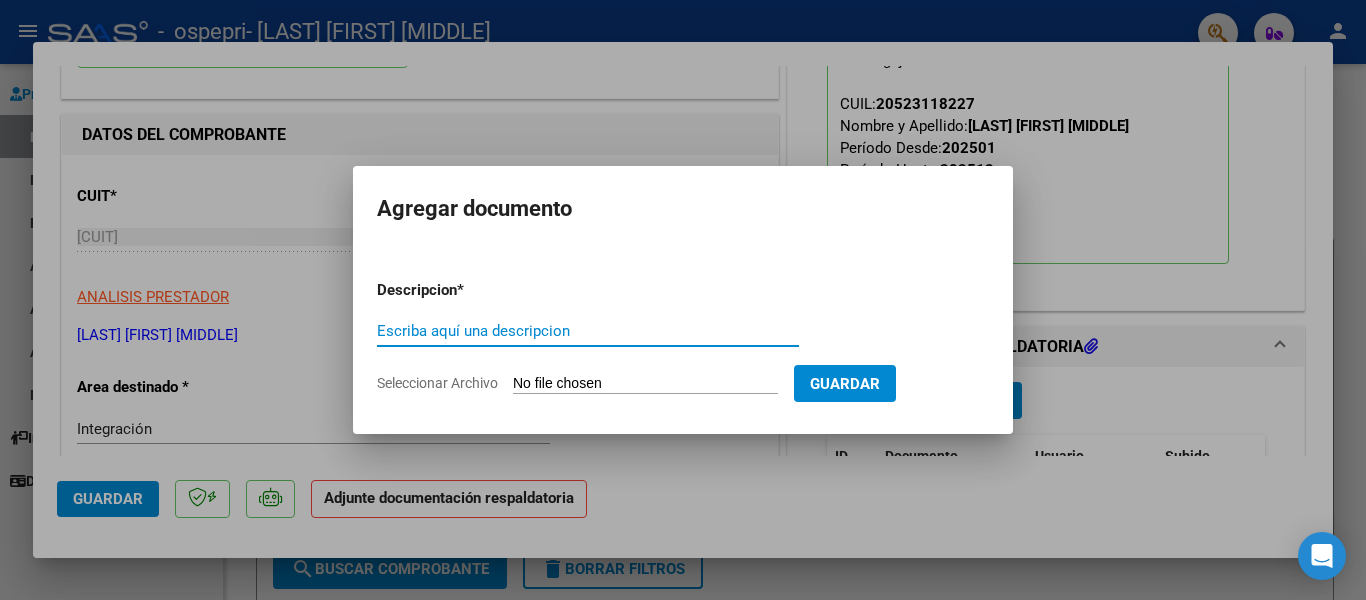 click on "Escriba aquí una descripcion" at bounding box center [588, 331] 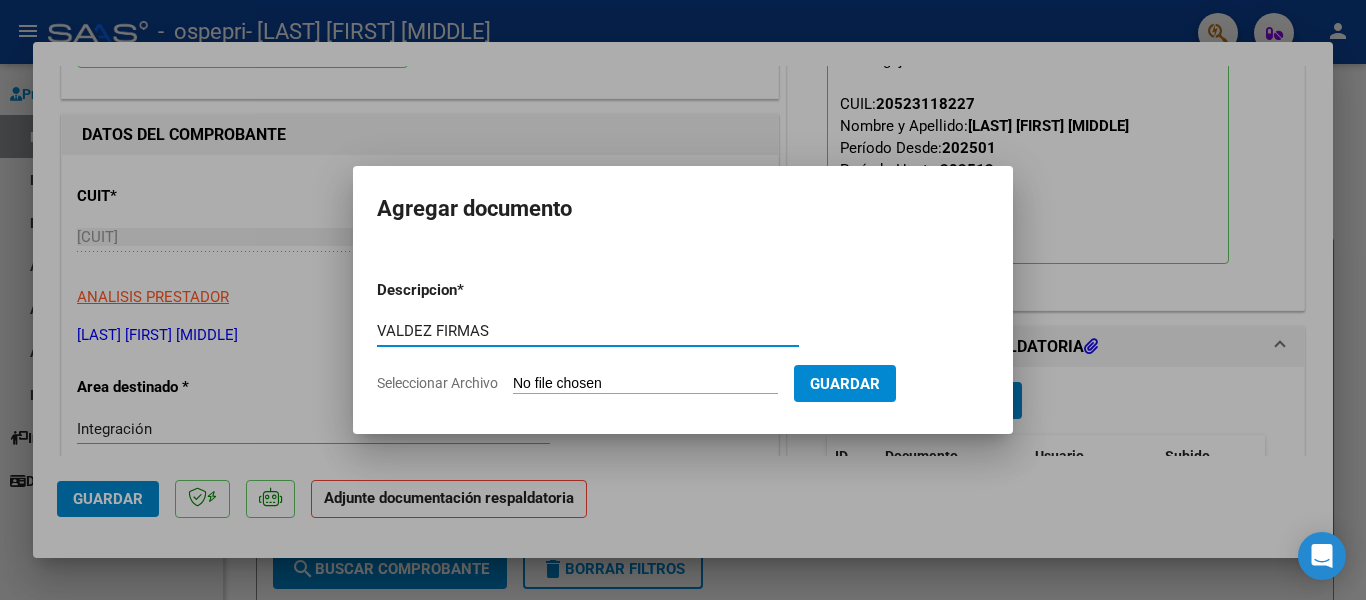 type on "VALDEZ FIRMAS" 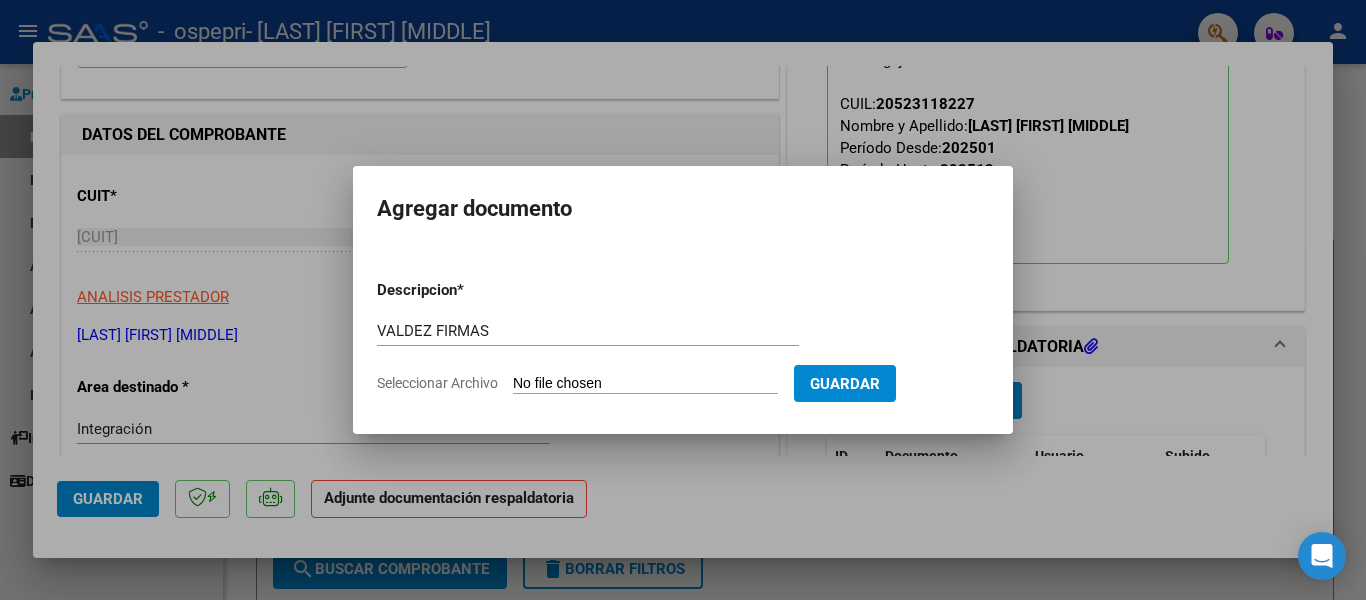 type on "C:\fakepath\[LAST] [INITIAL].pdf" 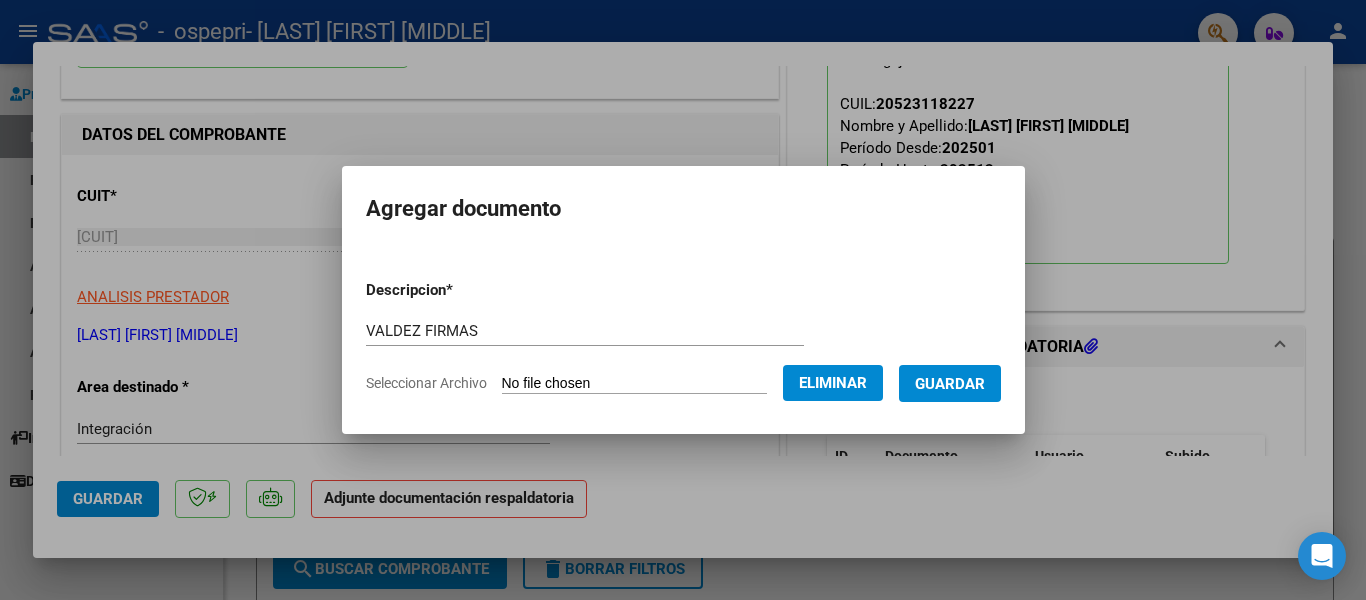 click on "Guardar" at bounding box center (950, 384) 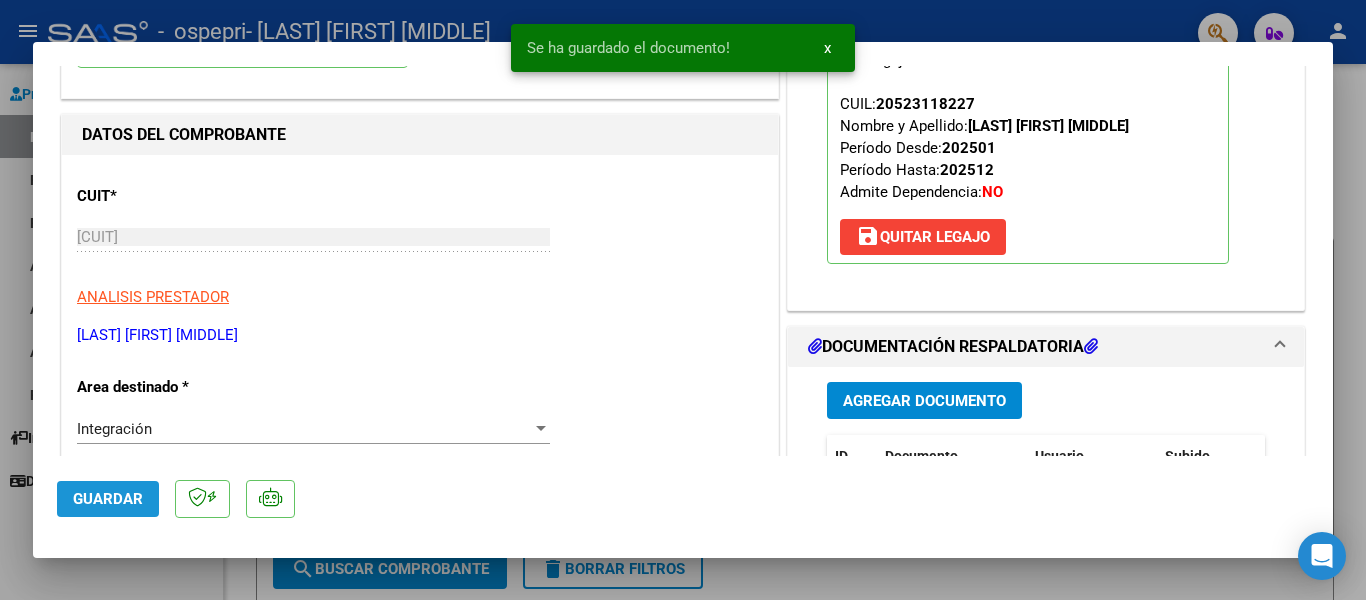 click on "Guardar" 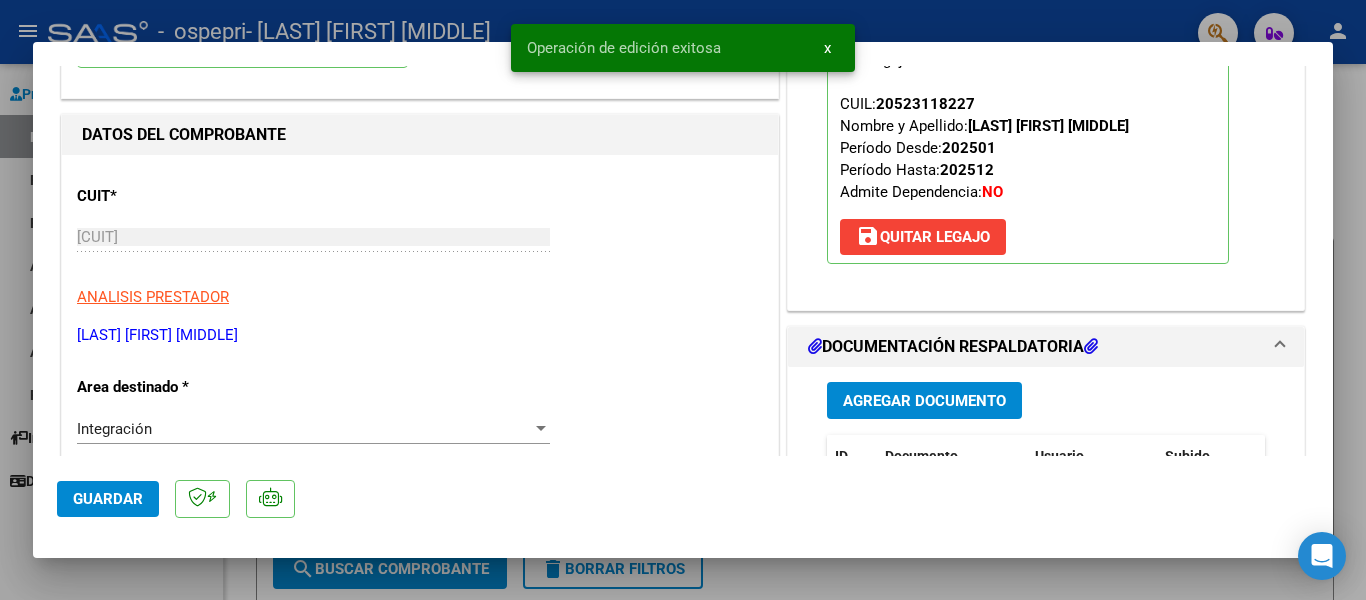 click at bounding box center [683, 300] 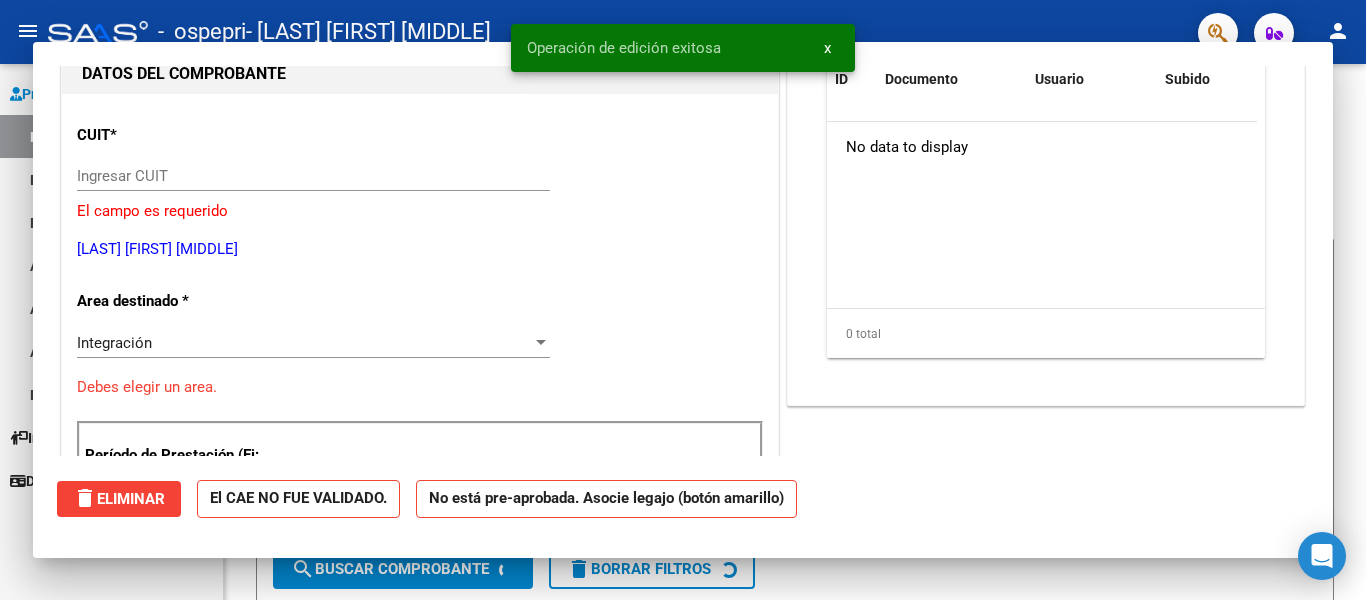 scroll, scrollTop: 0, scrollLeft: 0, axis: both 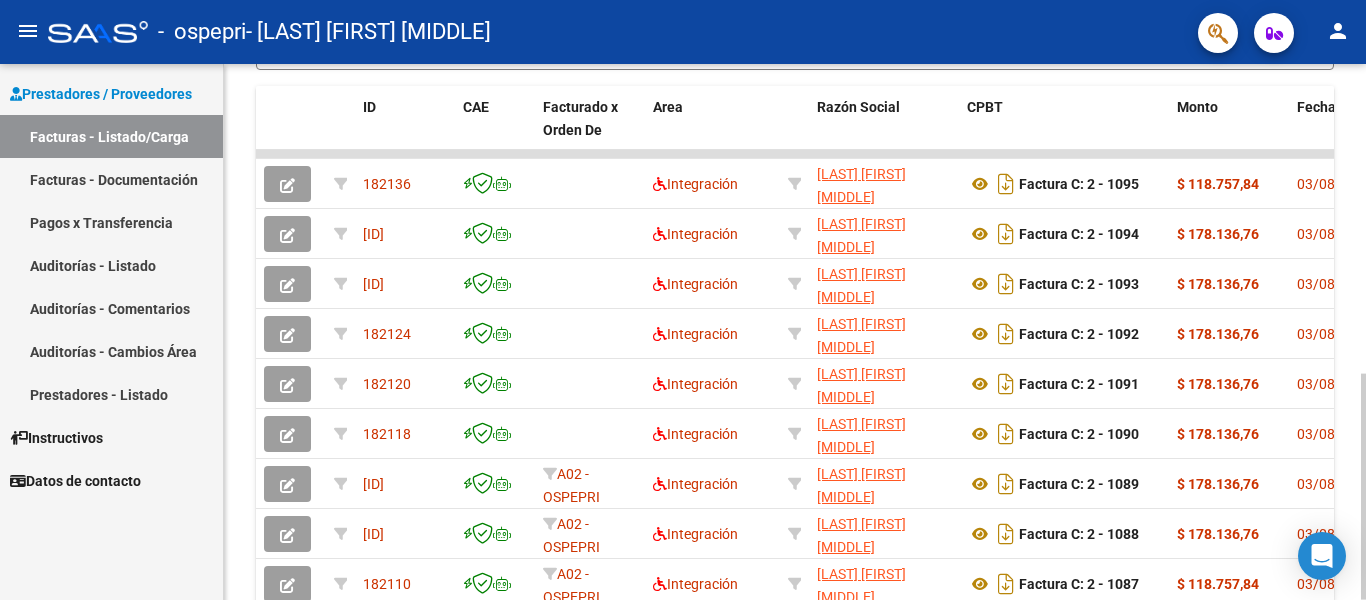 click 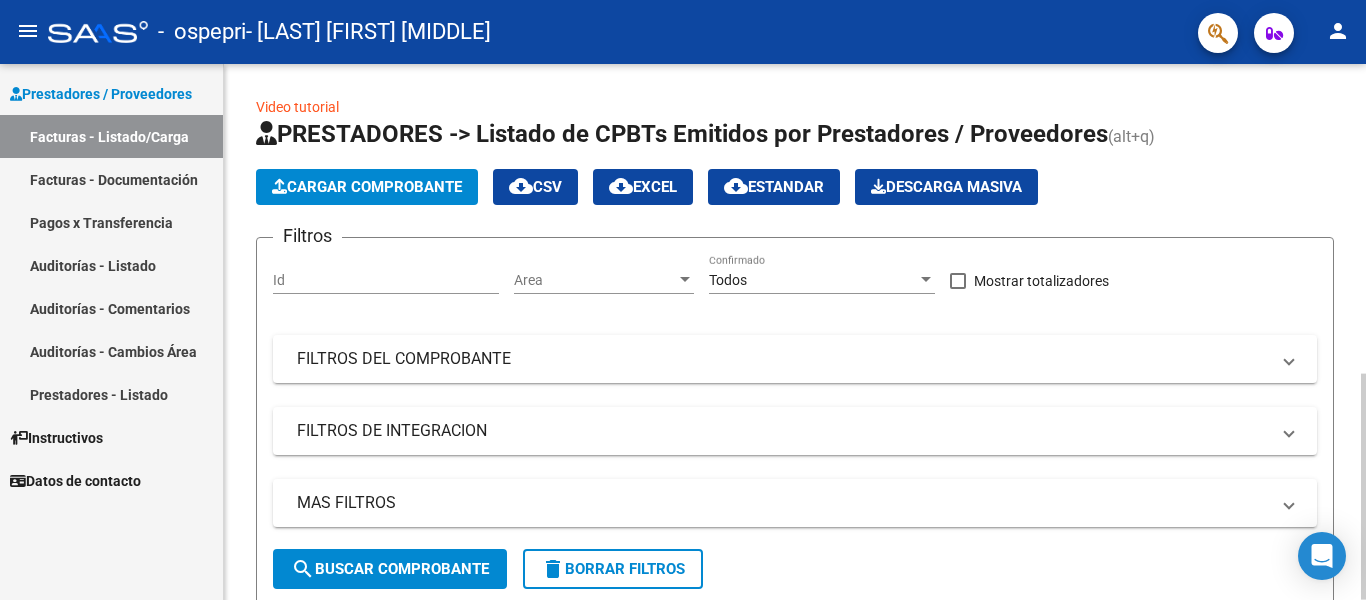 click 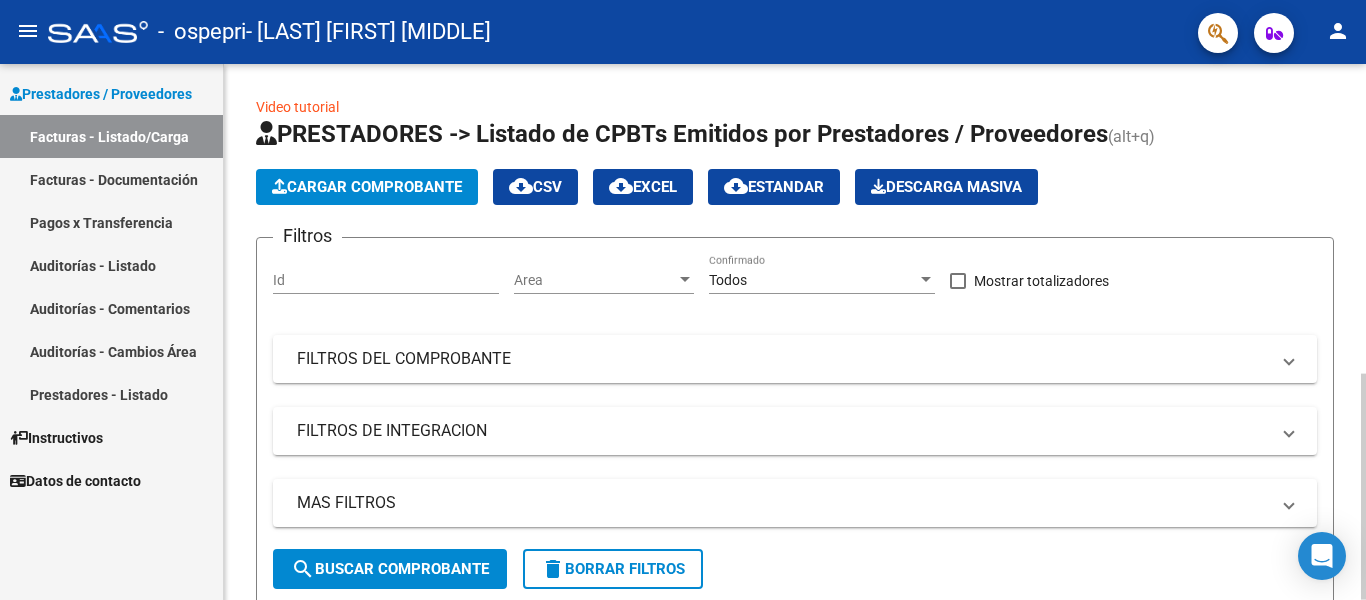 scroll, scrollTop: 536, scrollLeft: 0, axis: vertical 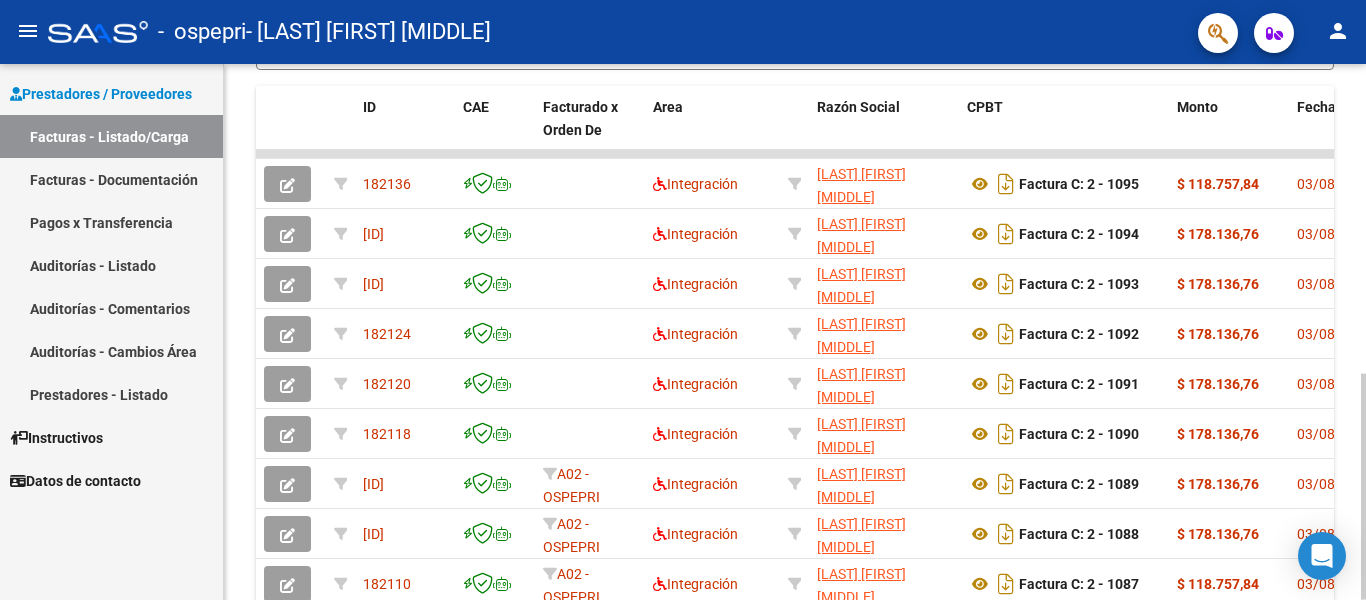 click 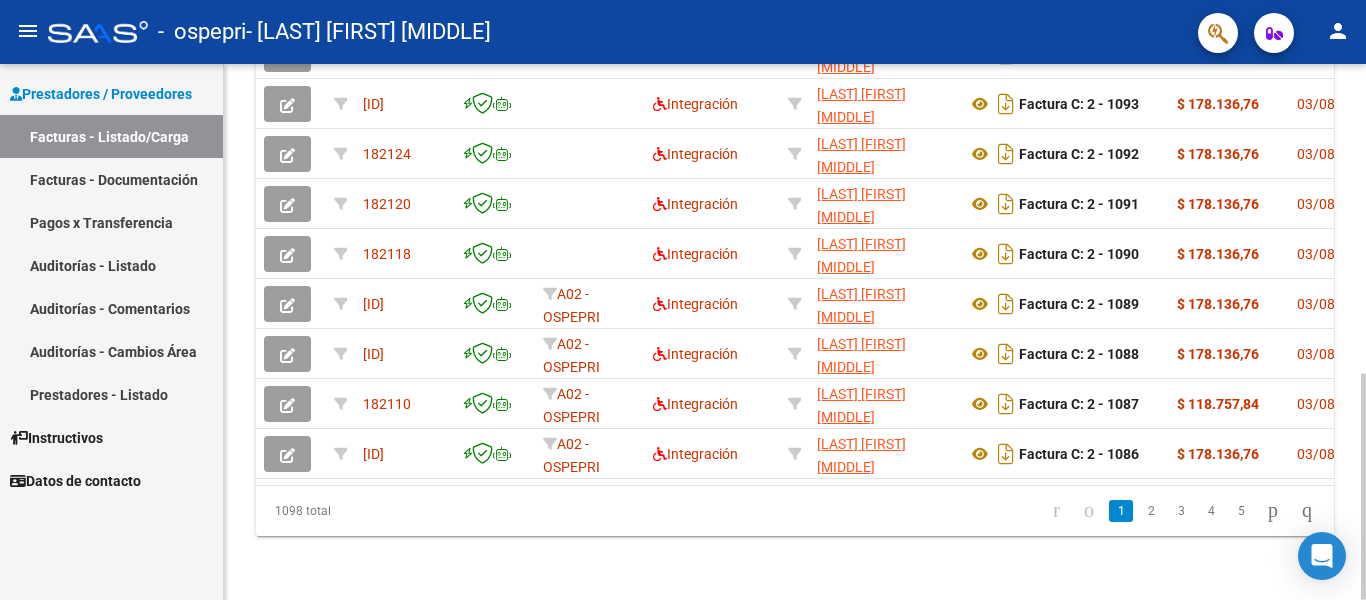 click 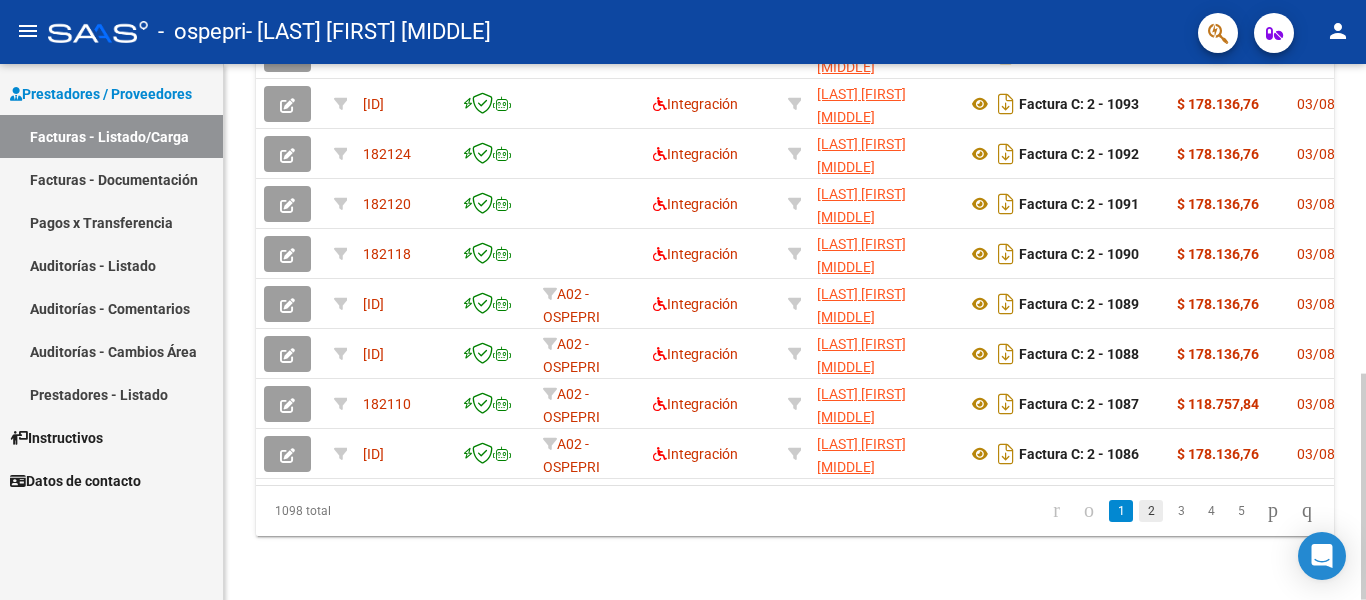 click on "2" 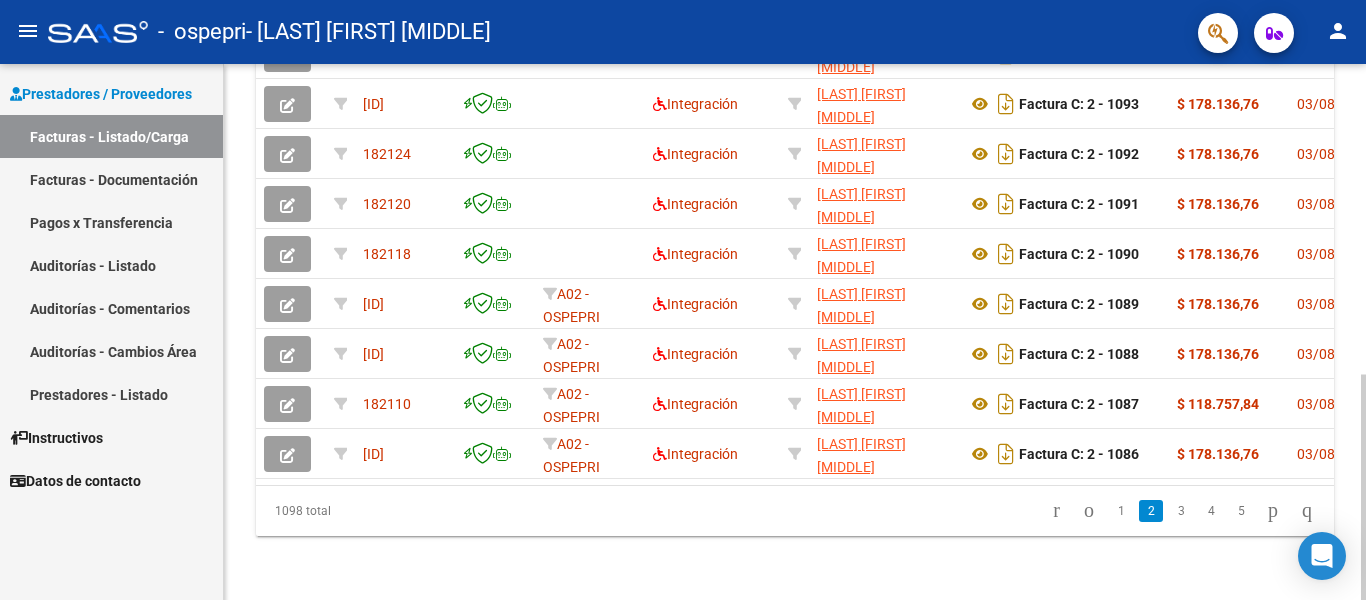 scroll, scrollTop: 733, scrollLeft: 0, axis: vertical 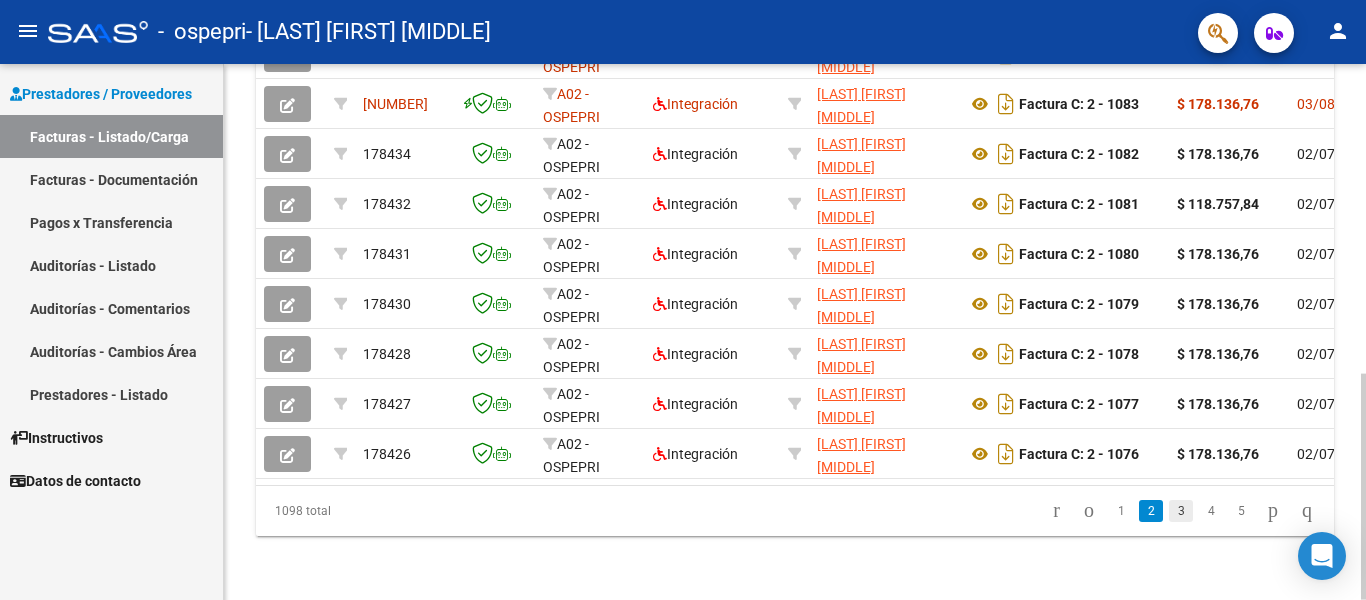click on "3" 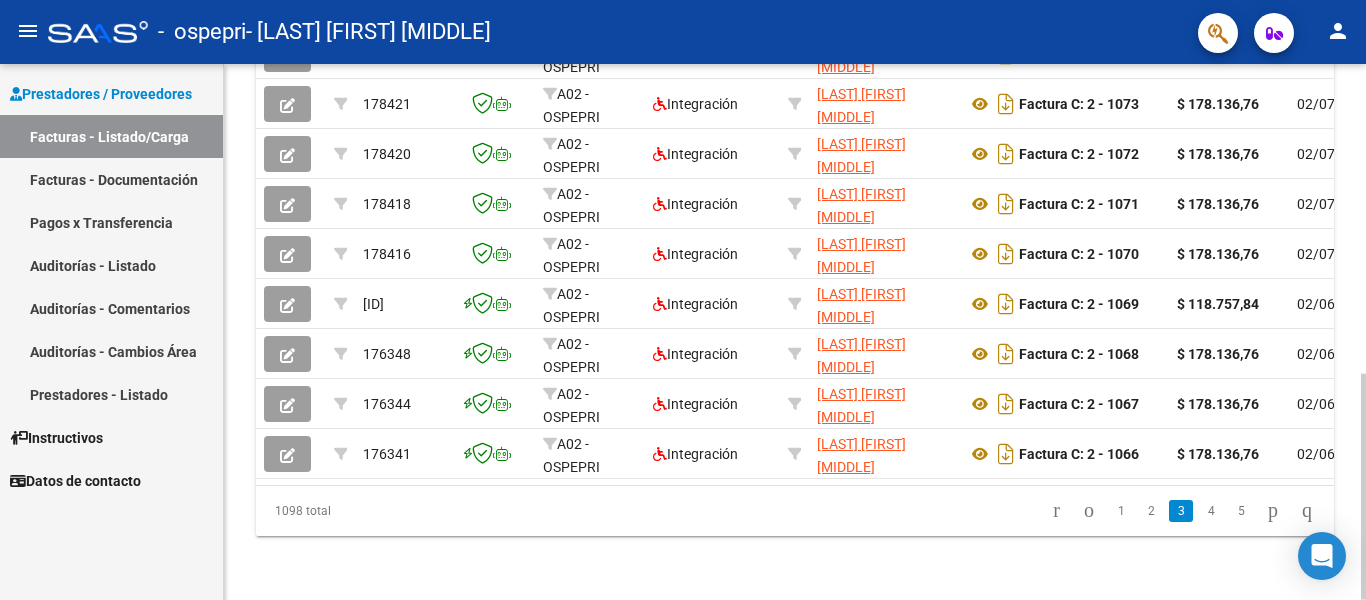 scroll, scrollTop: 197, scrollLeft: 0, axis: vertical 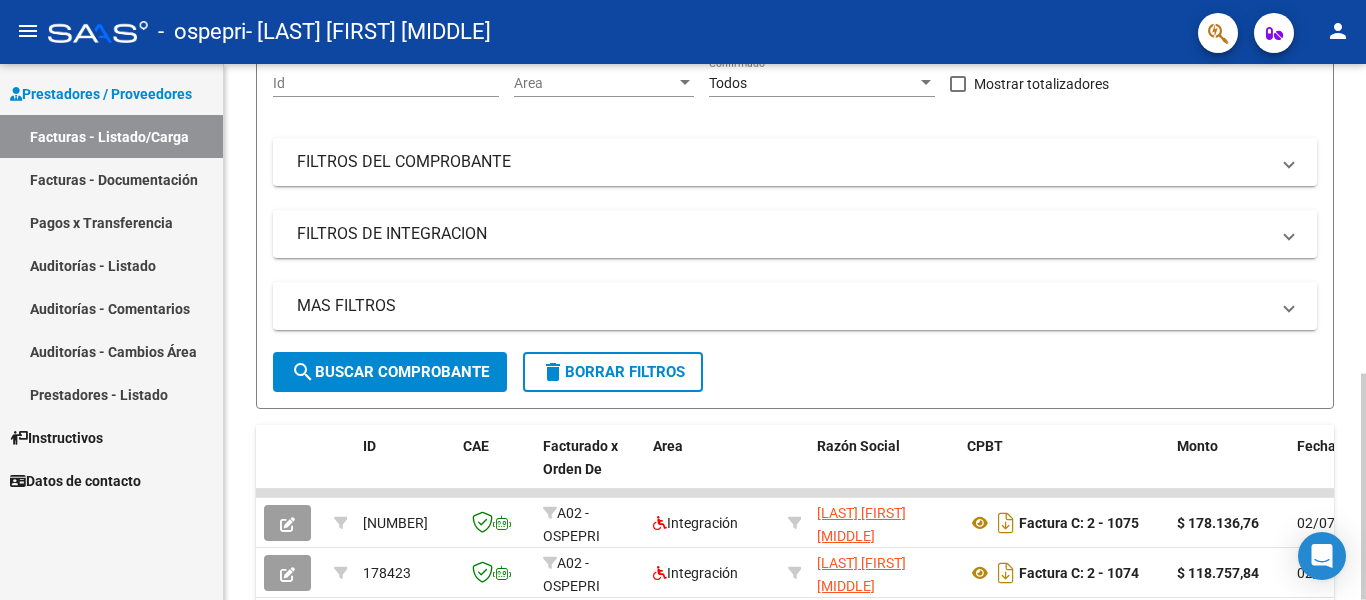click 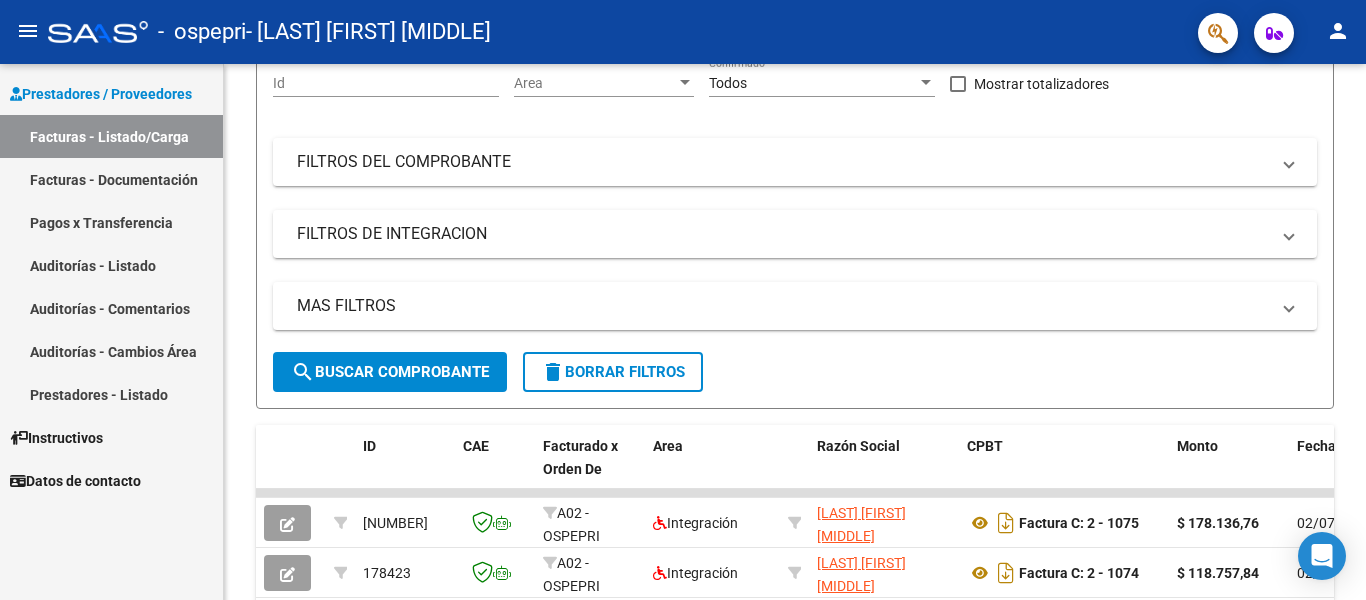 click on "Video tutorial   PRESTADORES -> Listado de CPBTs Emitidos por Prestadores / Proveedores (alt+q)   Cargar Comprobante
cloud_download  CSV  cloud_download  EXCEL  cloud_download  Estandar   Descarga Masiva
Filtros Id Area Area Todos Confirmado   Mostrar totalizadores   FILTROS DEL COMPROBANTE  Comprobante Tipo Comprobante Tipo Start date – End date Fec. Comprobante Desde / Hasta Días Emisión Desde(cant. días) Días Emisión Hasta(cant. días) CUIT / Razón Social Pto. Venta Nro. Comprobante Código SSS CAE Válido CAE Válido Todos Cargado Módulo Hosp. Todos Tiene facturacion Apócrifa Hospital Refes  FILTROS DE INTEGRACION  Período De Prestación Campos del Archivo de Rendición Devuelto x SSS (dr_envio) Todos Rendido x SSS (dr_envio) Tipo de Registro Tipo de Registro Período Presentación Período Presentación Campos del Legajo Asociado (preaprobación) Afiliado Legajo (cuil/nombre) Todos Solo facturas preaprobadas  MAS FILTROS  Todos Con Doc. Respaldatoria Todos Con Trazabilidad Todos – –" 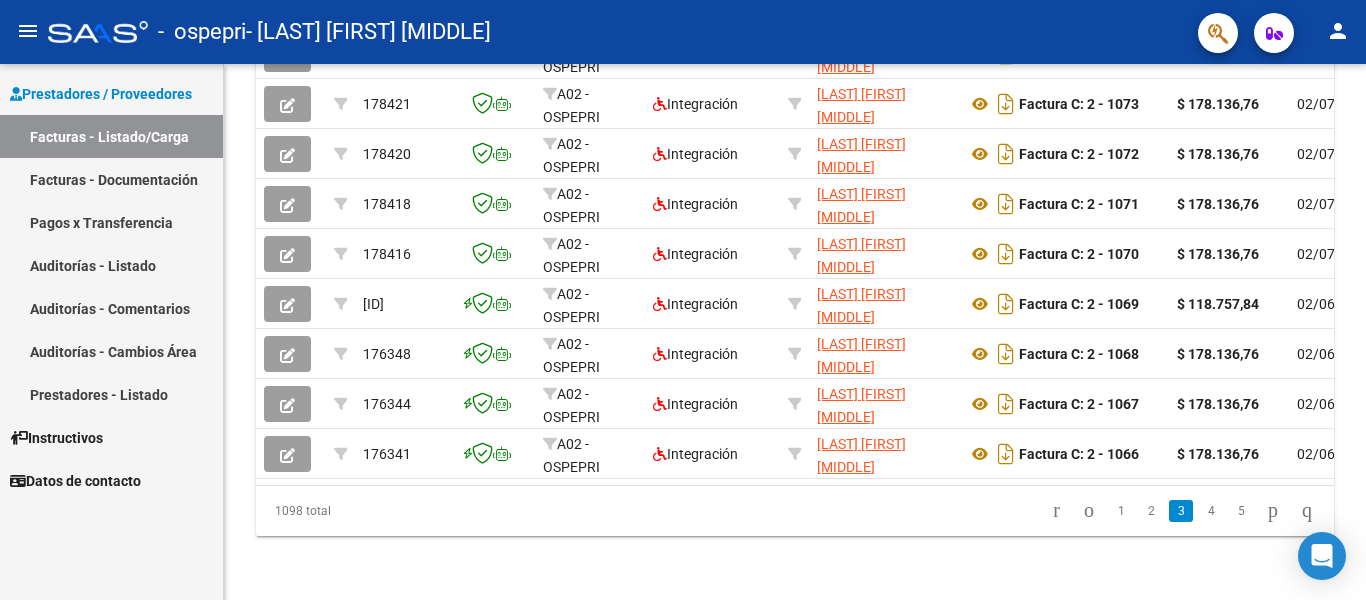 click 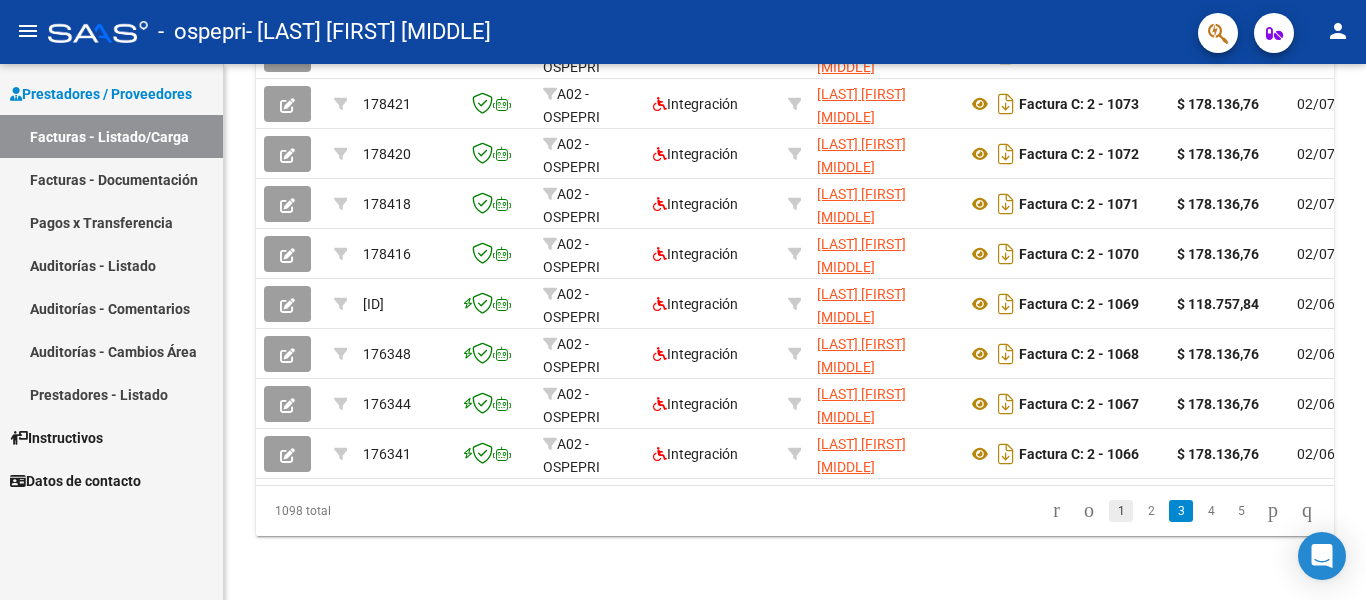 click on "1" 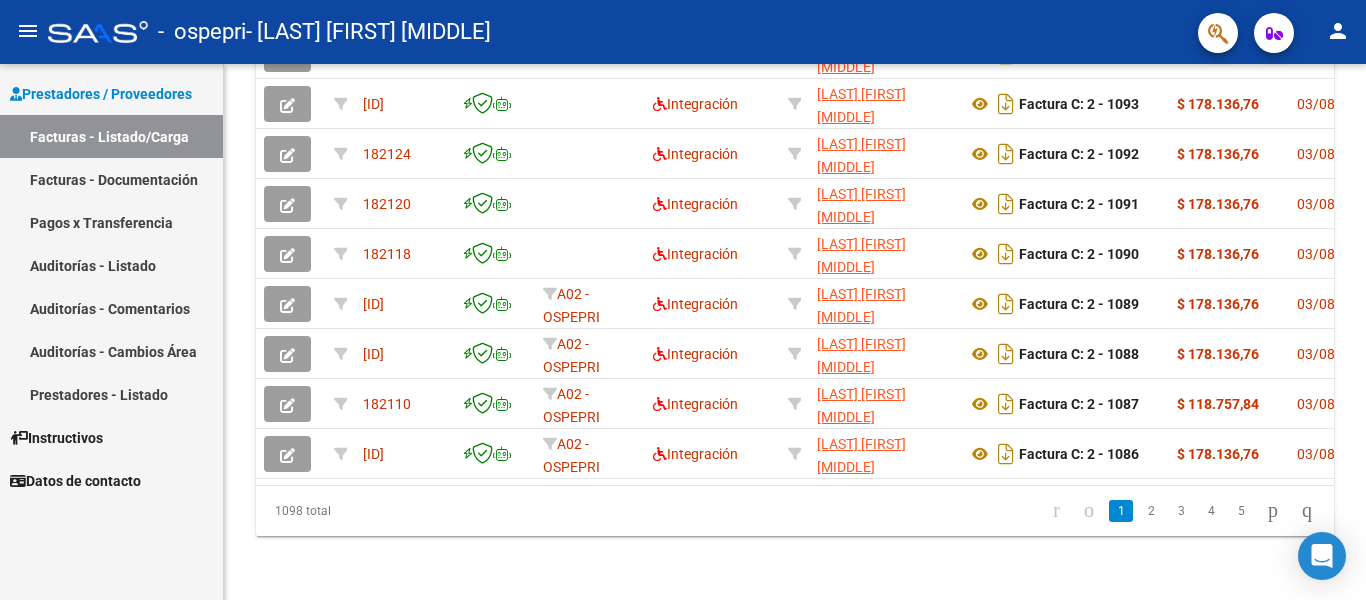 scroll, scrollTop: 731, scrollLeft: 0, axis: vertical 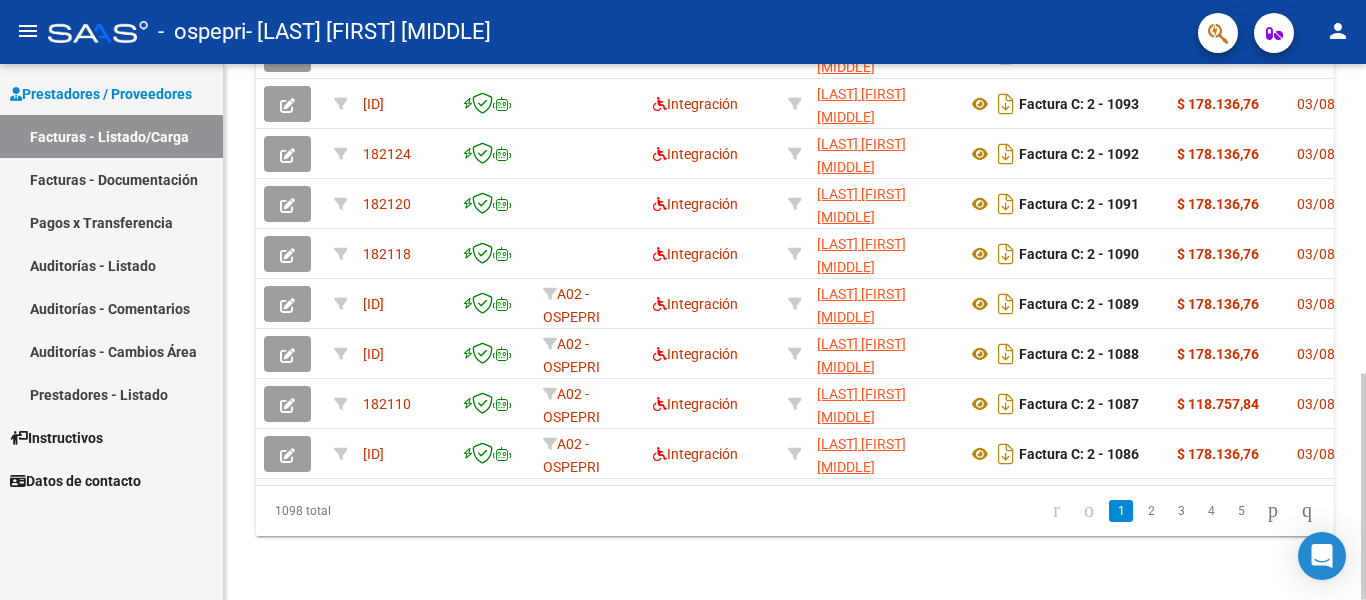 click on "Video tutorial   PRESTADORES -> Listado de CPBTs Emitidos por Prestadores / Proveedores (alt+q)   Cargar Comprobante
cloud_download  CSV  cloud_download  EXCEL  cloud_download  Estandar   Descarga Masiva
Filtros Id Area Area Todos Confirmado   Mostrar totalizadores   FILTROS DEL COMPROBANTE  Comprobante Tipo Comprobante Tipo Start date – End date Fec. Comprobante Desde / Hasta Días Emisión Desde(cant. días) Días Emisión Hasta(cant. días) CUIT / Razón Social Pto. Venta Nro. Comprobante Código SSS CAE Válido CAE Válido Todos Cargado Módulo Hosp. Todos Tiene facturacion Apócrifa Hospital Refes  FILTROS DE INTEGRACION  Período De Prestación Campos del Archivo de Rendición Devuelto x SSS (dr_envio) Todos Rendido x SSS (dr_envio) Tipo de Registro Tipo de Registro Período Presentación Período Presentación Campos del Legajo Asociado (preaprobación) Afiliado Legajo (cuil/nombre) Todos Solo facturas preaprobadas  MAS FILTROS  Todos Con Doc. Respaldatoria Todos Con Trazabilidad Todos – – 1" 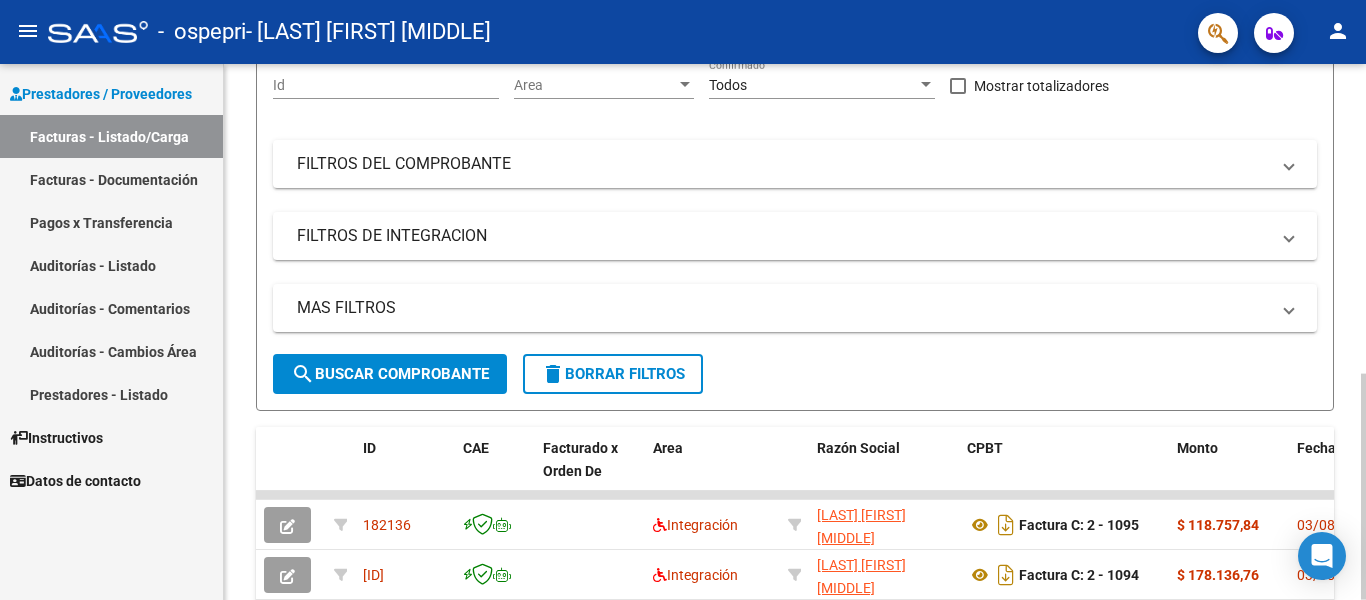 click 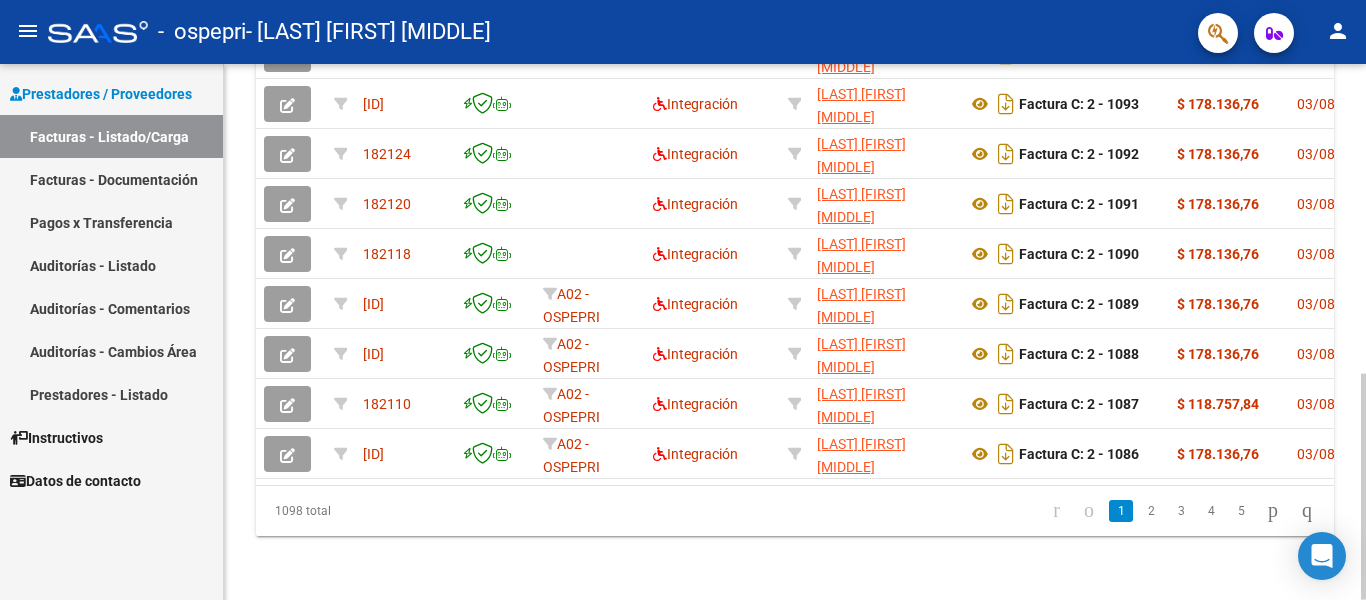 click 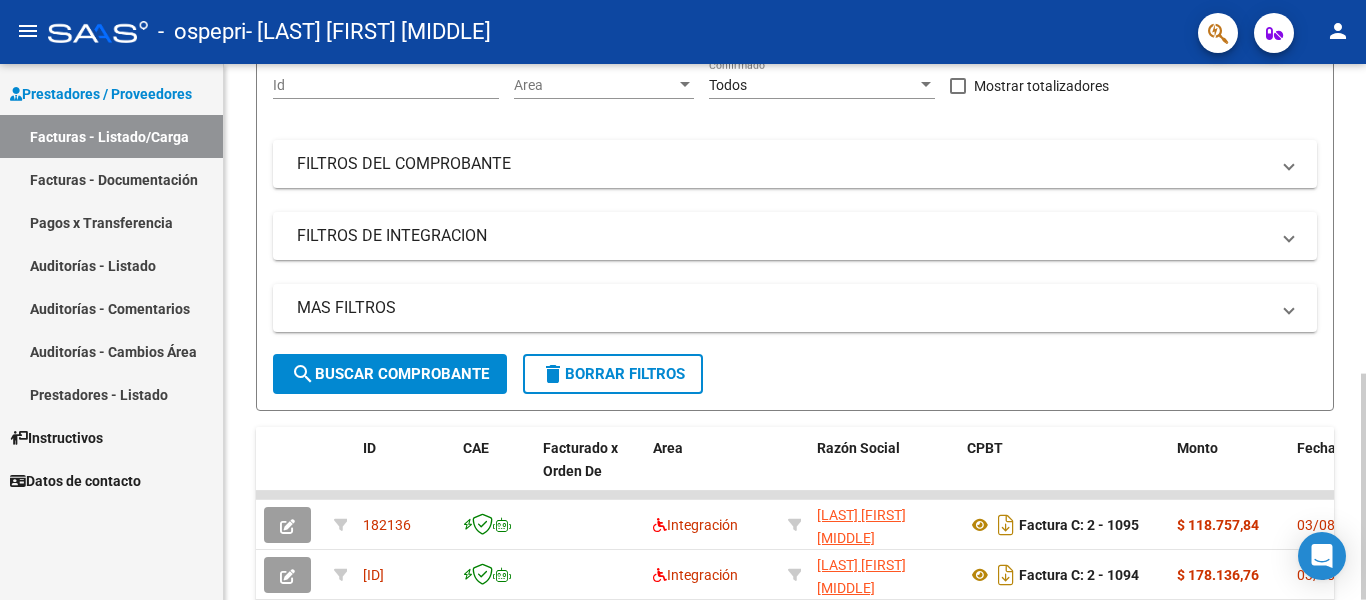 click 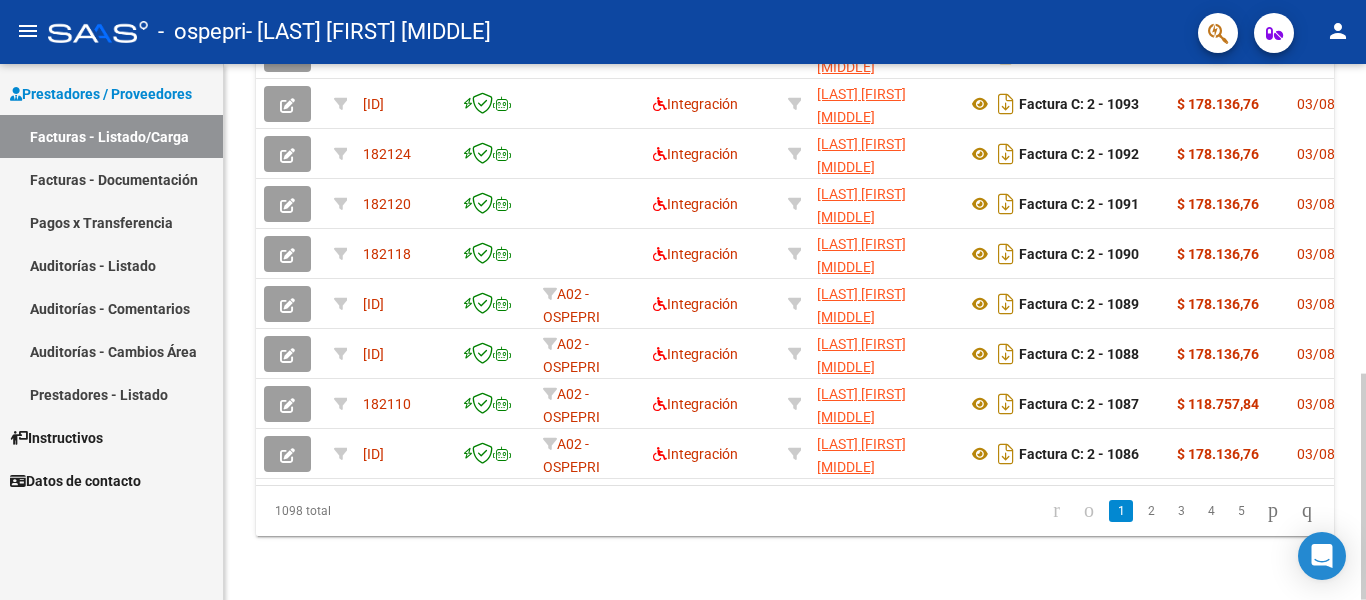 click 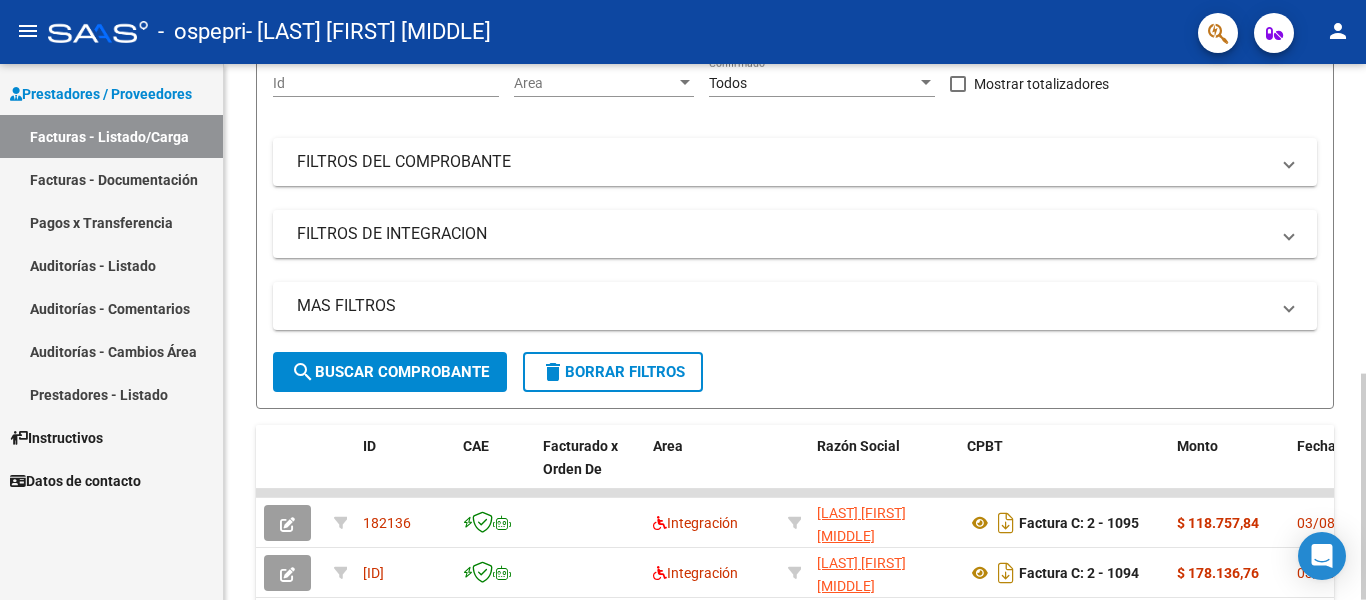 click 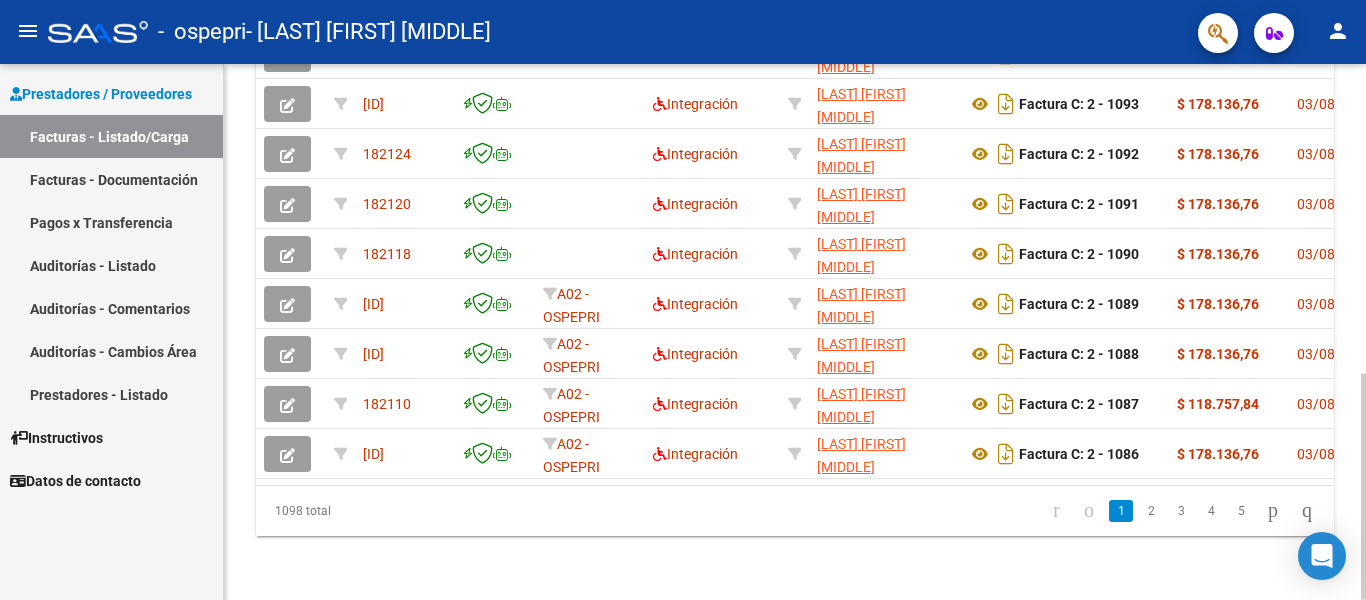 click 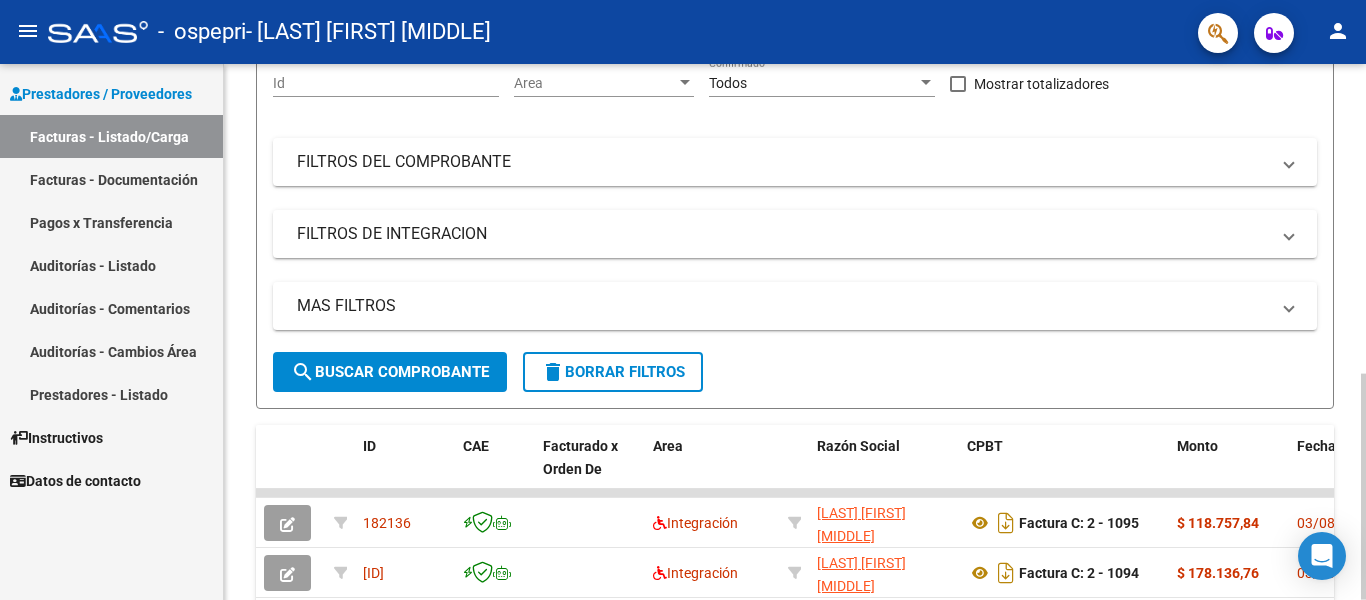 click 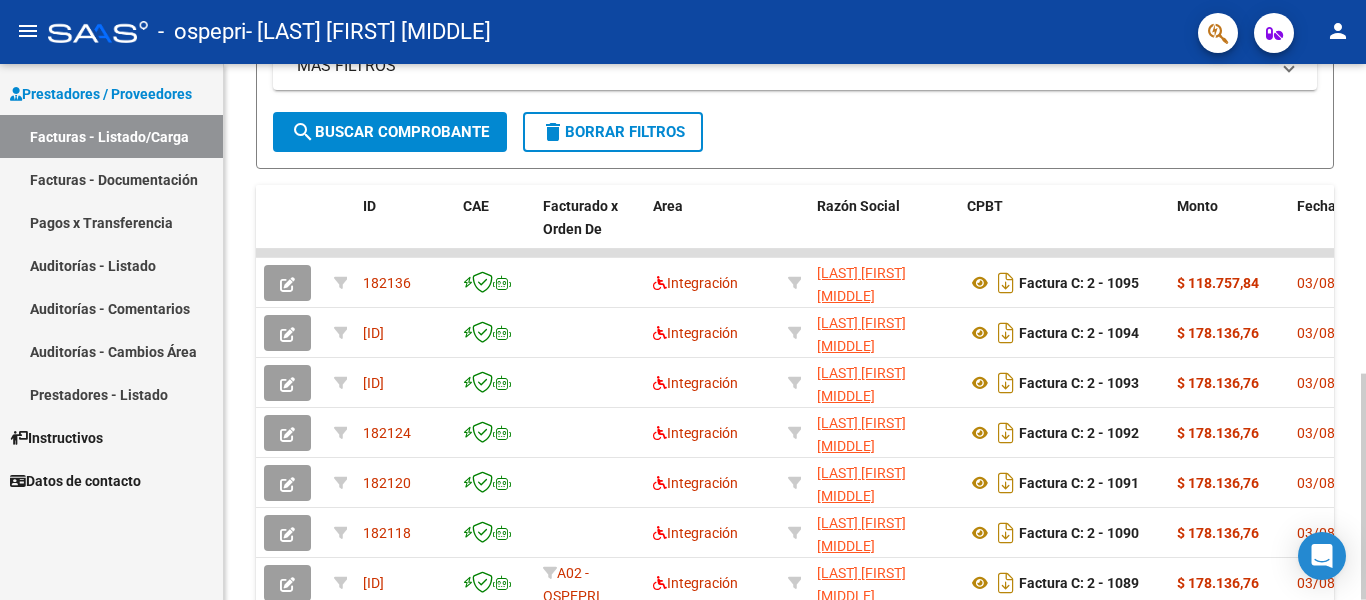 scroll, scrollTop: 477, scrollLeft: 0, axis: vertical 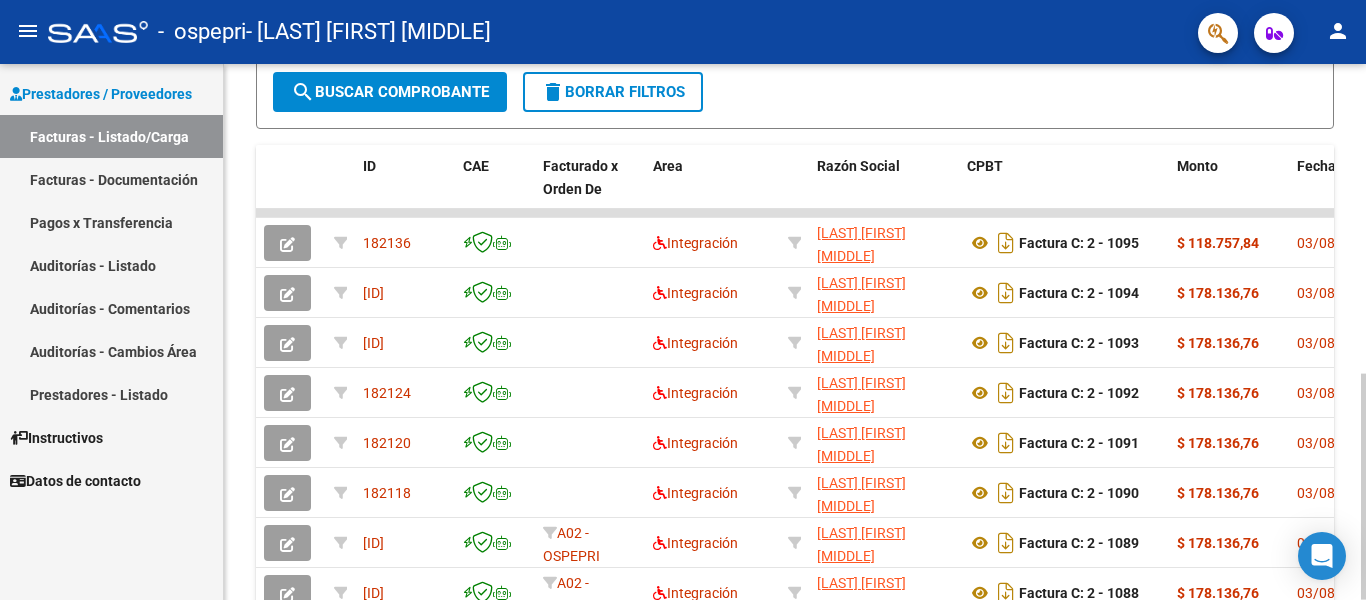click on "Video tutorial   PRESTADORES -> Listado de CPBTs Emitidos por Prestadores / Proveedores (alt+q)   Cargar Comprobante
cloud_download  CSV  cloud_download  EXCEL  cloud_download  Estandar   Descarga Masiva
Filtros Id Area Area Todos Confirmado   Mostrar totalizadores   FILTROS DEL COMPROBANTE  Comprobante Tipo Comprobante Tipo Start date – End date Fec. Comprobante Desde / Hasta Días Emisión Desde(cant. días) Días Emisión Hasta(cant. días) CUIT / Razón Social Pto. Venta Nro. Comprobante Código SSS CAE Válido CAE Válido Todos Cargado Módulo Hosp. Todos Tiene facturacion Apócrifa Hospital Refes  FILTROS DE INTEGRACION  Período De Prestación Campos del Archivo de Rendición Devuelto x SSS (dr_envio) Todos Rendido x SSS (dr_envio) Tipo de Registro Tipo de Registro Período Presentación Período Presentación Campos del Legajo Asociado (preaprobación) Afiliado Legajo (cuil/nombre) Todos Solo facturas preaprobadas  MAS FILTROS  Todos Con Doc. Respaldatoria Todos Con Trazabilidad Todos – – 1" 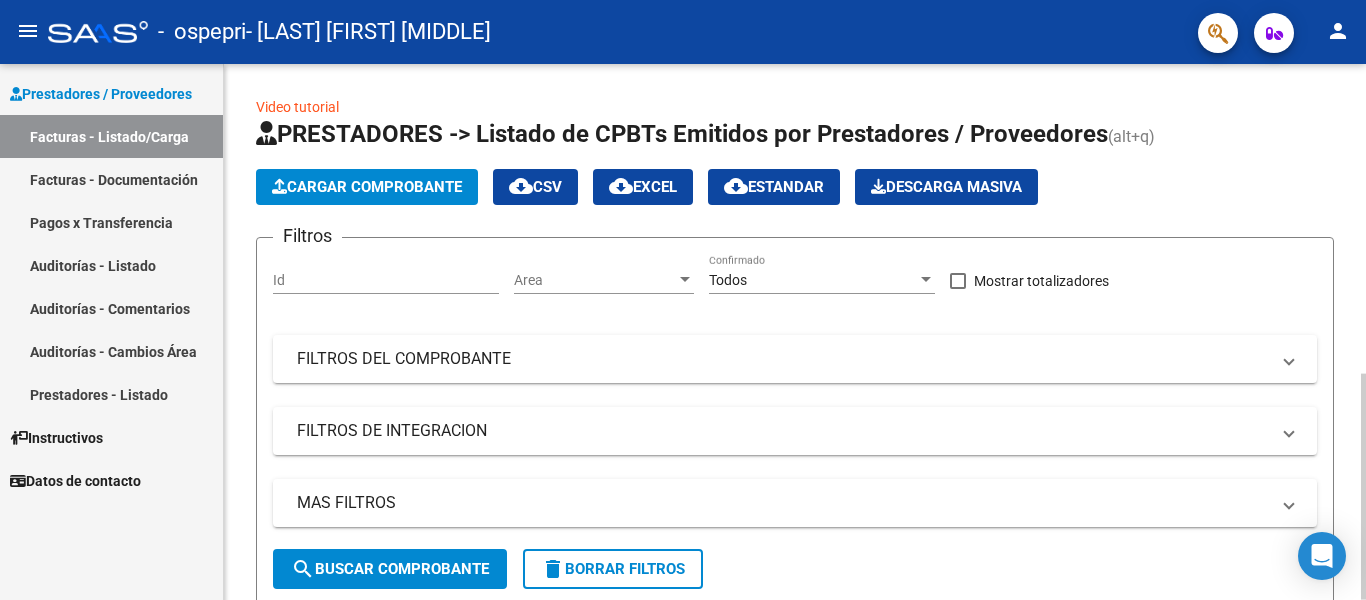 click 